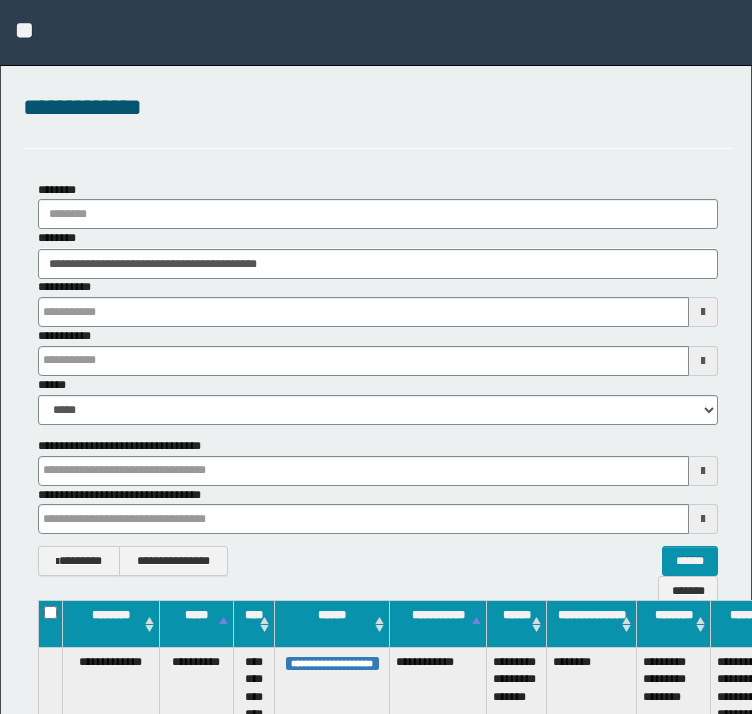 scroll, scrollTop: 100, scrollLeft: 0, axis: vertical 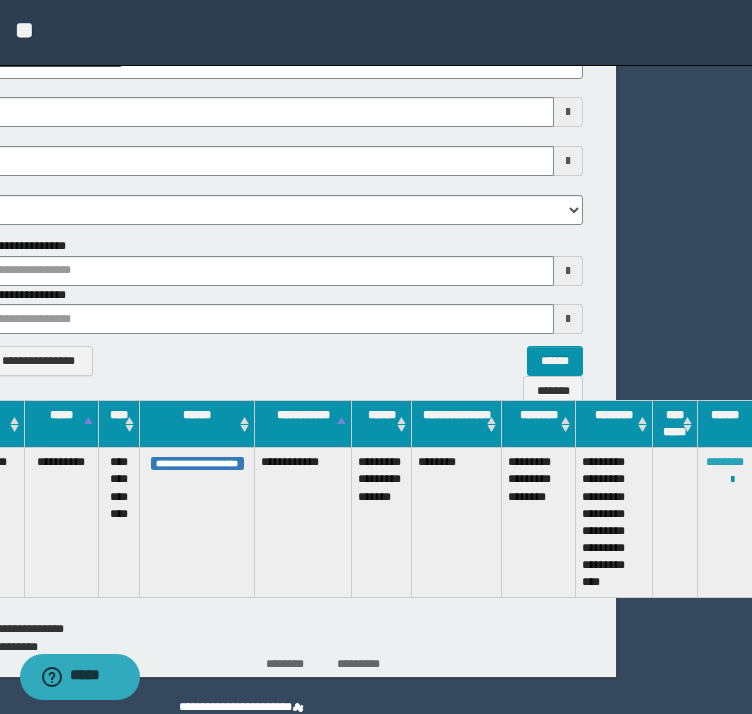 click on "********" at bounding box center (725, 462) 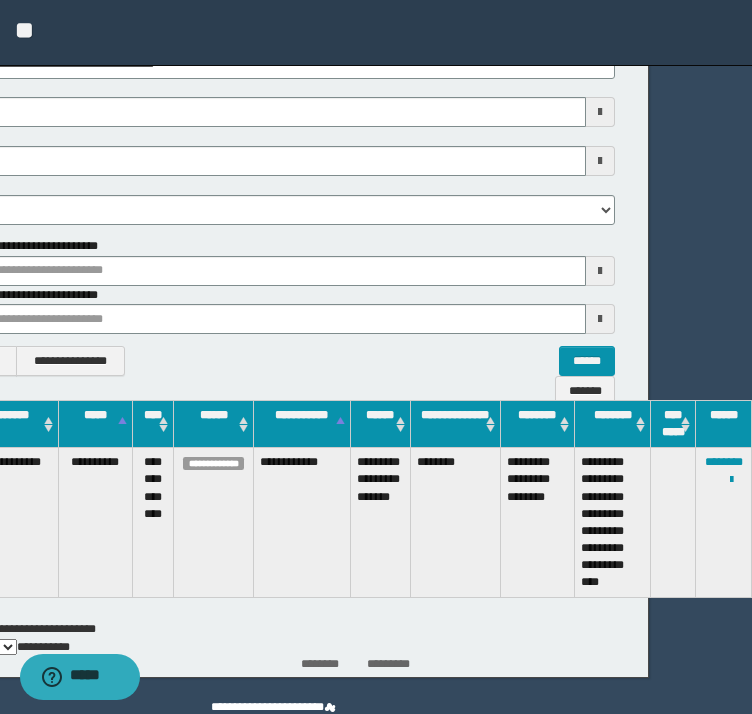 scroll, scrollTop: 200, scrollLeft: 102, axis: both 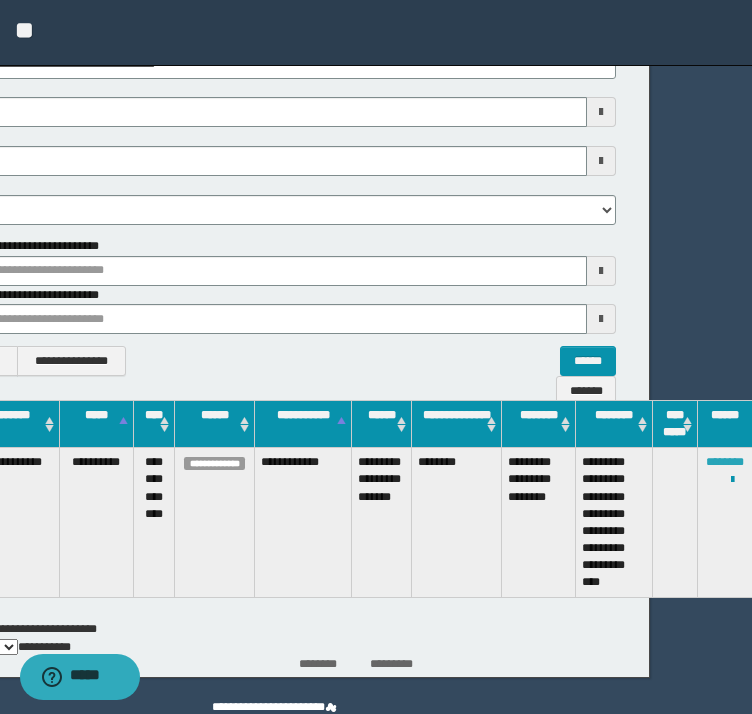 click on "********" at bounding box center (725, 462) 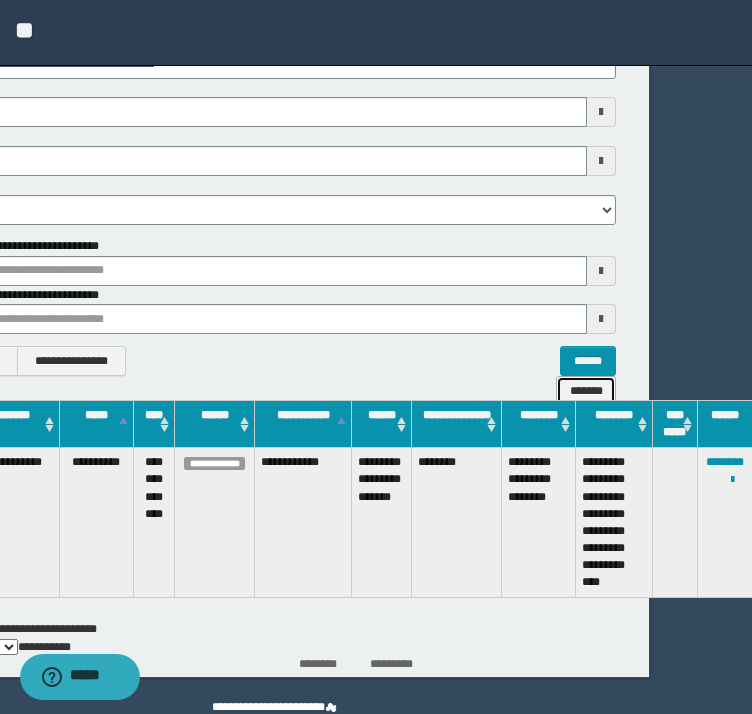 click on "*******" at bounding box center (586, 391) 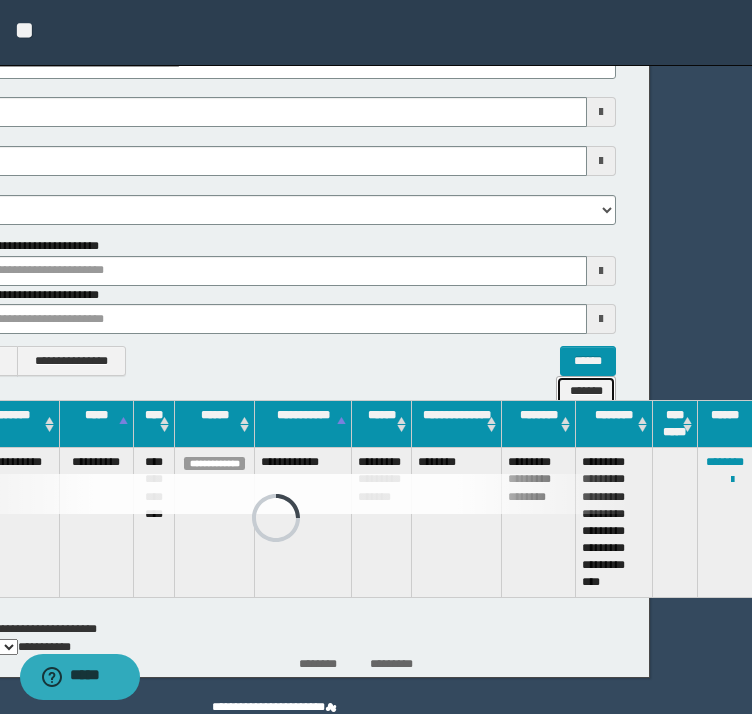 scroll, scrollTop: 78, scrollLeft: 102, axis: both 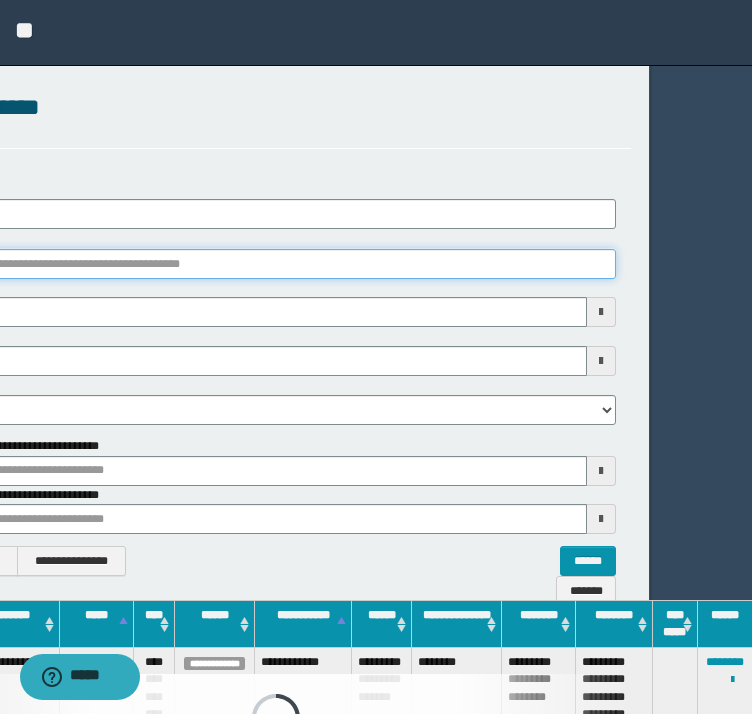 click on "********" at bounding box center [276, 264] 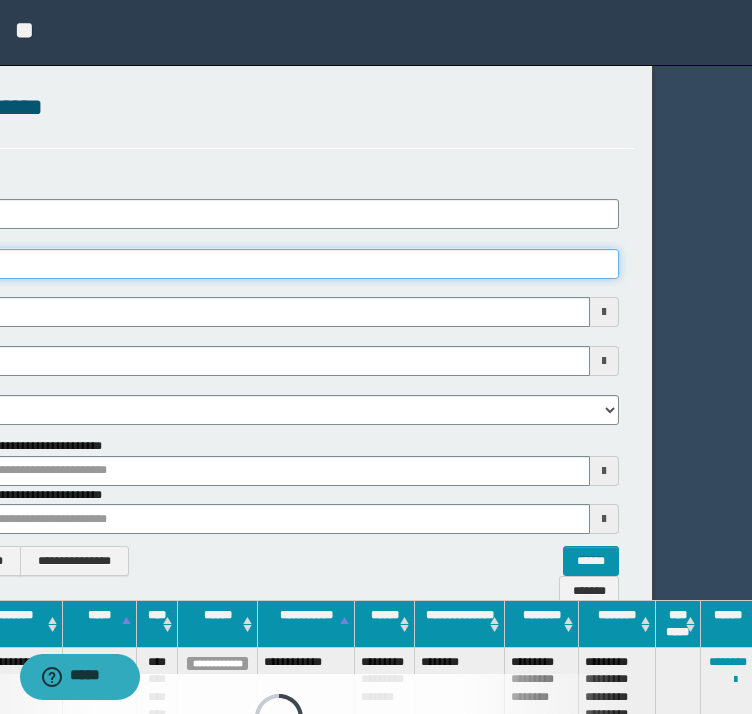 type on "********" 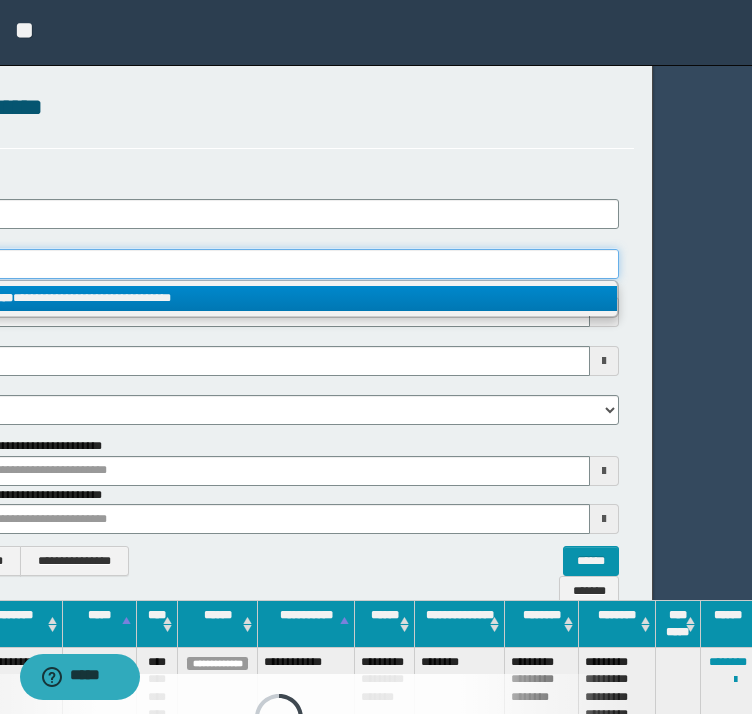 type on "********" 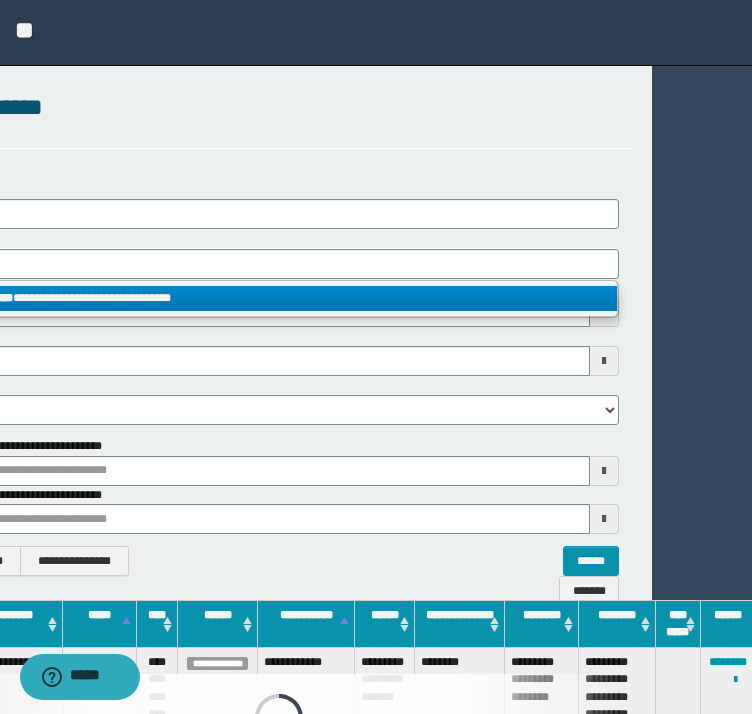drag, startPoint x: 165, startPoint y: 297, endPoint x: 184, endPoint y: 269, distance: 33.83785 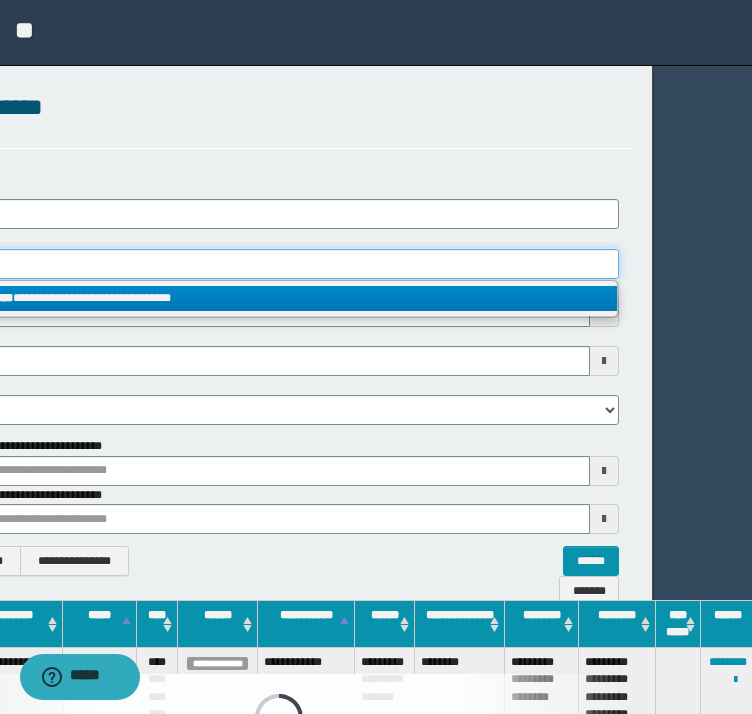 type 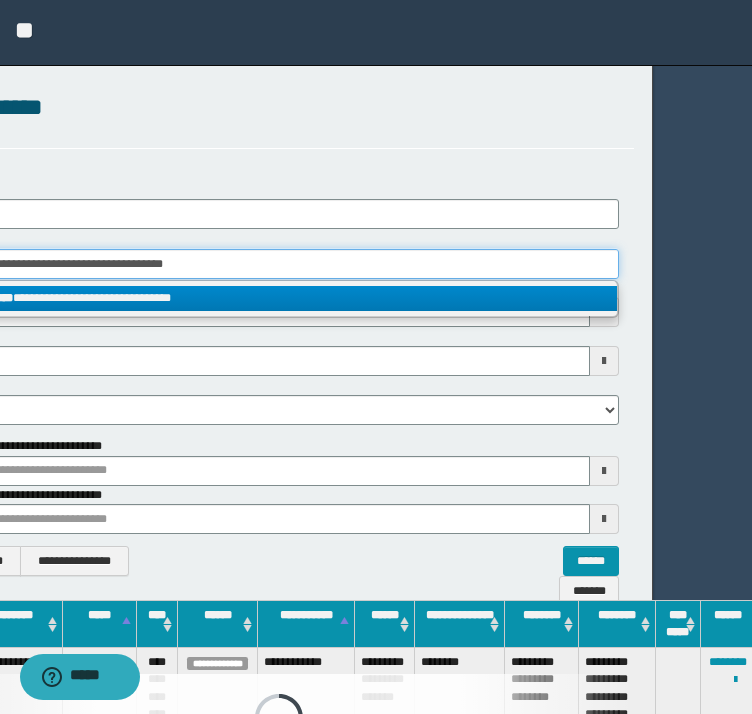 scroll, scrollTop: 0, scrollLeft: 37, axis: horizontal 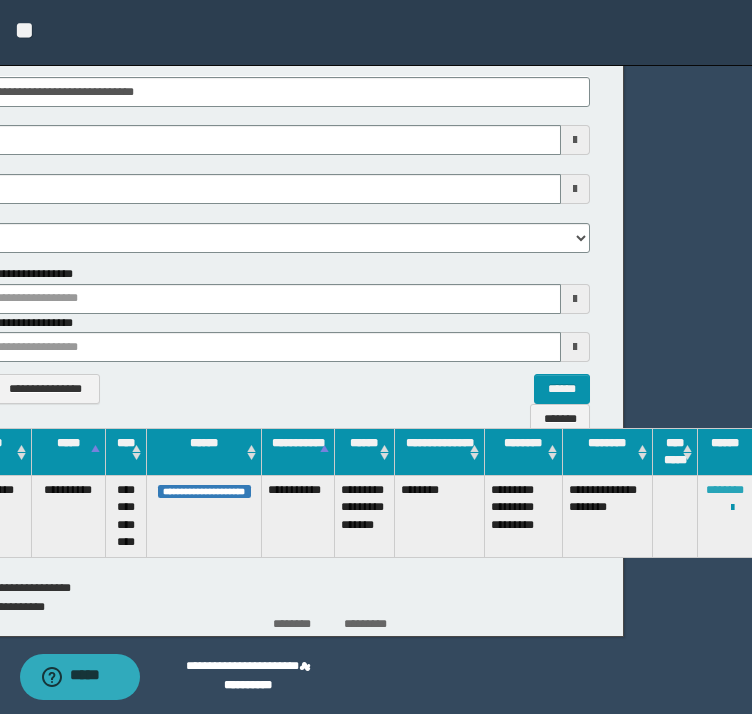 click on "********" at bounding box center (725, 490) 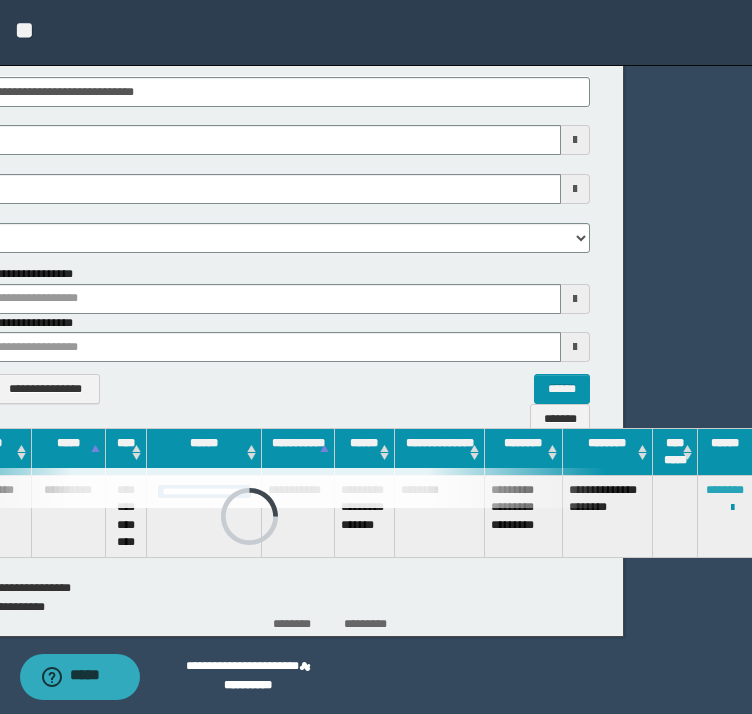 scroll, scrollTop: 172, scrollLeft: 96, axis: both 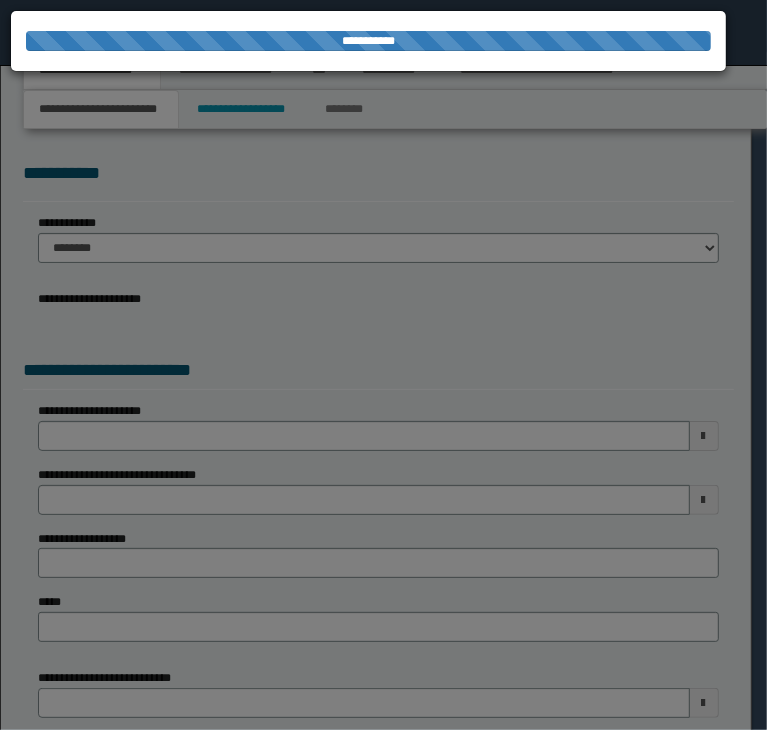 type on "**********" 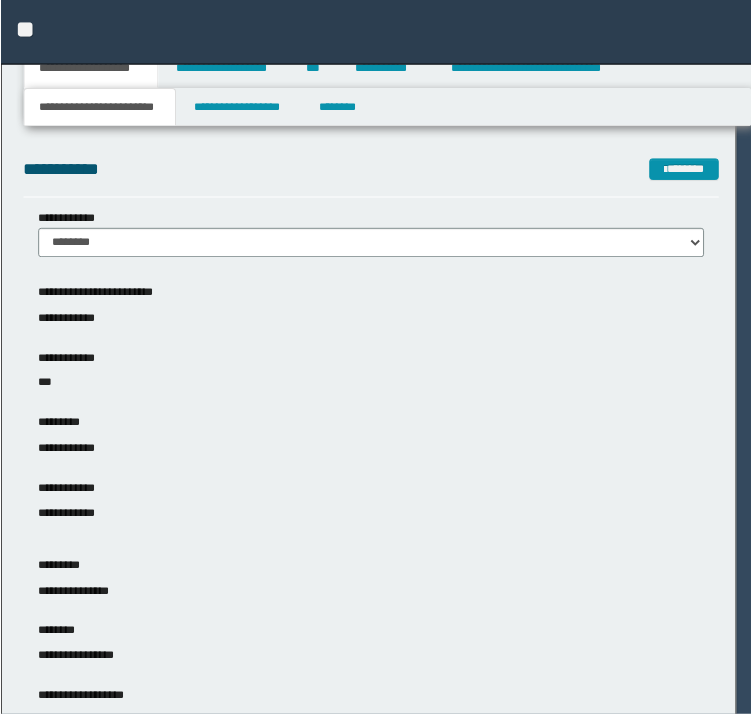 scroll, scrollTop: 0, scrollLeft: 0, axis: both 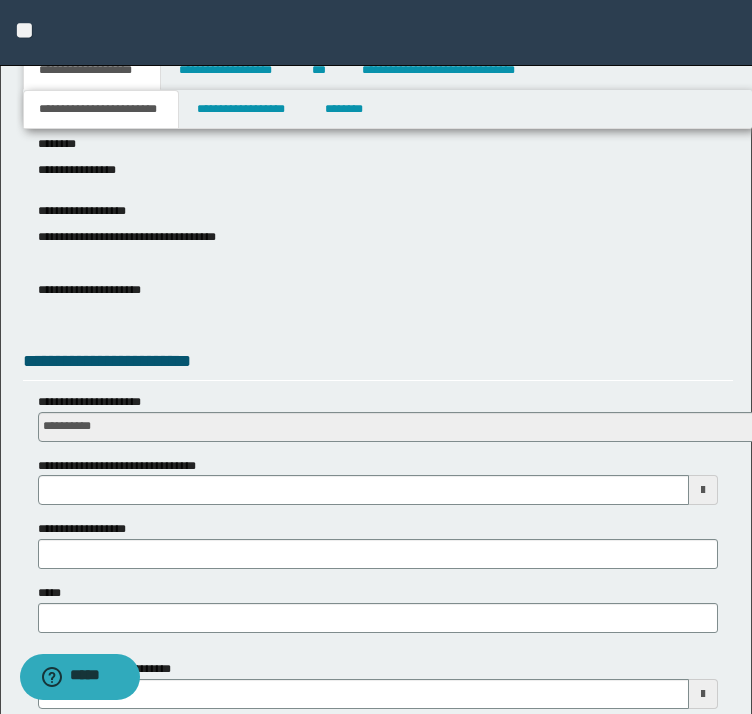 click on "**********" at bounding box center (376, -143) 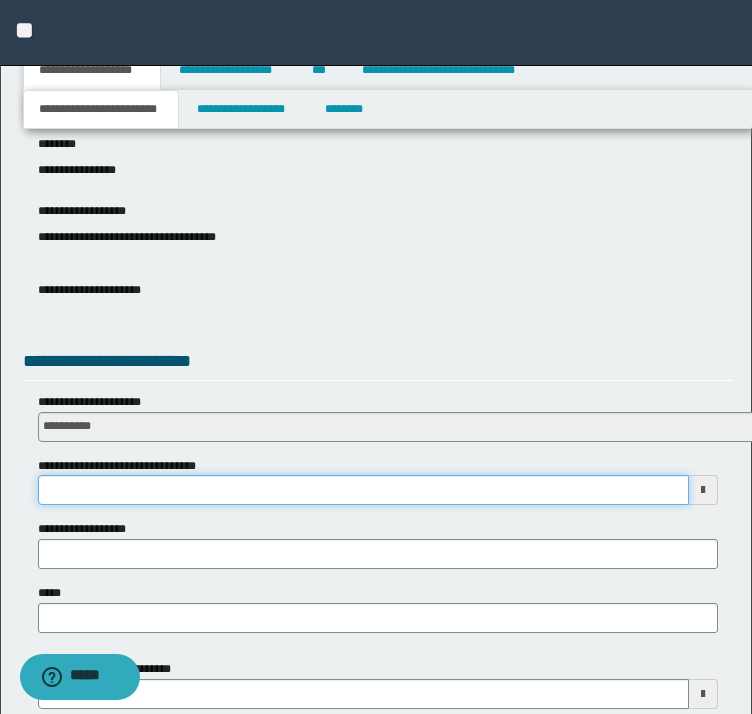 click on "**********" at bounding box center (364, 490) 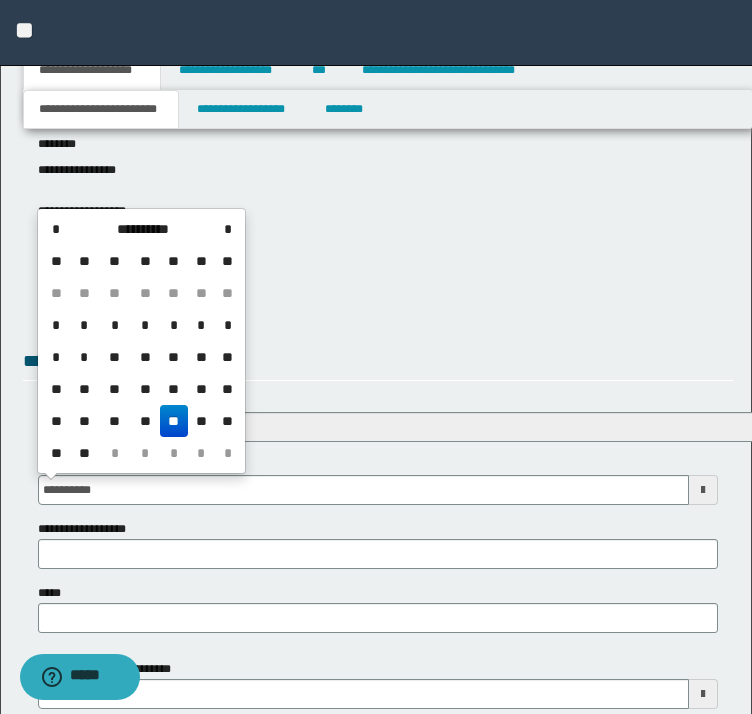 type on "**********" 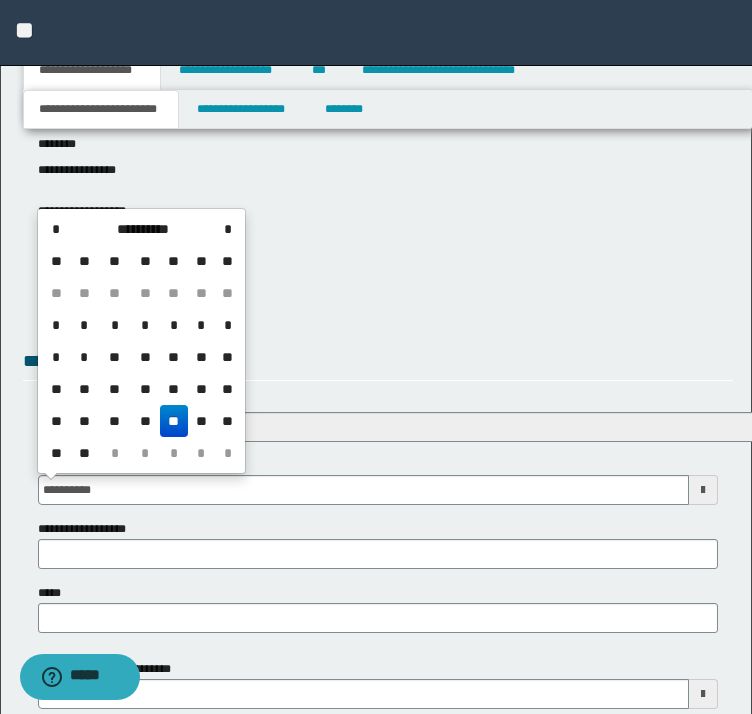 click on "**********" at bounding box center (378, 364) 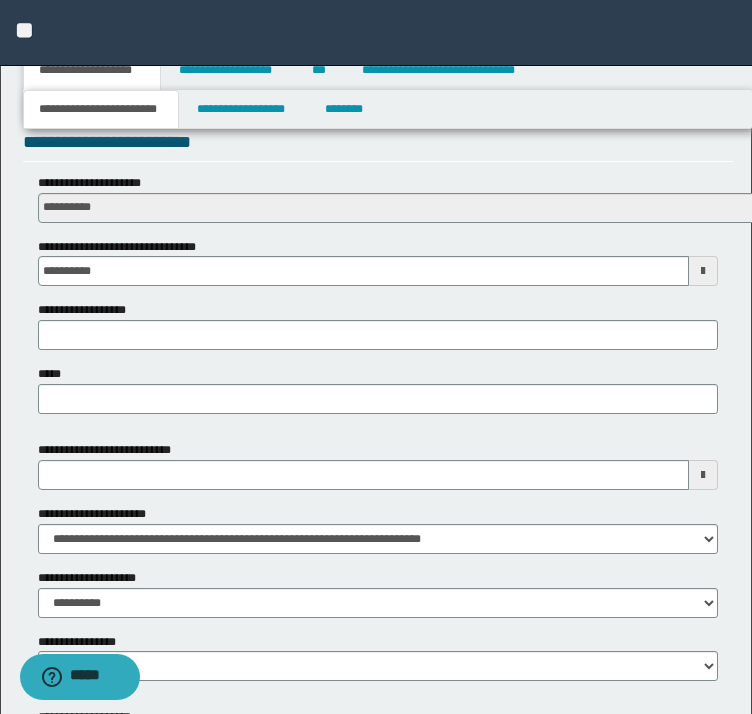 scroll, scrollTop: 900, scrollLeft: 0, axis: vertical 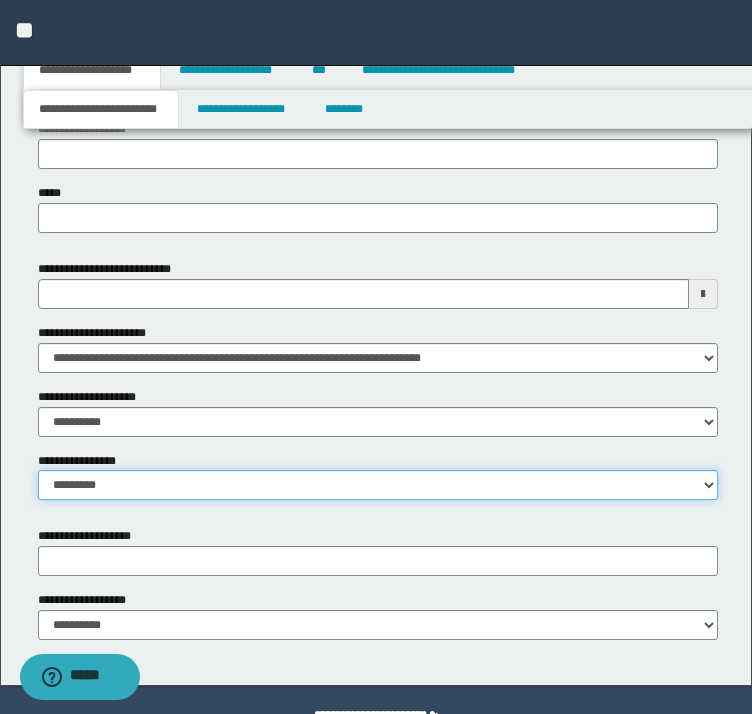 drag, startPoint x: 92, startPoint y: 485, endPoint x: 97, endPoint y: 496, distance: 12.083046 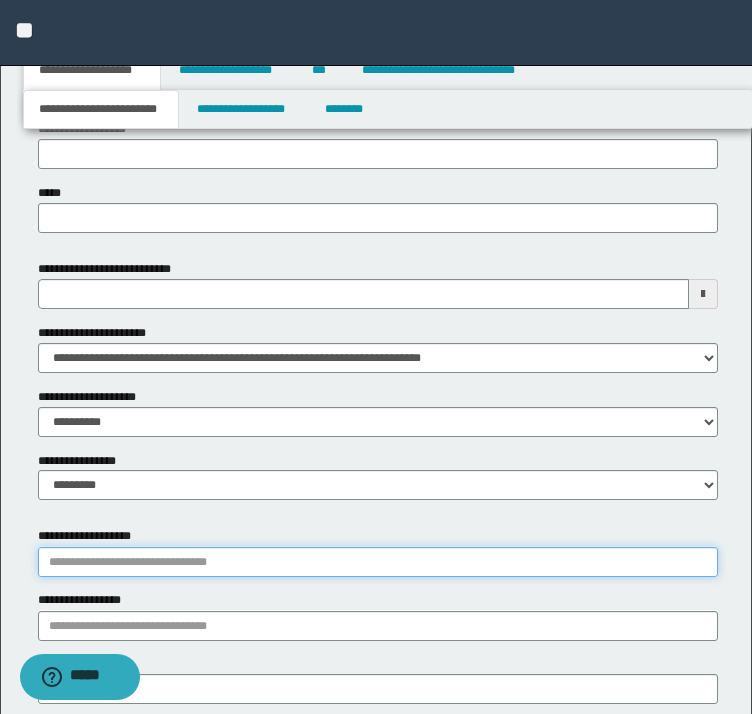 click on "**********" at bounding box center (378, 562) 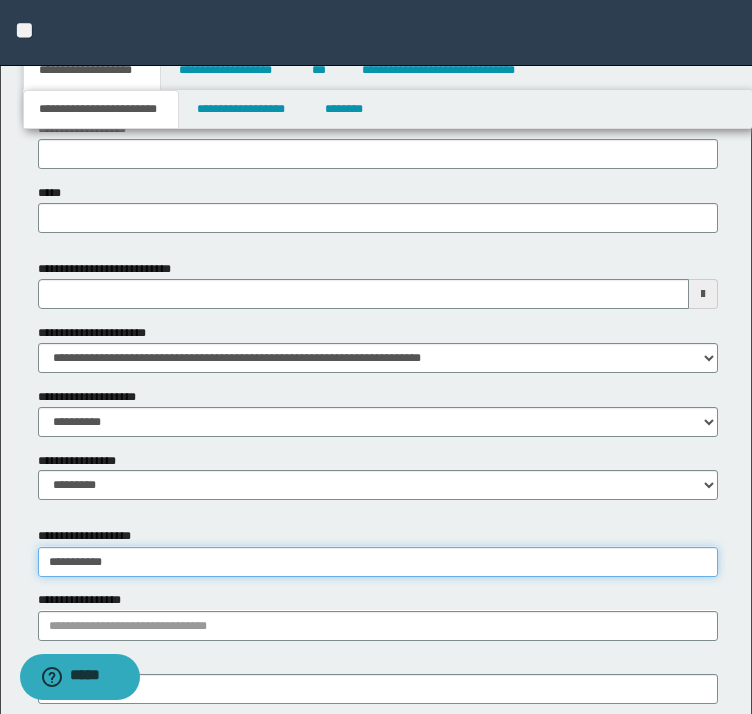 type on "**********" 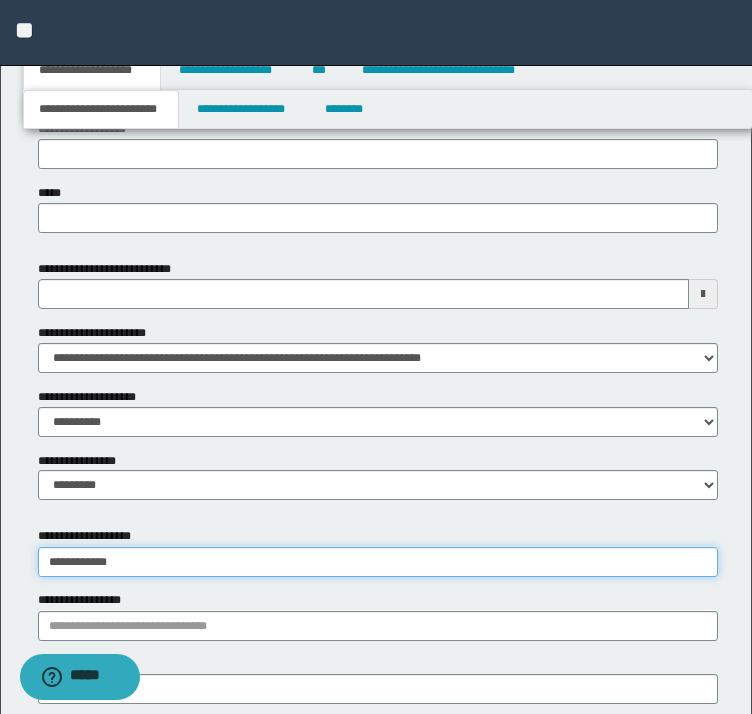 type on "**********" 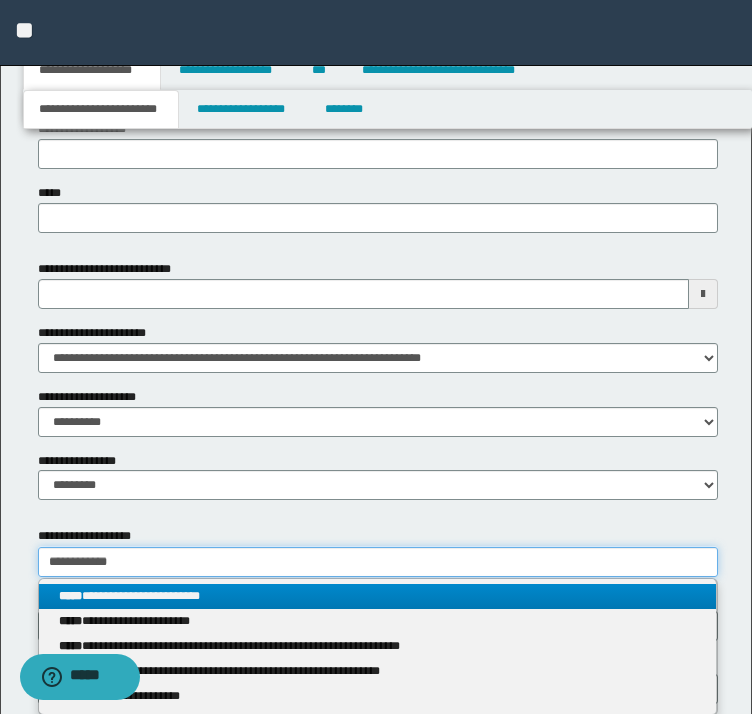 type on "**********" 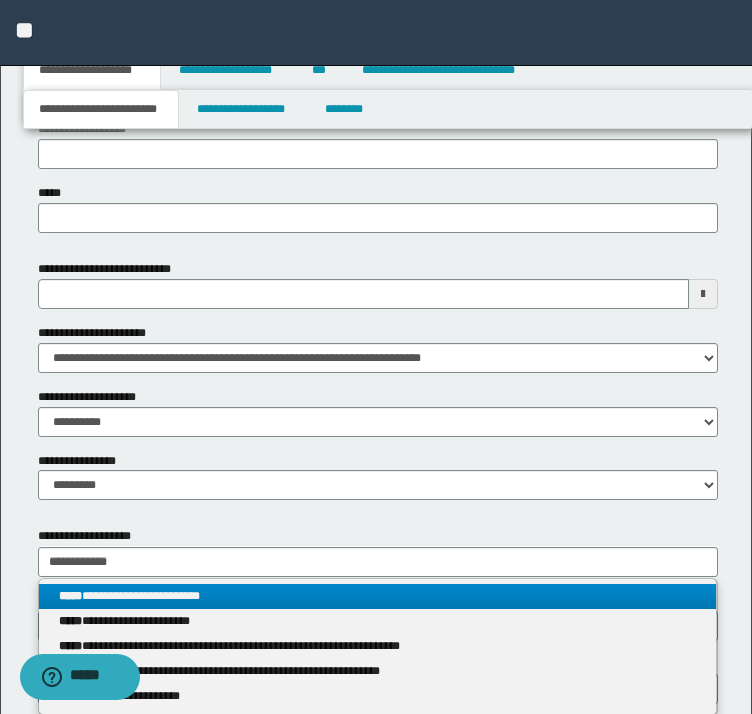 click on "**********" at bounding box center (378, 596) 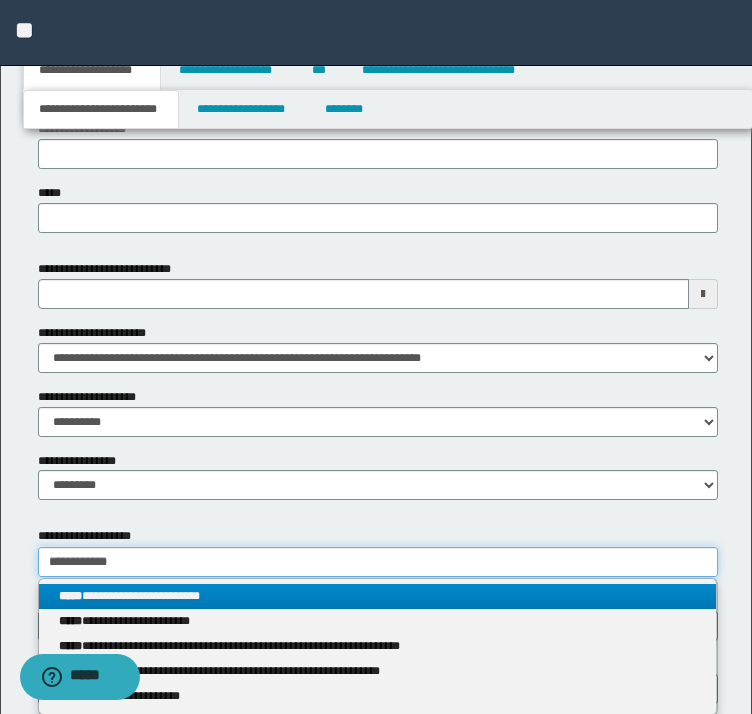 type 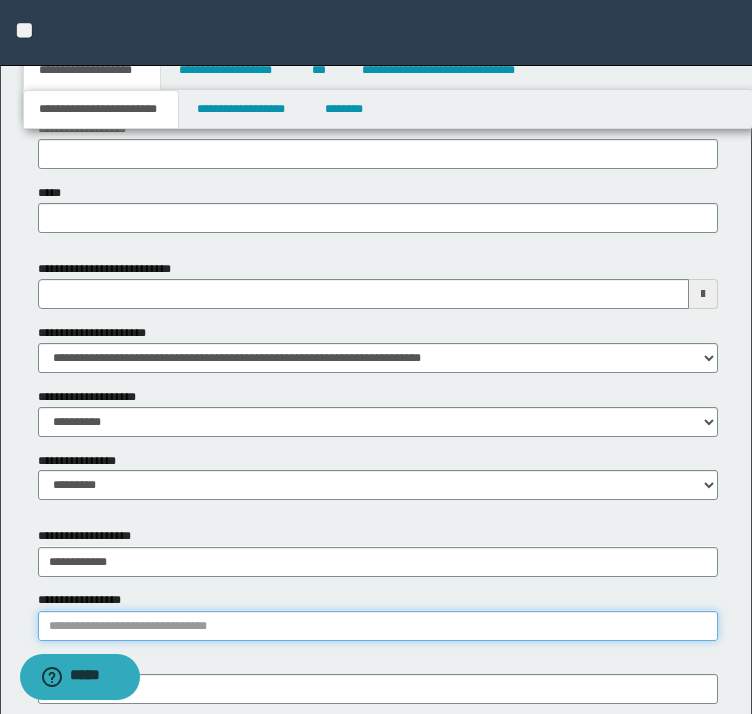 click on "**********" at bounding box center (378, 626) 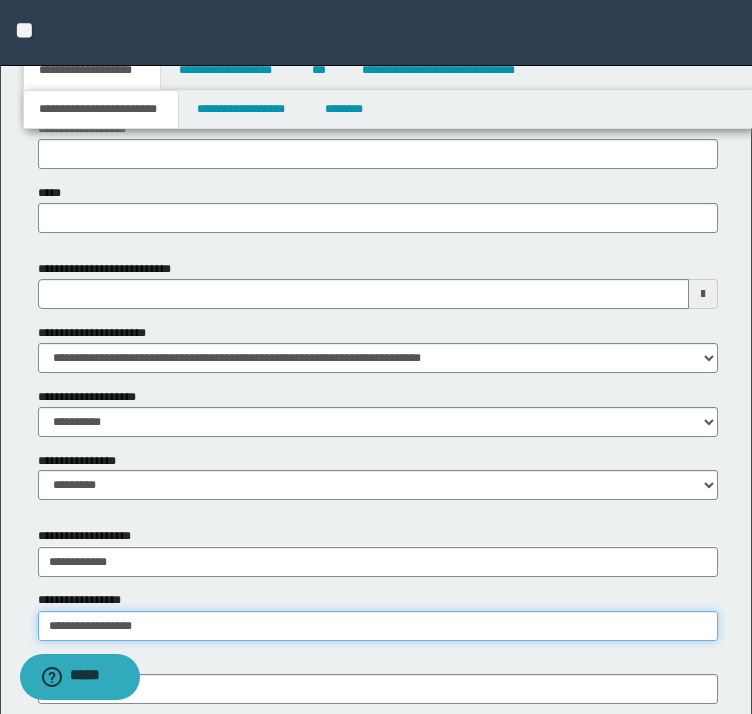 type on "**********" 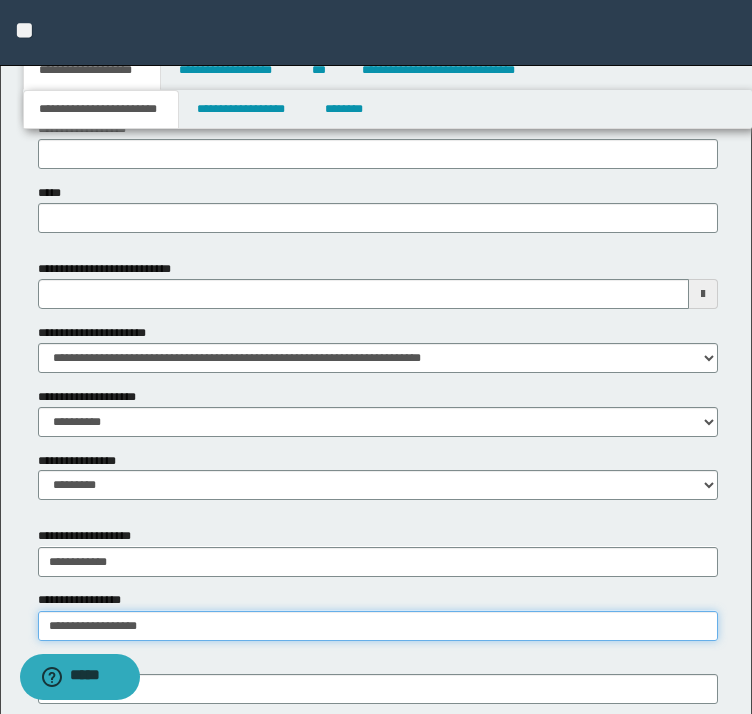 type on "**********" 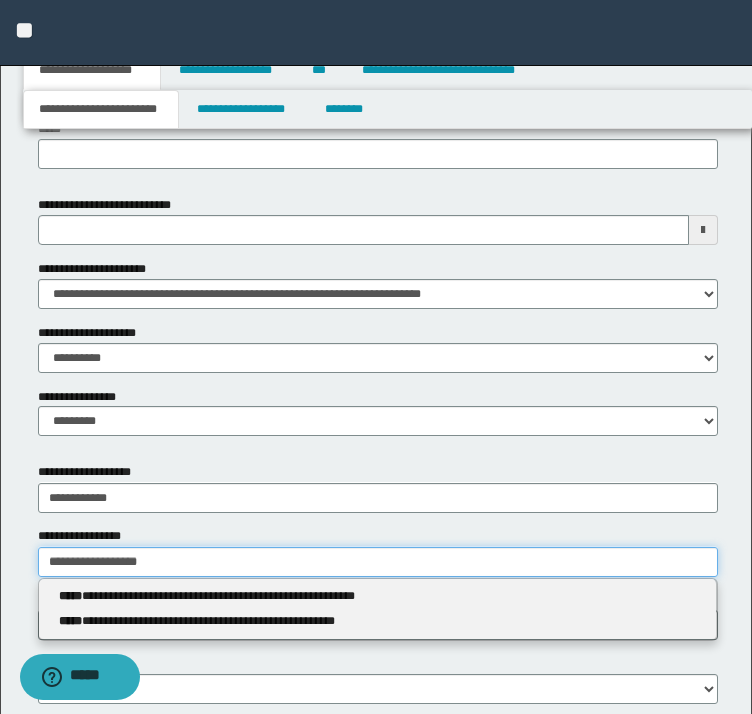 scroll, scrollTop: 1000, scrollLeft: 0, axis: vertical 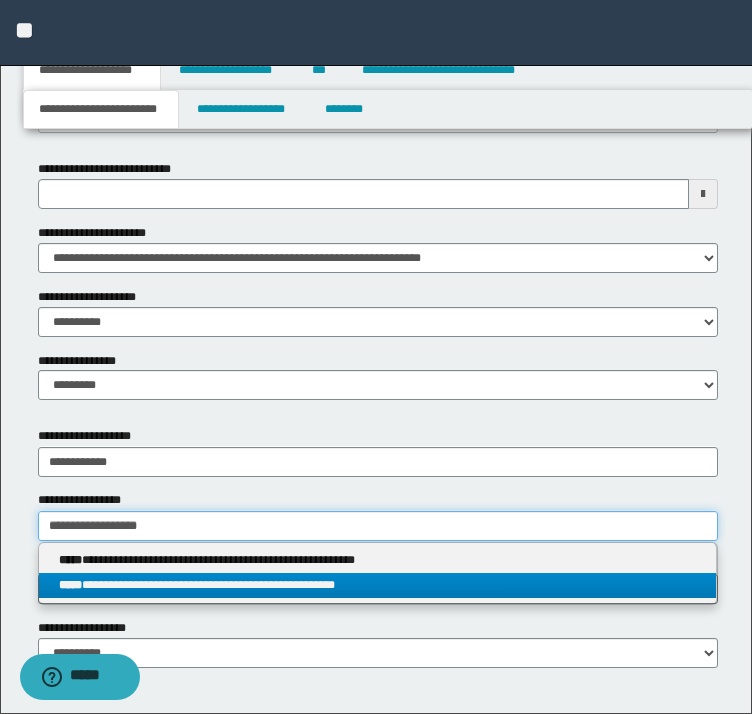 type on "**********" 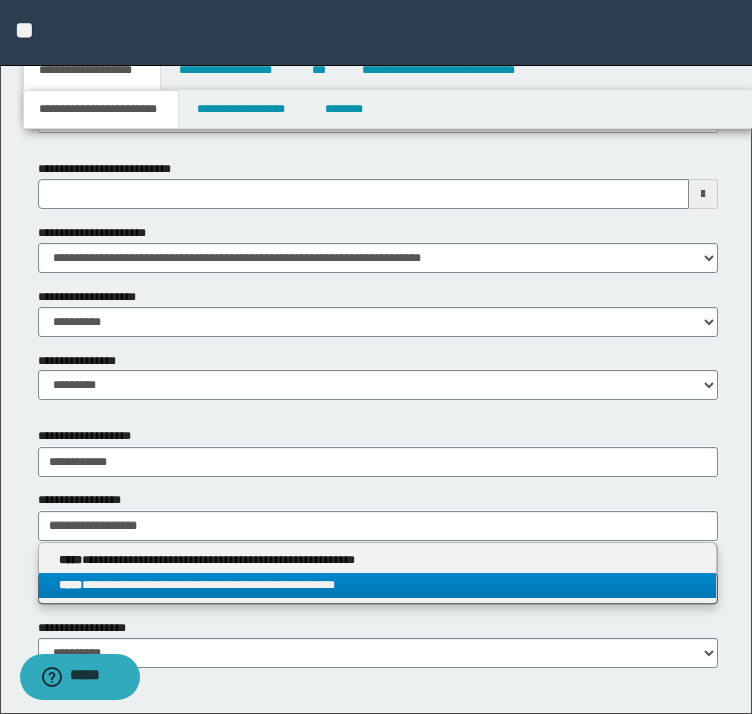 click on "**********" at bounding box center [378, 585] 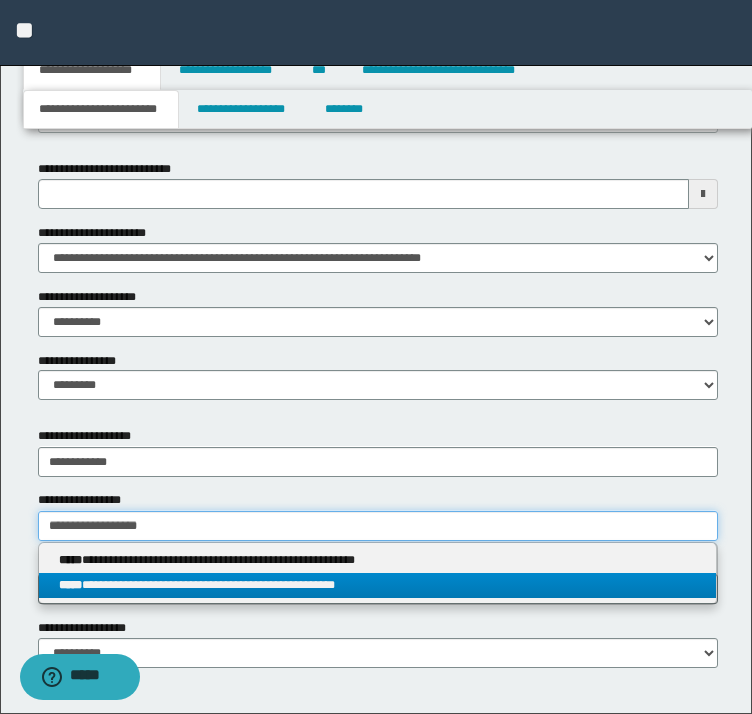 type 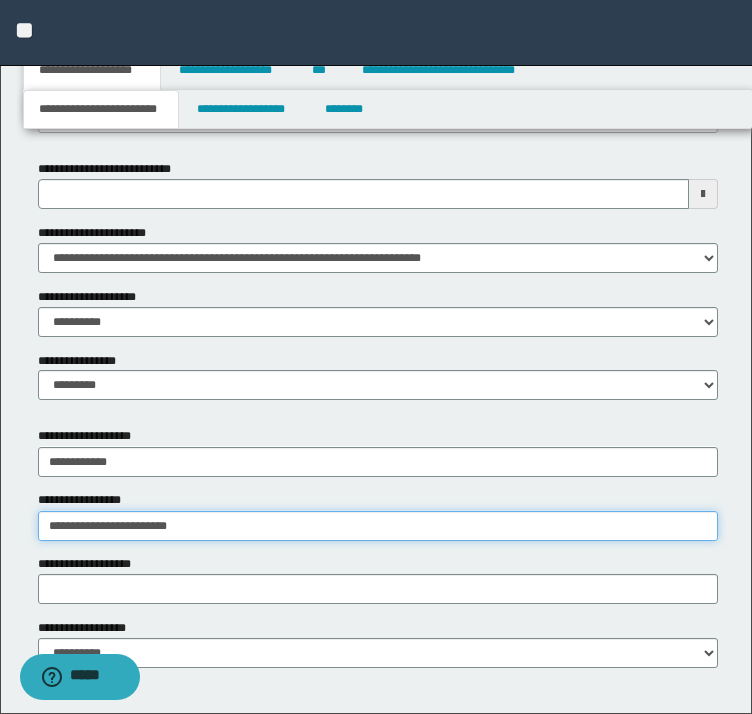 type 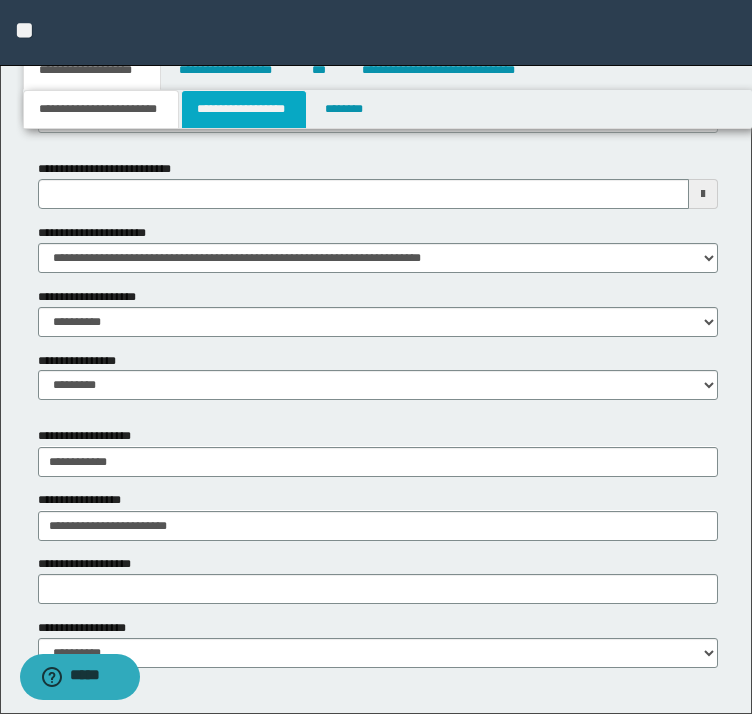 click on "**********" at bounding box center (244, 109) 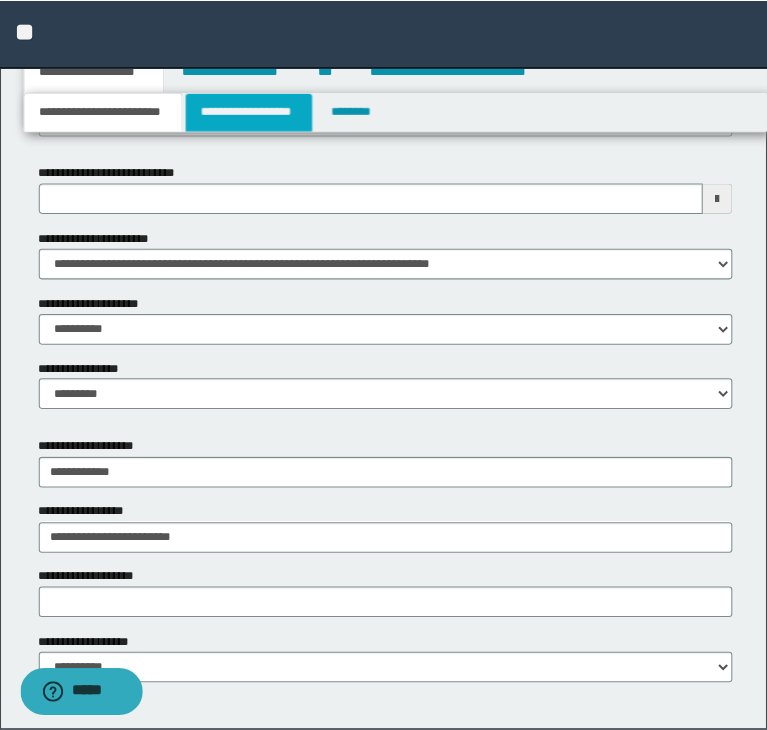 scroll, scrollTop: 0, scrollLeft: 0, axis: both 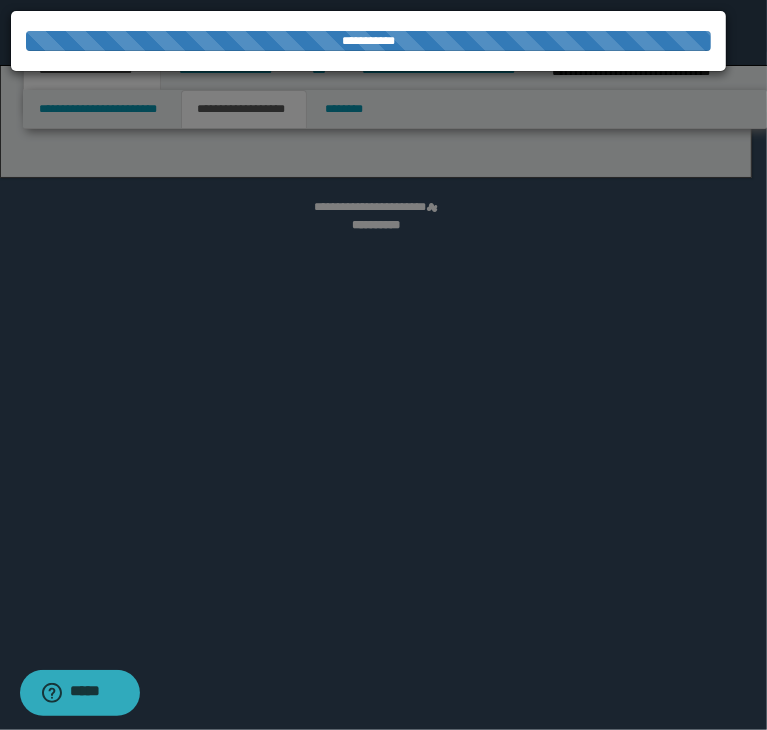 select on "*" 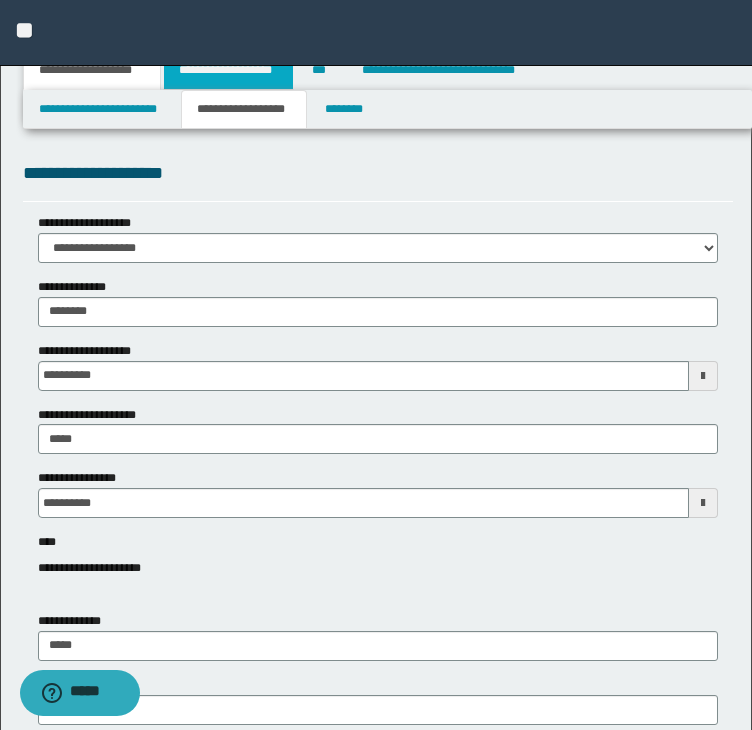 click on "**********" at bounding box center [228, 70] 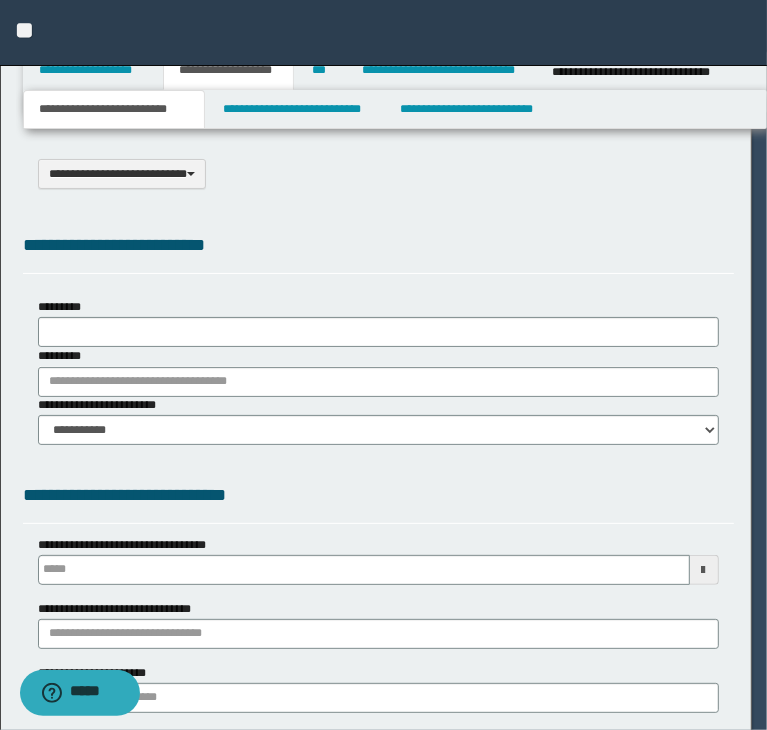 select on "*" 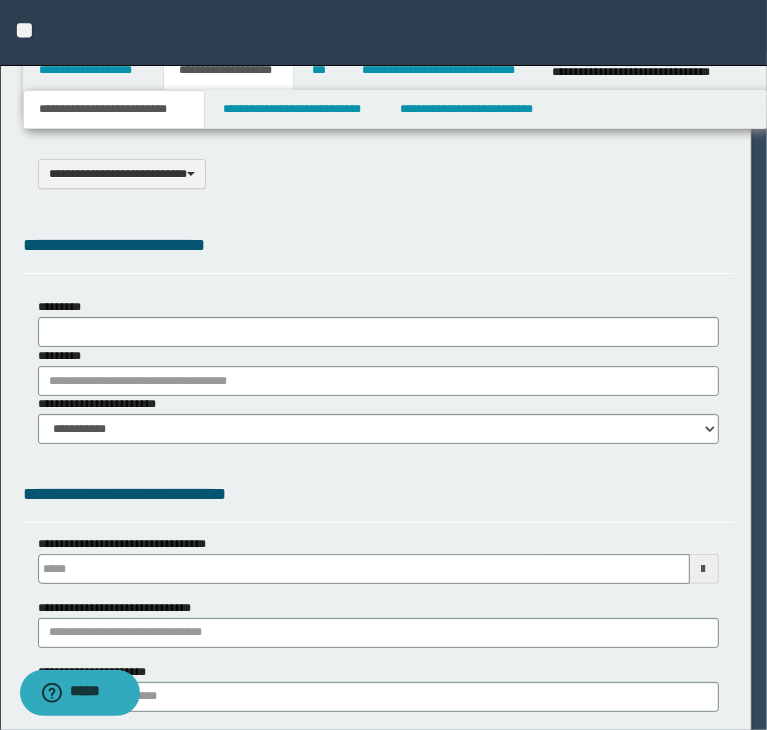 scroll, scrollTop: 0, scrollLeft: 0, axis: both 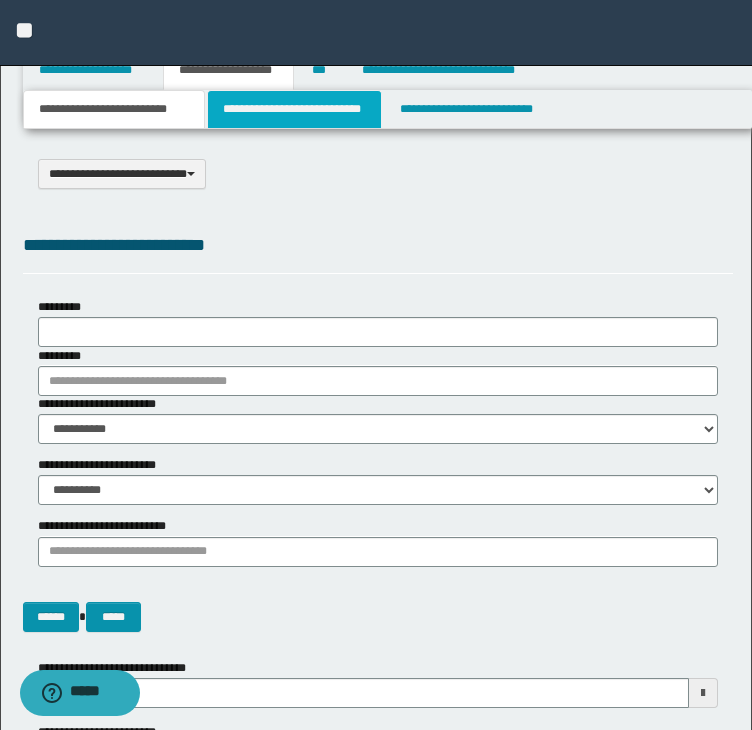 click on "**********" at bounding box center [294, 109] 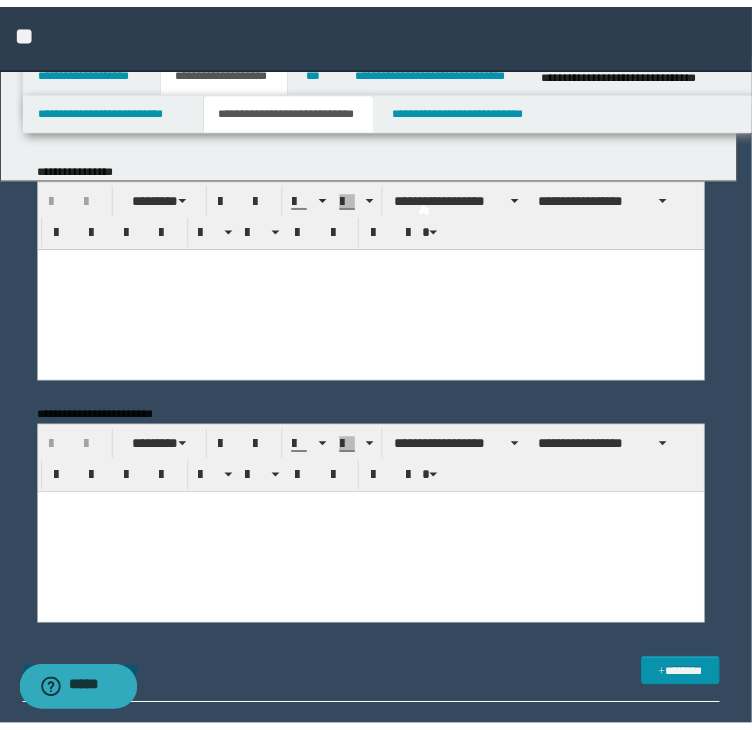 scroll, scrollTop: 0, scrollLeft: 0, axis: both 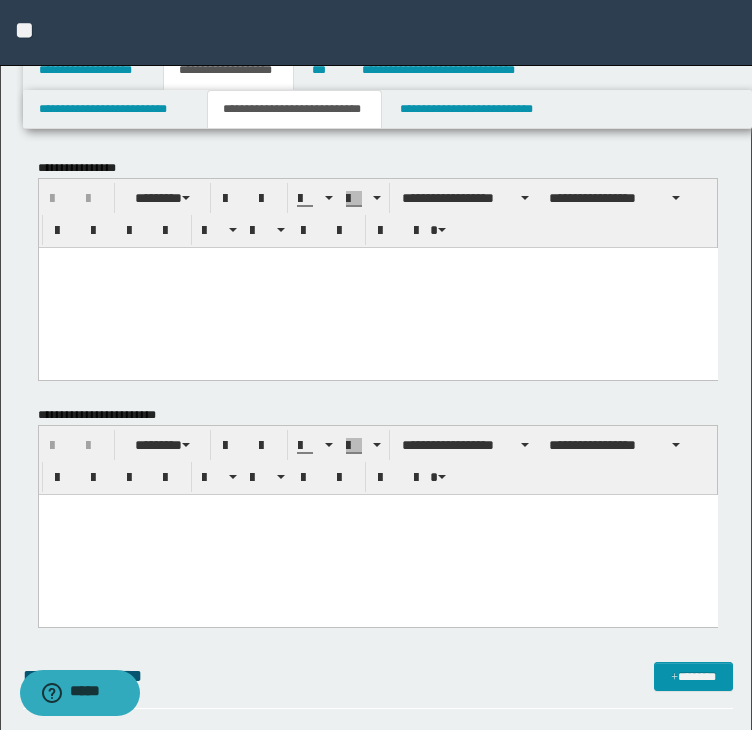 click at bounding box center (377, 287) 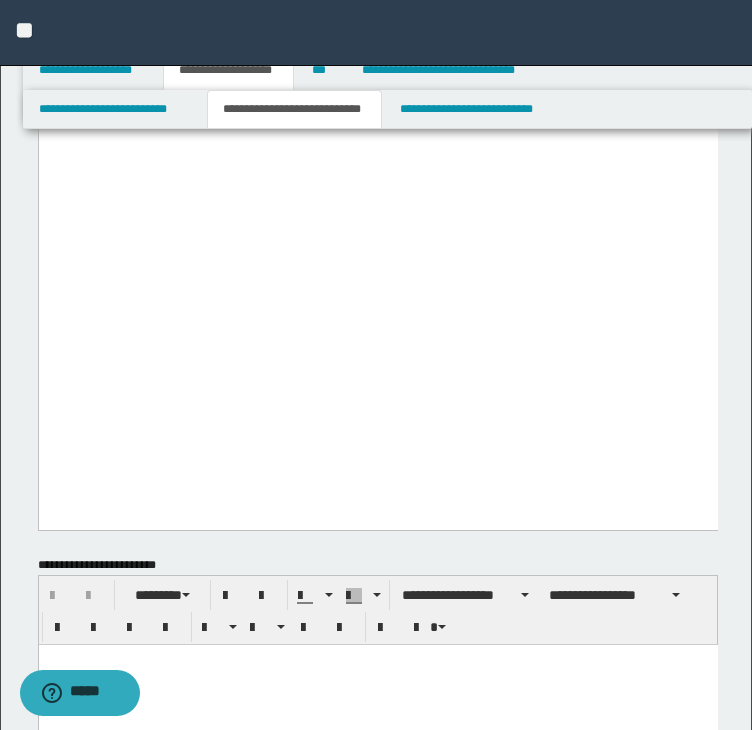 drag, startPoint x: 48, startPoint y: -2035, endPoint x: 341, endPoint y: 444, distance: 2496.2551 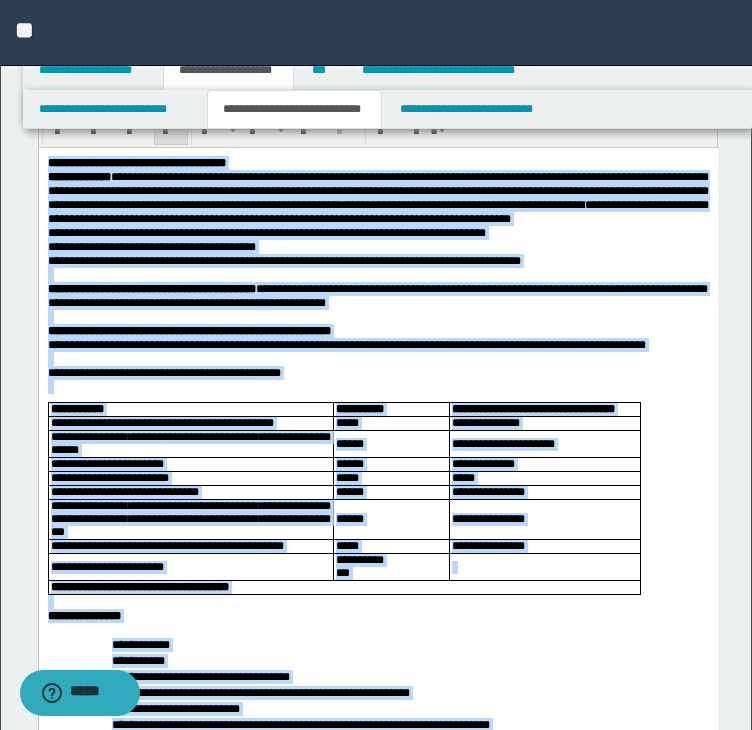 scroll, scrollTop: 0, scrollLeft: 0, axis: both 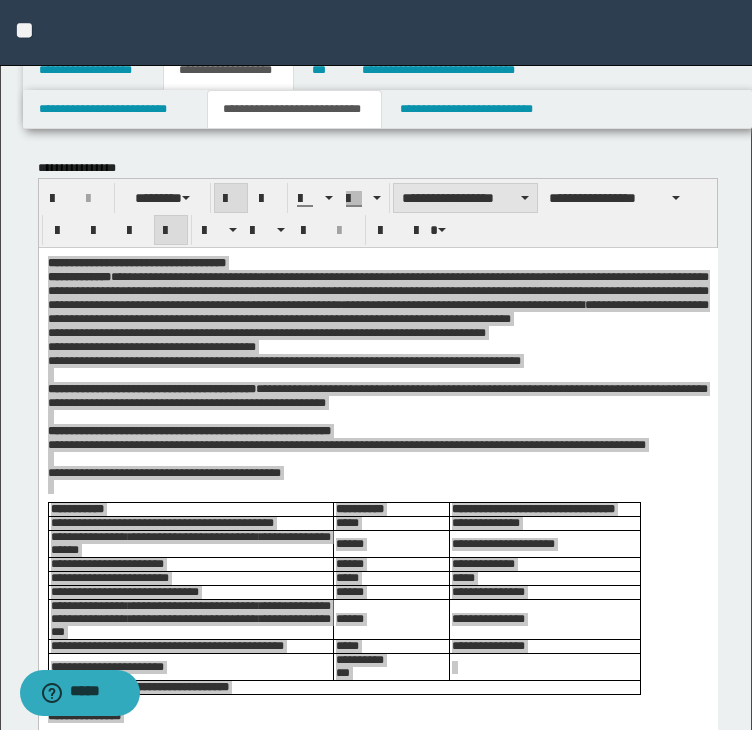 click on "**********" at bounding box center (378, 213) 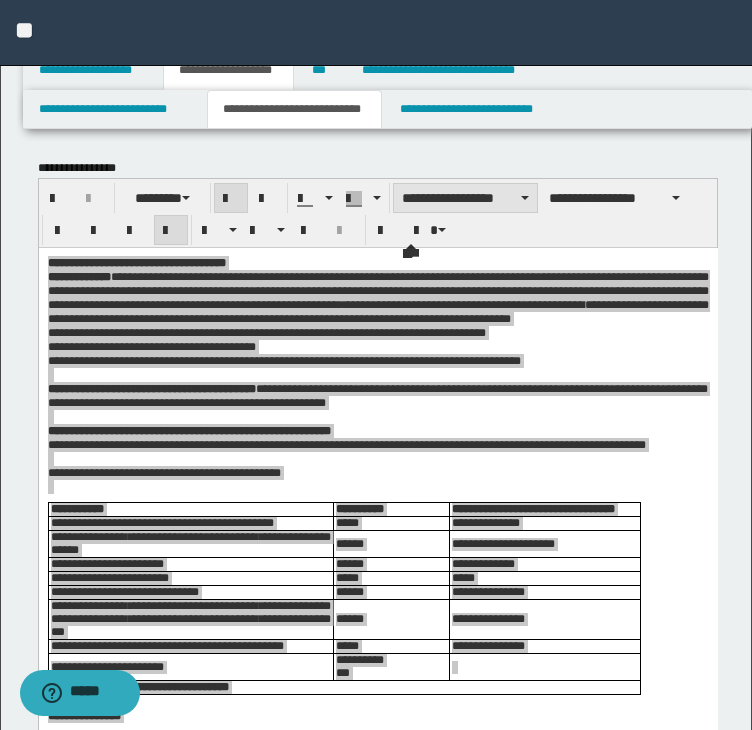 click on "**********" at bounding box center [465, 198] 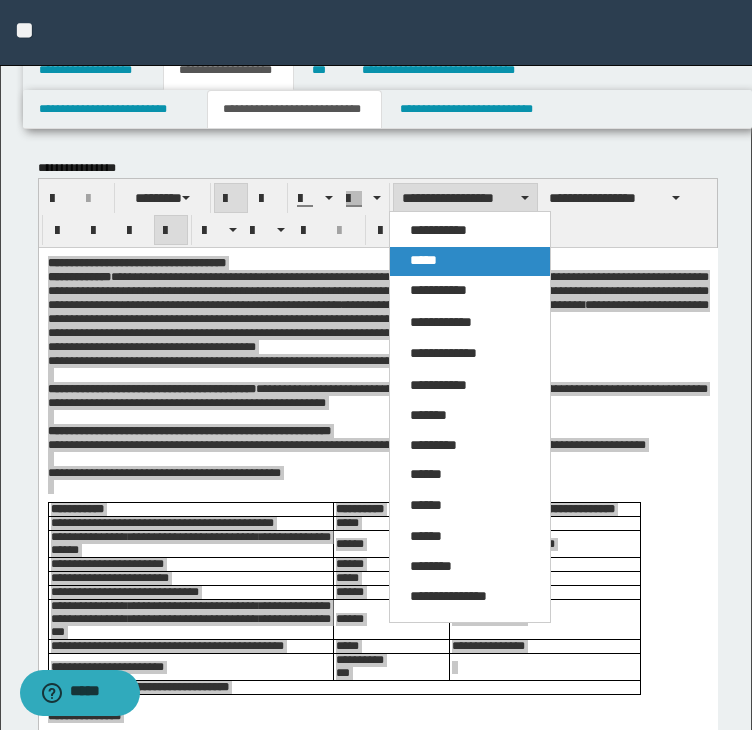 drag, startPoint x: 440, startPoint y: 265, endPoint x: 453, endPoint y: 0, distance: 265.31866 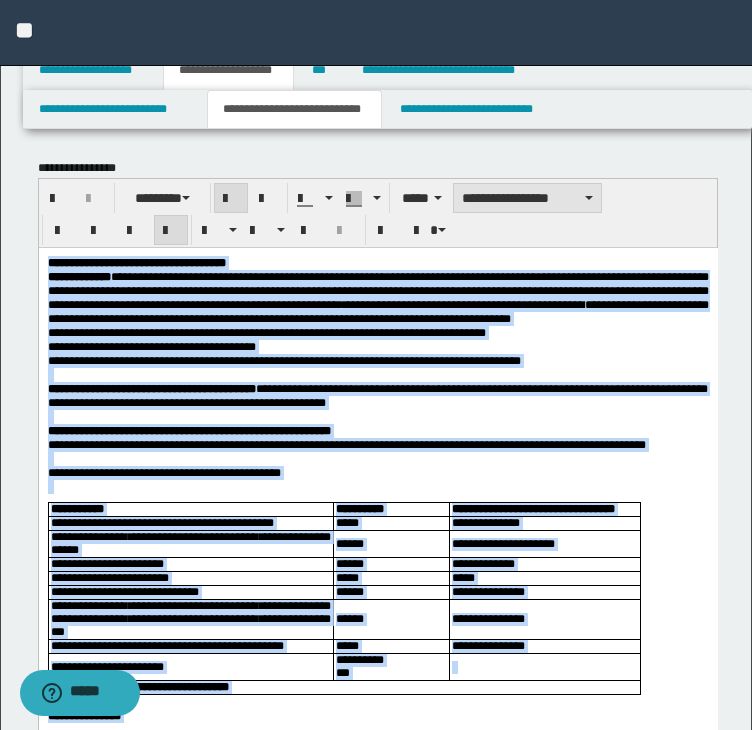 click on "**********" at bounding box center (527, 198) 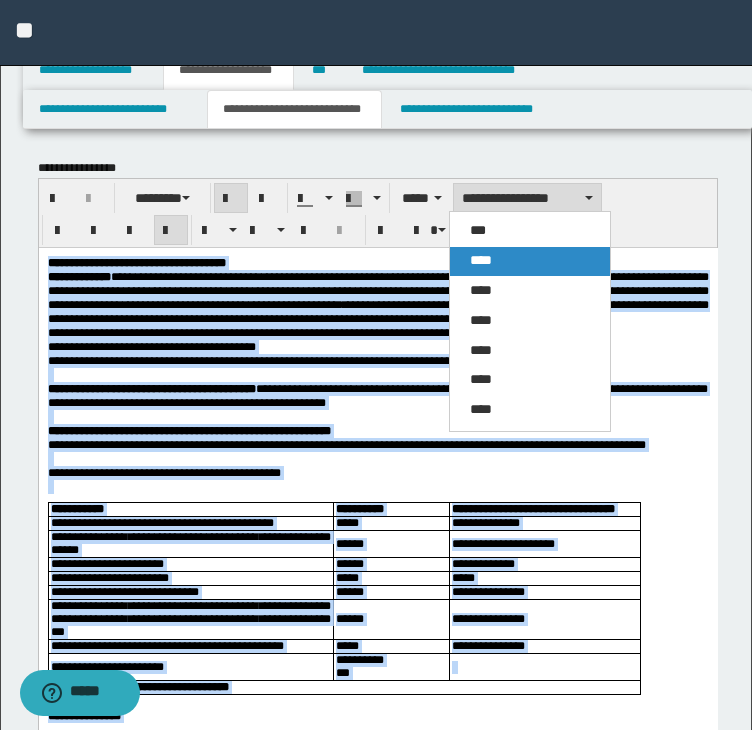 click on "****" at bounding box center (530, 261) 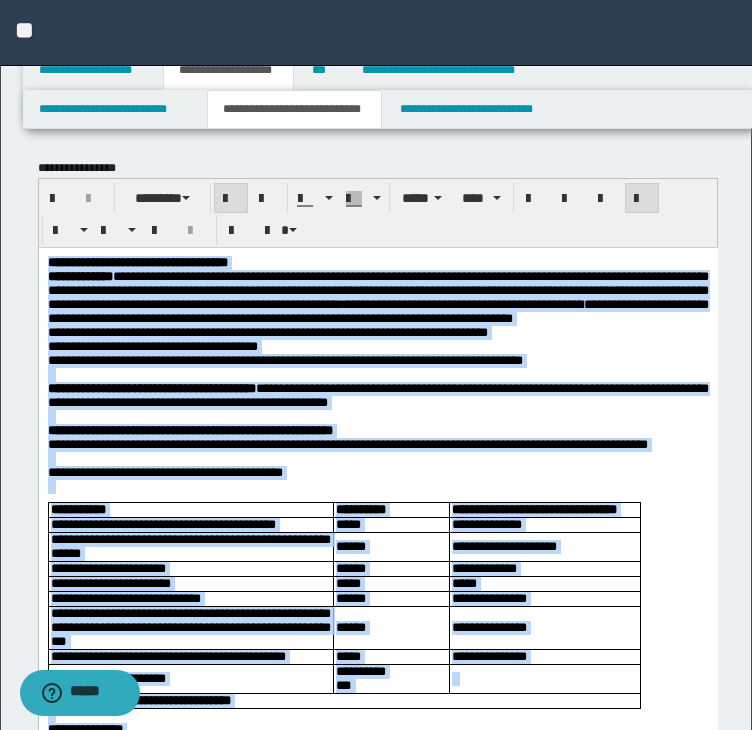 click at bounding box center [642, 199] 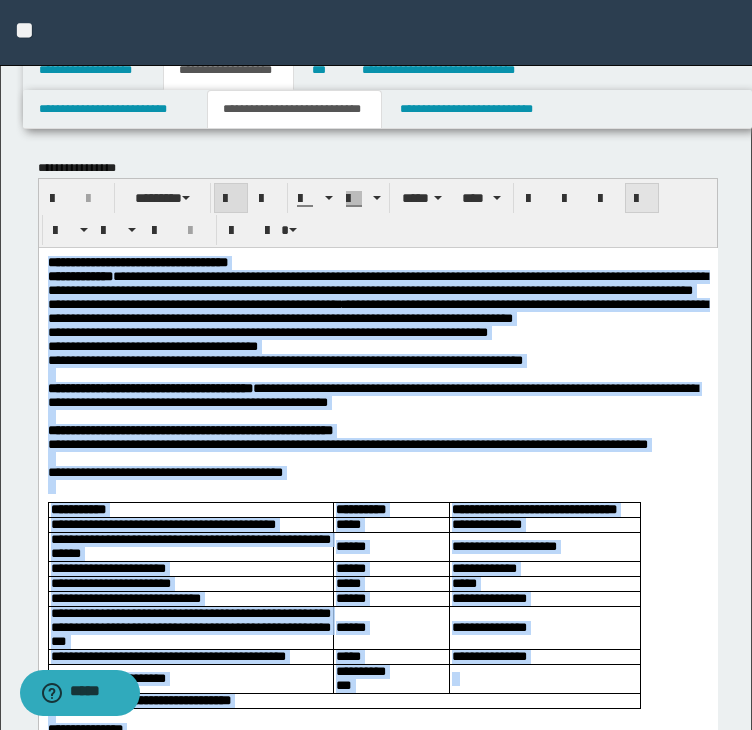 click at bounding box center [642, 199] 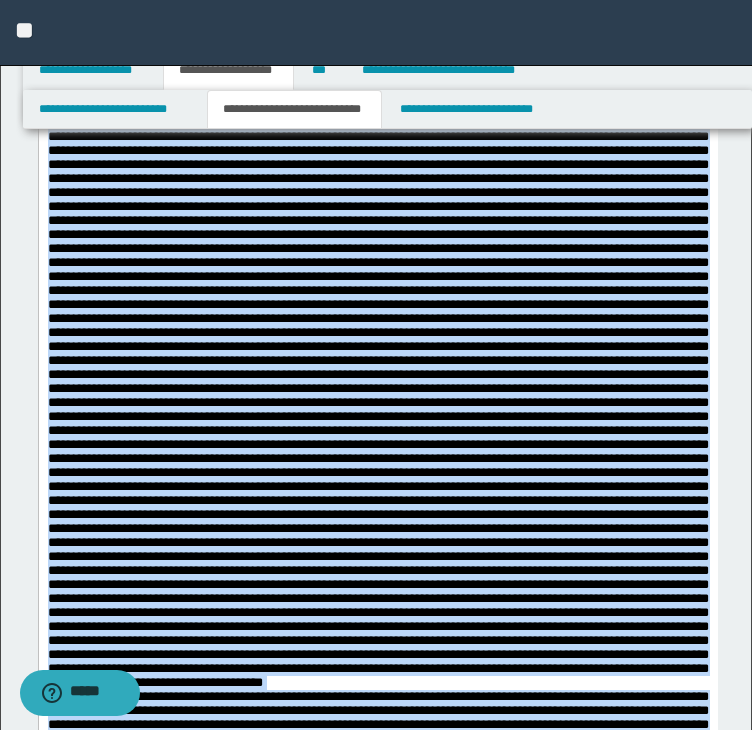 scroll, scrollTop: 800, scrollLeft: 0, axis: vertical 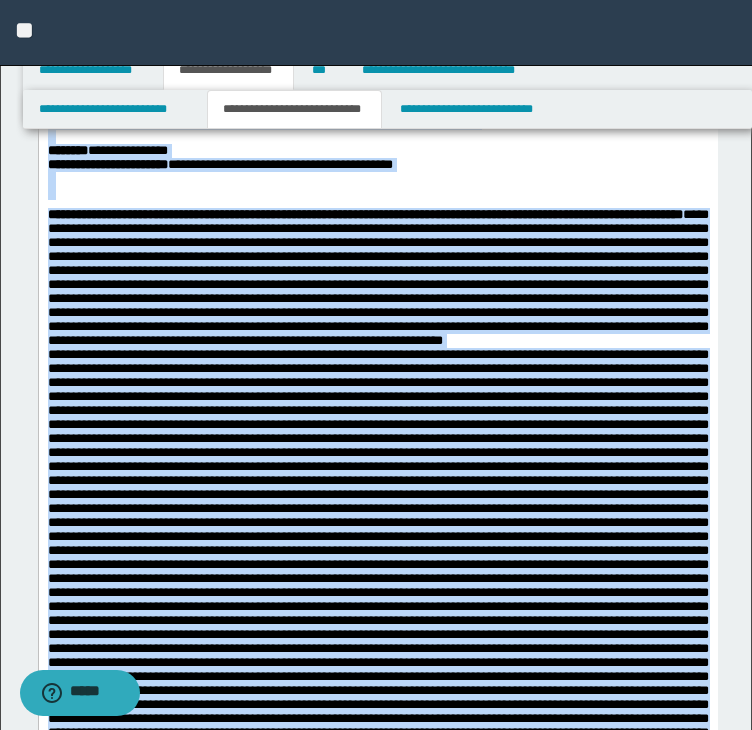 click on "**********" at bounding box center [377, 278] 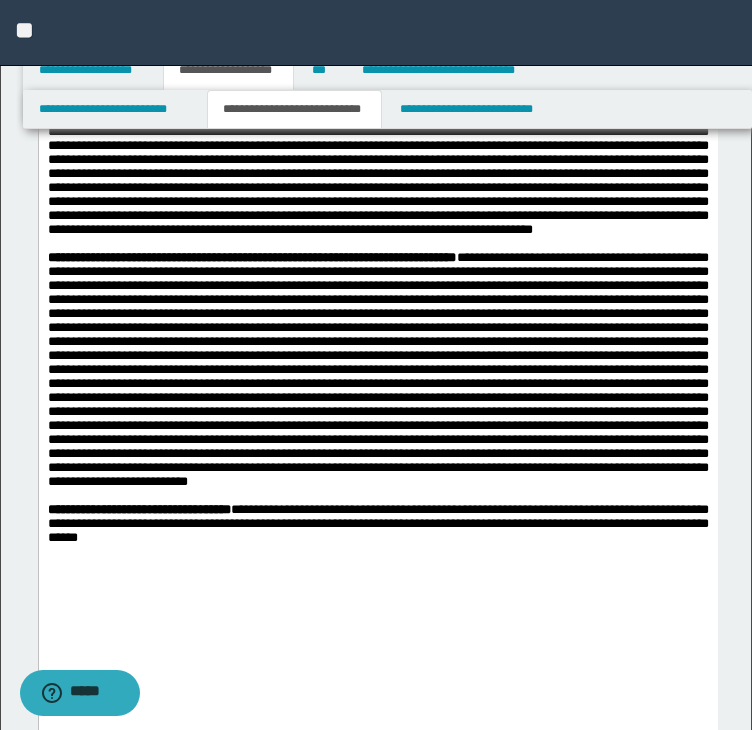 scroll, scrollTop: 2000, scrollLeft: 0, axis: vertical 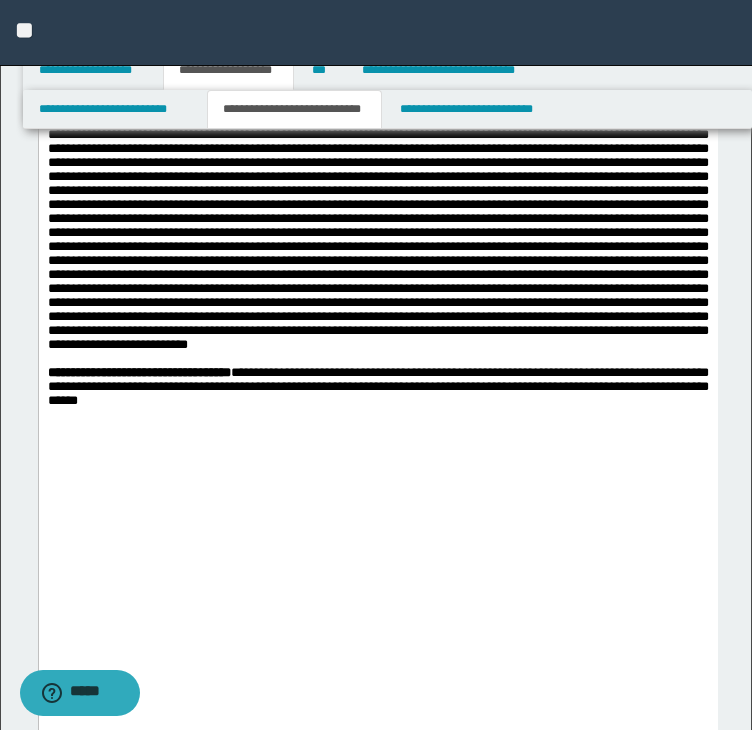 click on "**********" at bounding box center [377, -621] 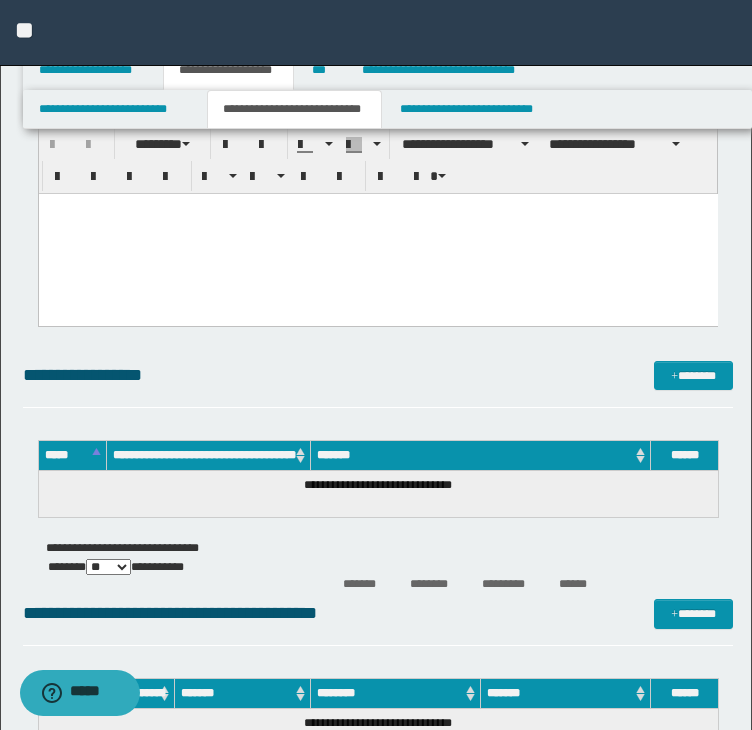 scroll, scrollTop: 3000, scrollLeft: 0, axis: vertical 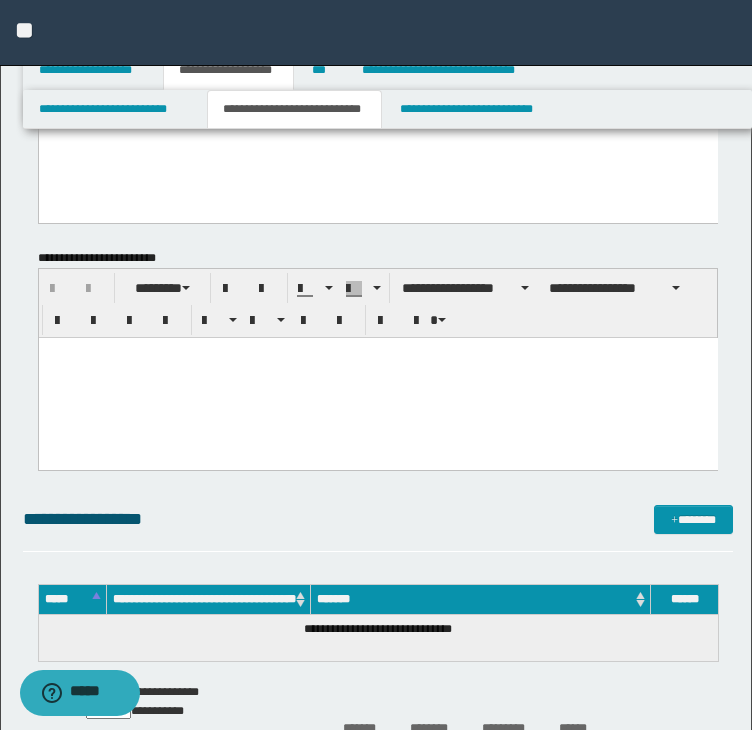 click at bounding box center (377, 378) 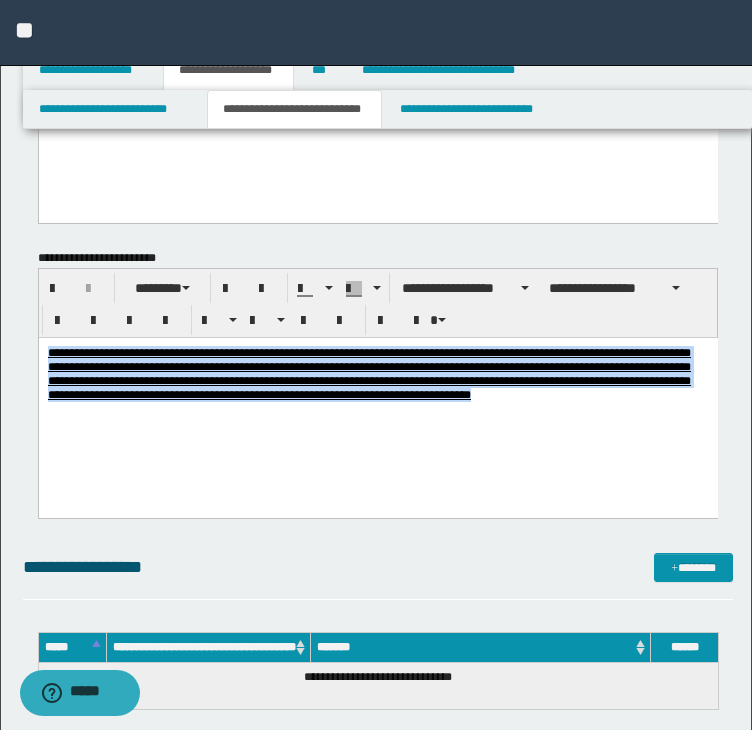 drag, startPoint x: 511, startPoint y: 406, endPoint x: -26, endPoint y: 288, distance: 549.81177 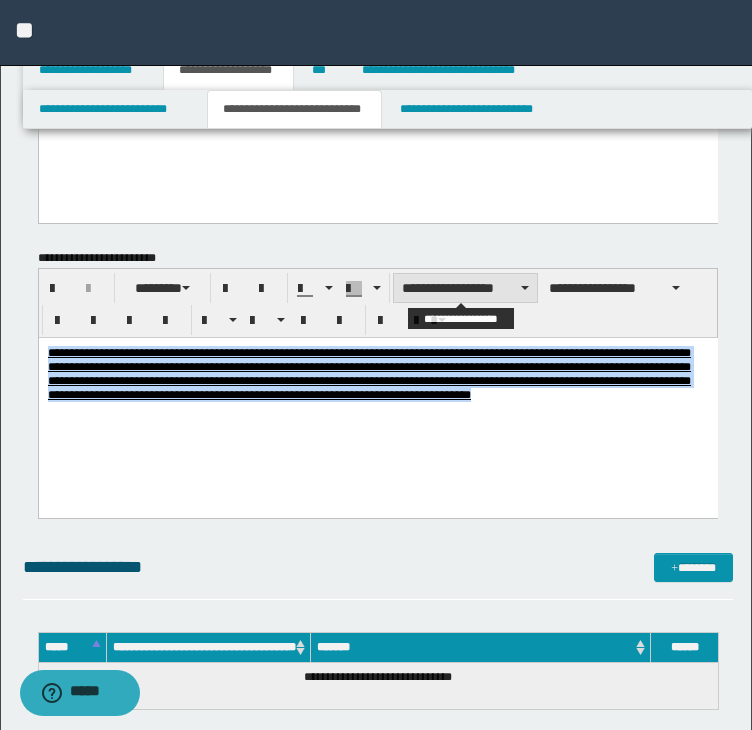 click on "**********" at bounding box center [465, 288] 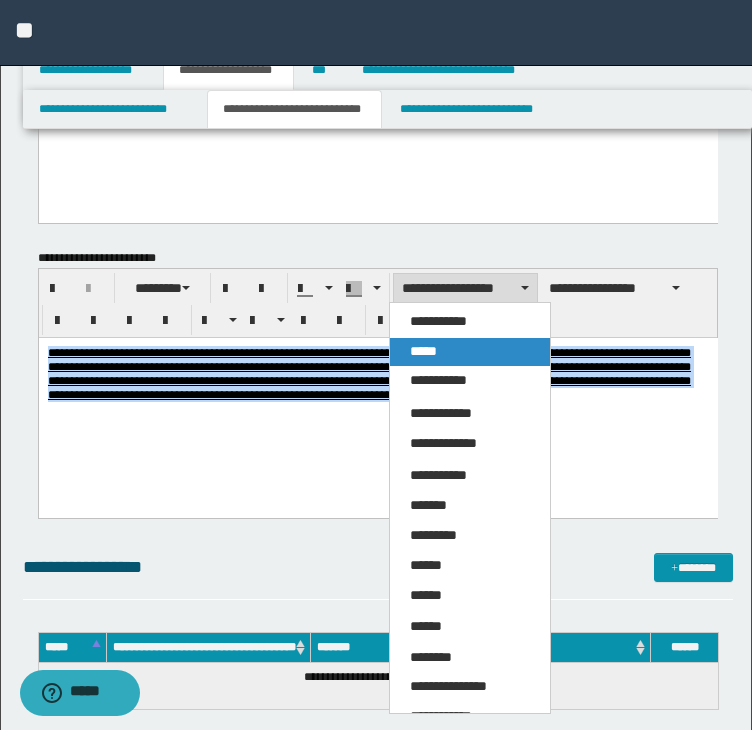 click on "*****" at bounding box center (423, 351) 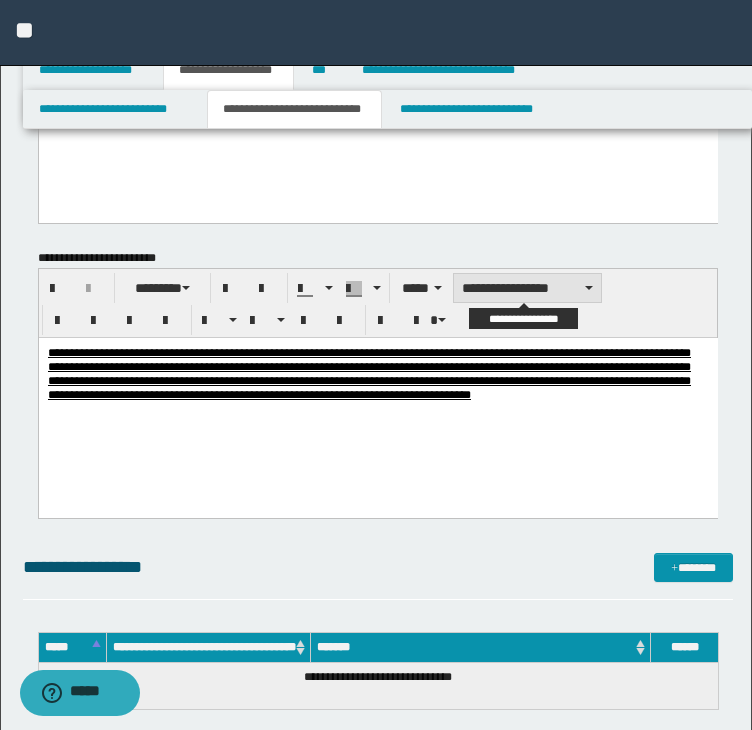click on "**********" at bounding box center [527, 288] 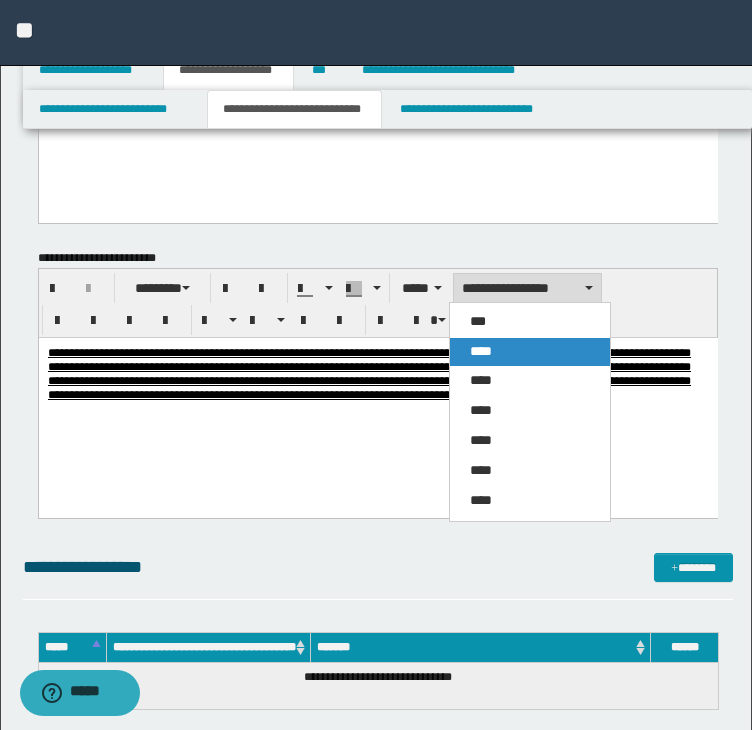 drag, startPoint x: 477, startPoint y: 16, endPoint x: 516, endPoint y: 353, distance: 339.24918 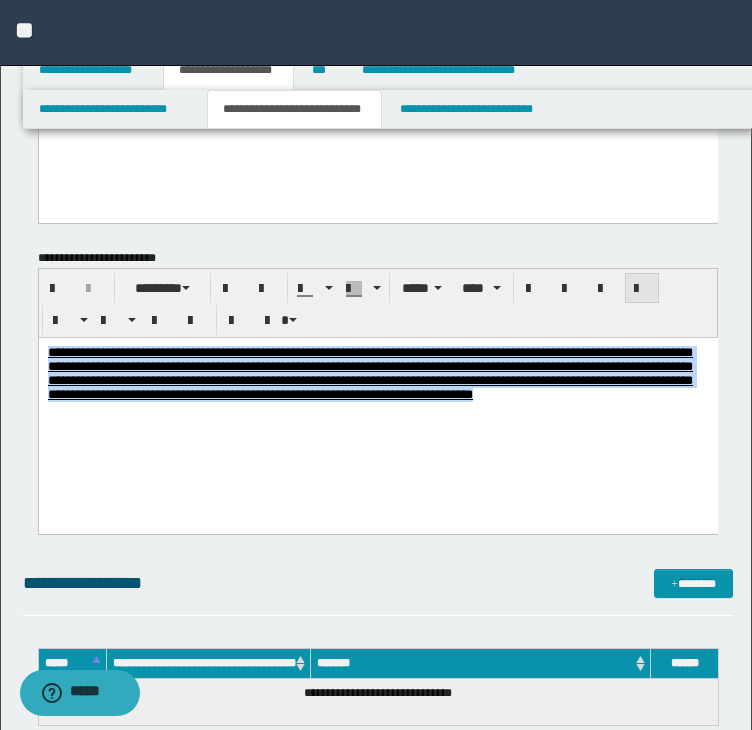 click at bounding box center (642, 289) 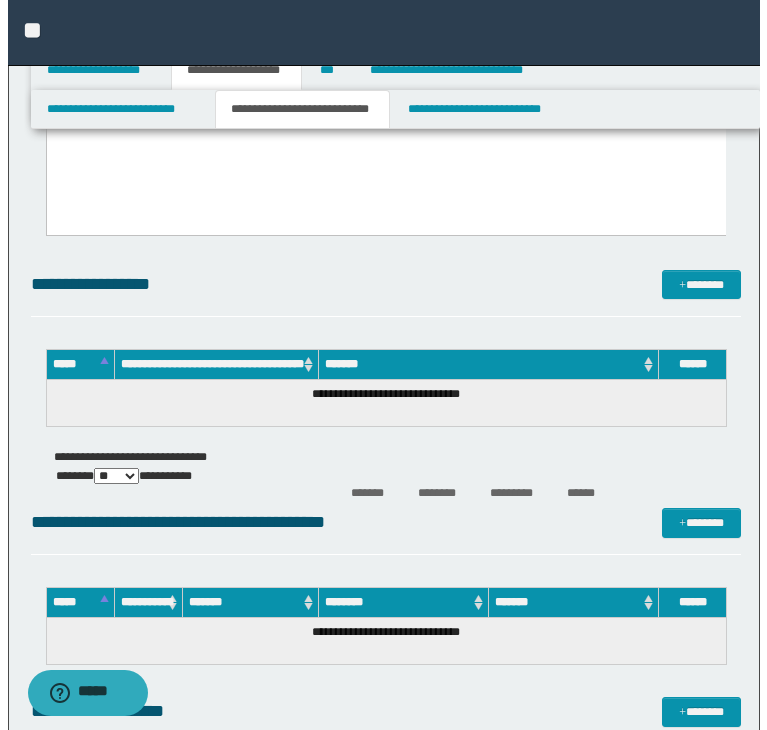 scroll, scrollTop: 3300, scrollLeft: 0, axis: vertical 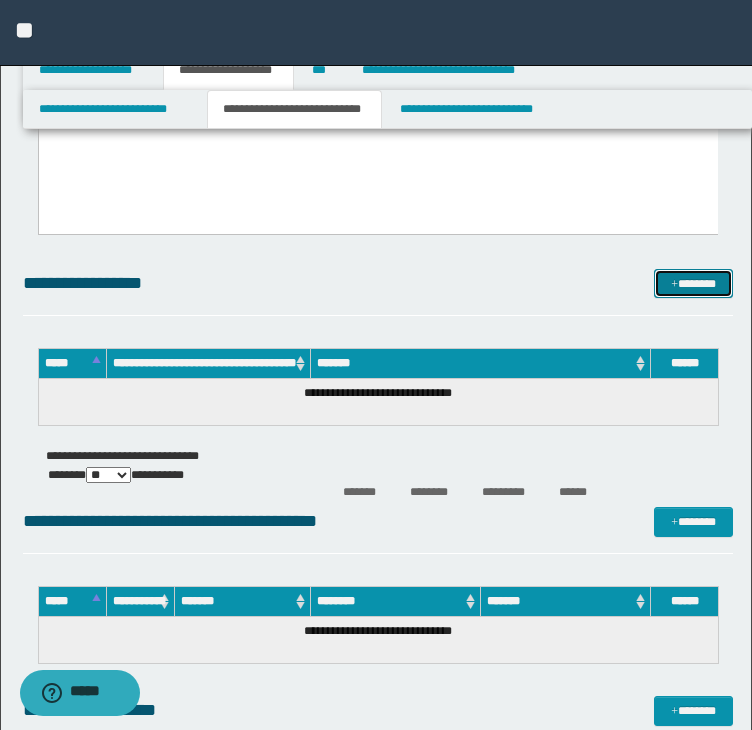 click on "*******" at bounding box center [693, 284] 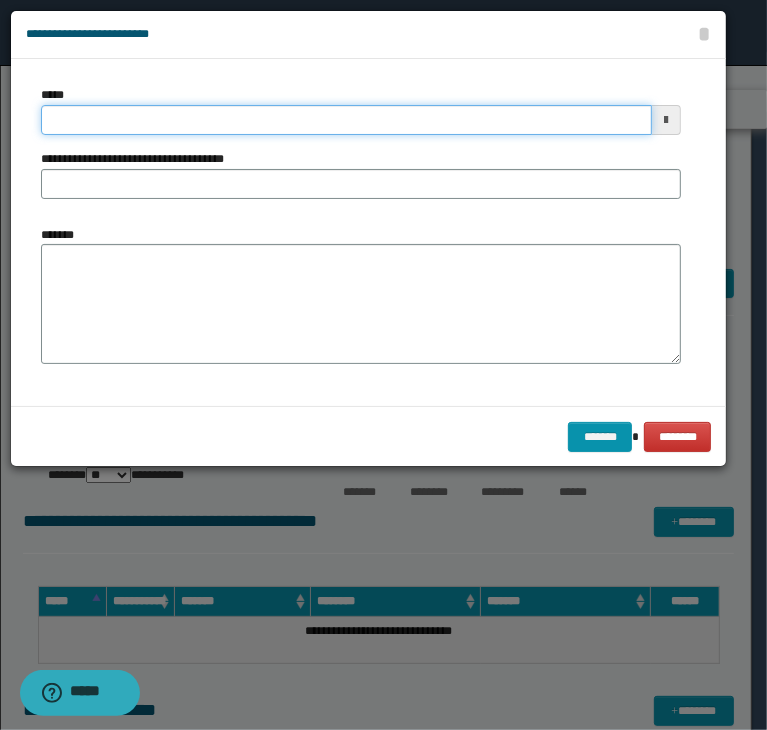 click on "*****" at bounding box center [346, 120] 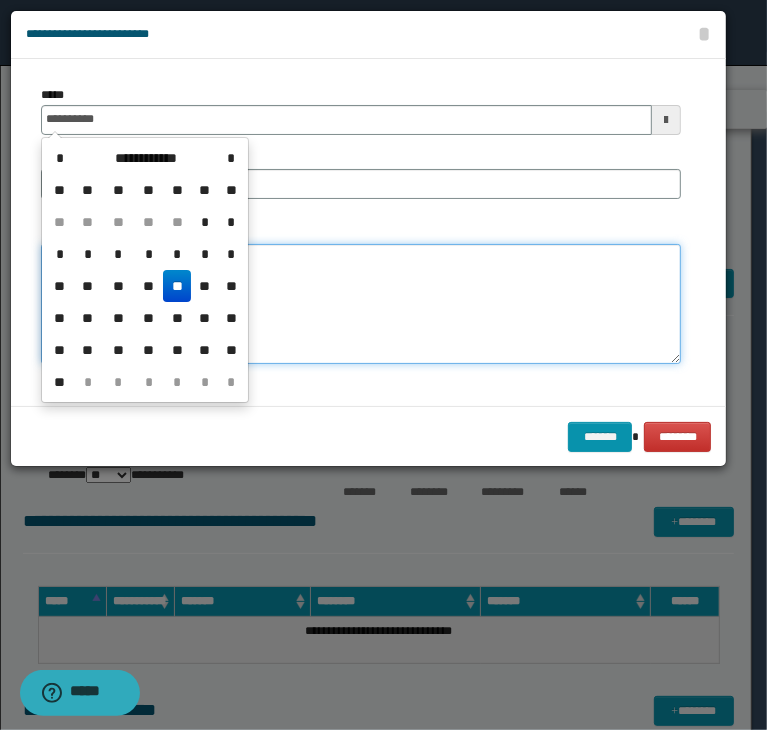 type on "**********" 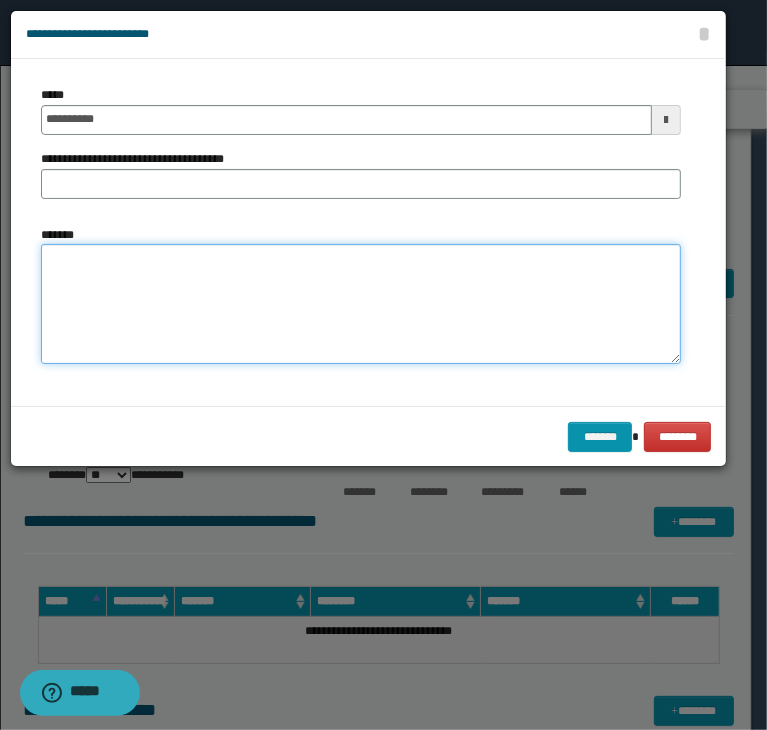 paste on "**********" 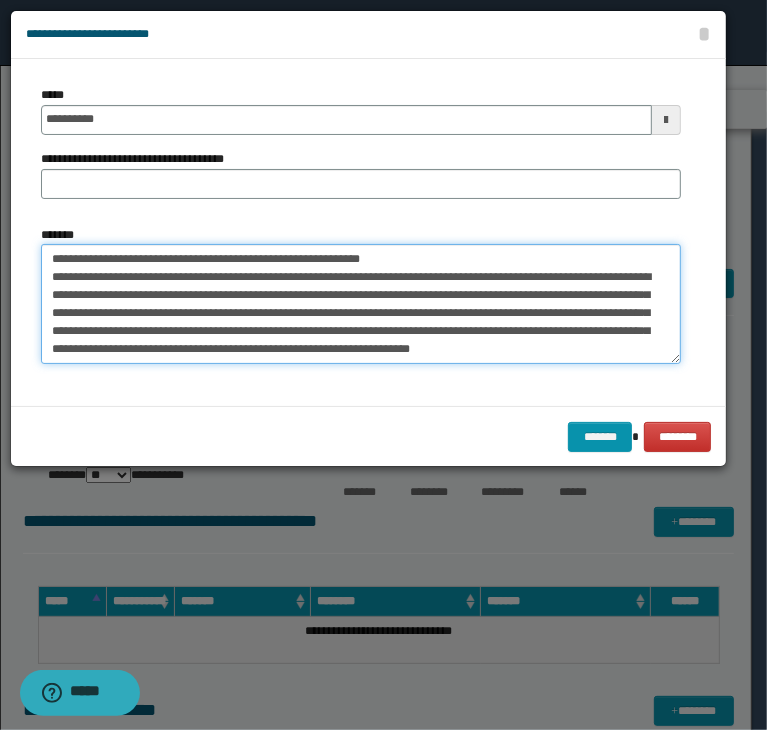scroll, scrollTop: 0, scrollLeft: 0, axis: both 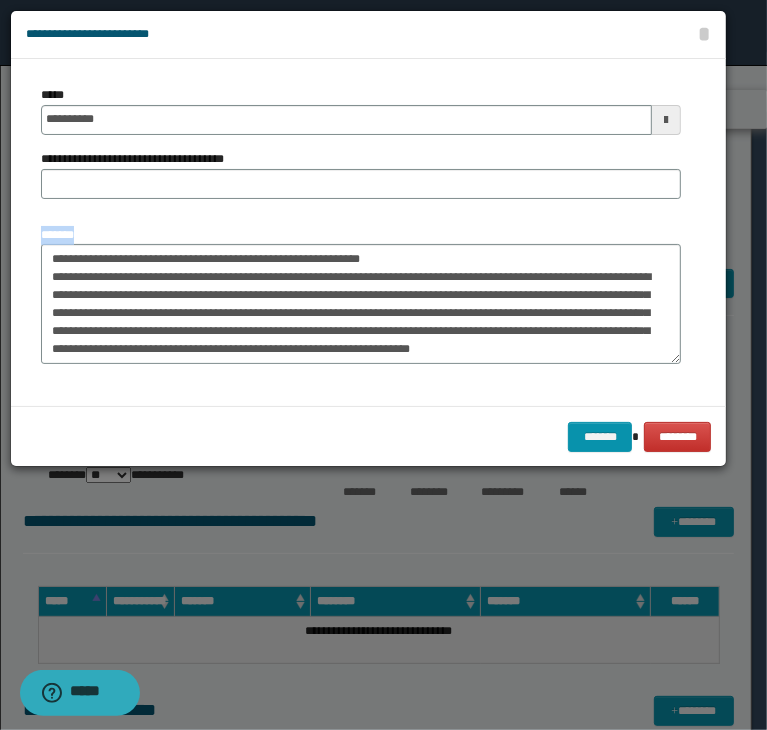 drag, startPoint x: 419, startPoint y: 245, endPoint x: 37, endPoint y: 243, distance: 382.00525 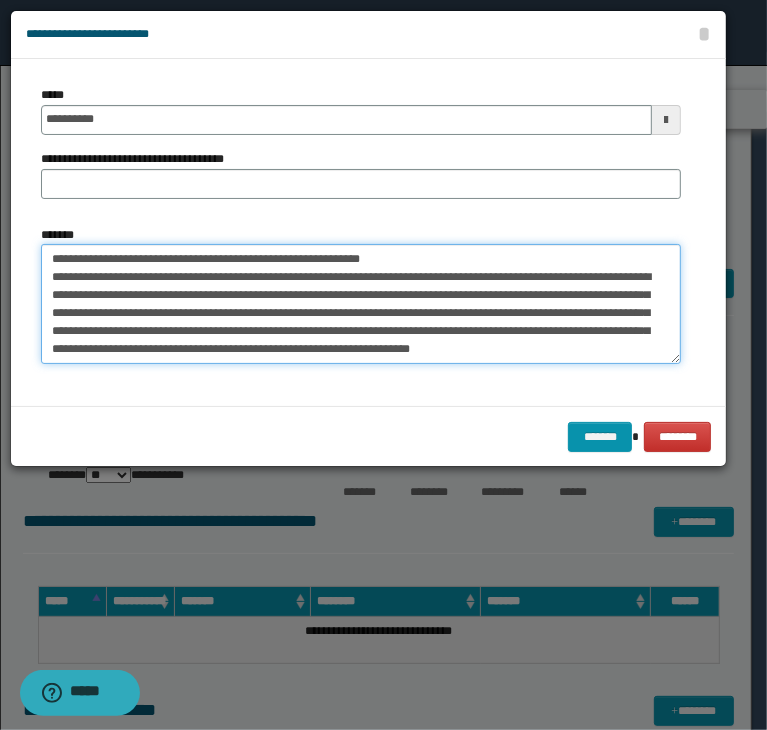 click on "**********" at bounding box center [361, 304] 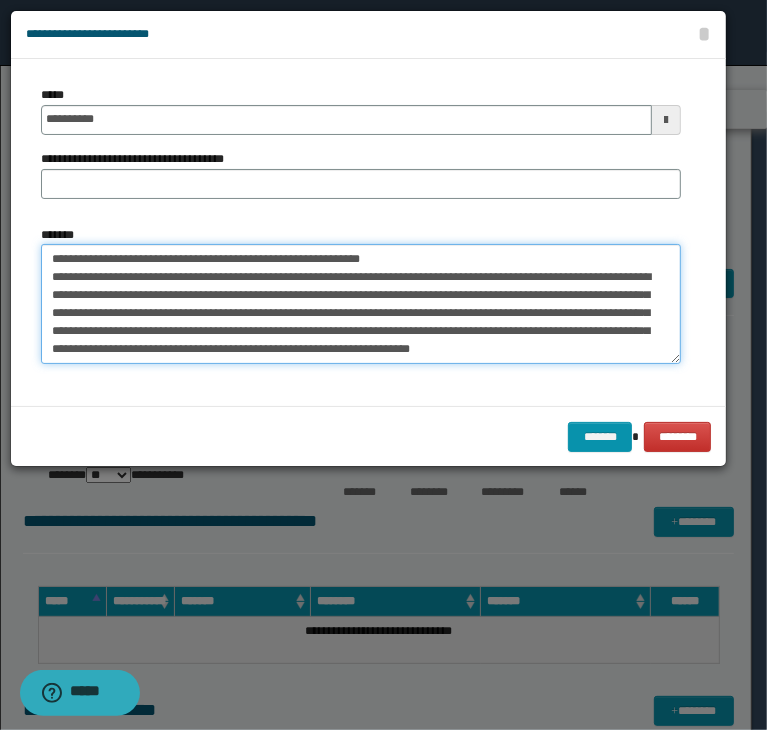 drag, startPoint x: 430, startPoint y: 264, endPoint x: -57, endPoint y: 254, distance: 487.10266 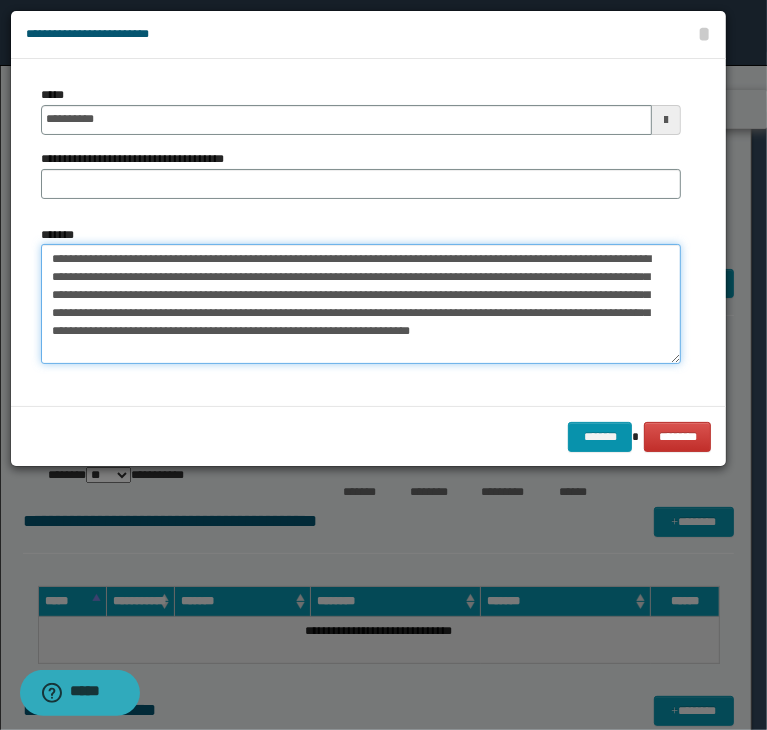 type on "**********" 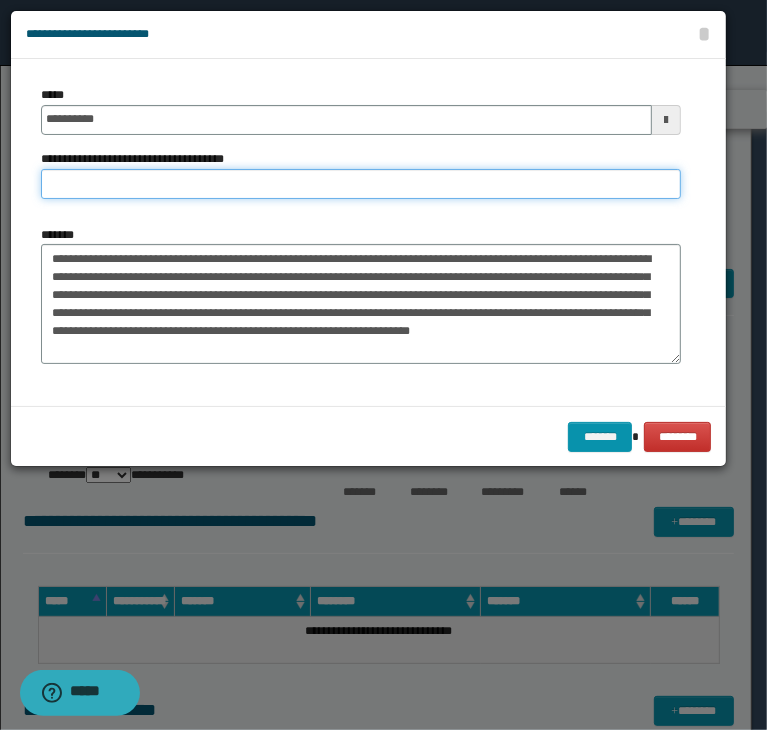 click on "**********" at bounding box center (361, 184) 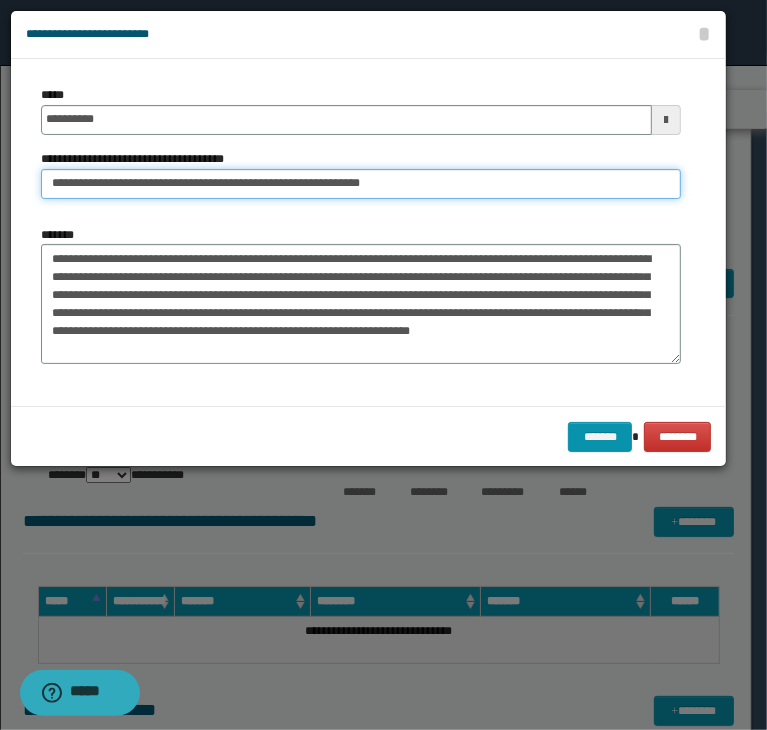 drag, startPoint x: 113, startPoint y: 180, endPoint x: -79, endPoint y: 182, distance: 192.01042 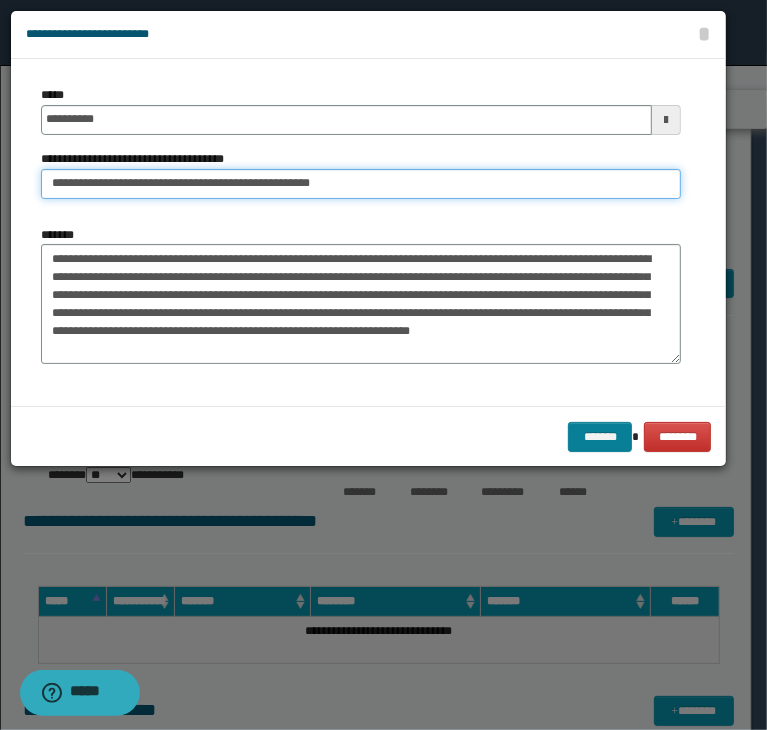 type on "**********" 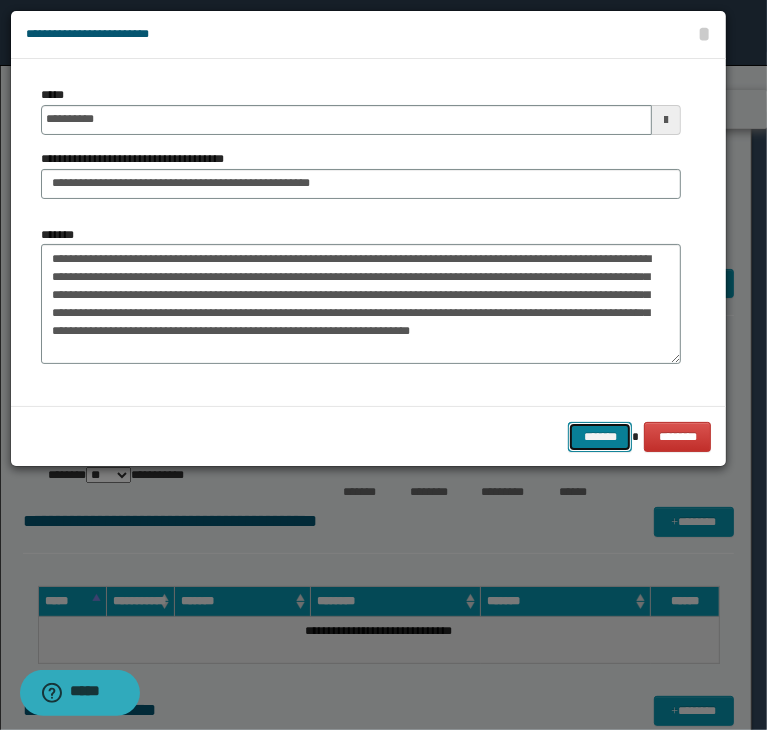 click on "*******" at bounding box center [600, 437] 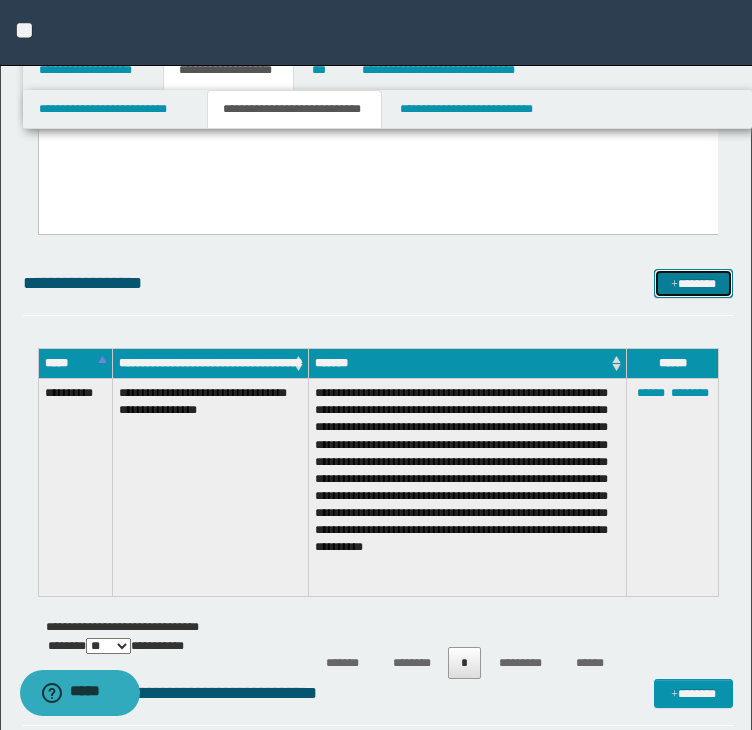 click on "*******" at bounding box center (693, 284) 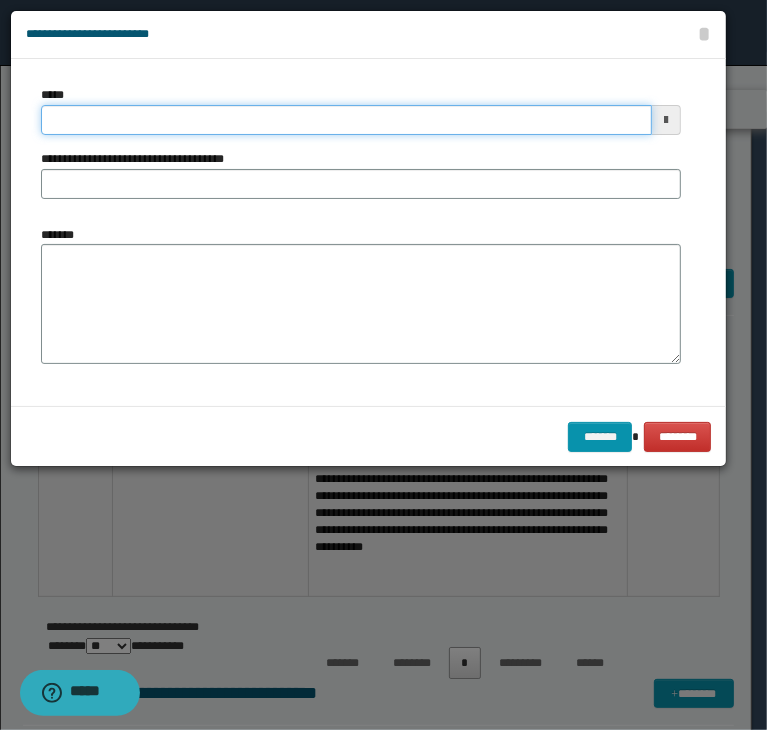 click on "*****" at bounding box center (346, 120) 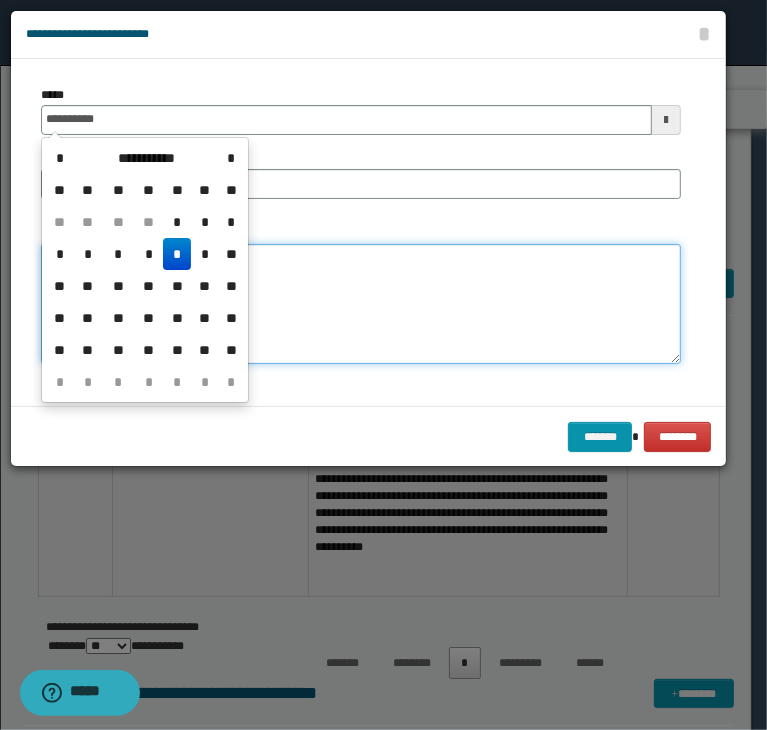 type on "**********" 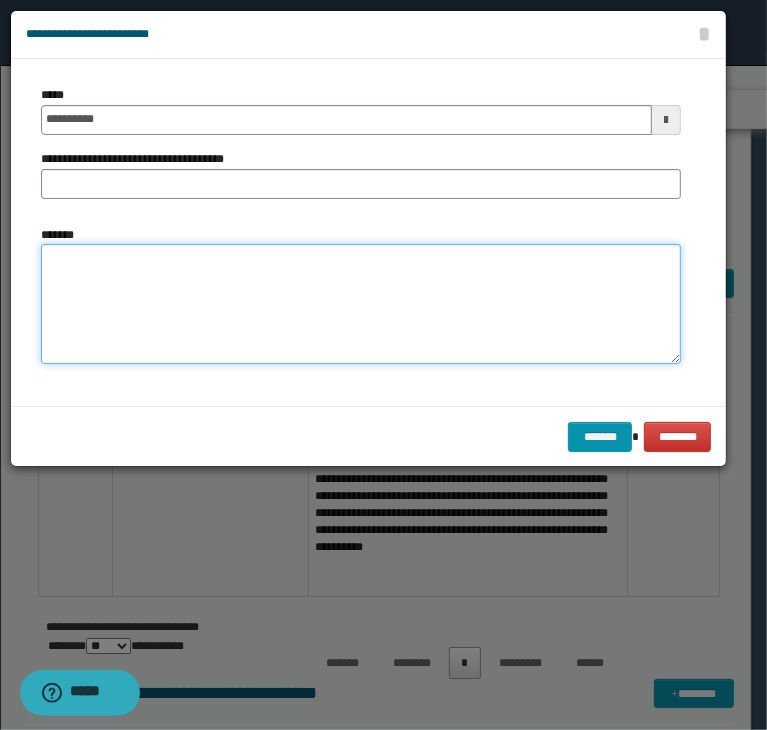 paste on "**********" 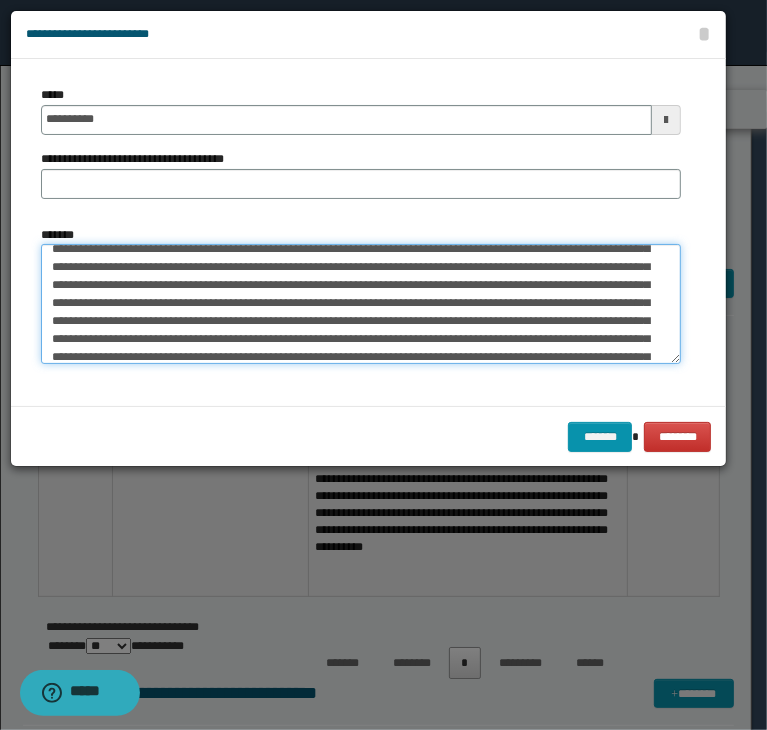 scroll, scrollTop: 0, scrollLeft: 0, axis: both 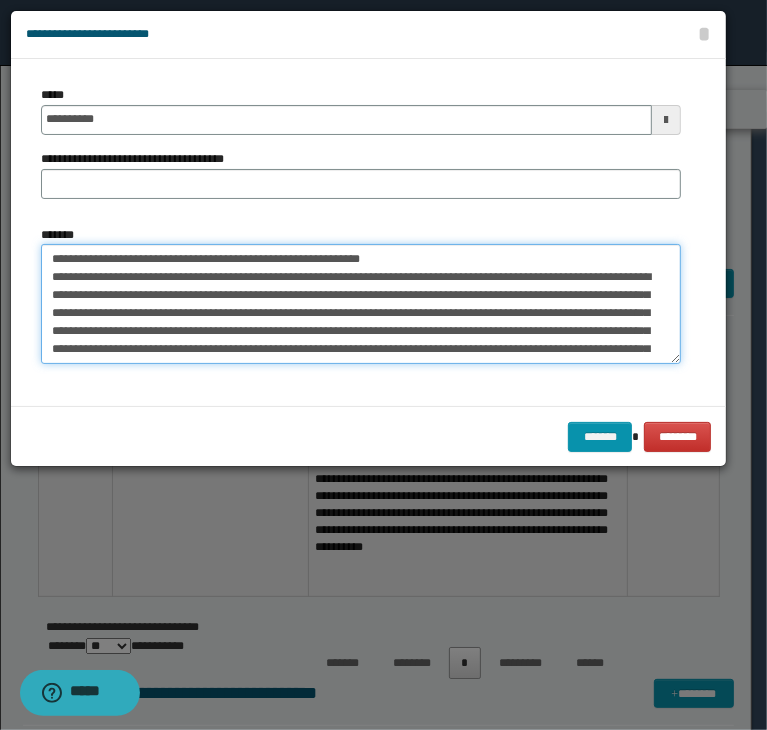 drag, startPoint x: 428, startPoint y: 253, endPoint x: -17, endPoint y: 252, distance: 445.00113 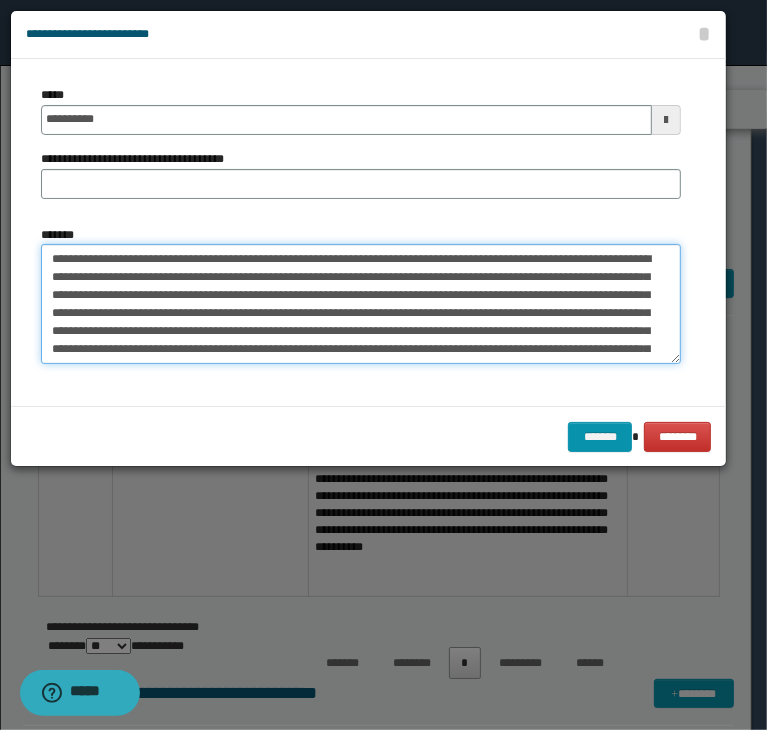 type on "**********" 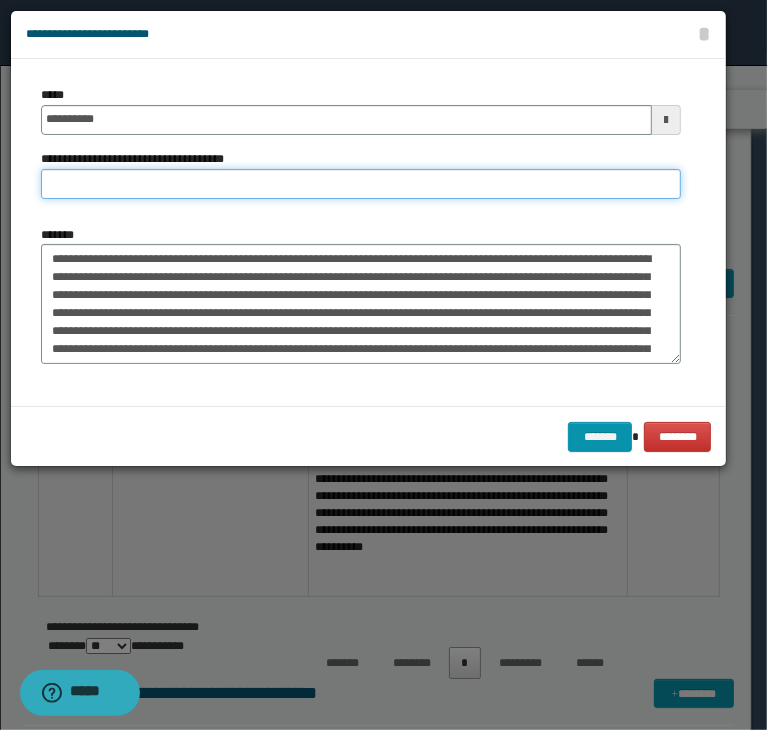 click on "**********" at bounding box center (361, 184) 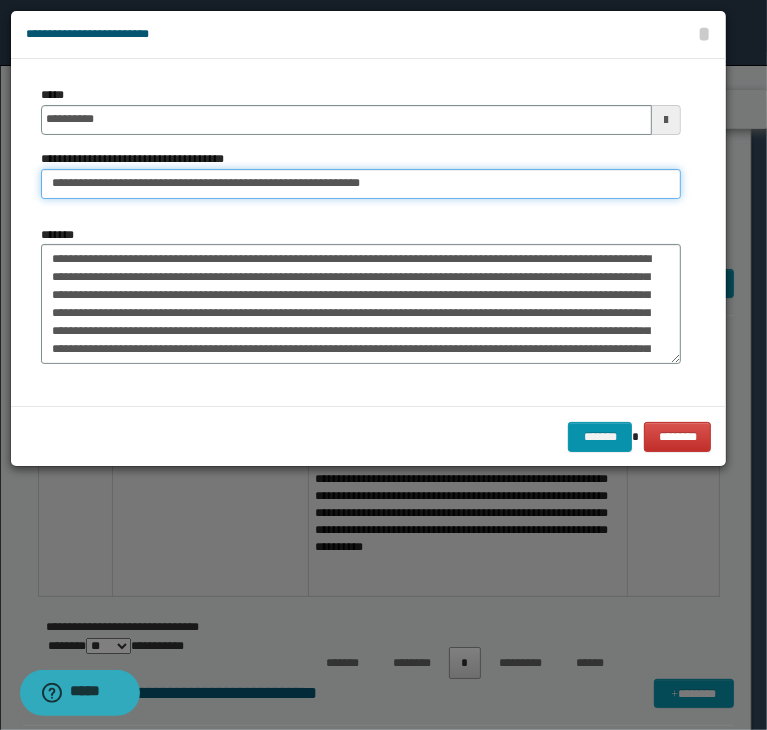 drag, startPoint x: 115, startPoint y: 180, endPoint x: -30, endPoint y: 176, distance: 145.05516 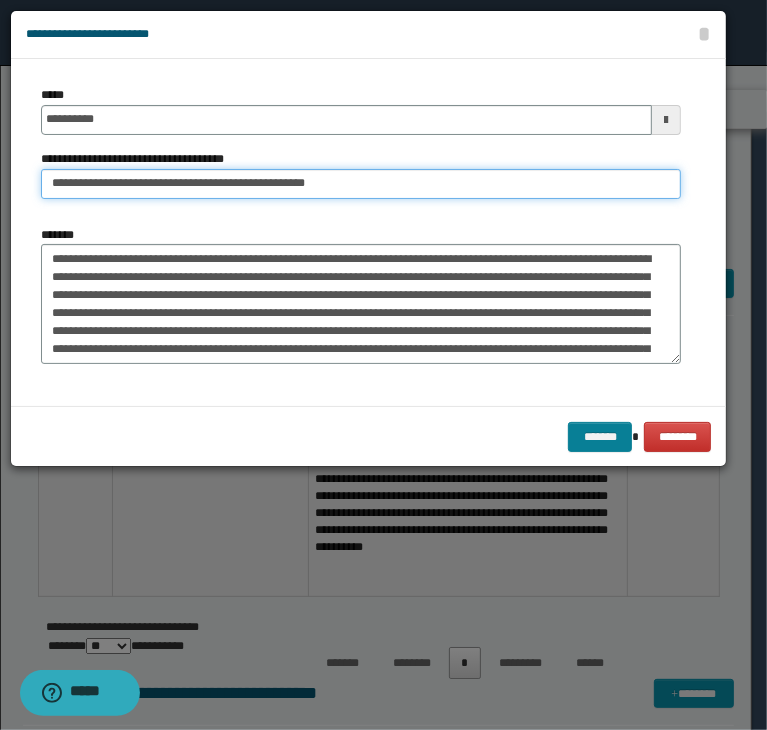 type on "**********" 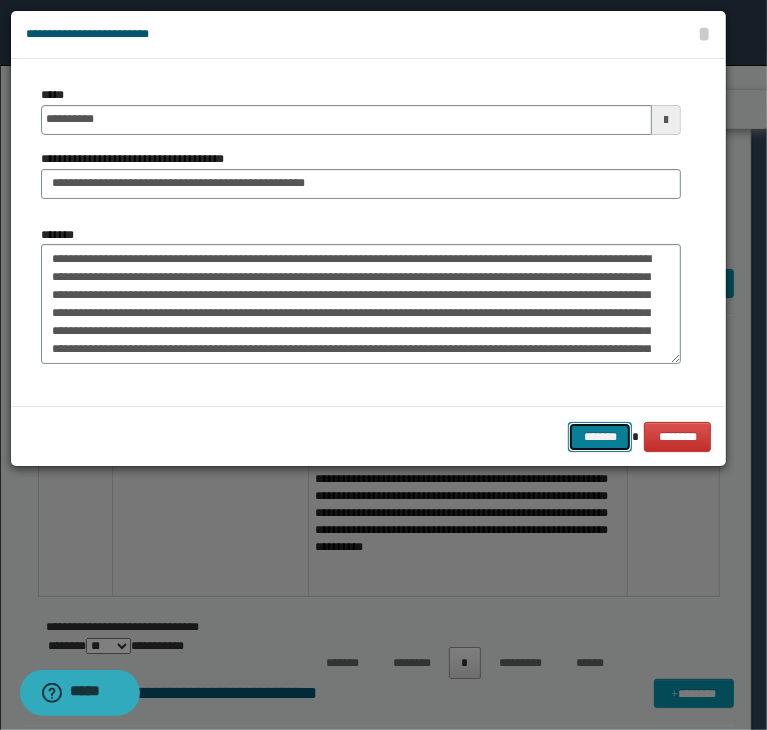 click on "*******" at bounding box center [600, 437] 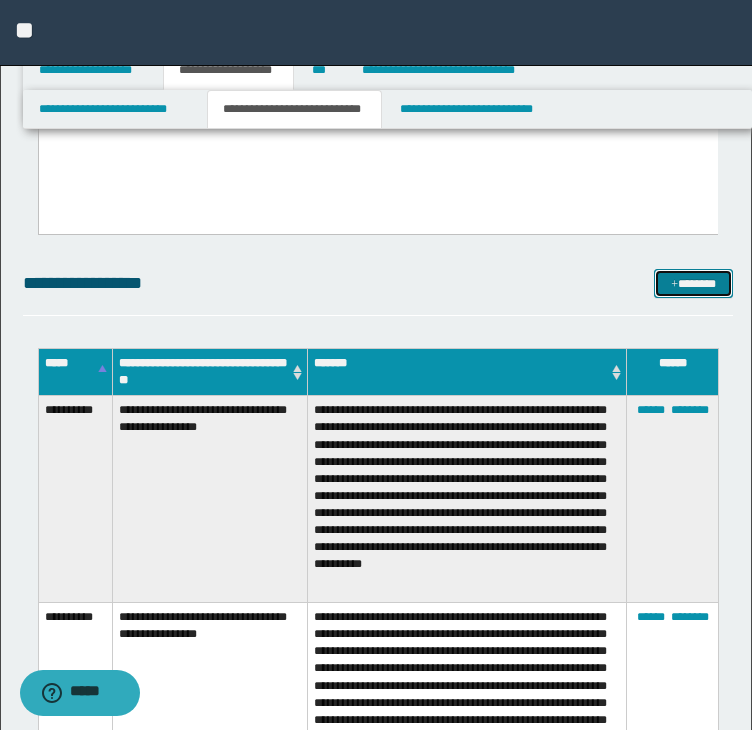 click on "*******" at bounding box center (693, 284) 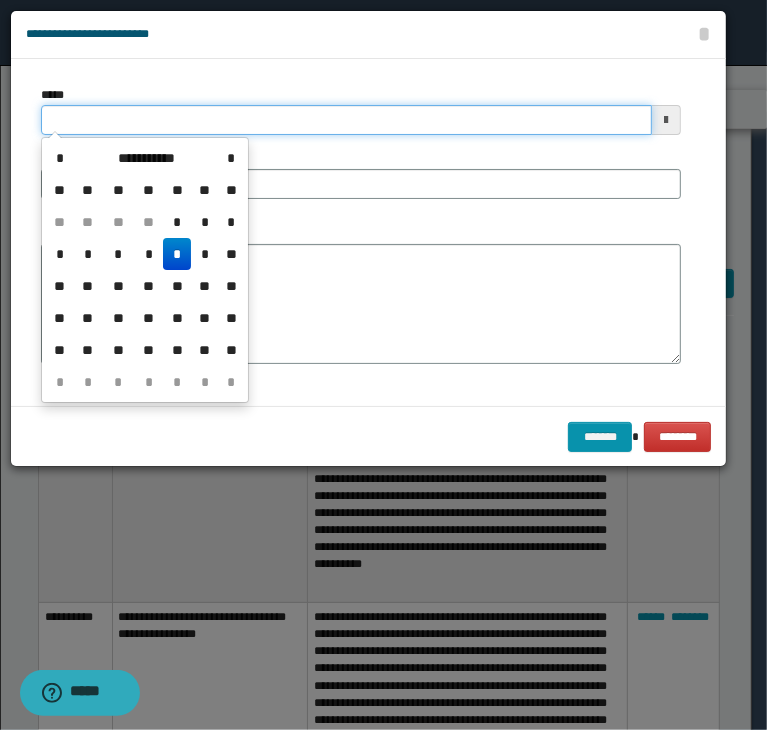 click on "*****" at bounding box center (346, 120) 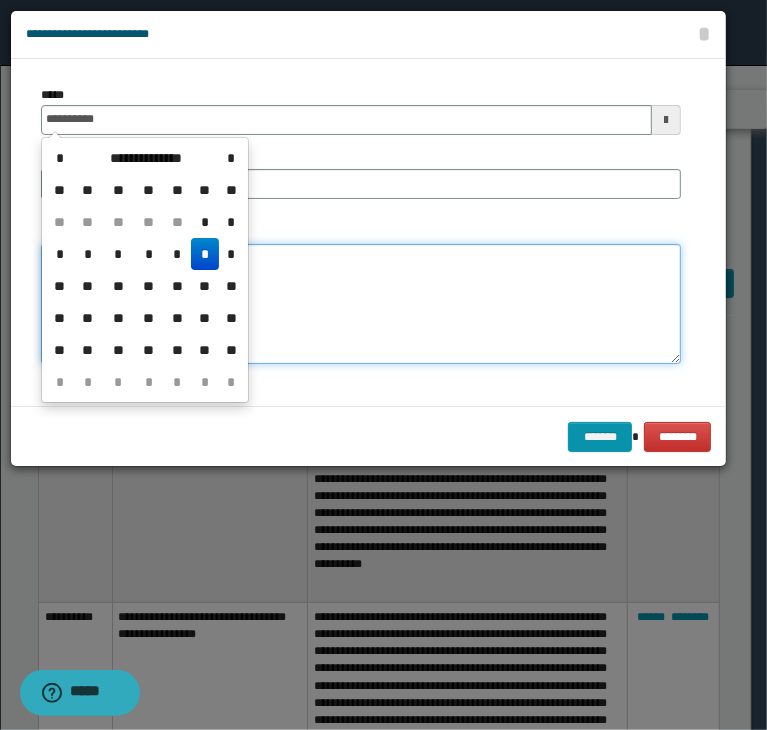 type on "**********" 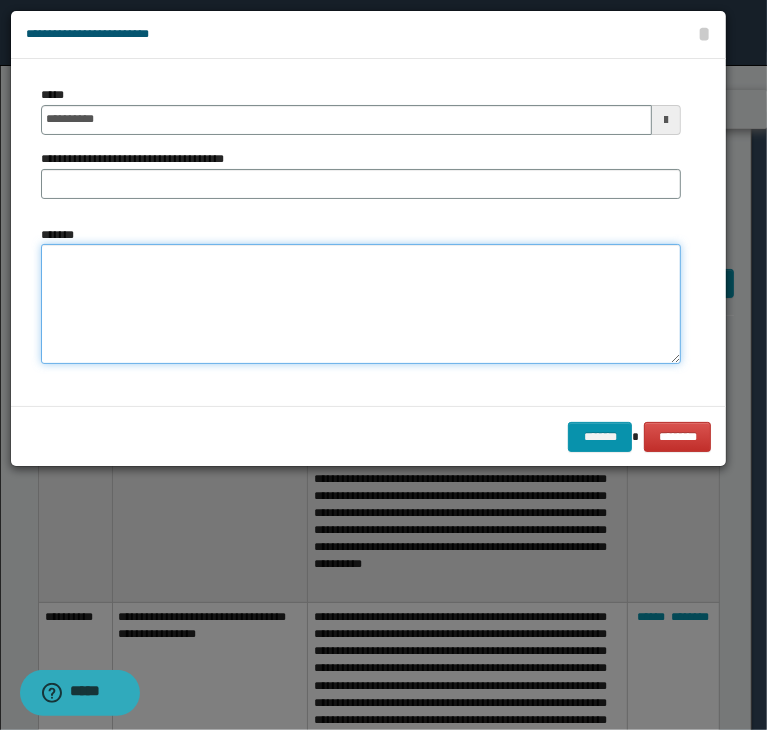 paste on "**********" 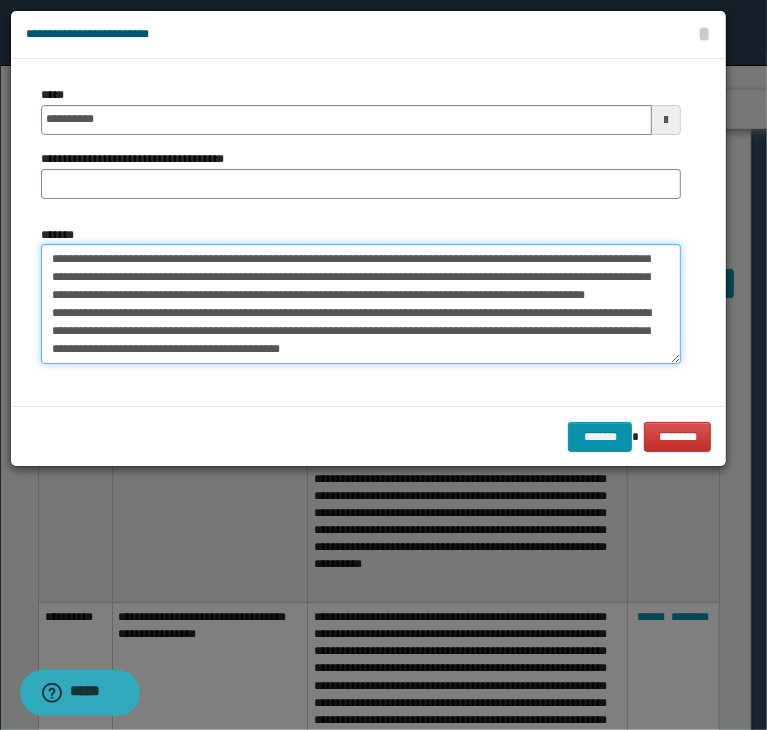 scroll, scrollTop: 0, scrollLeft: 0, axis: both 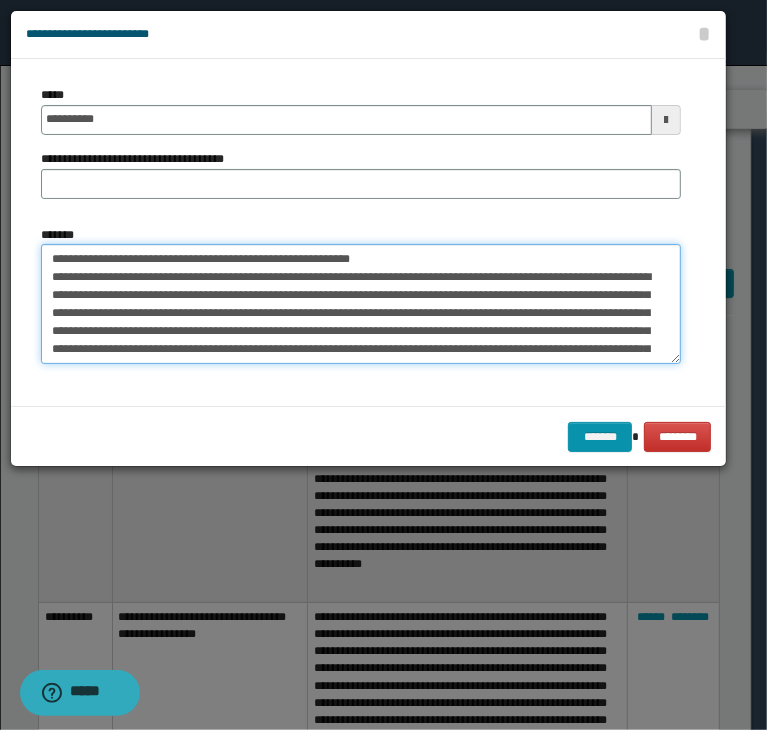drag, startPoint x: 399, startPoint y: 252, endPoint x: -55, endPoint y: 253, distance: 454.0011 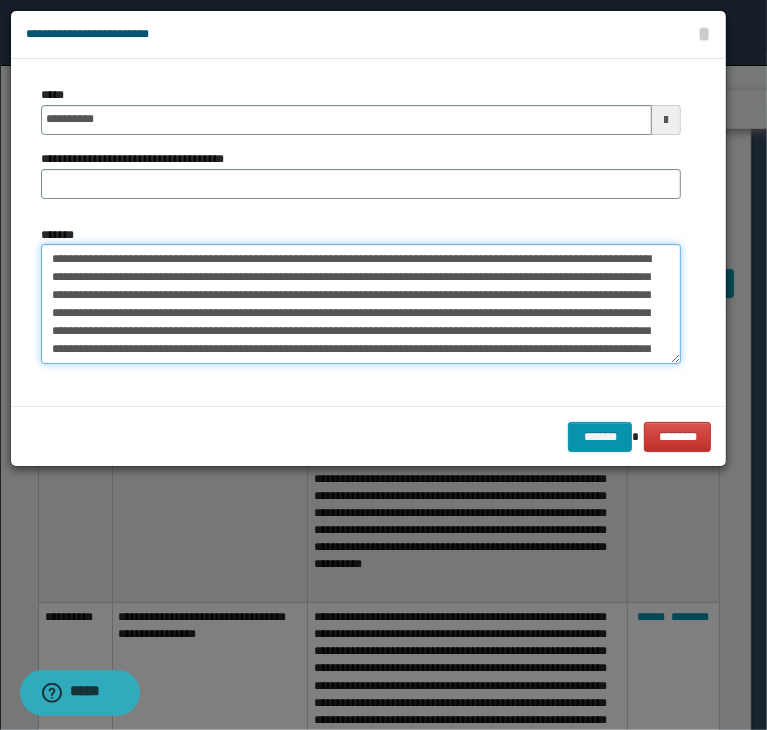 type on "**********" 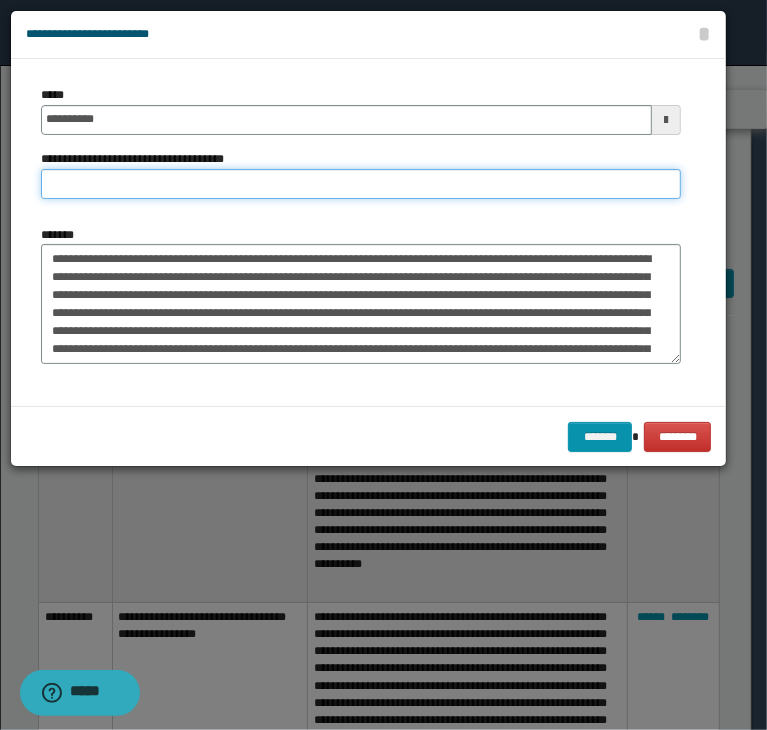 click on "**********" at bounding box center (361, 184) 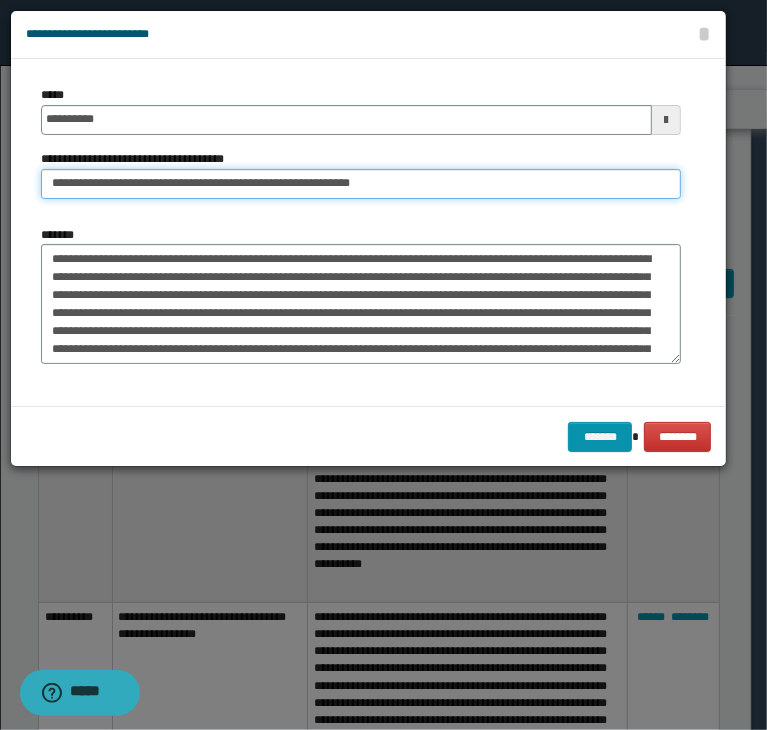 drag, startPoint x: 118, startPoint y: 181, endPoint x: -30, endPoint y: 185, distance: 148.05405 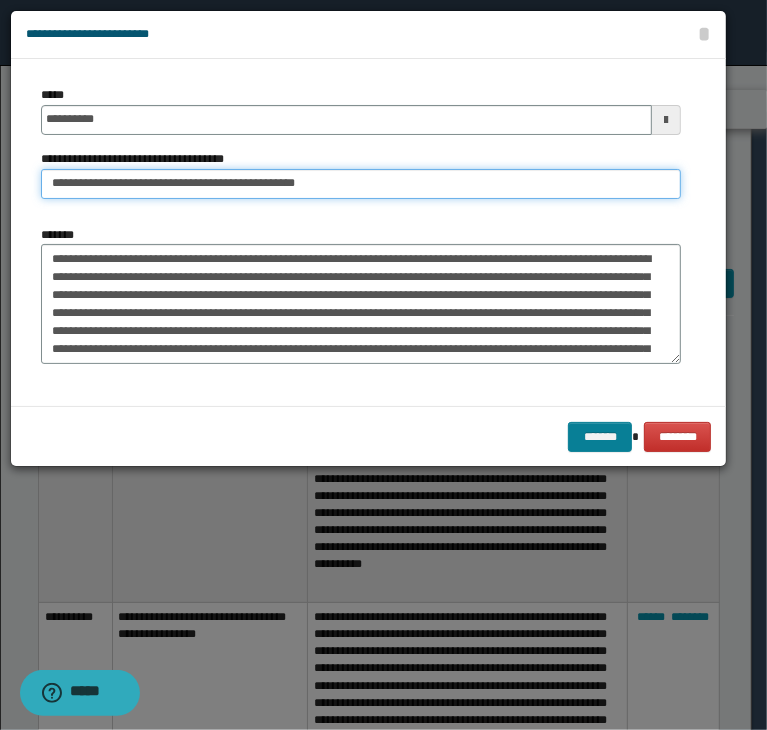 type on "**********" 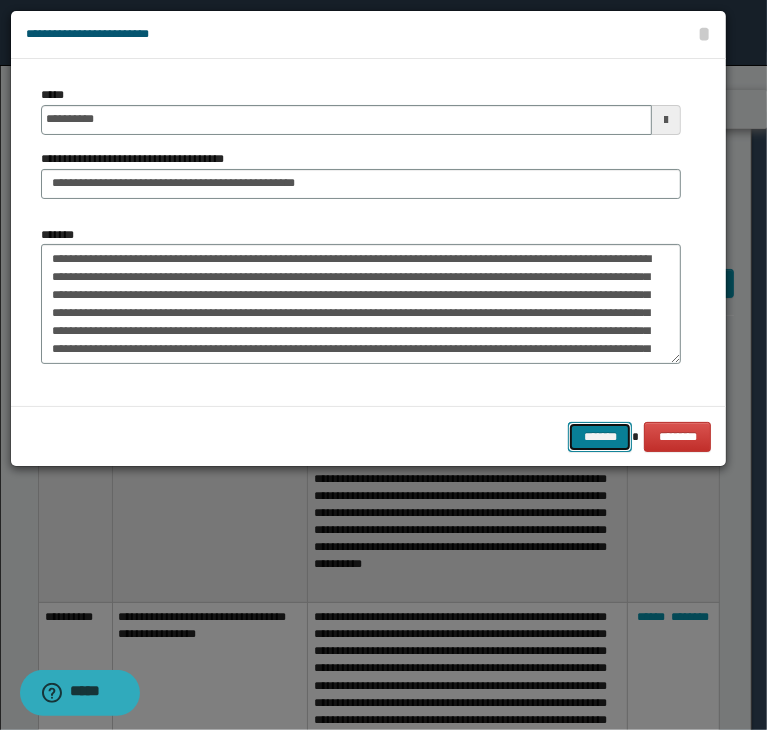 click on "*******" at bounding box center (600, 437) 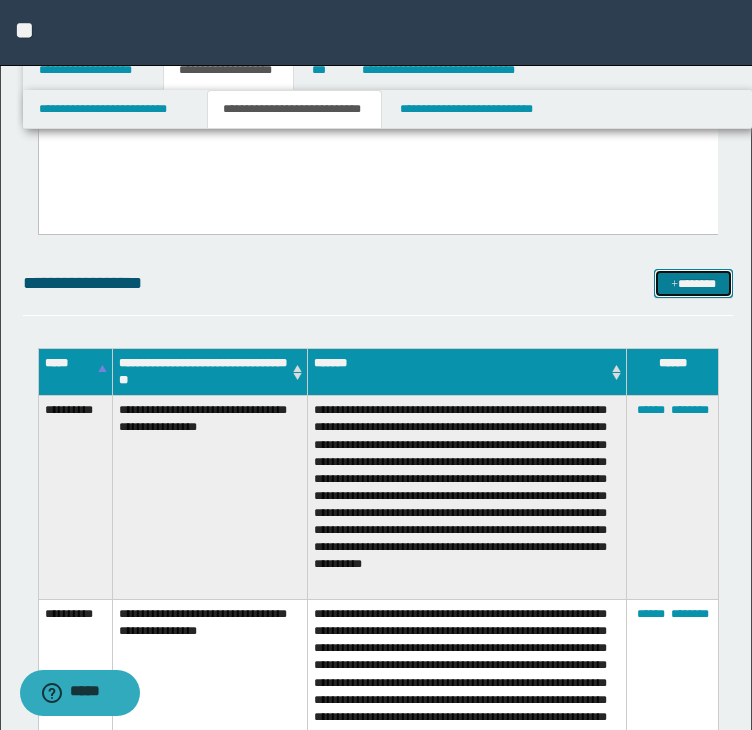 drag, startPoint x: 693, startPoint y: 285, endPoint x: 674, endPoint y: 278, distance: 20.248457 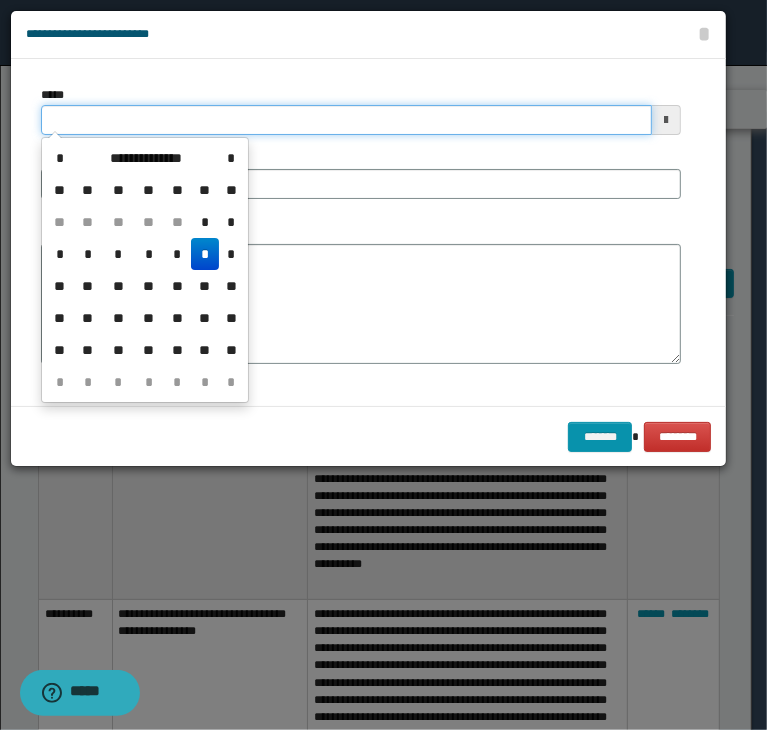 drag, startPoint x: 96, startPoint y: 110, endPoint x: 235, endPoint y: 200, distance: 165.59288 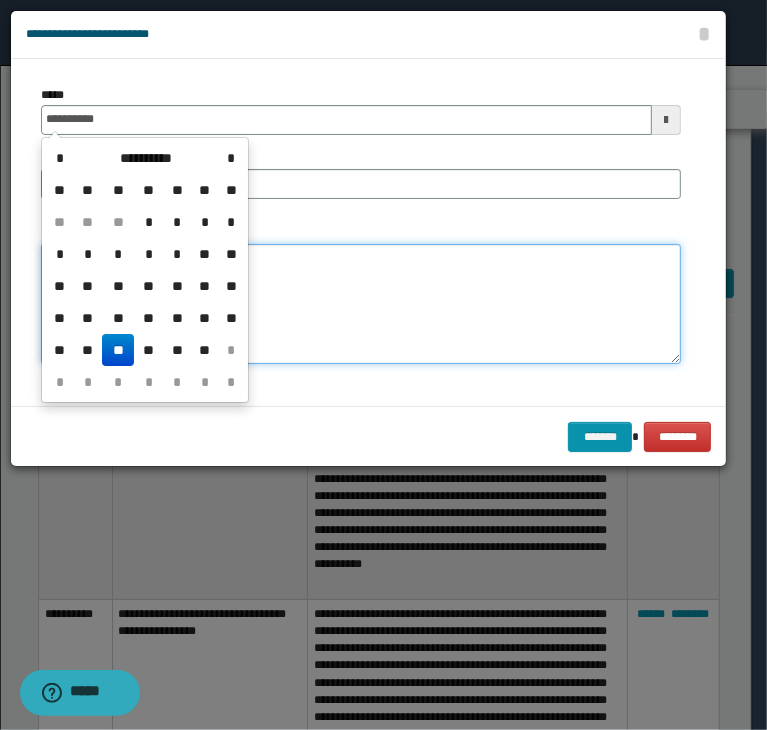 type on "**********" 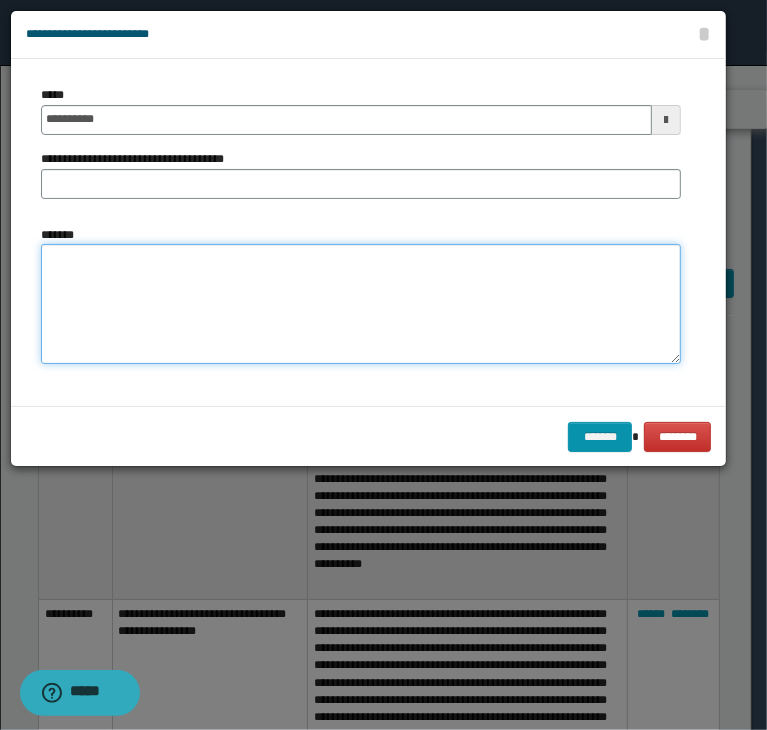 paste on "**********" 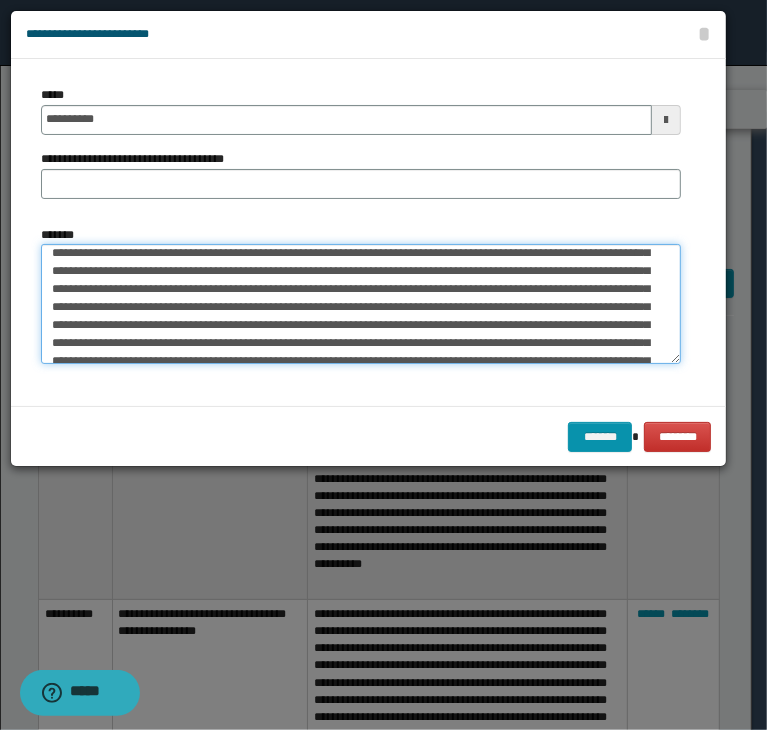 scroll, scrollTop: 0, scrollLeft: 0, axis: both 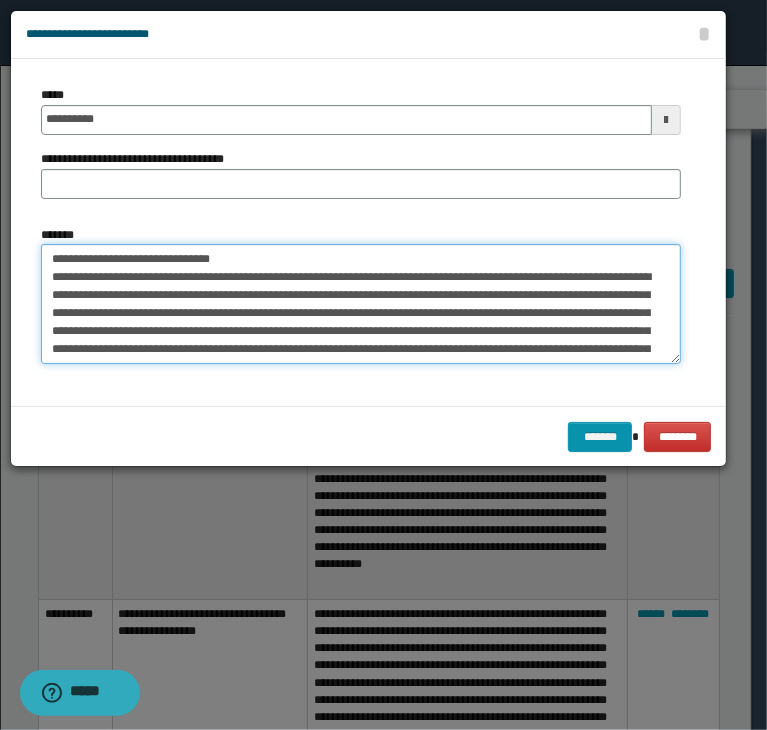 drag, startPoint x: 124, startPoint y: 259, endPoint x: -83, endPoint y: 263, distance: 207.03865 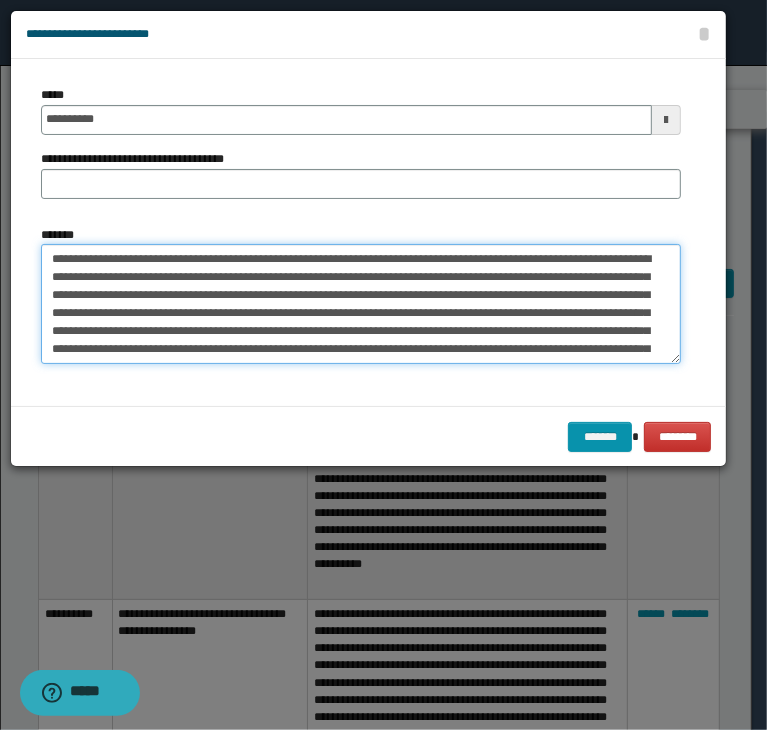 type on "**********" 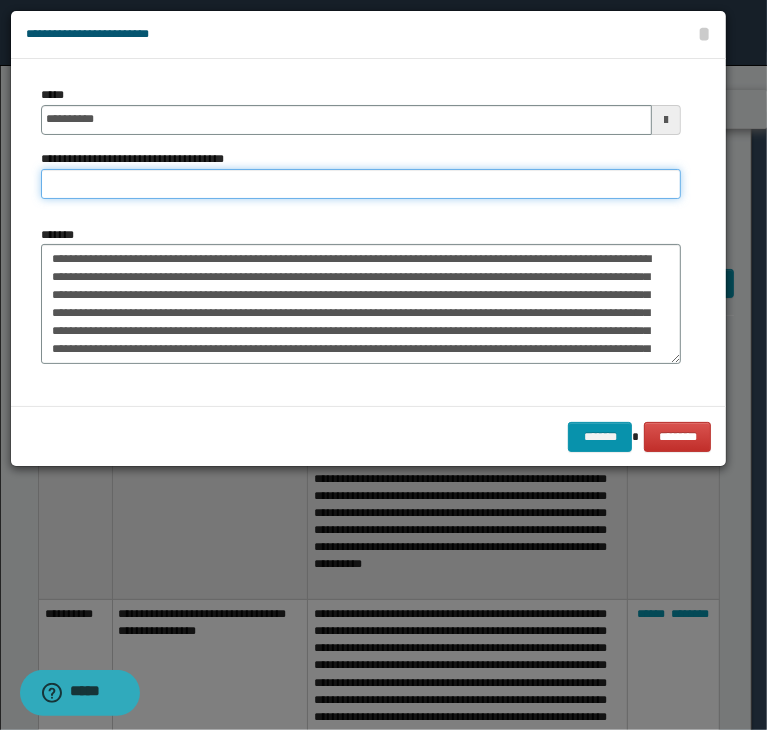 click on "**********" at bounding box center [361, 184] 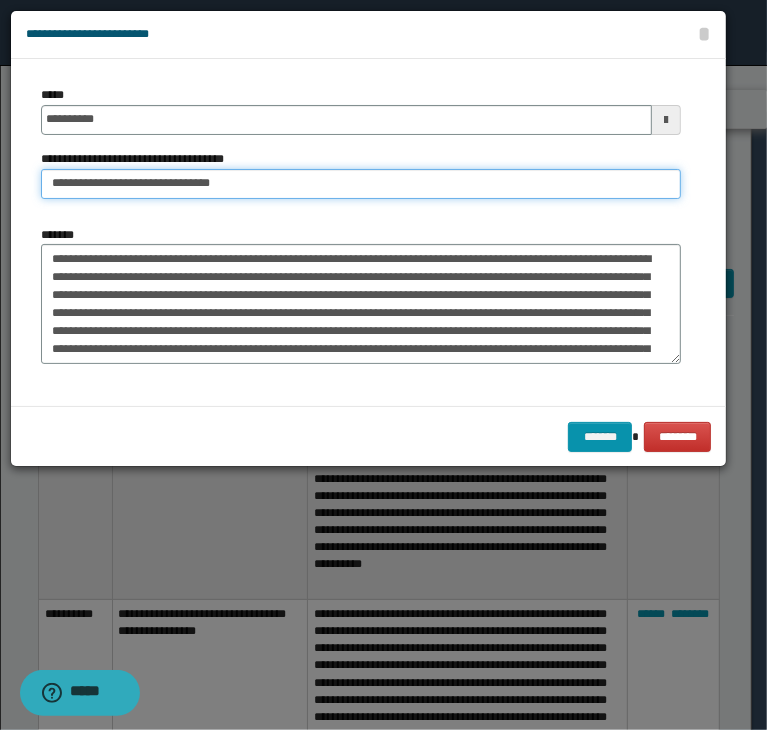 drag, startPoint x: 115, startPoint y: 182, endPoint x: -64, endPoint y: 187, distance: 179.06982 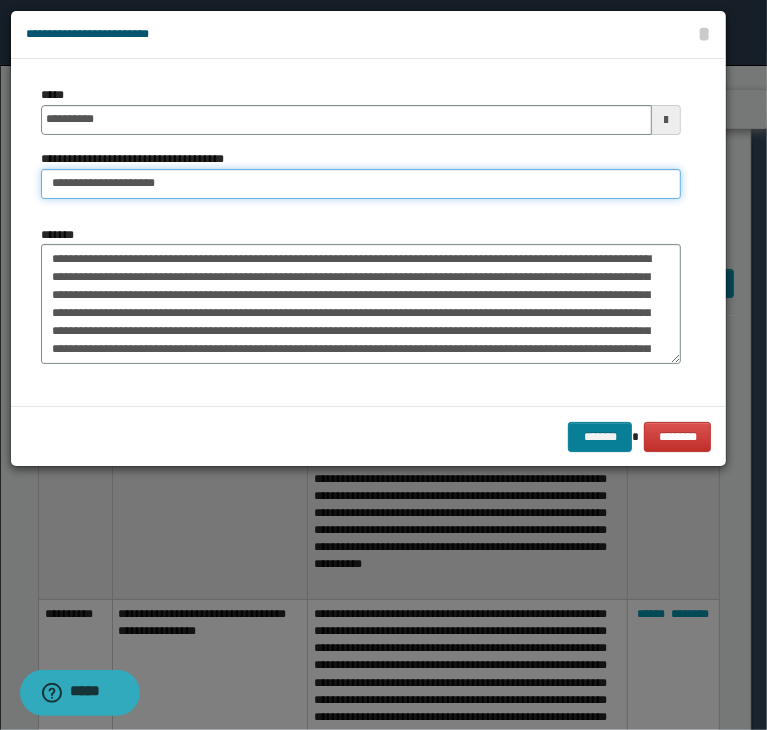 type on "**********" 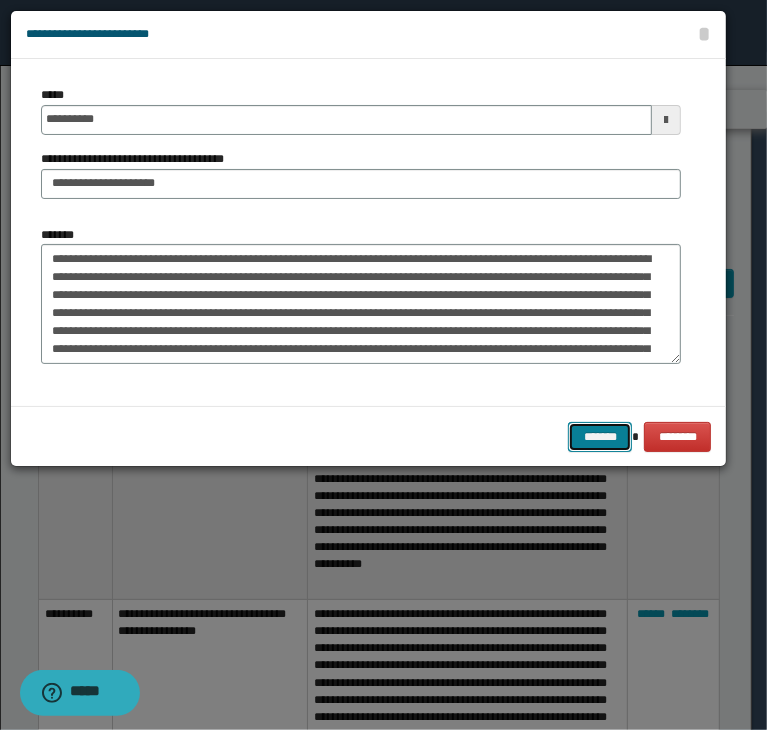 click on "*******" at bounding box center [600, 437] 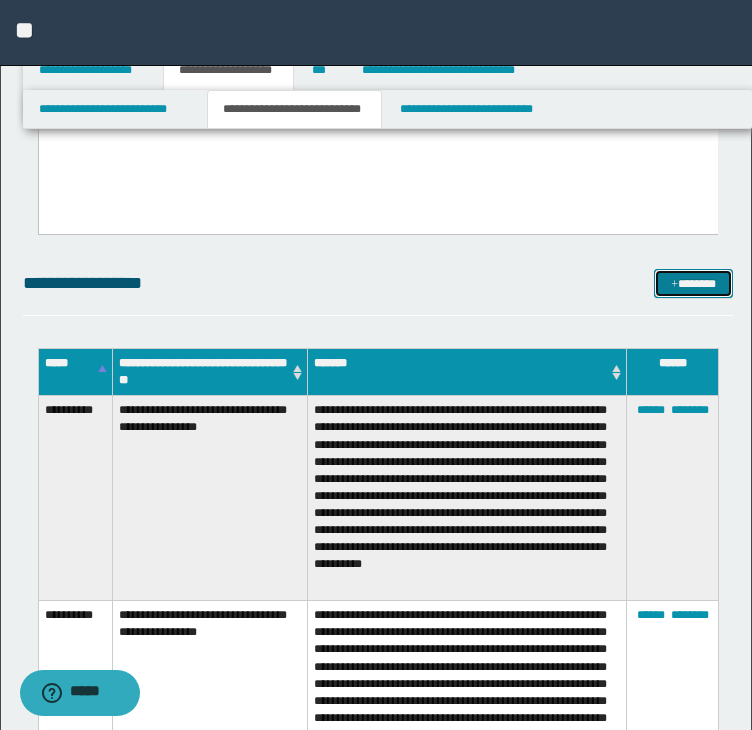 click on "*******" at bounding box center (693, 284) 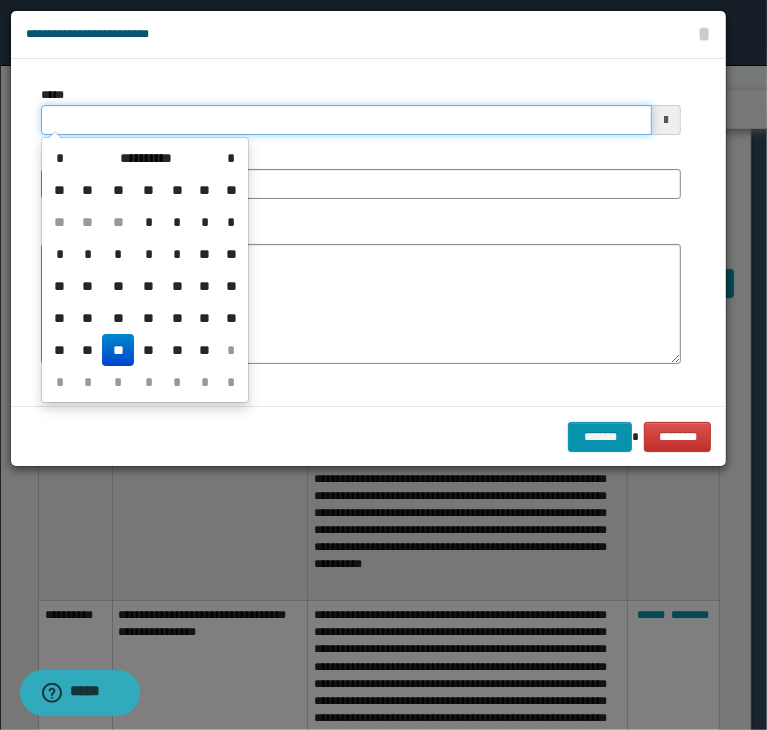 click on "*****" at bounding box center [346, 120] 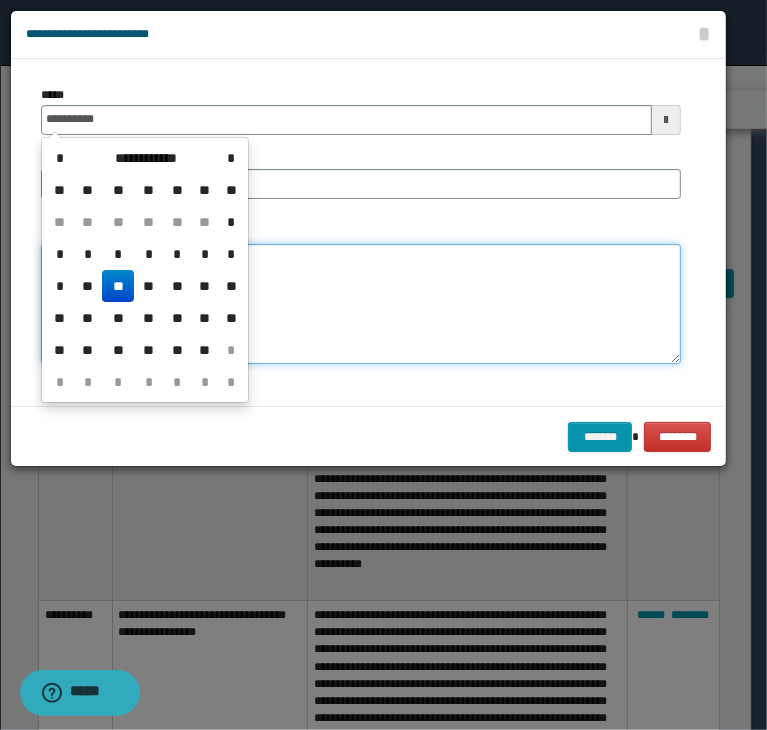 type on "**********" 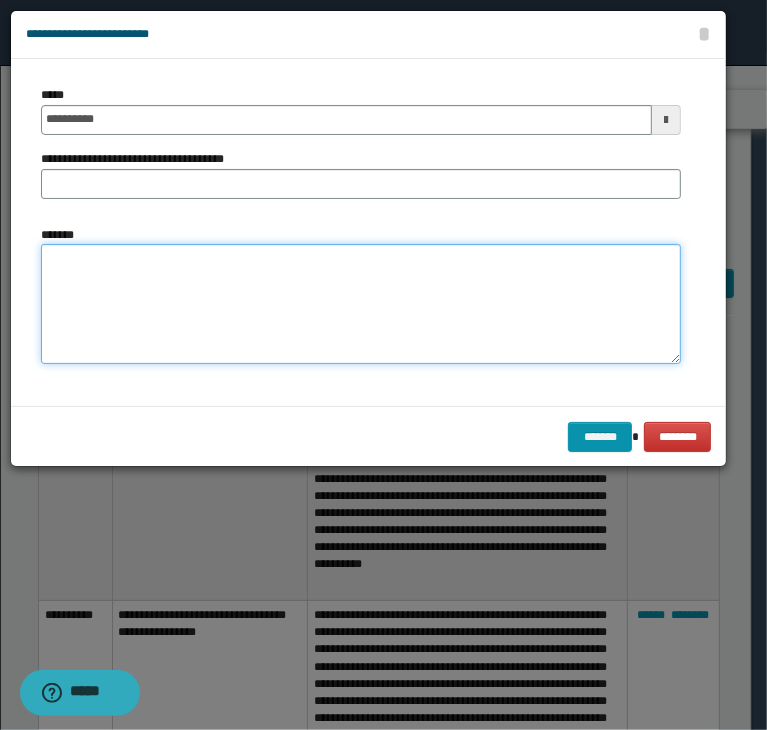 paste on "**********" 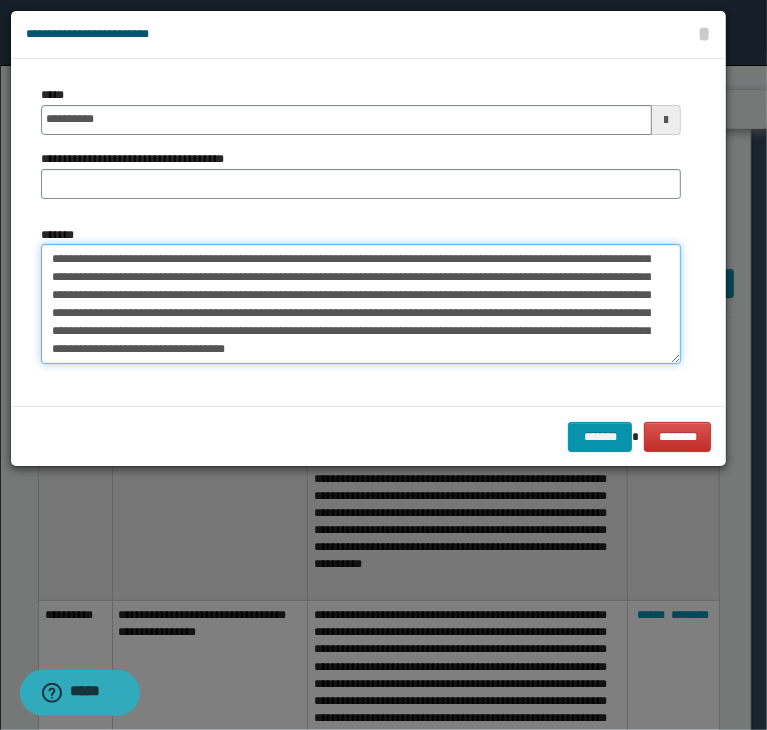 scroll, scrollTop: 0, scrollLeft: 0, axis: both 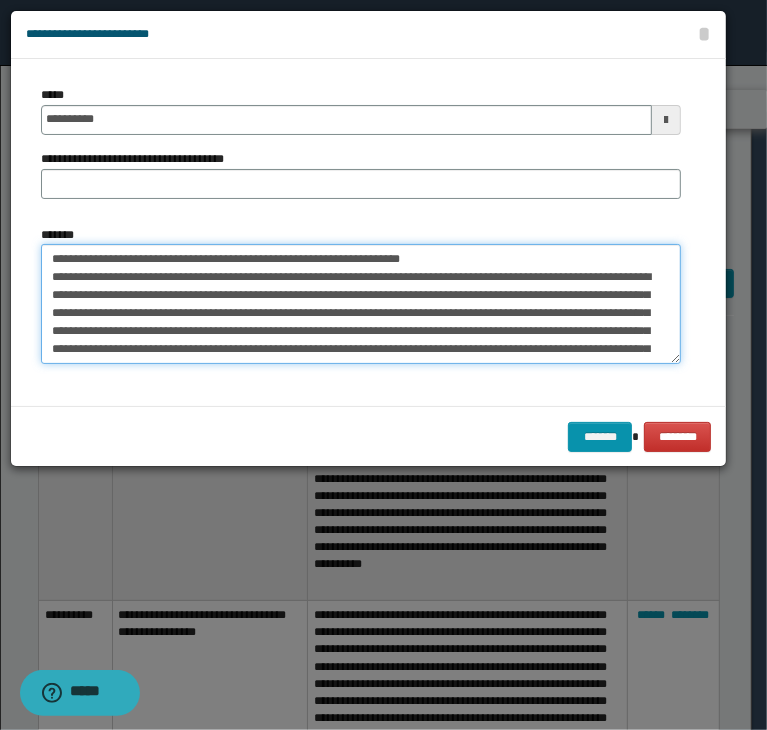 drag, startPoint x: 245, startPoint y: 257, endPoint x: 22, endPoint y: 261, distance: 223.03587 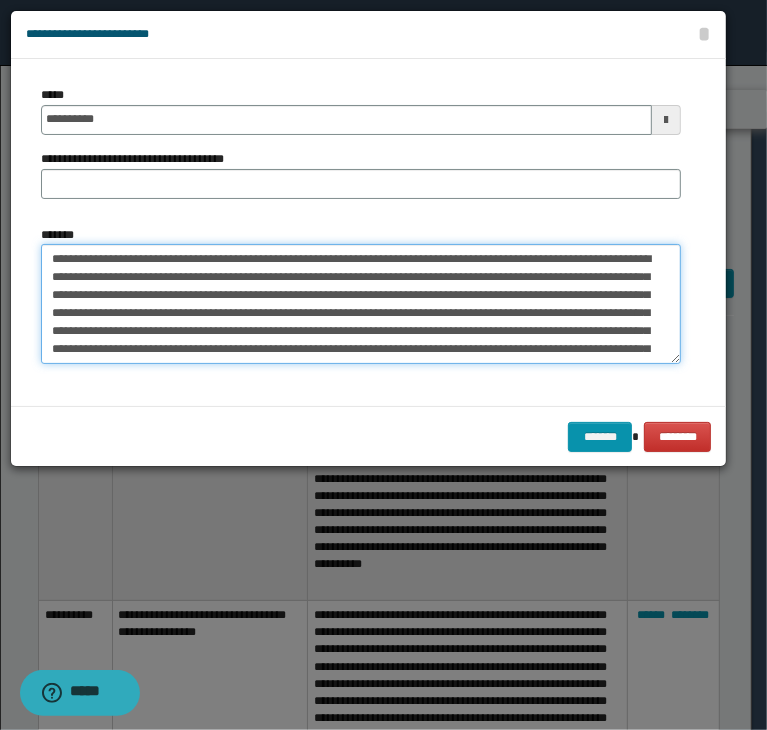 type on "**********" 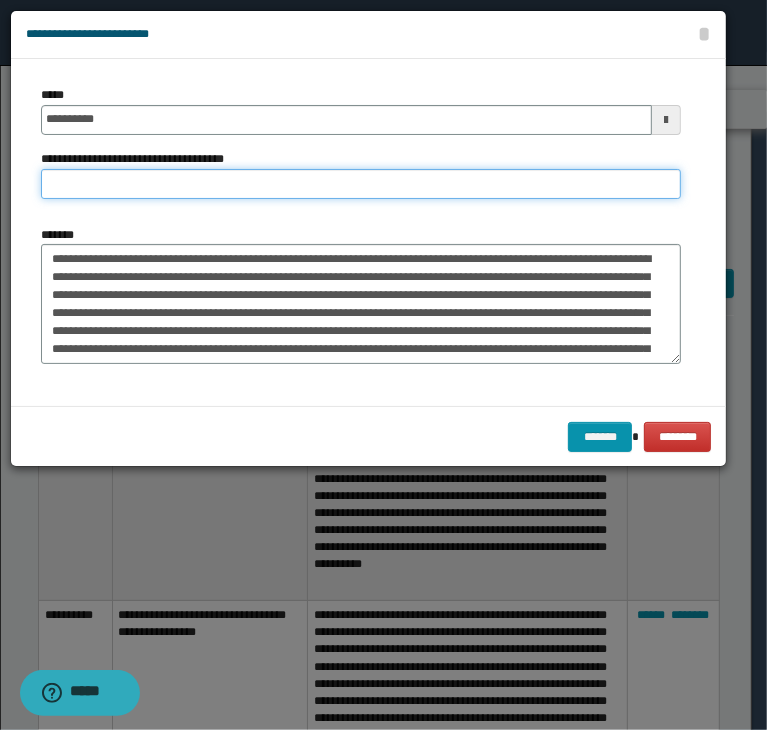 click on "**********" at bounding box center [361, 184] 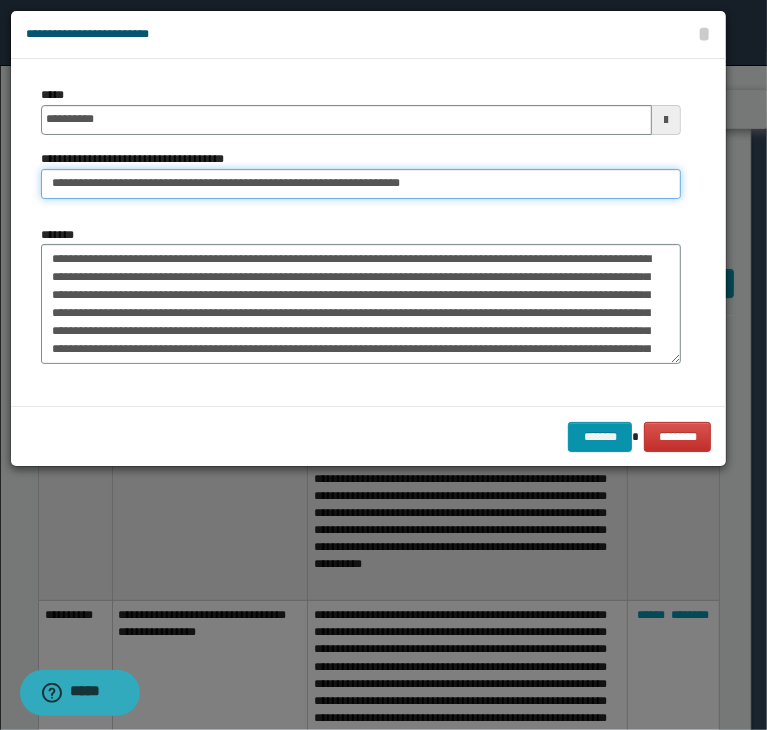 drag, startPoint x: 107, startPoint y: 185, endPoint x: -83, endPoint y: 194, distance: 190.21304 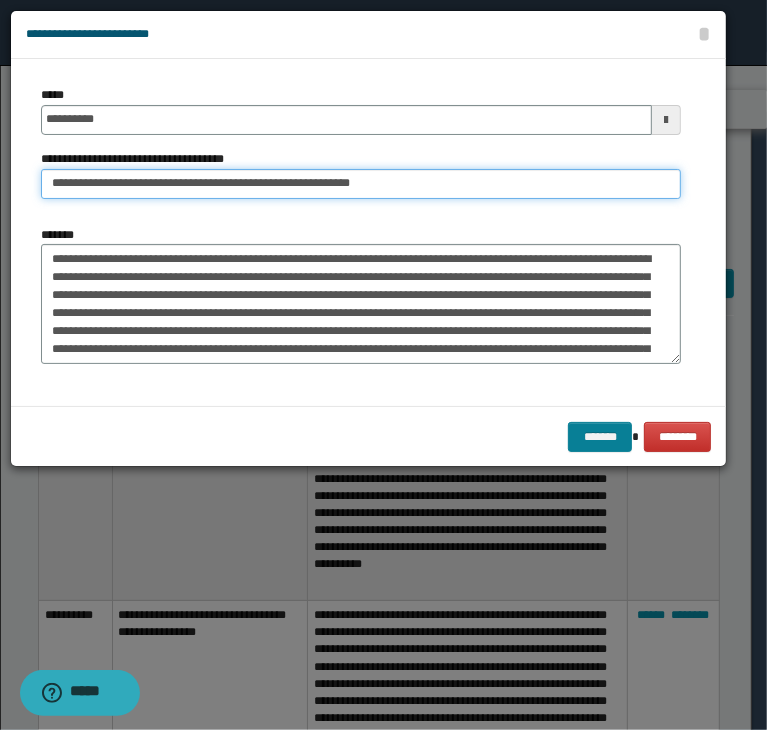 type on "**********" 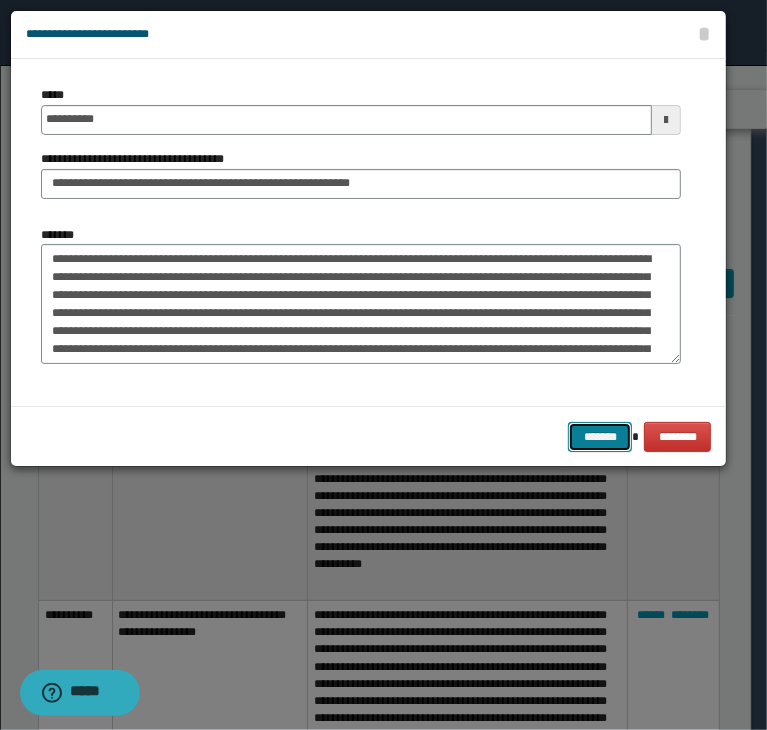 click on "*******" at bounding box center [600, 437] 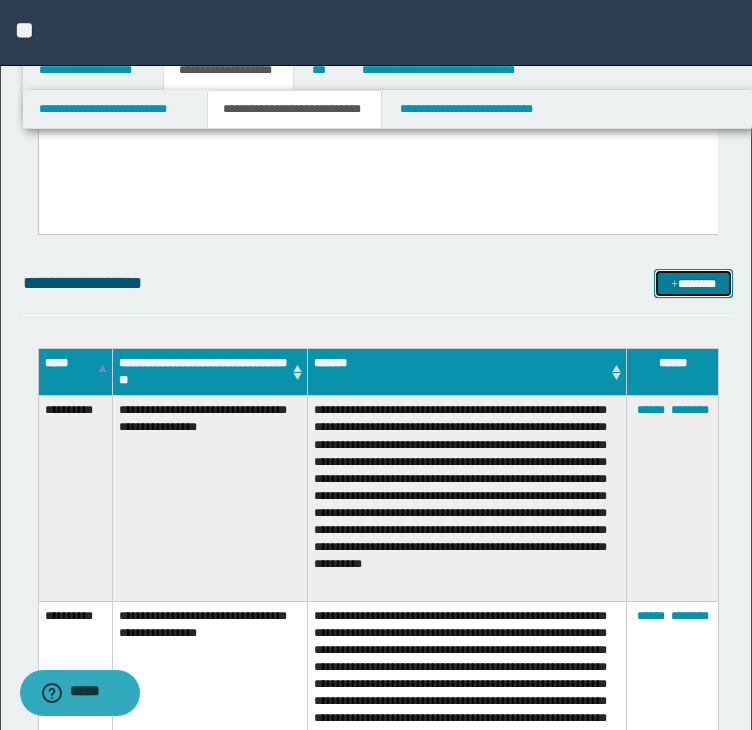 click on "*******" at bounding box center [693, 284] 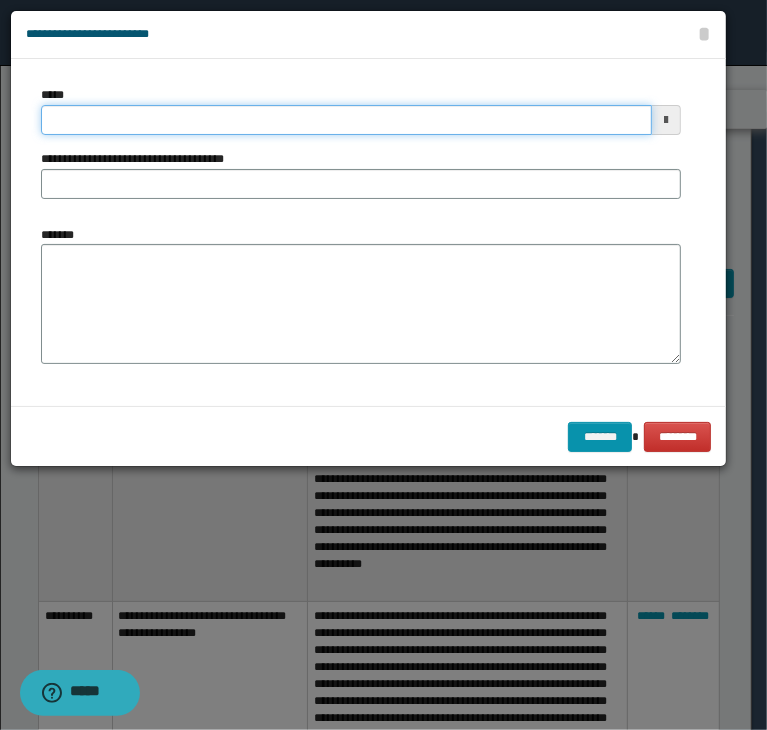 click on "*****" at bounding box center (346, 120) 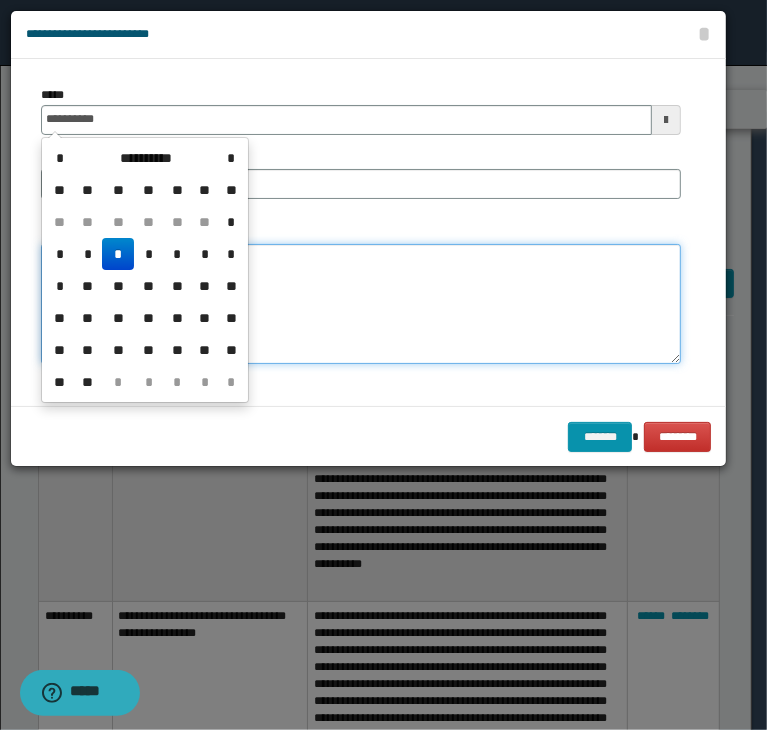 type on "**********" 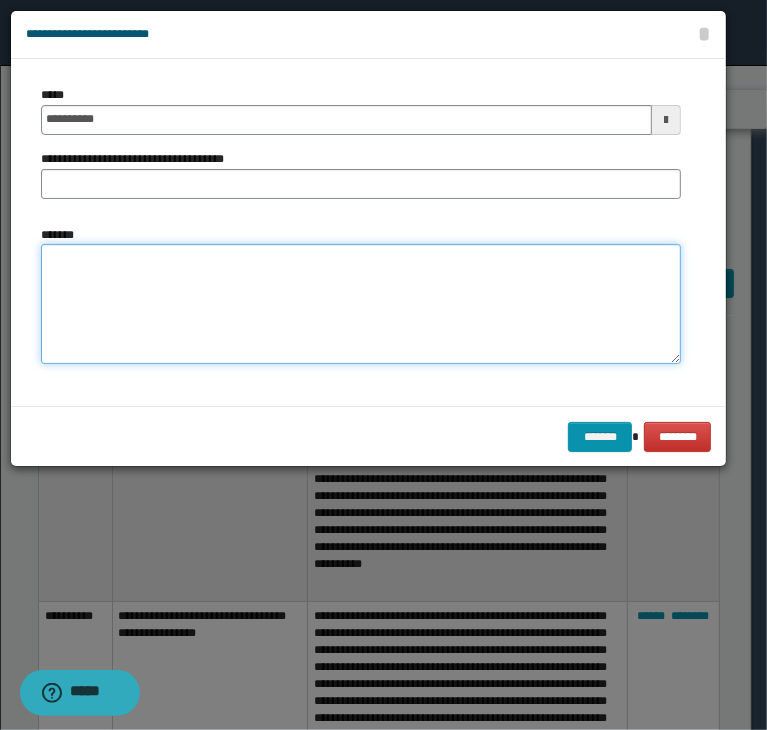 paste on "**********" 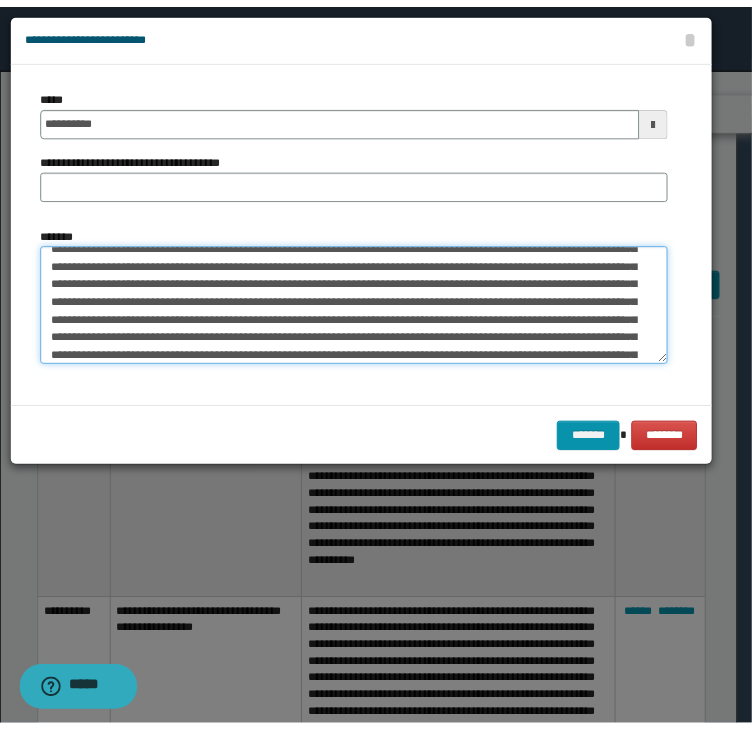 scroll, scrollTop: 0, scrollLeft: 0, axis: both 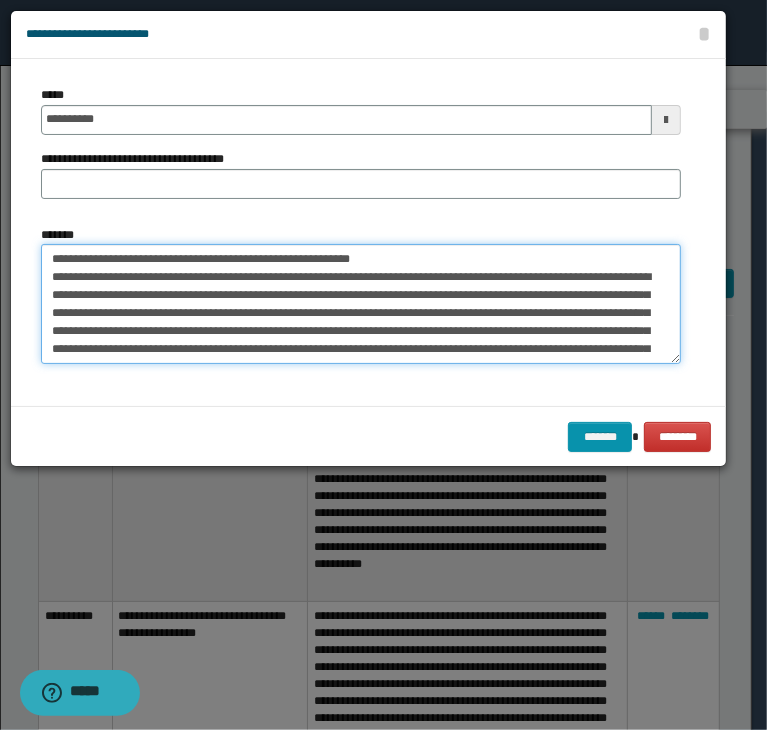 drag, startPoint x: 404, startPoint y: 257, endPoint x: -33, endPoint y: 246, distance: 437.13843 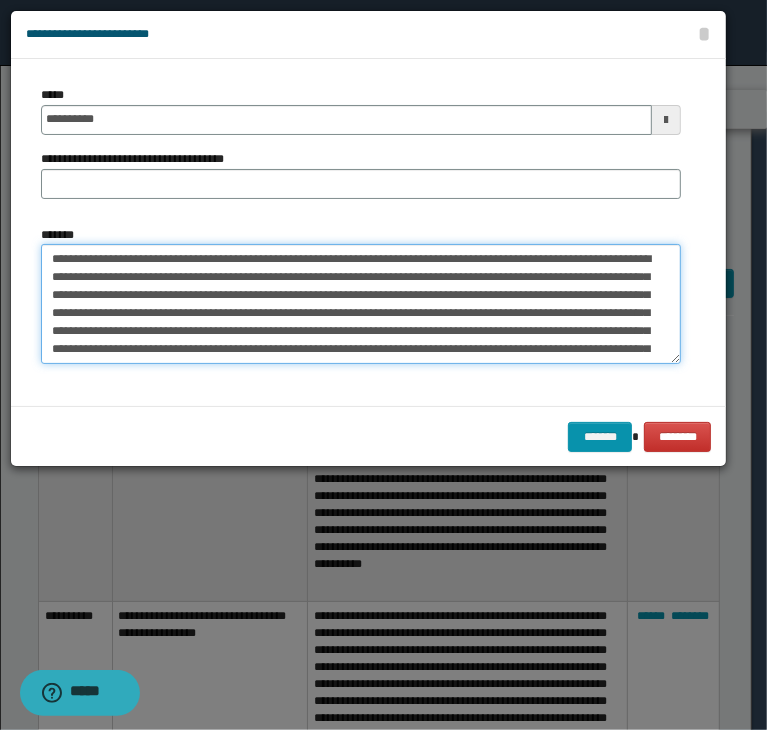 type on "**********" 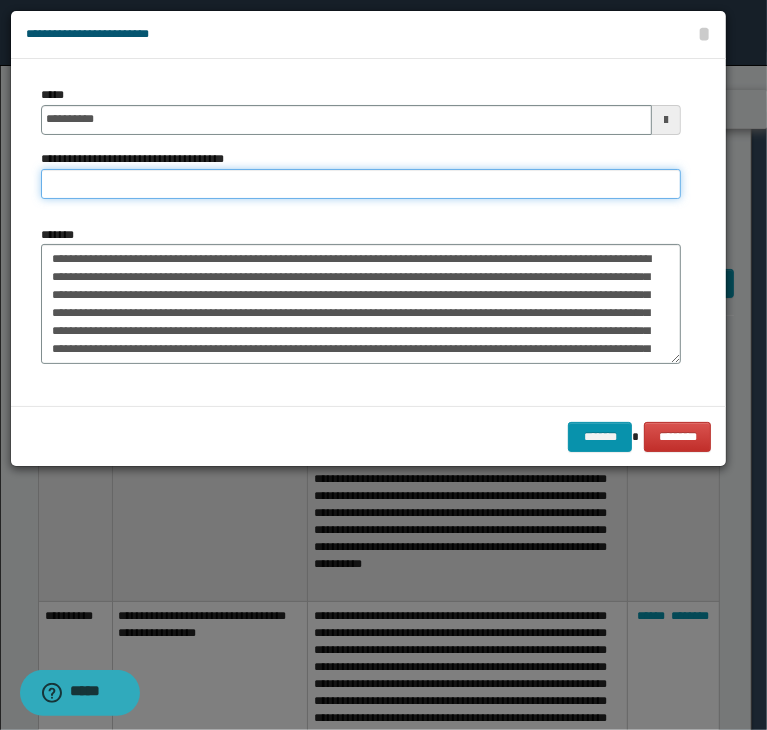 drag, startPoint x: 115, startPoint y: 187, endPoint x: 104, endPoint y: 189, distance: 11.18034 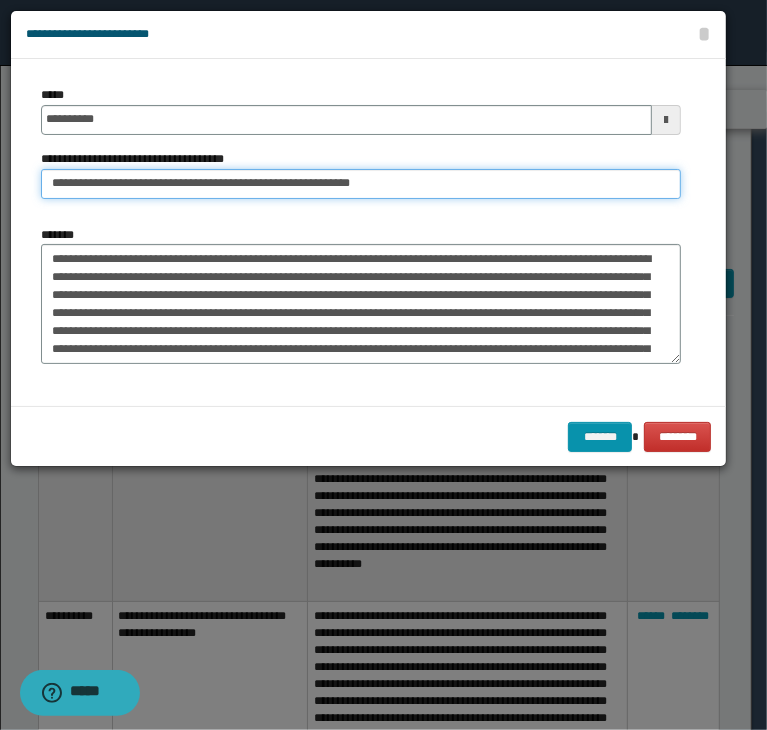 drag, startPoint x: 117, startPoint y: 183, endPoint x: -26, endPoint y: 185, distance: 143.01399 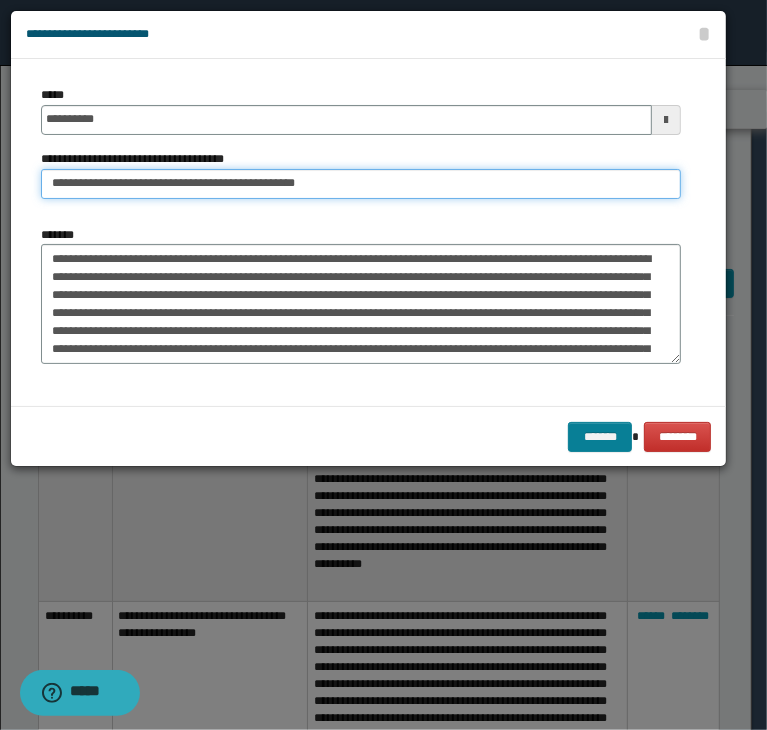 type on "**********" 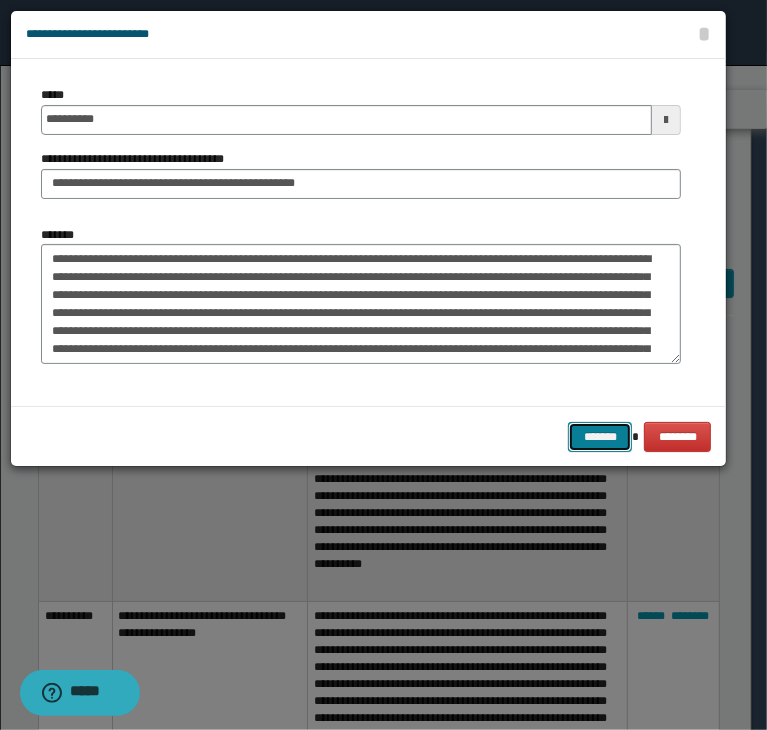 click on "*******" at bounding box center (600, 437) 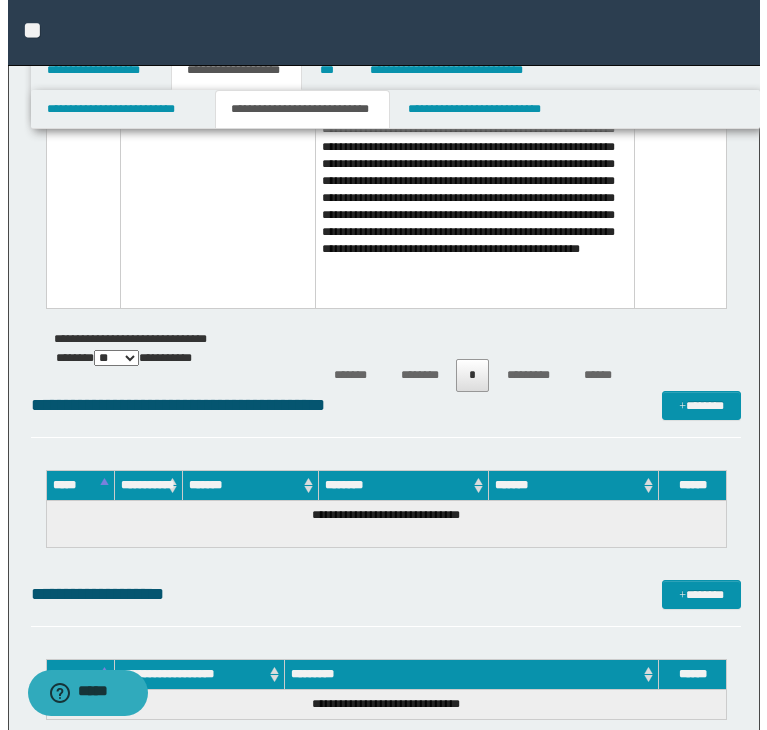 scroll, scrollTop: 5900, scrollLeft: 0, axis: vertical 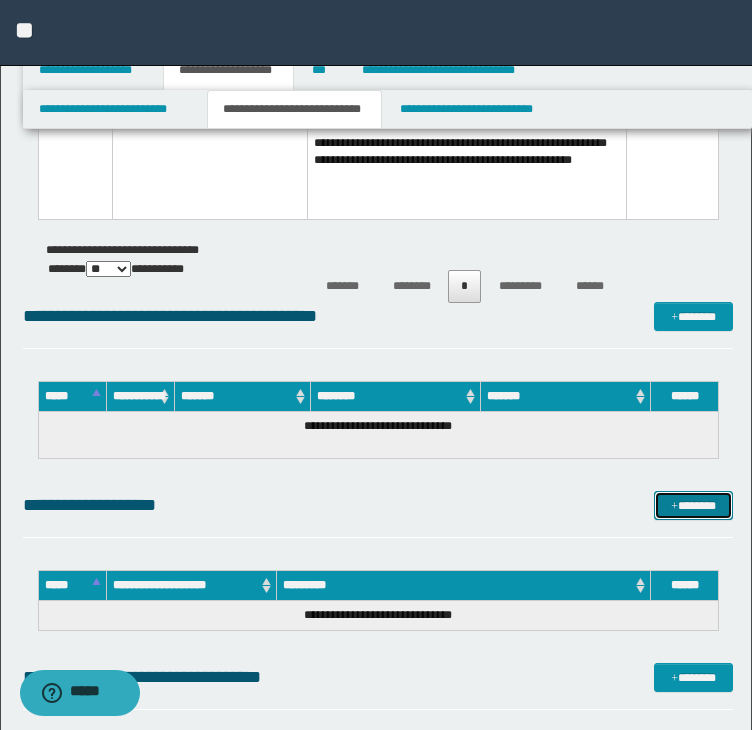 click on "*******" at bounding box center [693, 506] 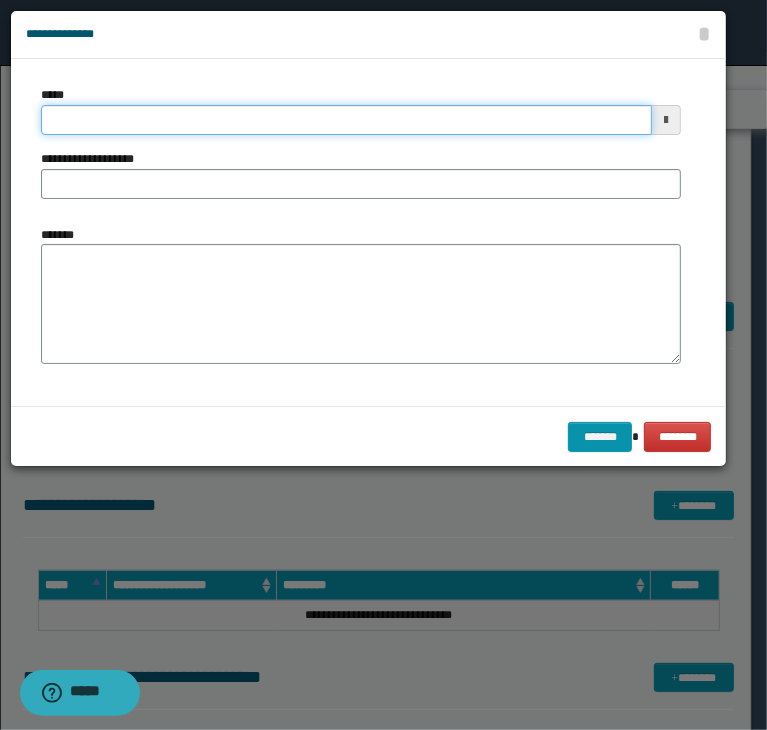 click on "*****" at bounding box center [346, 120] 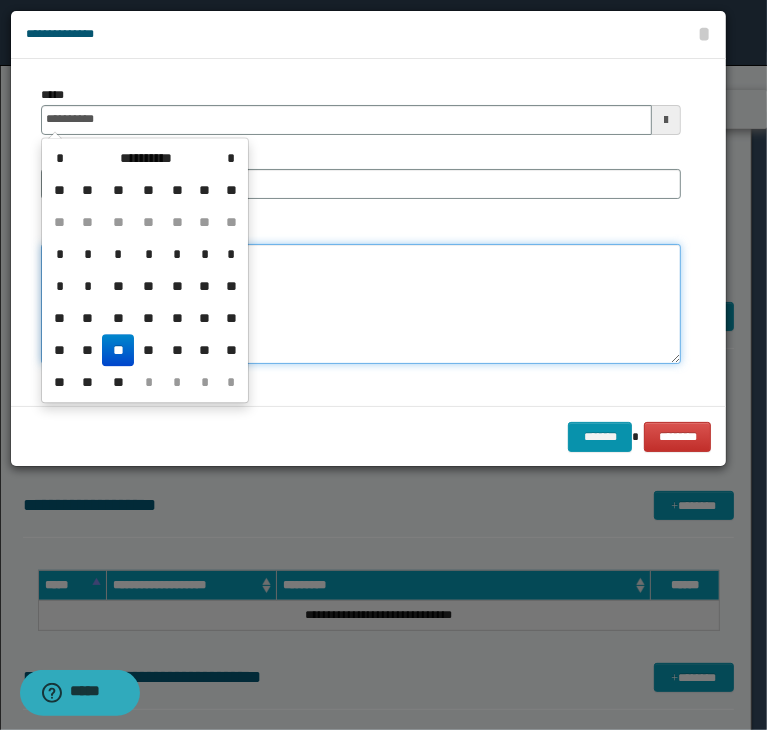 type on "**********" 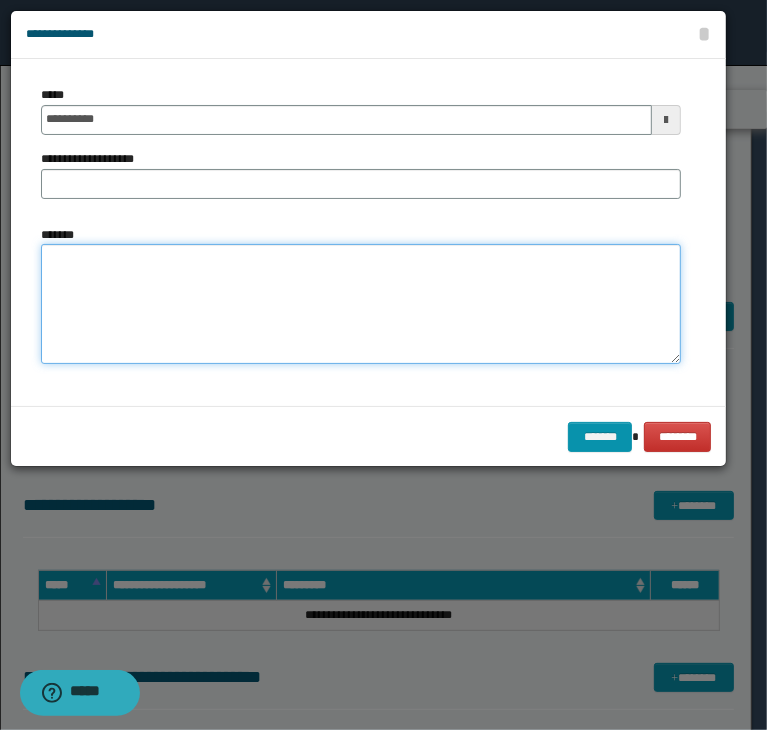 click on "*******" at bounding box center (361, 304) 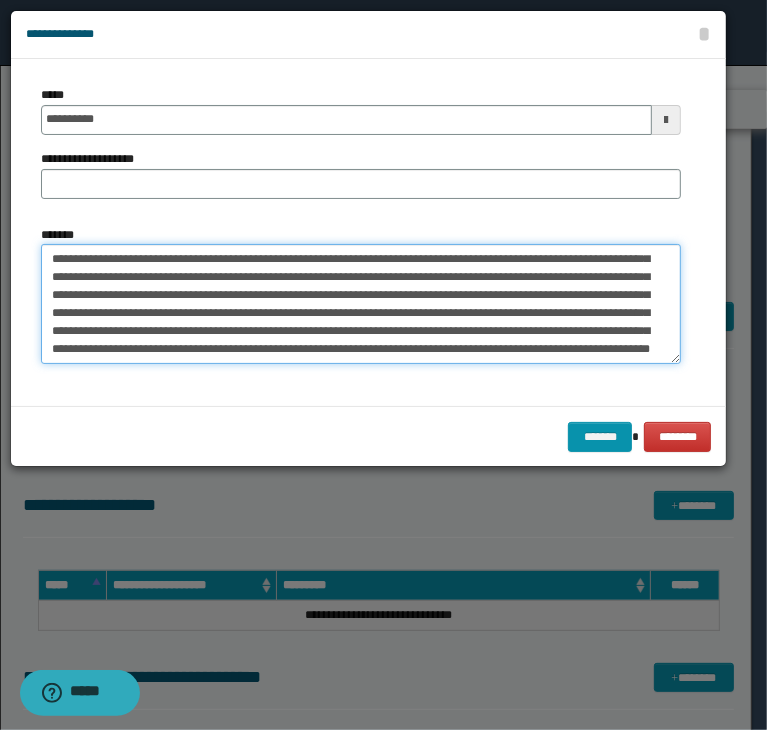 scroll, scrollTop: 0, scrollLeft: 0, axis: both 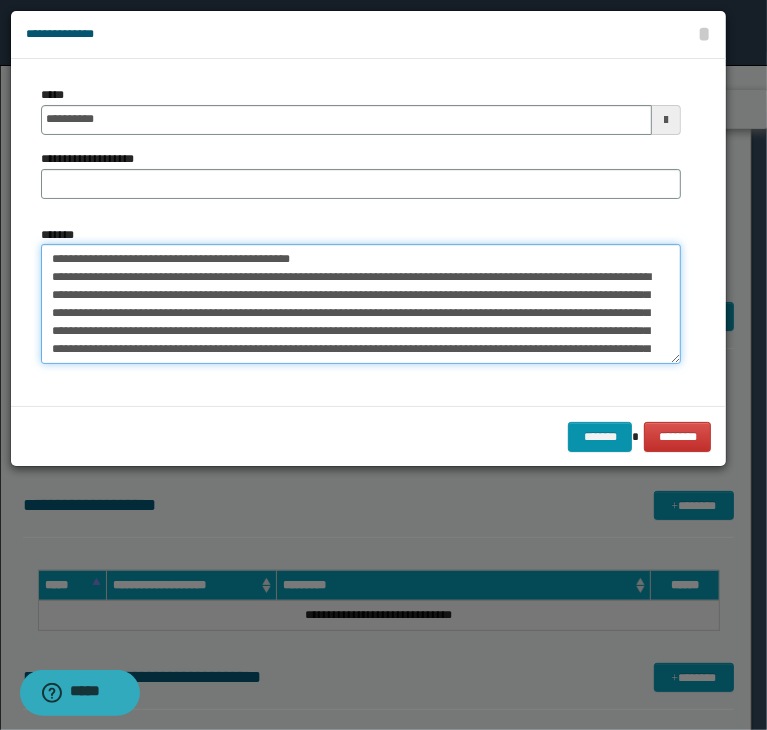 drag, startPoint x: 372, startPoint y: 256, endPoint x: -13, endPoint y: 249, distance: 385.06363 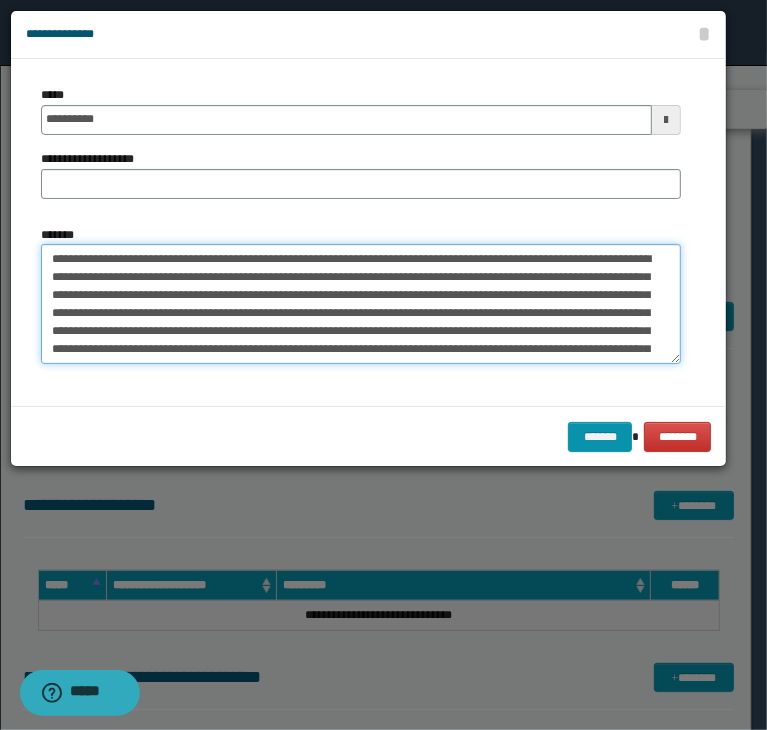 type on "**********" 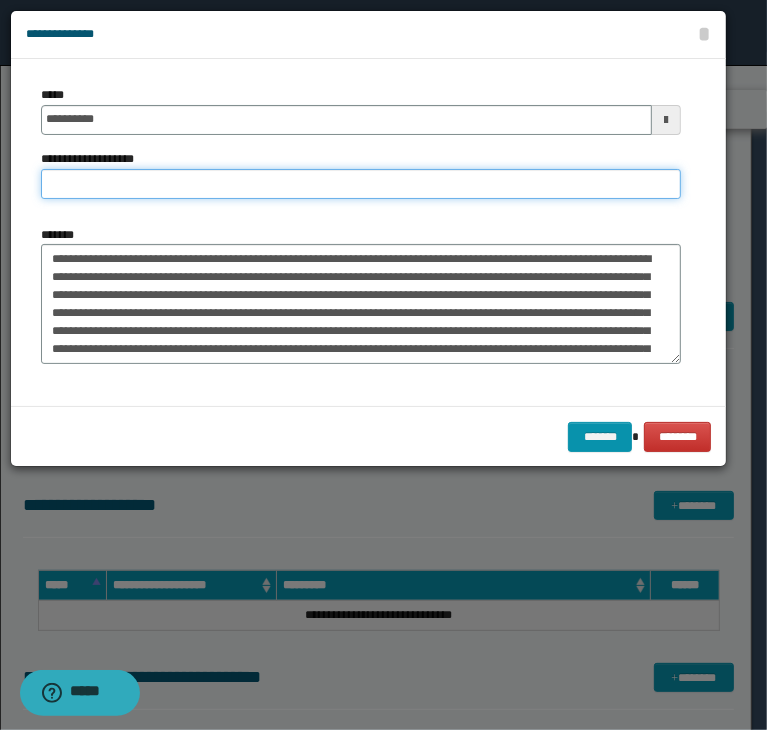 click on "**********" at bounding box center (361, 184) 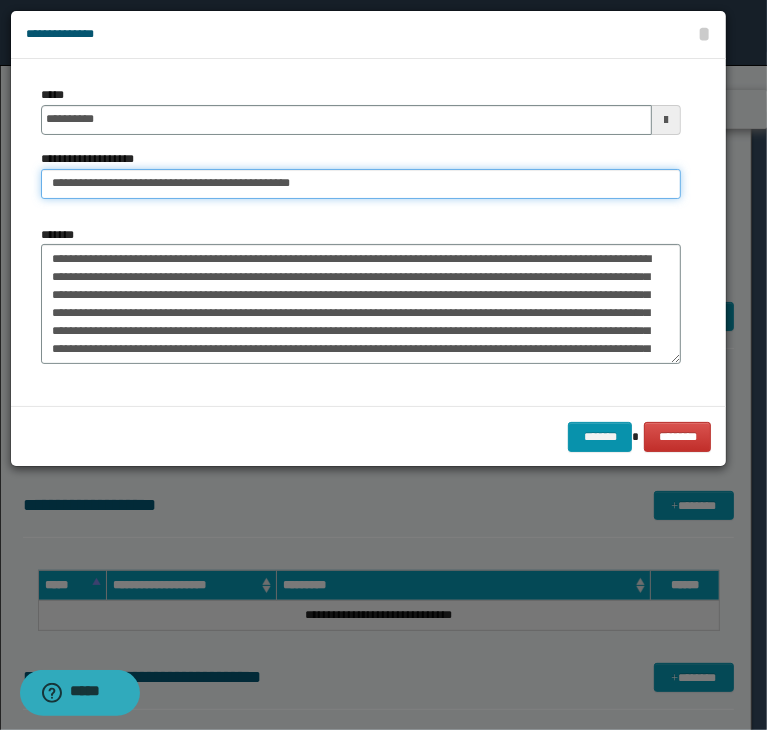 drag, startPoint x: 110, startPoint y: 181, endPoint x: -81, endPoint y: 179, distance: 191.01047 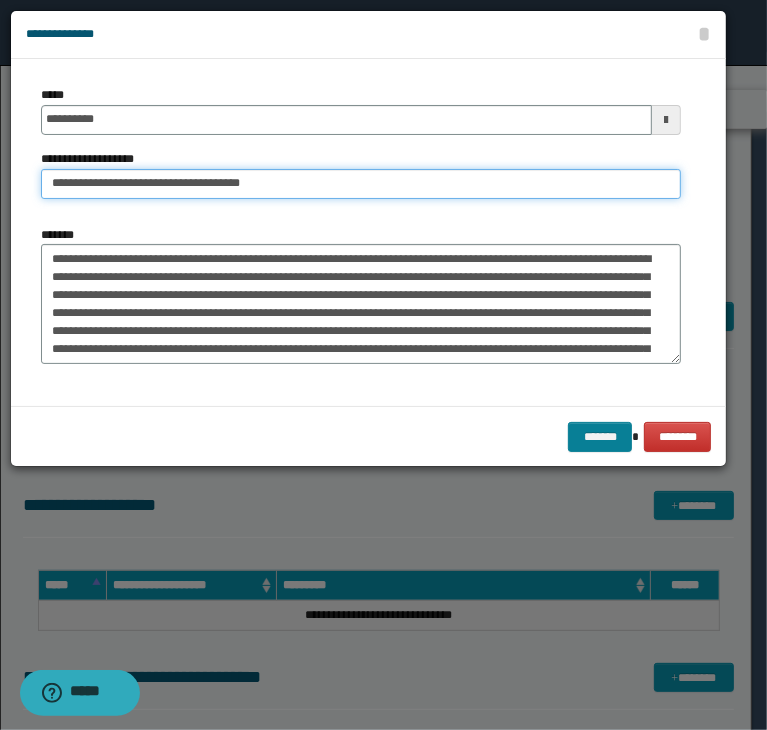 type on "**********" 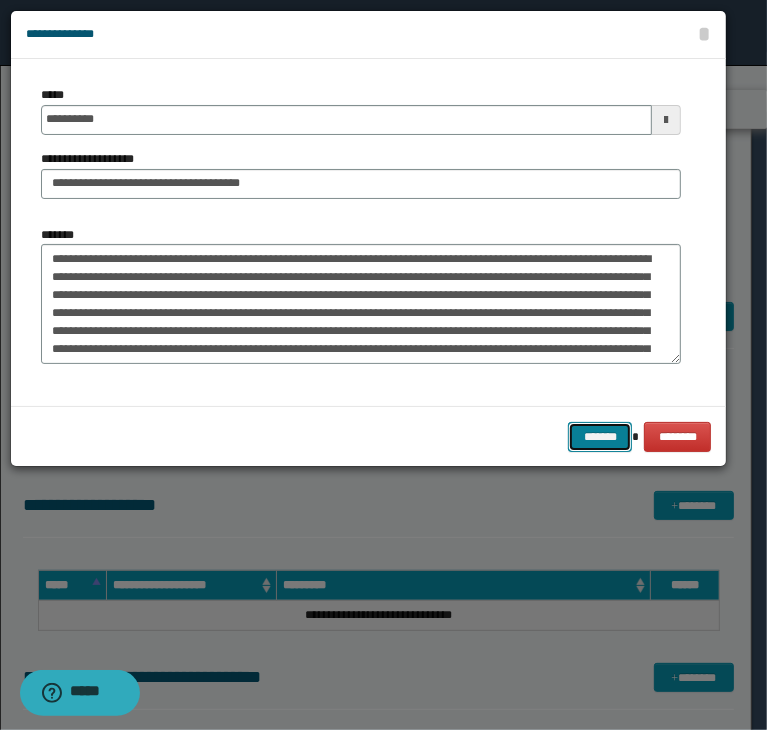 click on "*******" at bounding box center (600, 437) 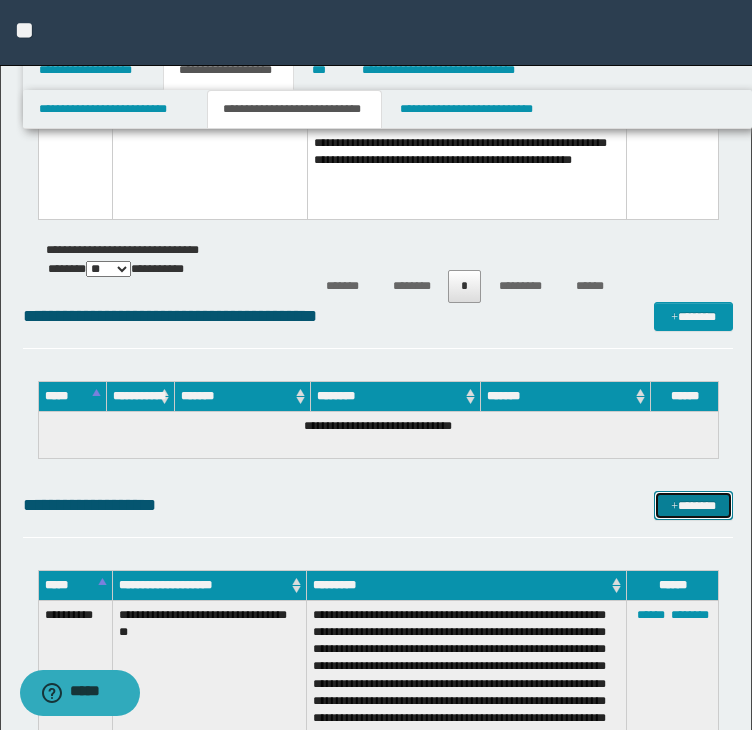 click on "*******" at bounding box center (693, 506) 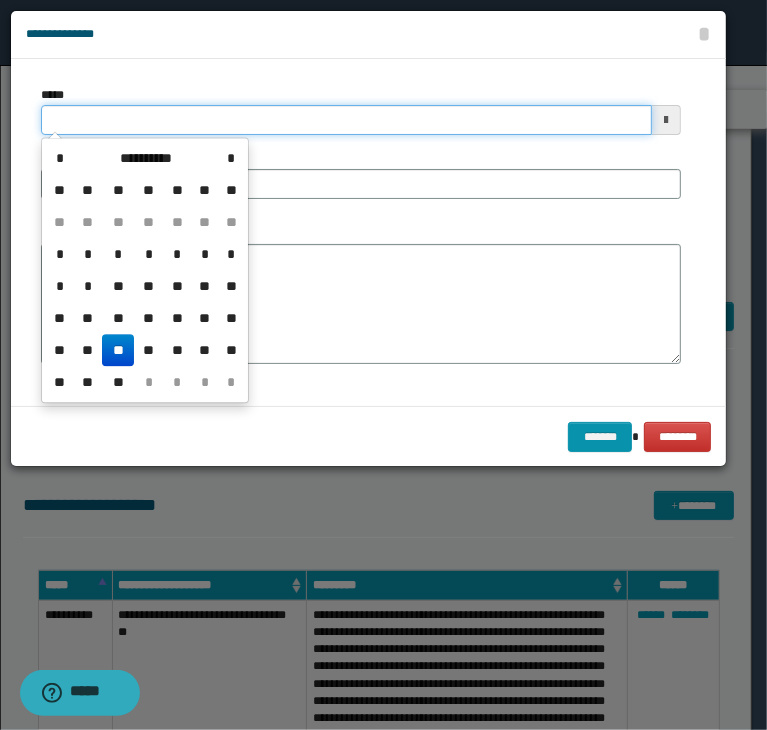 click on "*****" at bounding box center [346, 120] 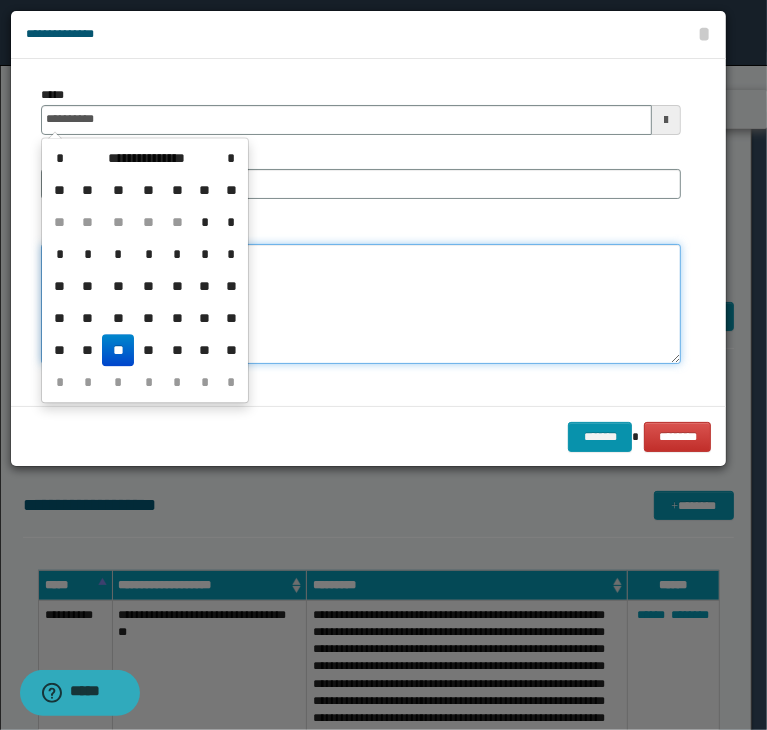 type on "**********" 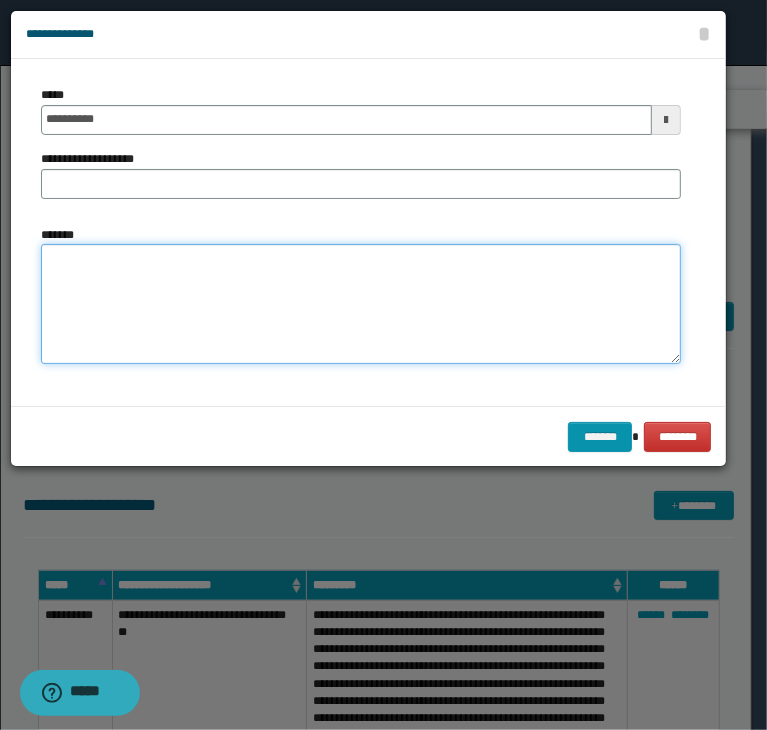 paste on "**********" 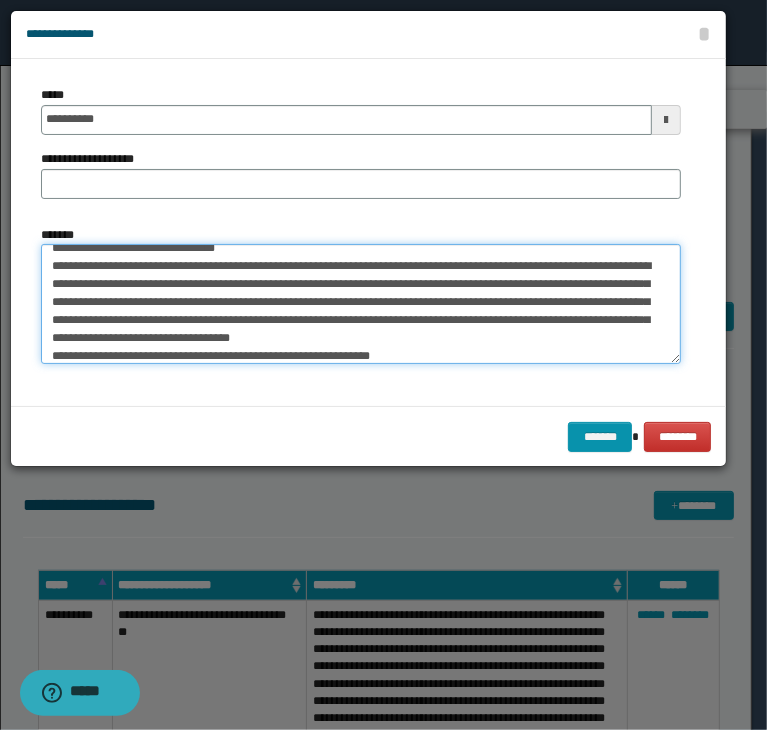 scroll, scrollTop: 0, scrollLeft: 0, axis: both 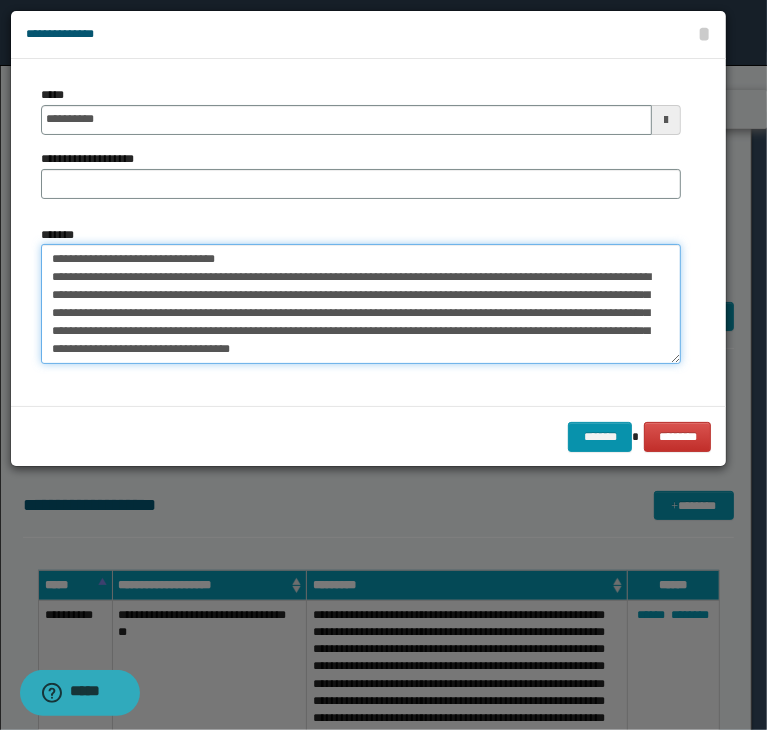 drag, startPoint x: 306, startPoint y: 259, endPoint x: -57, endPoint y: 260, distance: 363.00137 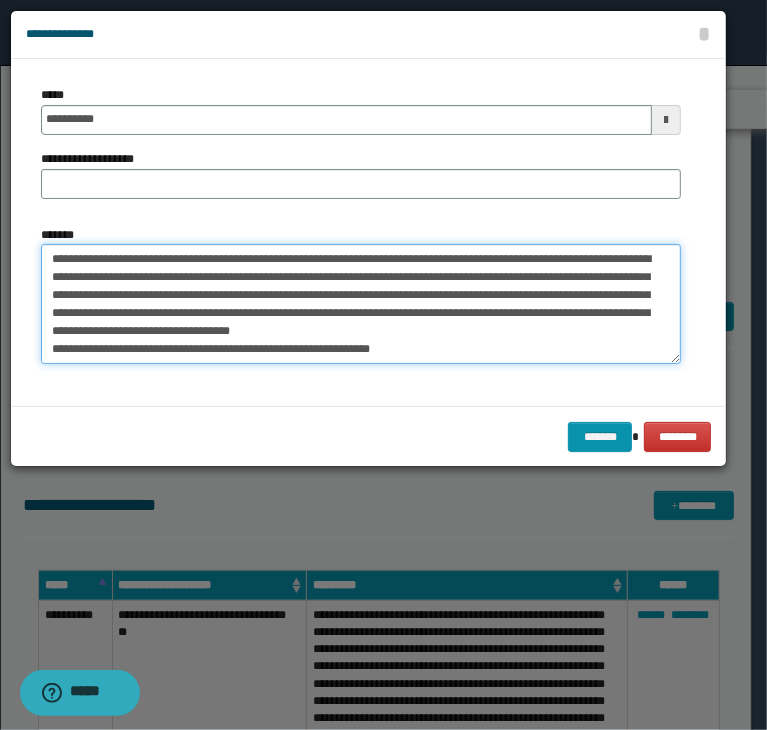 type on "**********" 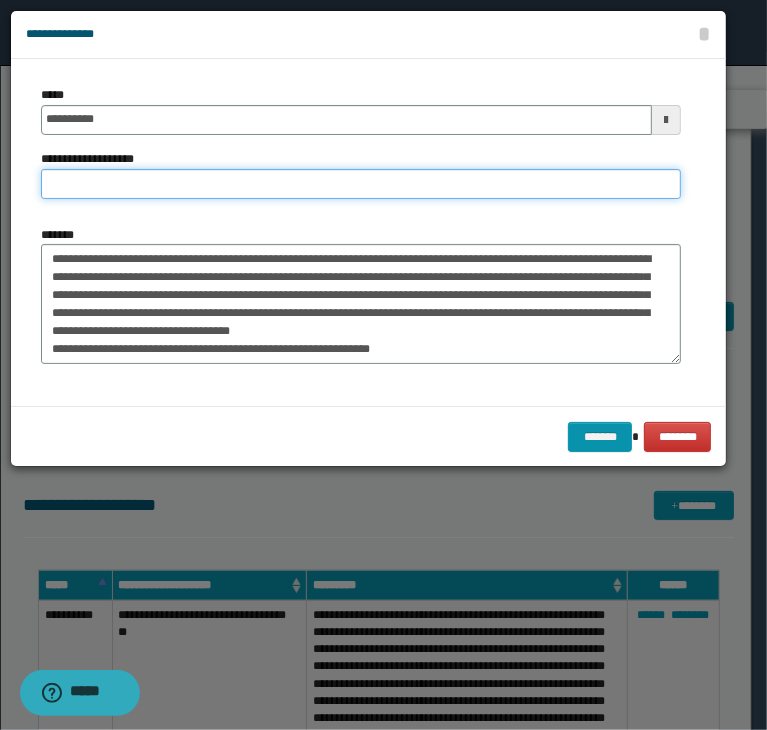click on "**********" at bounding box center [361, 184] 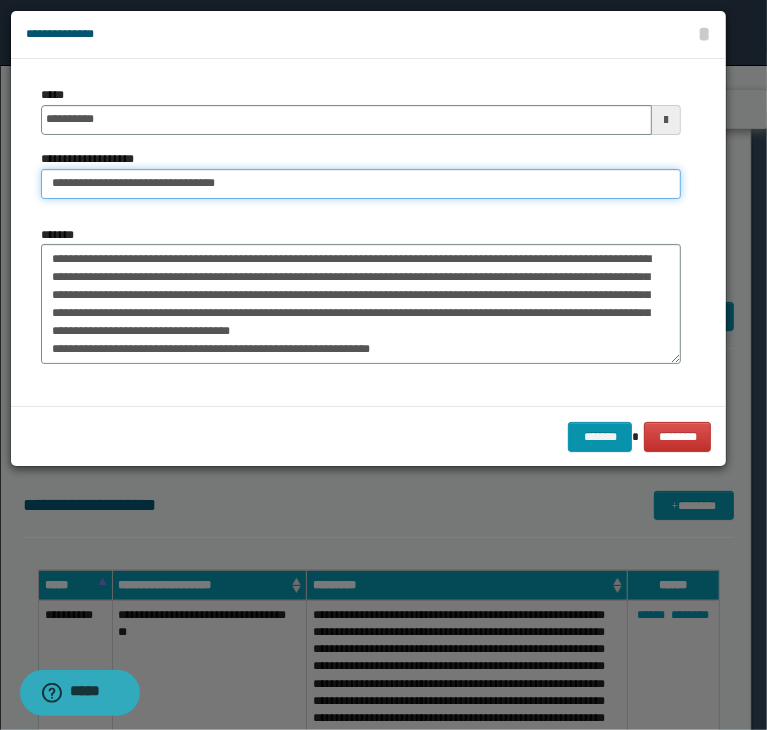 drag, startPoint x: 108, startPoint y: 182, endPoint x: -102, endPoint y: 197, distance: 210.53503 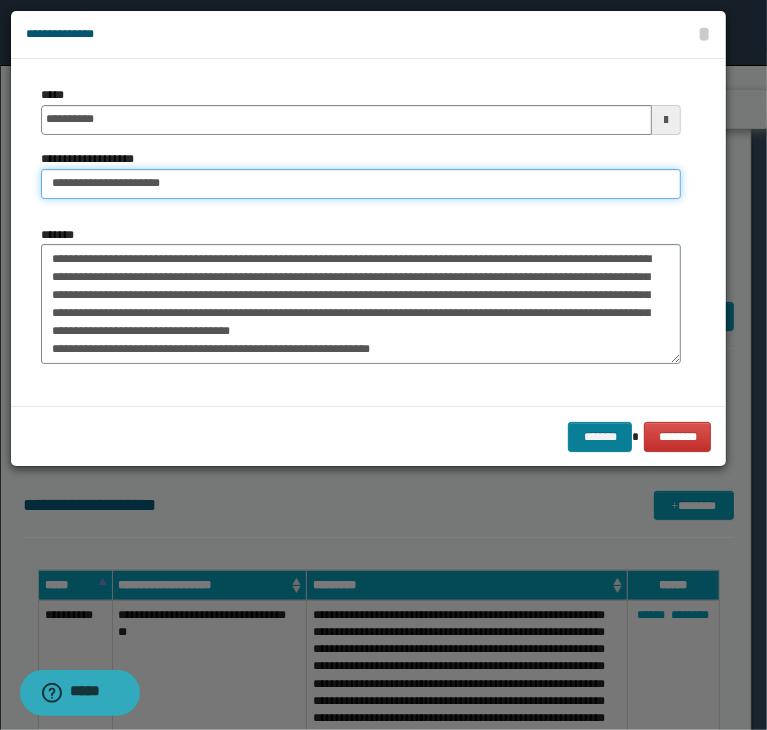 type on "**********" 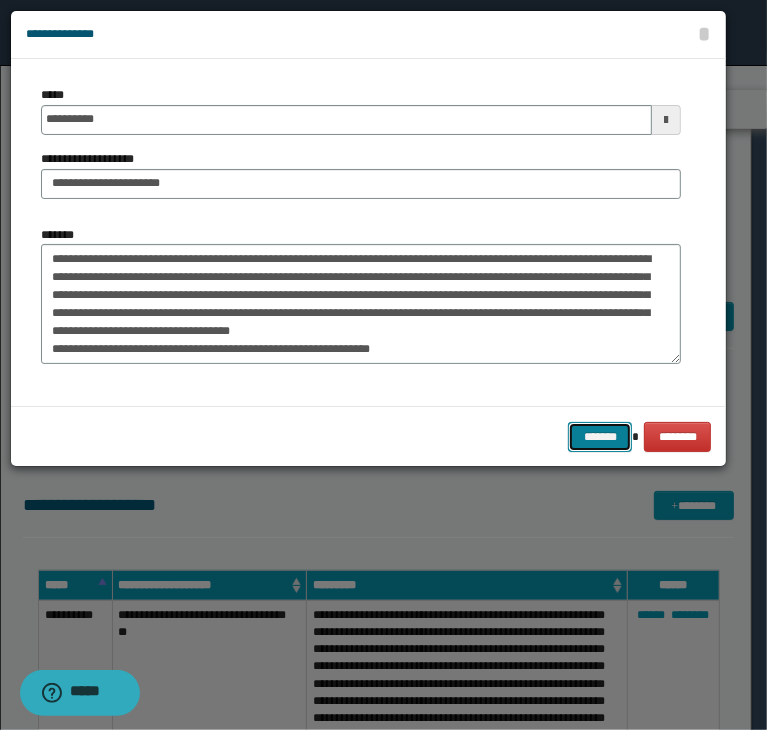 click on "*******" at bounding box center (600, 437) 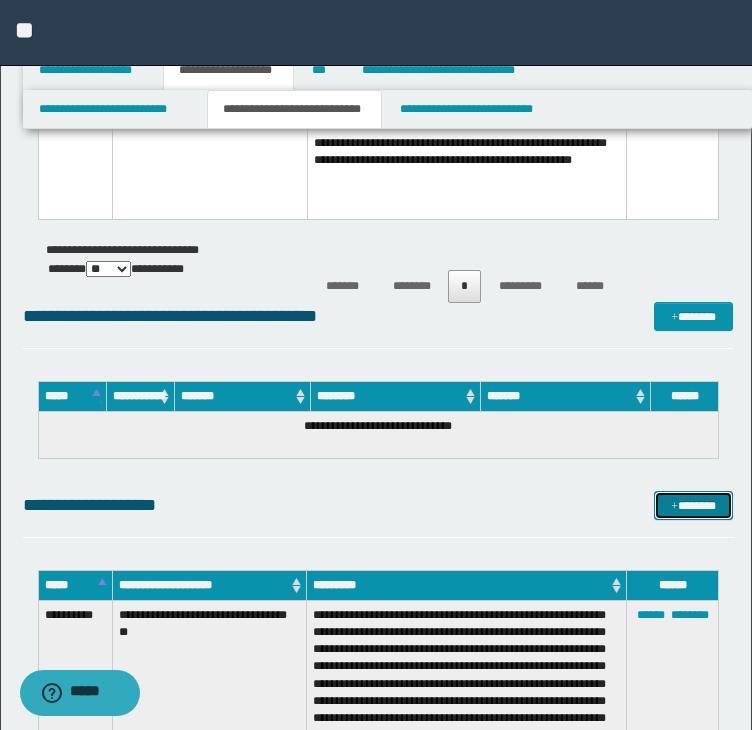 click at bounding box center (674, 507) 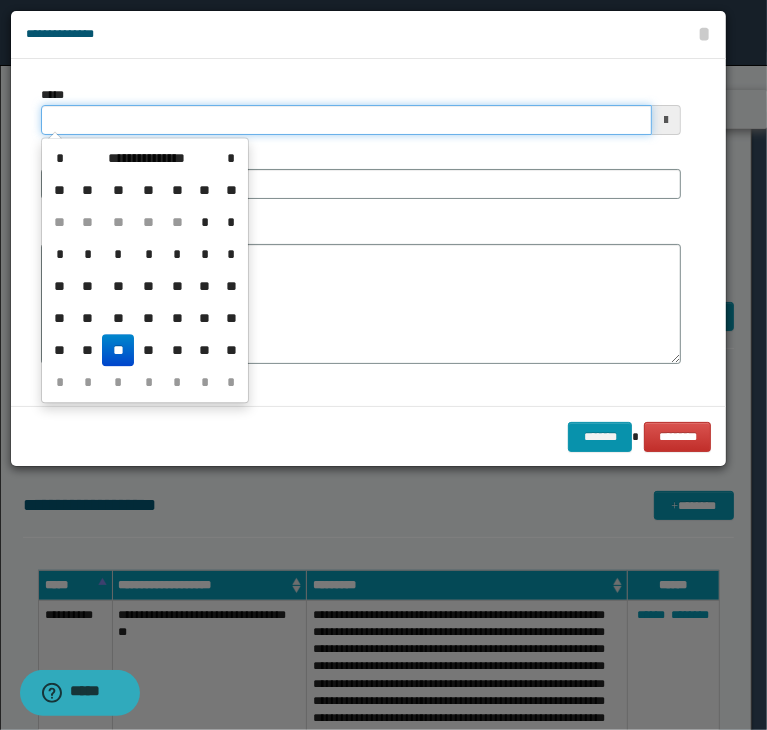 click on "*****" at bounding box center [346, 120] 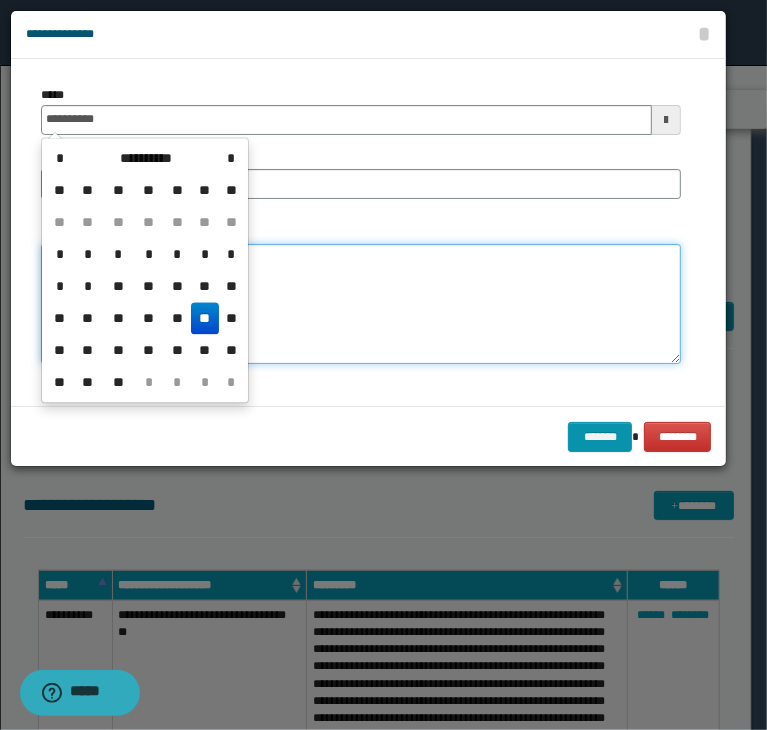 type on "**********" 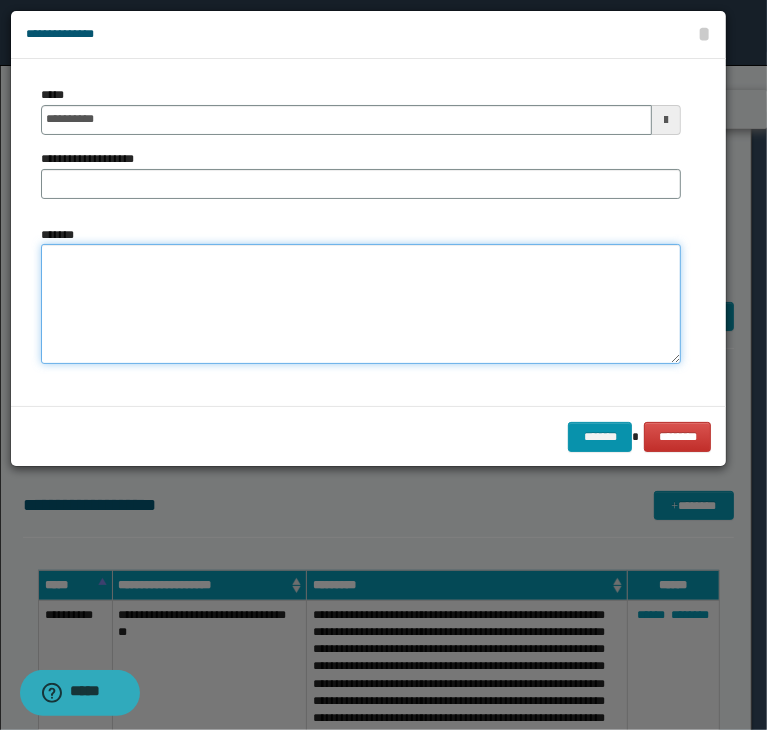 paste on "**********" 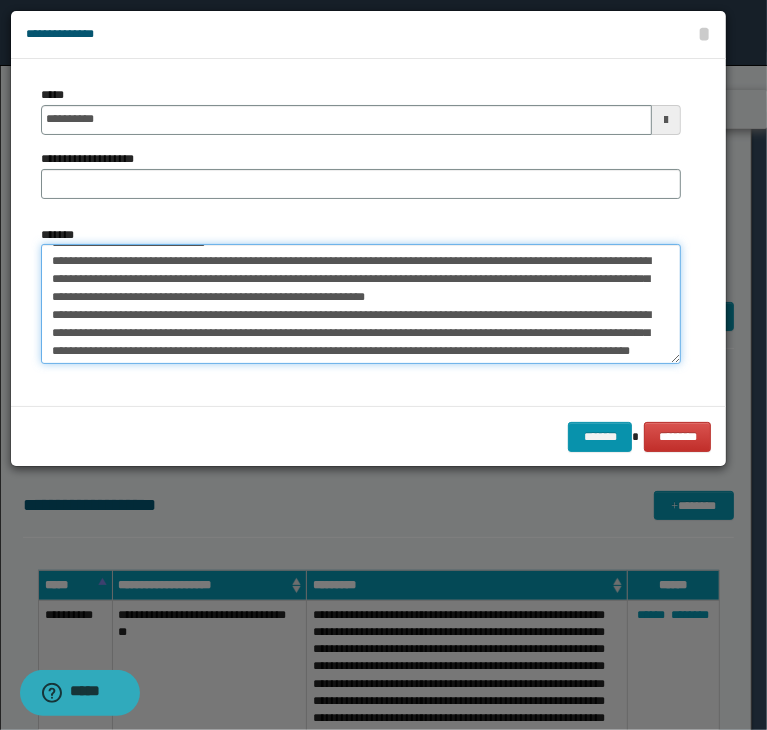 scroll, scrollTop: 0, scrollLeft: 0, axis: both 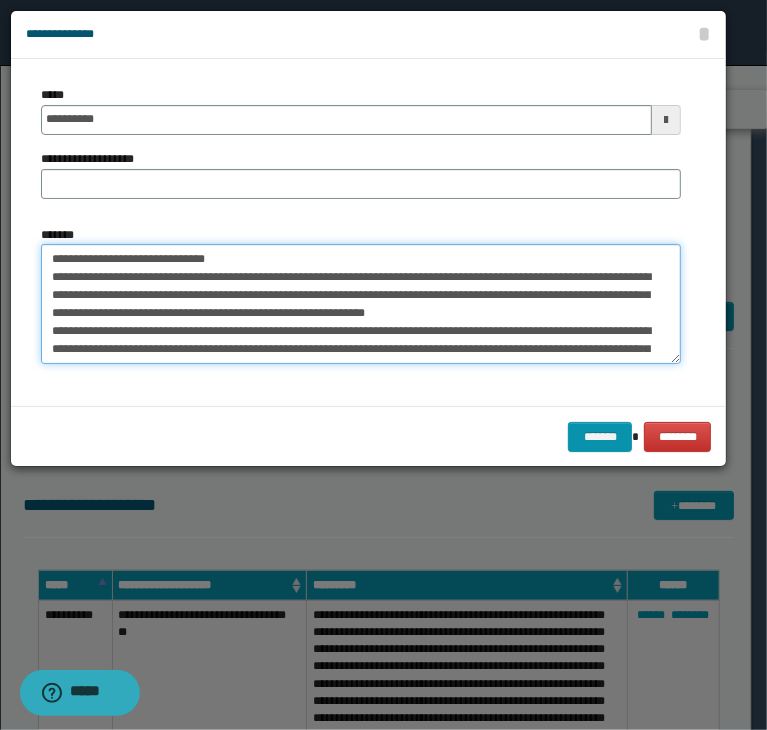 drag, startPoint x: 156, startPoint y: 255, endPoint x: -71, endPoint y: 255, distance: 227 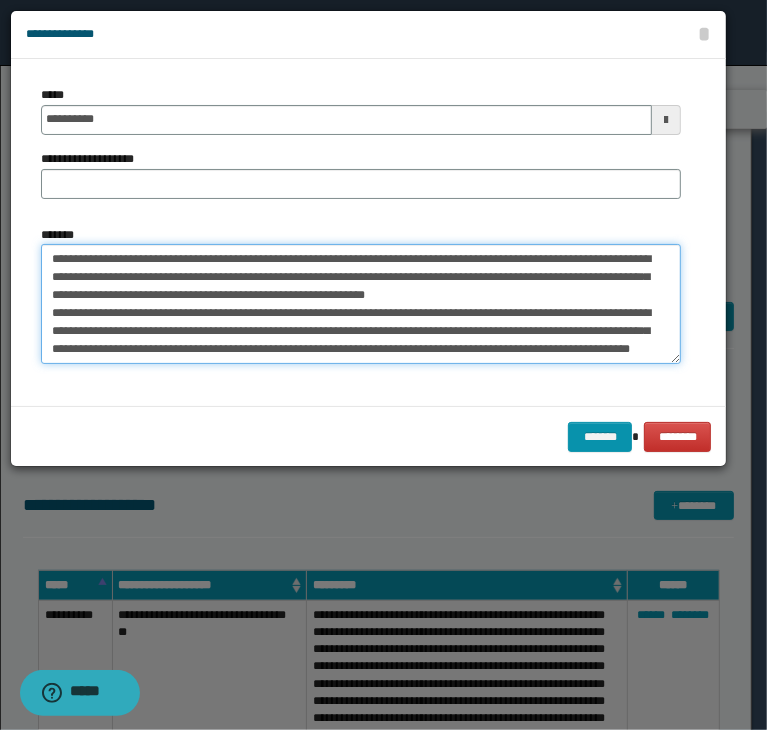 type on "**********" 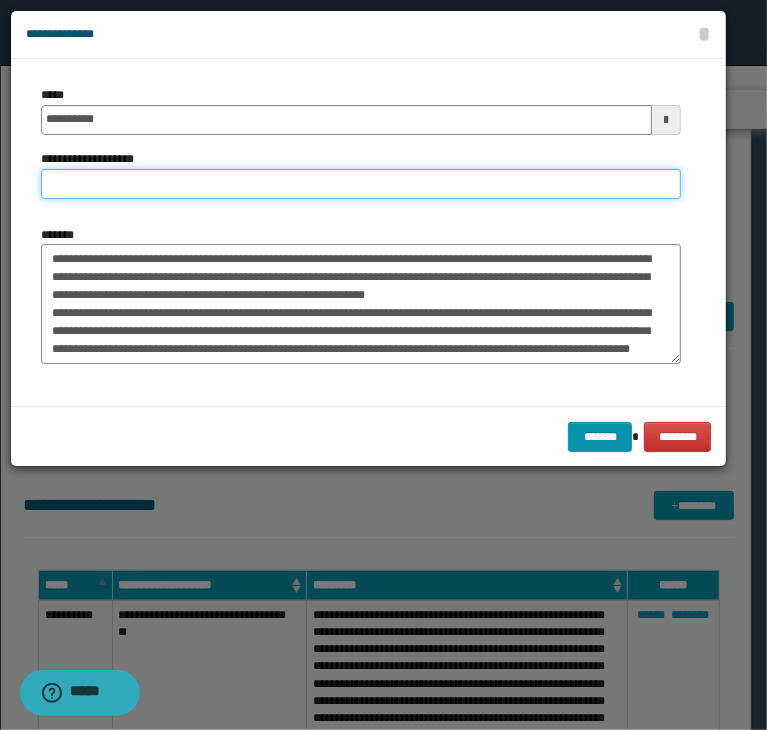 click on "**********" at bounding box center (361, 184) 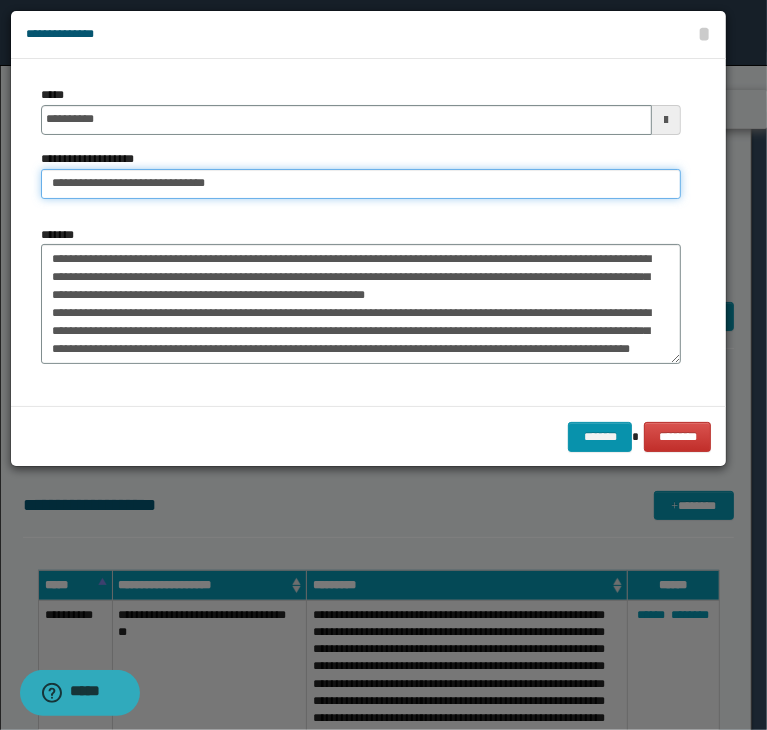 drag, startPoint x: 112, startPoint y: 180, endPoint x: -110, endPoint y: 178, distance: 222.009 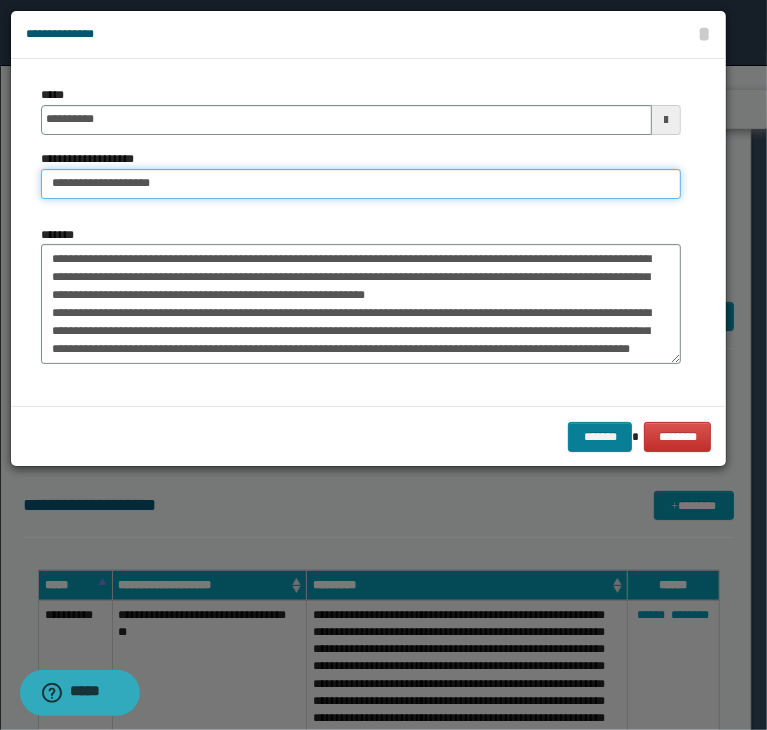 type on "**********" 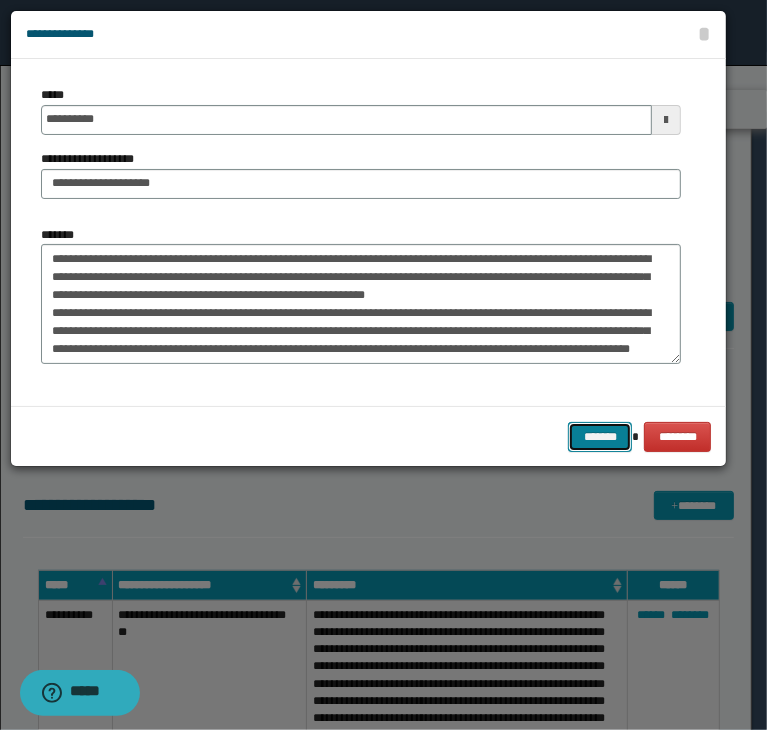 click on "*******" at bounding box center (600, 437) 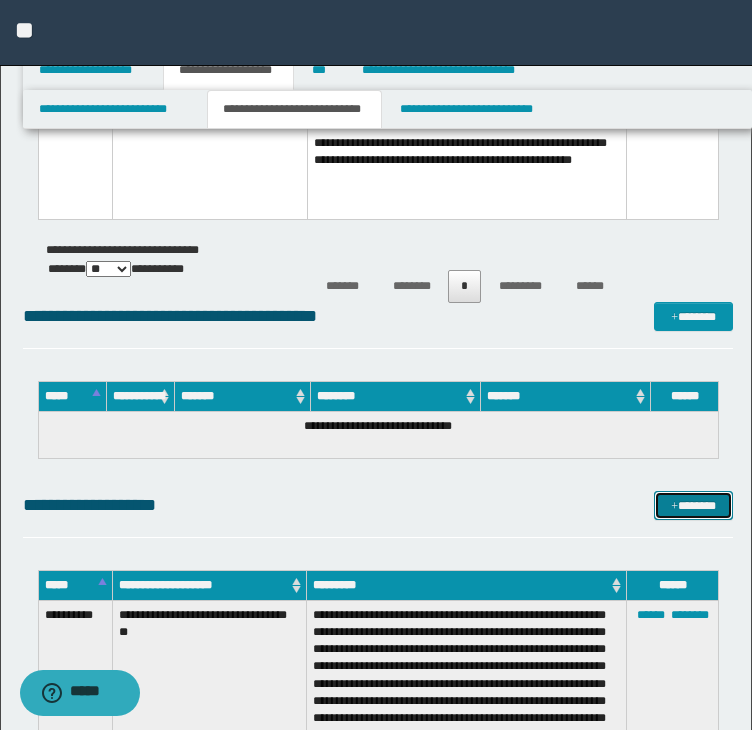 click on "*******" at bounding box center (693, 506) 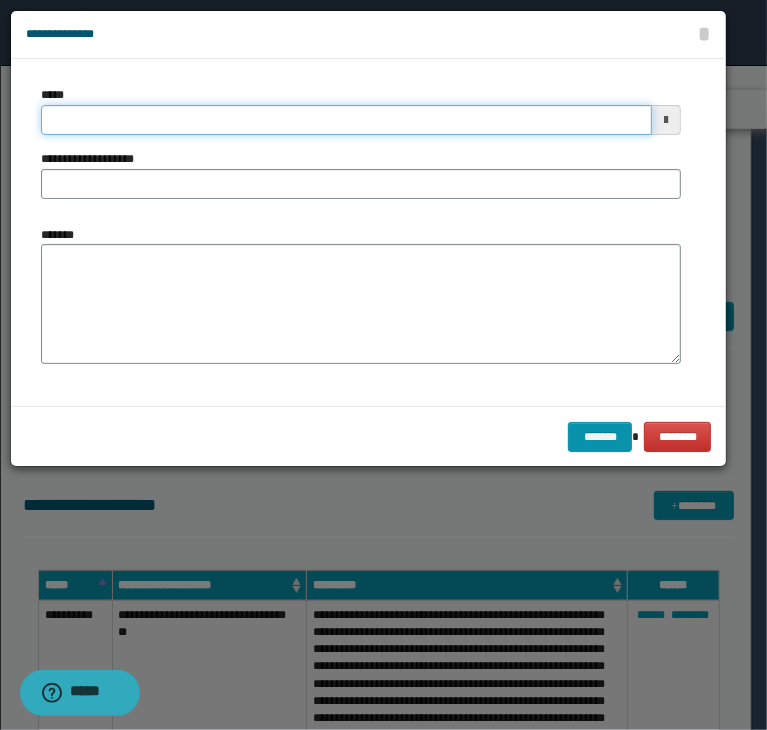 click on "*****" at bounding box center (346, 120) 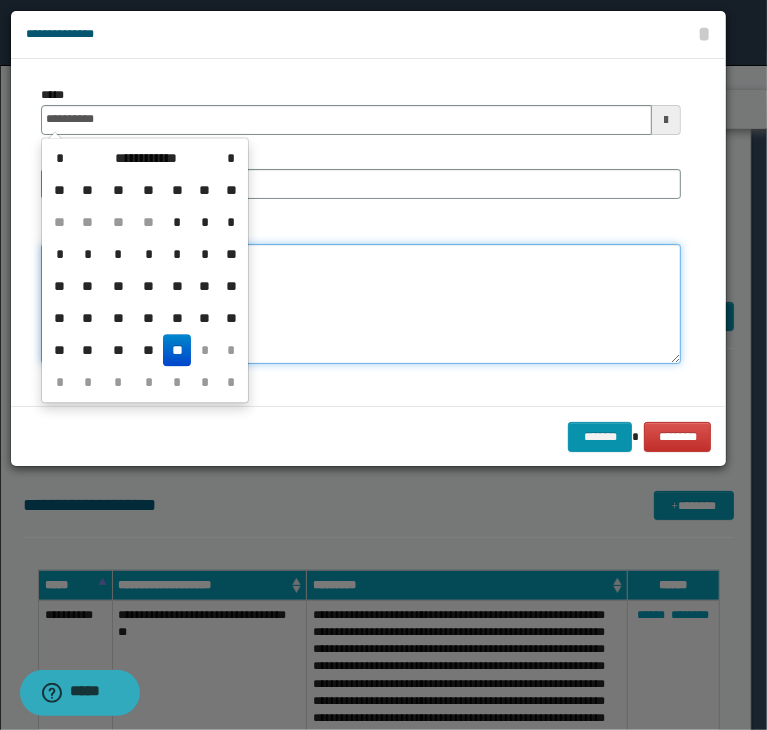 type on "**********" 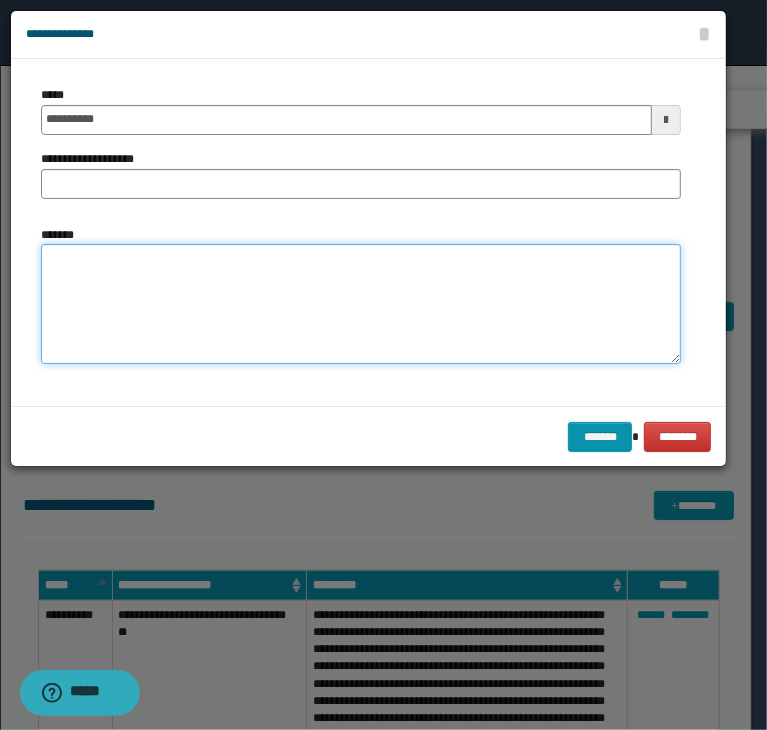 paste on "**********" 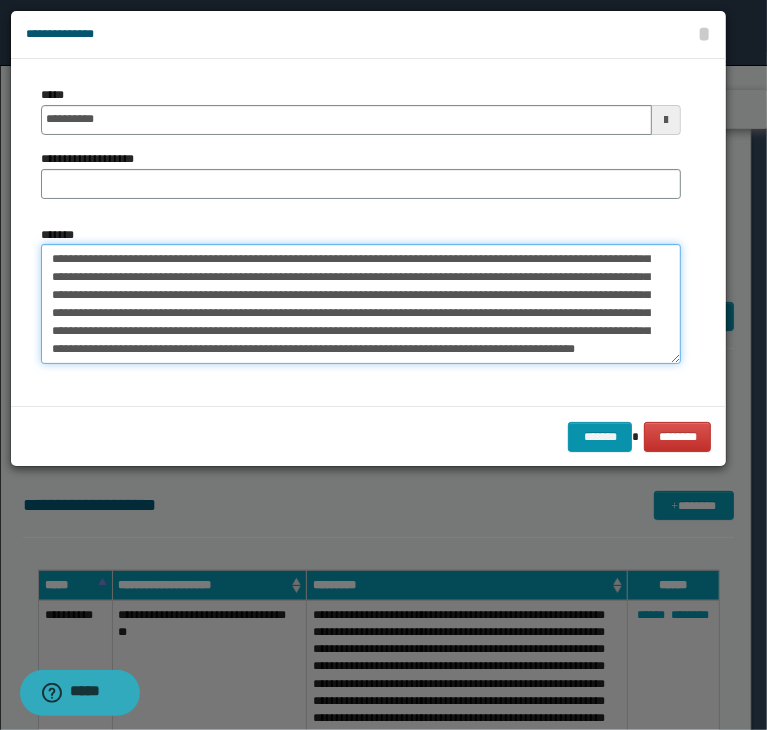 scroll, scrollTop: 0, scrollLeft: 0, axis: both 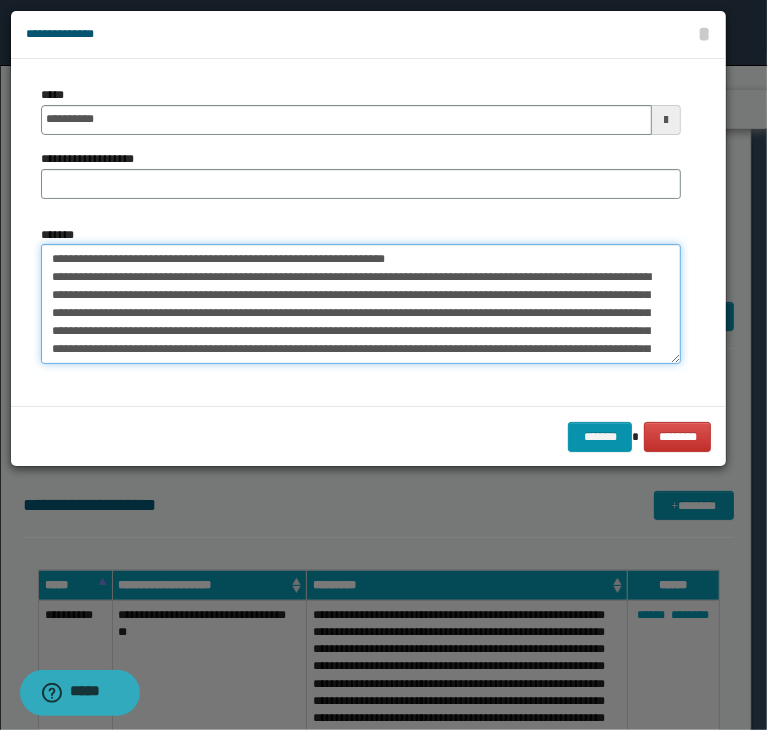 drag, startPoint x: 514, startPoint y: 262, endPoint x: -17, endPoint y: 237, distance: 531.5882 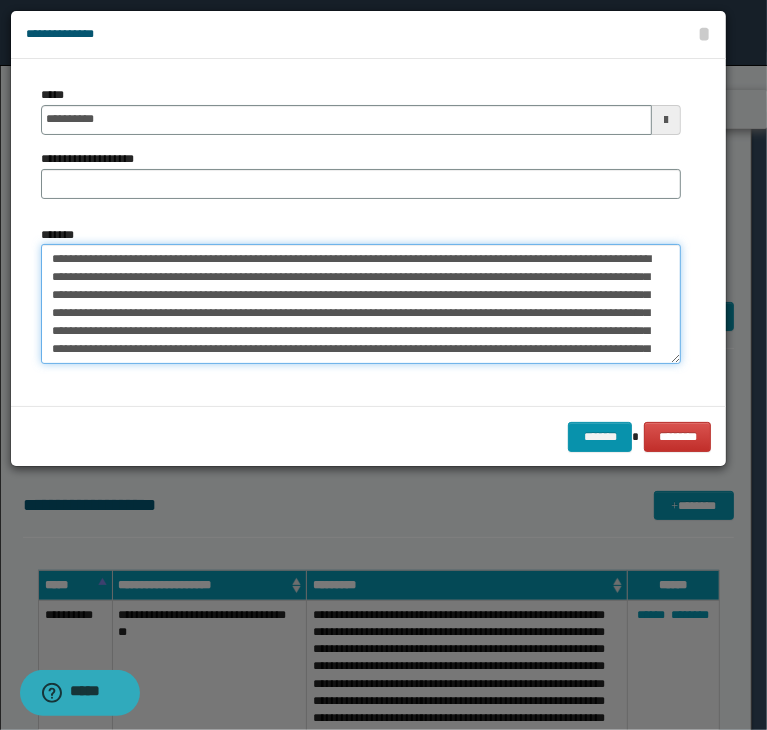 type on "**********" 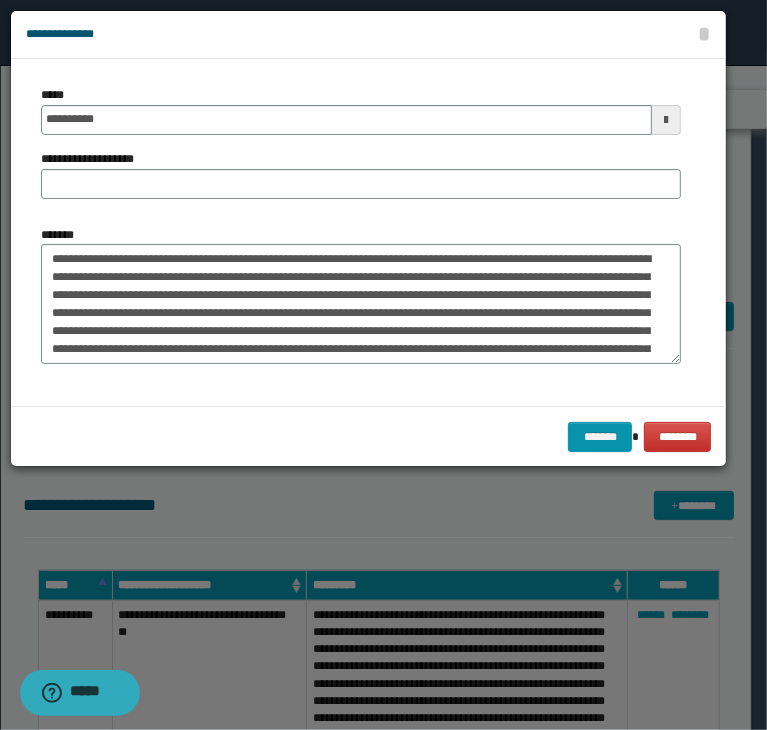 click on "**********" at bounding box center (361, 150) 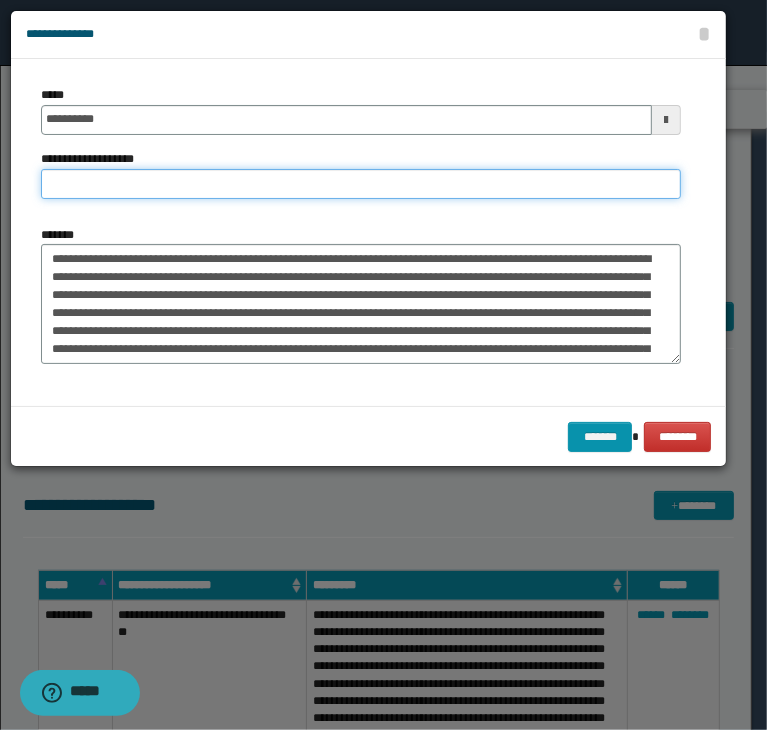 click on "**********" at bounding box center [361, 184] 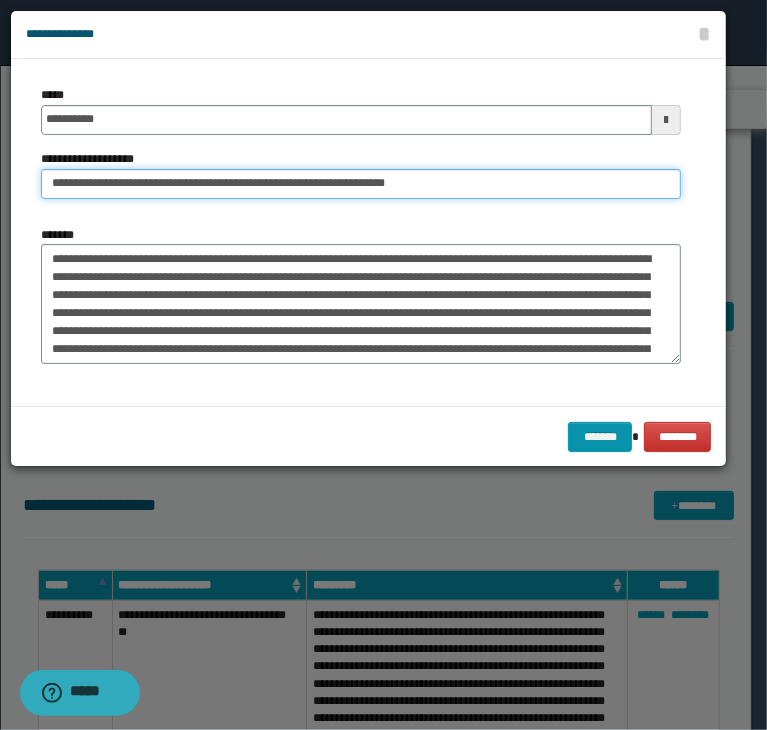 drag, startPoint x: 115, startPoint y: 178, endPoint x: -90, endPoint y: 176, distance: 205.00975 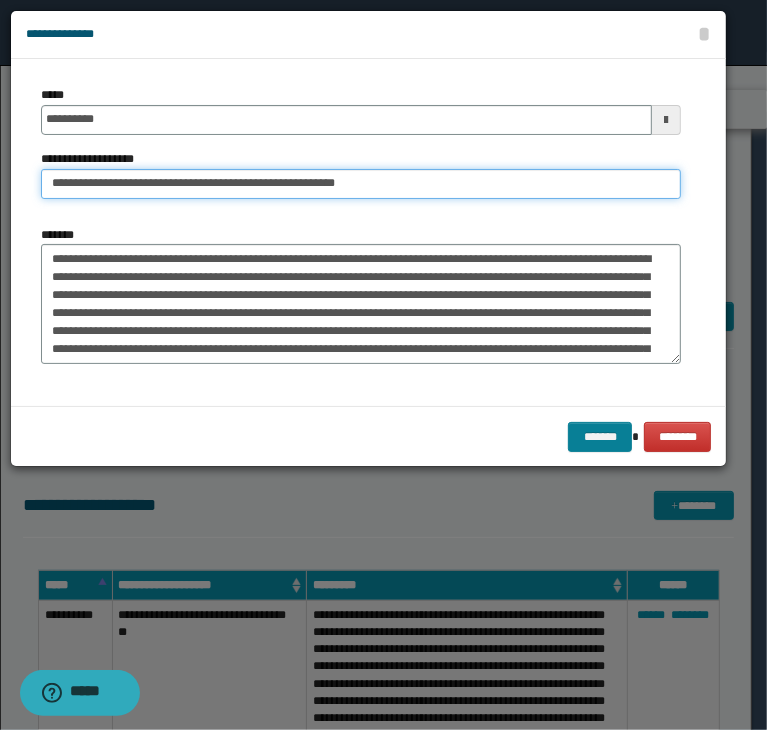 type on "**********" 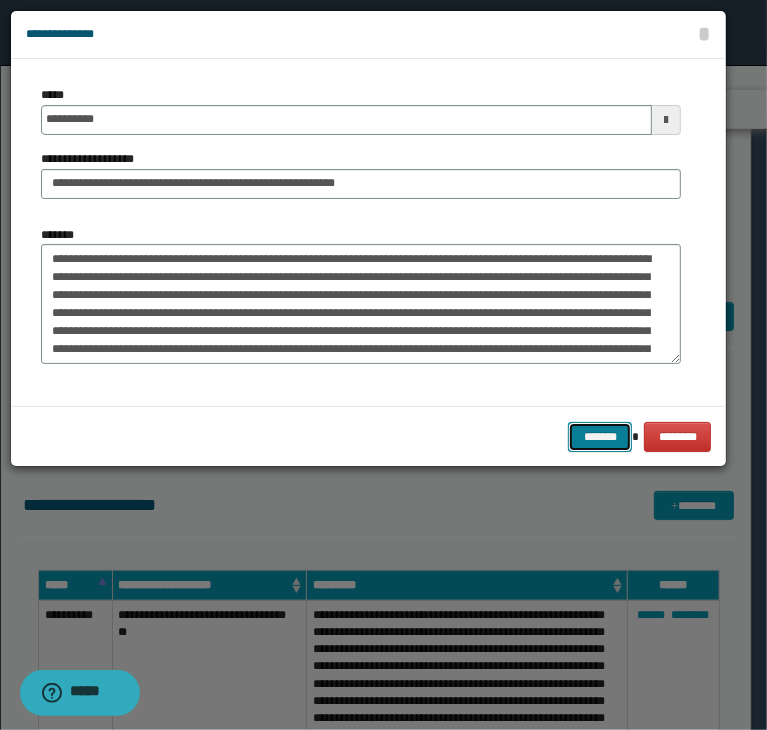 click on "*******" at bounding box center [600, 437] 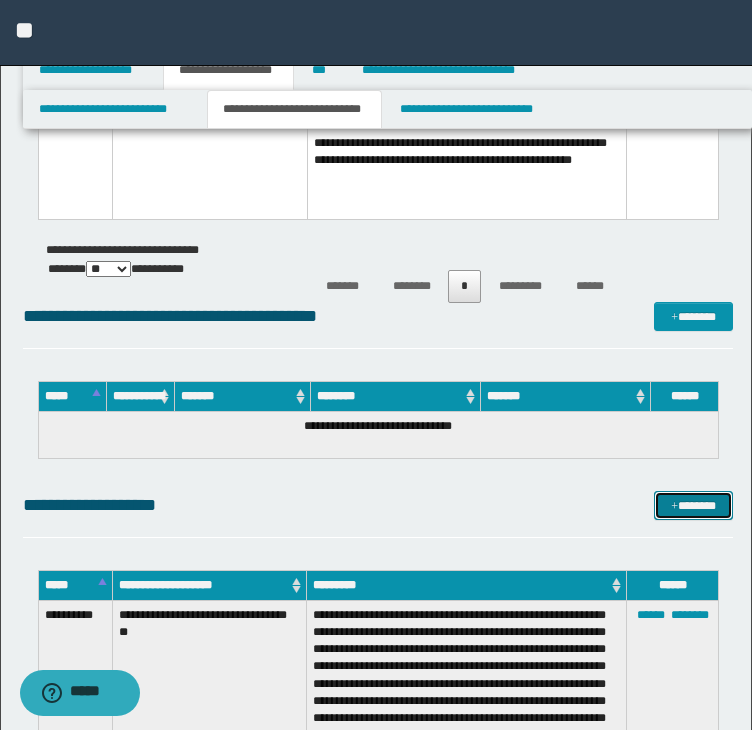 click on "*******" at bounding box center [693, 506] 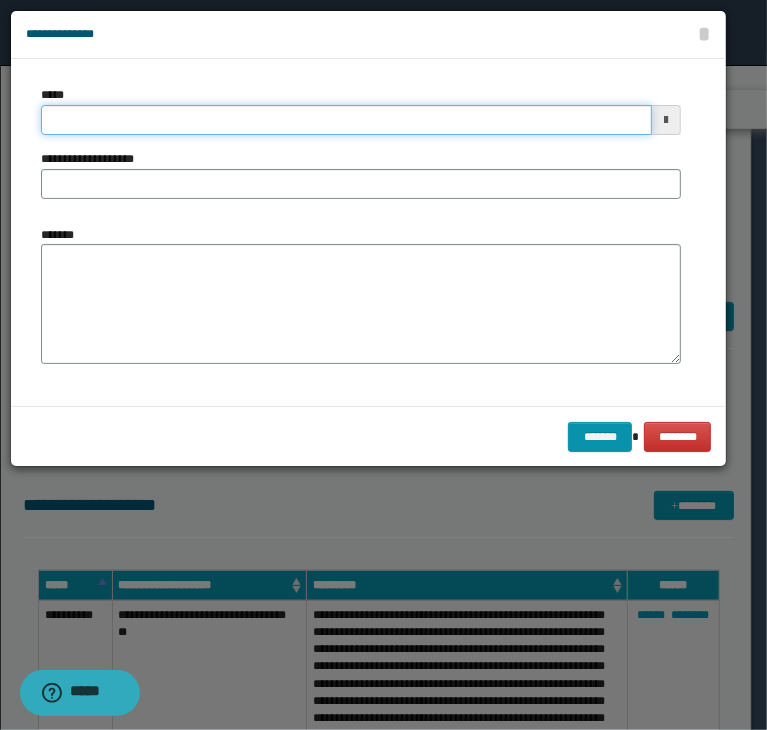 click on "*****" at bounding box center (346, 120) 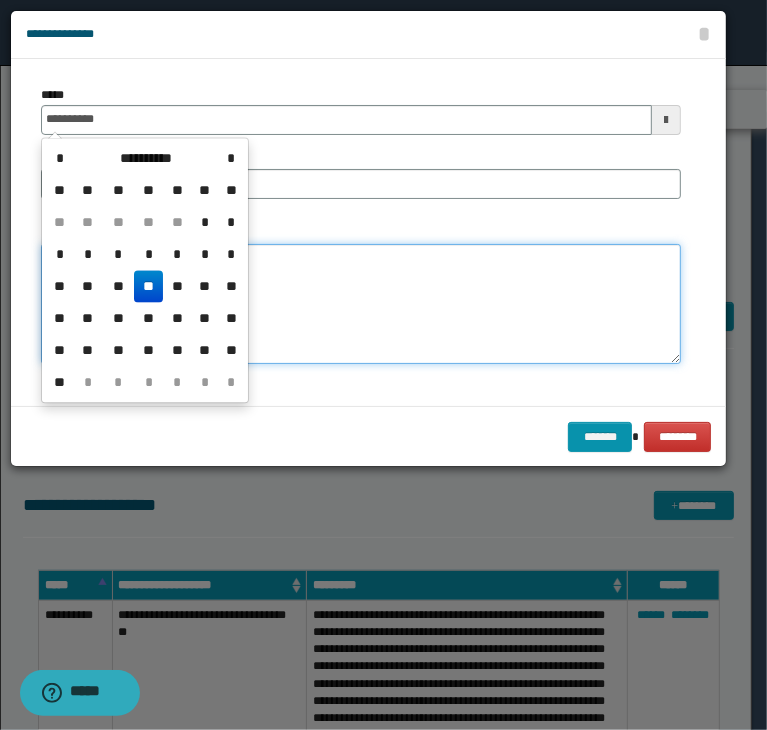 type on "**********" 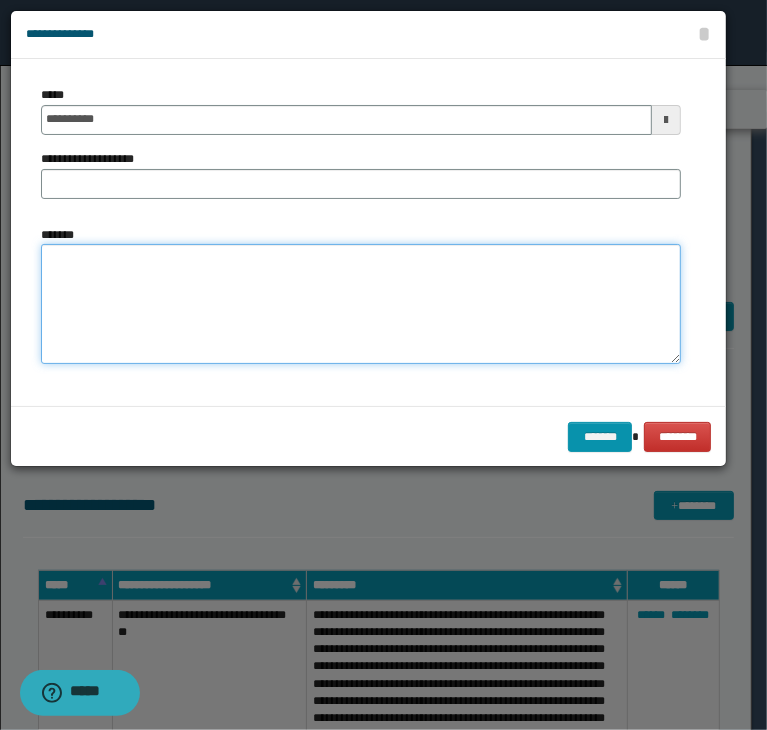 click on "*******" at bounding box center (361, 304) 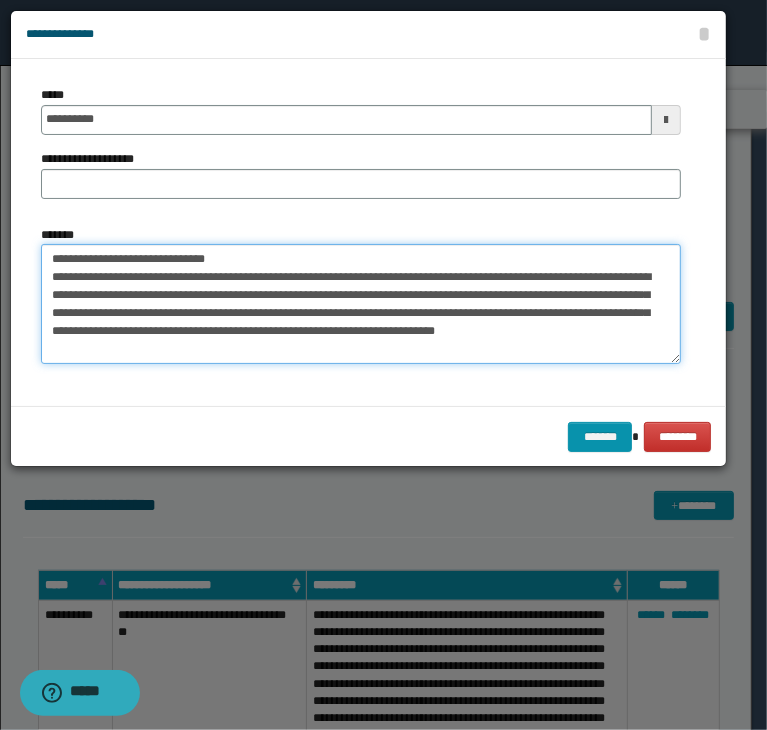 drag, startPoint x: 266, startPoint y: 260, endPoint x: -23, endPoint y: 252, distance: 289.11072 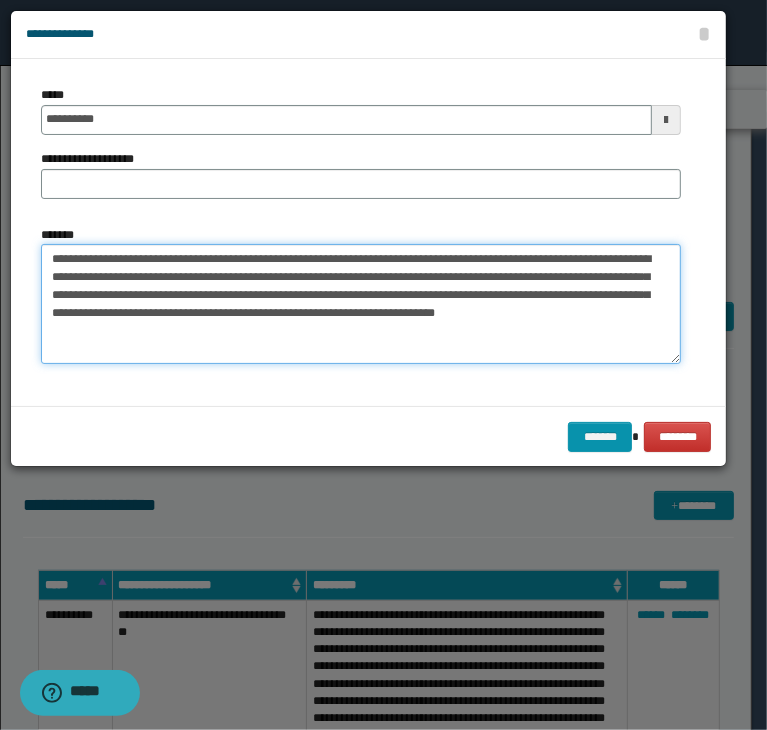 type on "**********" 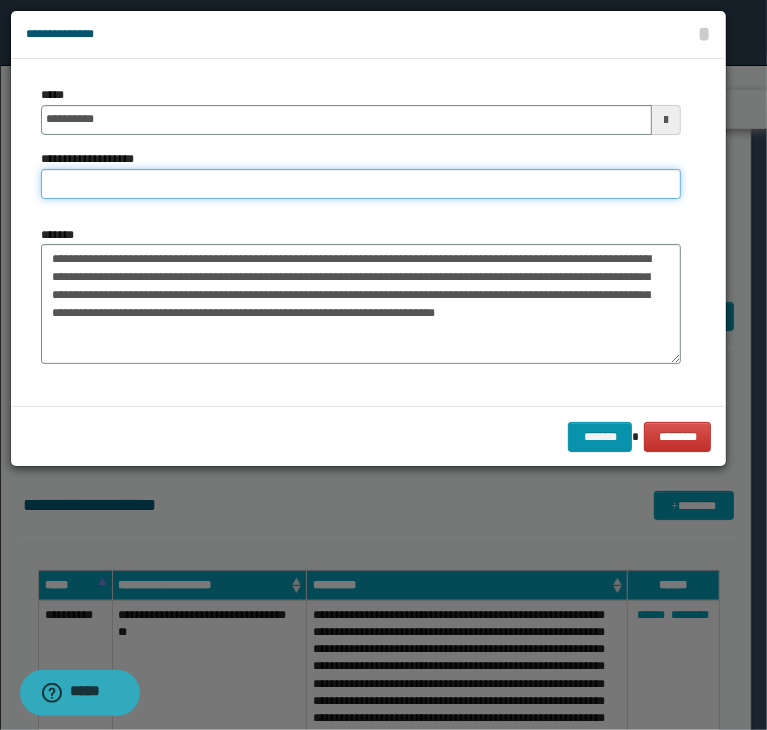 click on "**********" at bounding box center [361, 184] 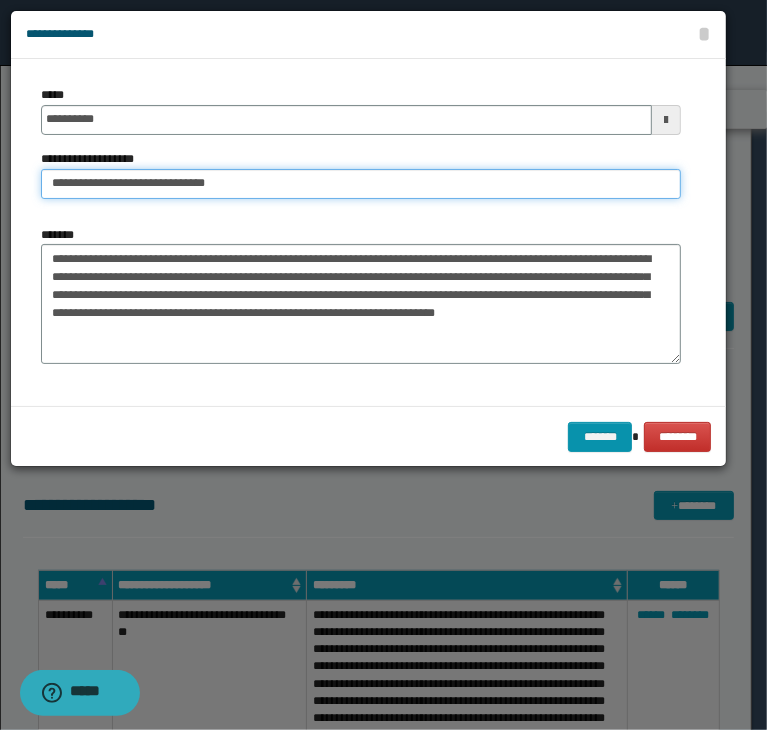 drag, startPoint x: 104, startPoint y: 183, endPoint x: -120, endPoint y: 177, distance: 224.08034 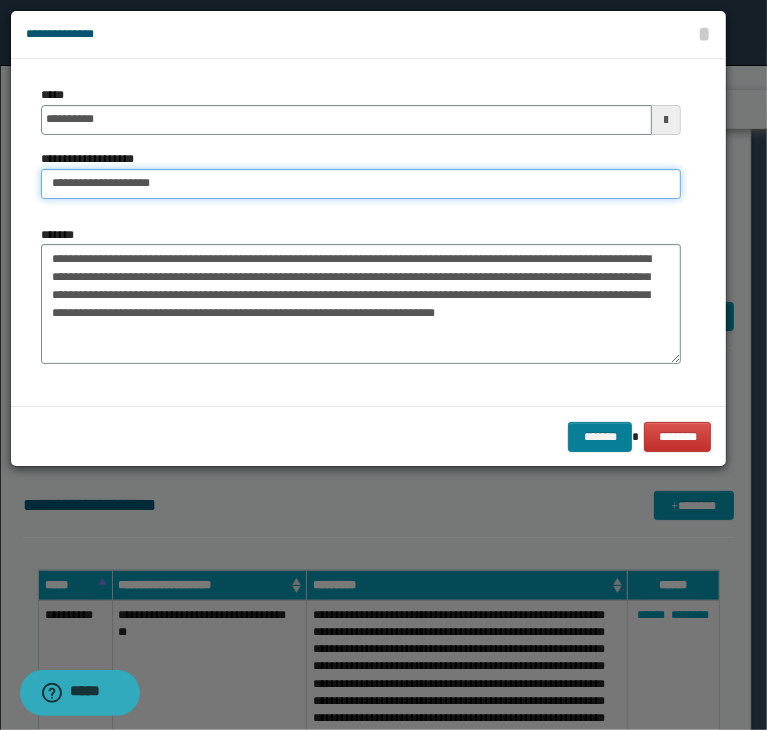 type on "**********" 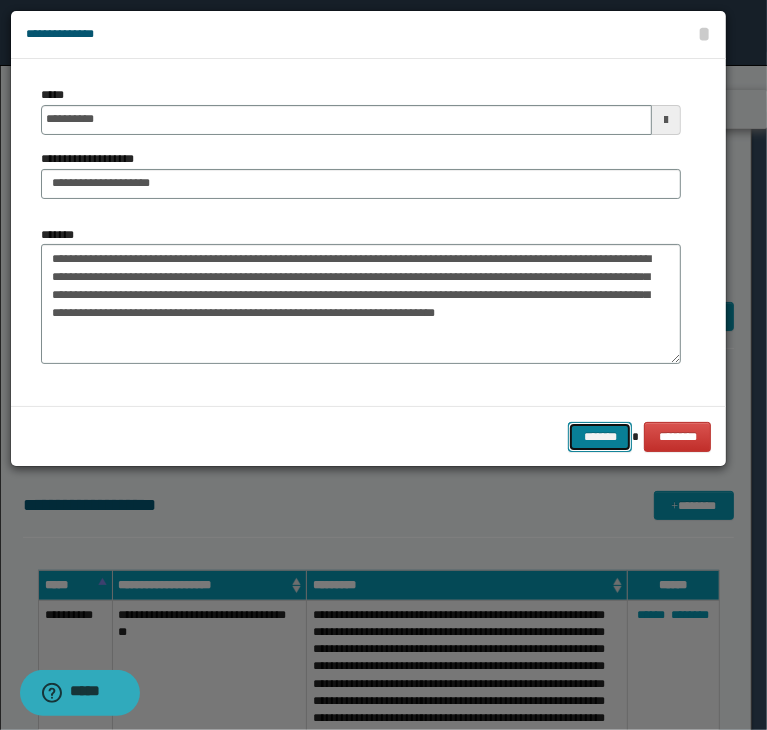 click on "*******" at bounding box center (600, 437) 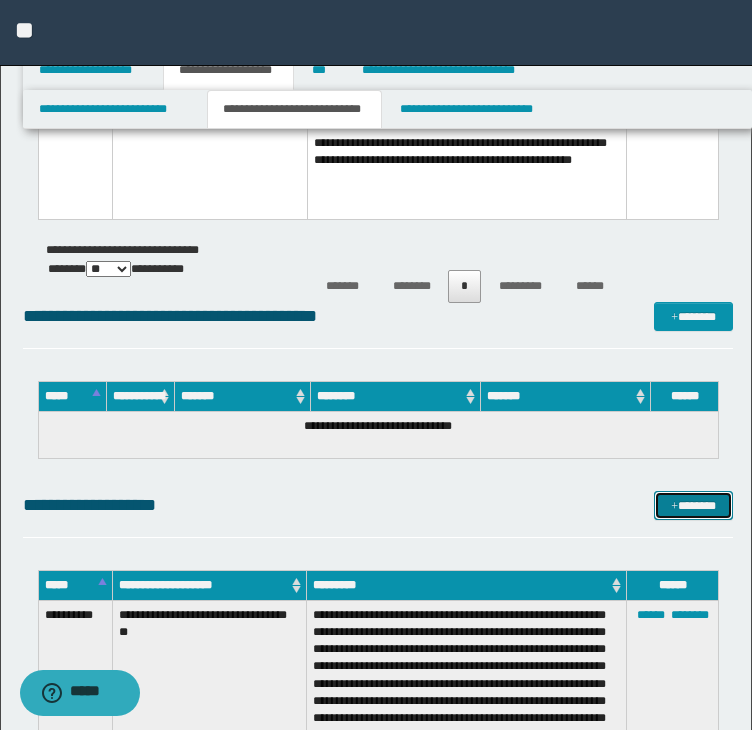 click on "*******" at bounding box center [693, 506] 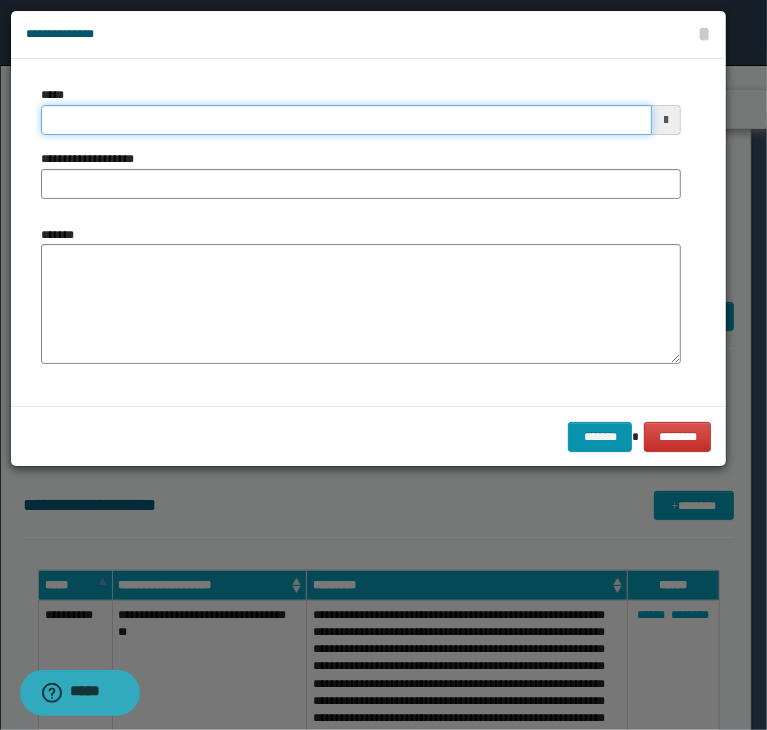 click on "*****" at bounding box center (346, 120) 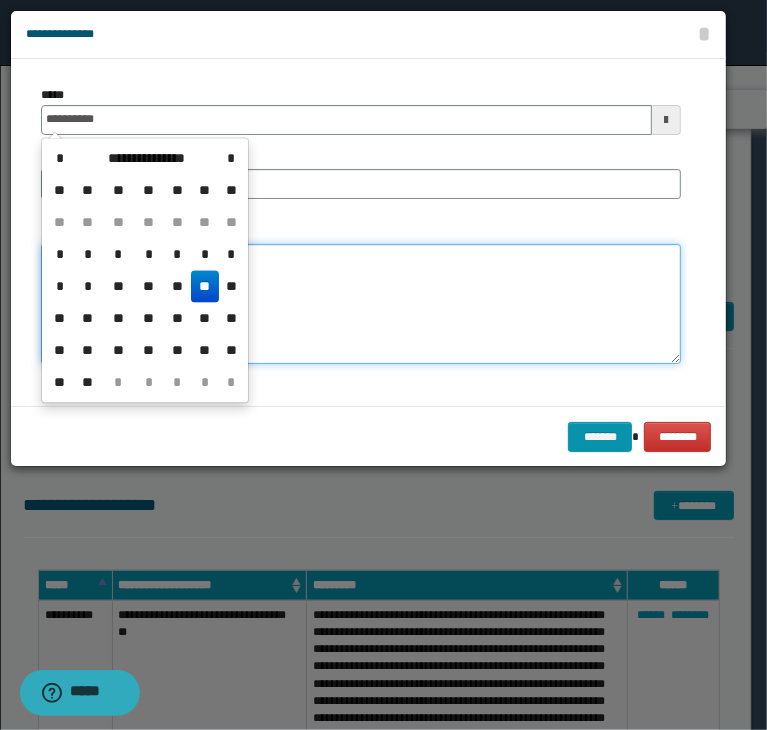 type on "**********" 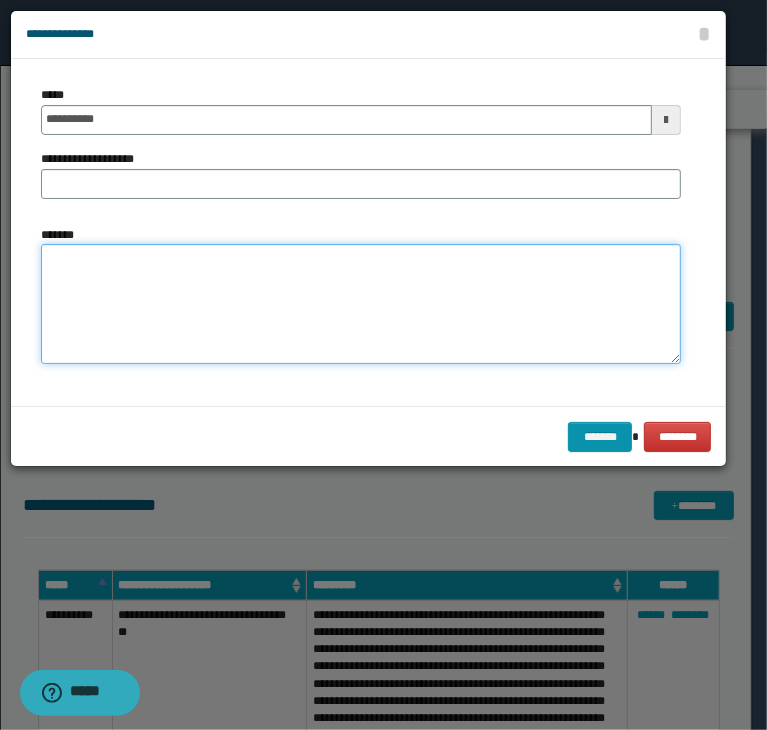 paste on "**********" 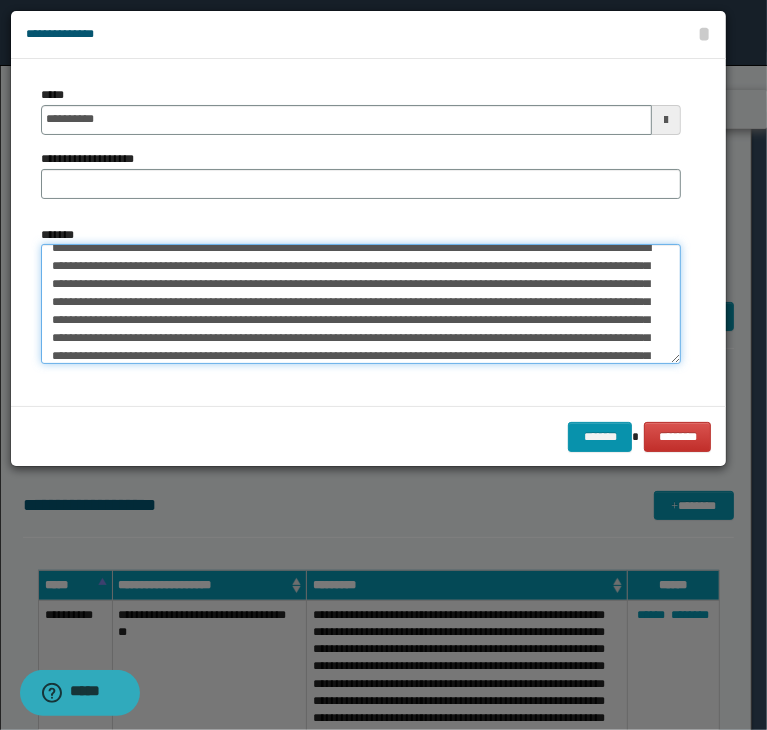 scroll, scrollTop: 0, scrollLeft: 0, axis: both 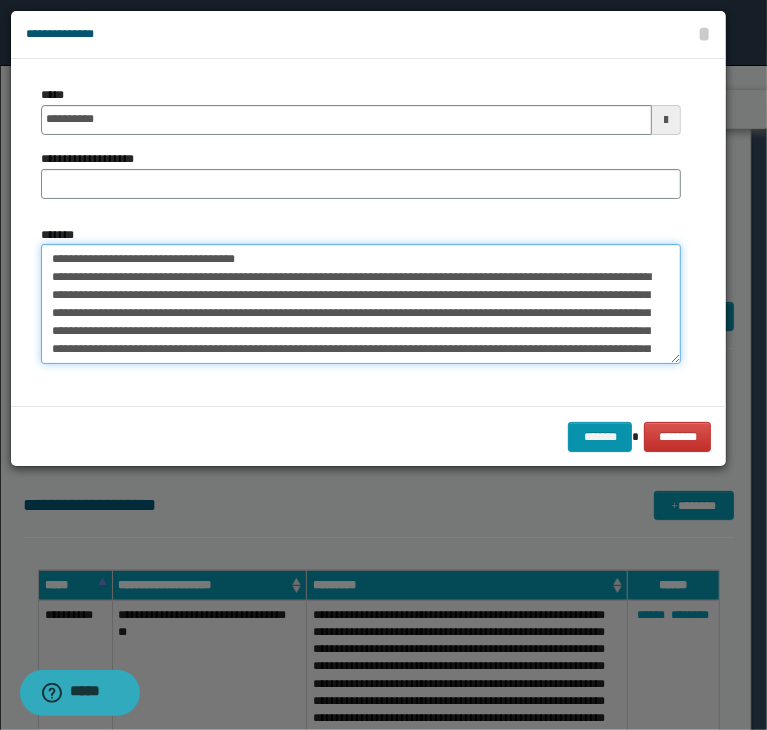 drag, startPoint x: 100, startPoint y: 254, endPoint x: -80, endPoint y: 243, distance: 180.3358 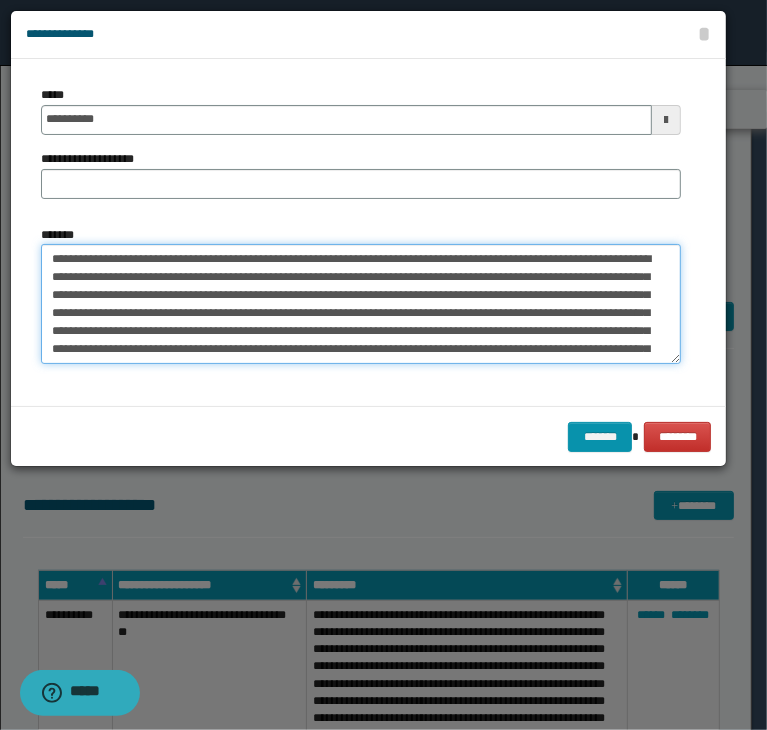 type on "**********" 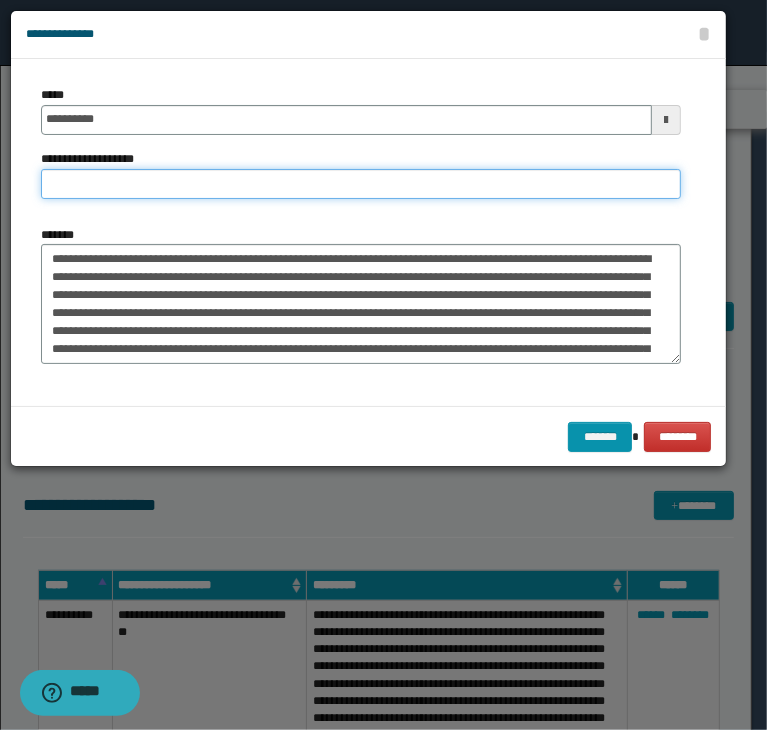 click on "**********" at bounding box center (361, 184) 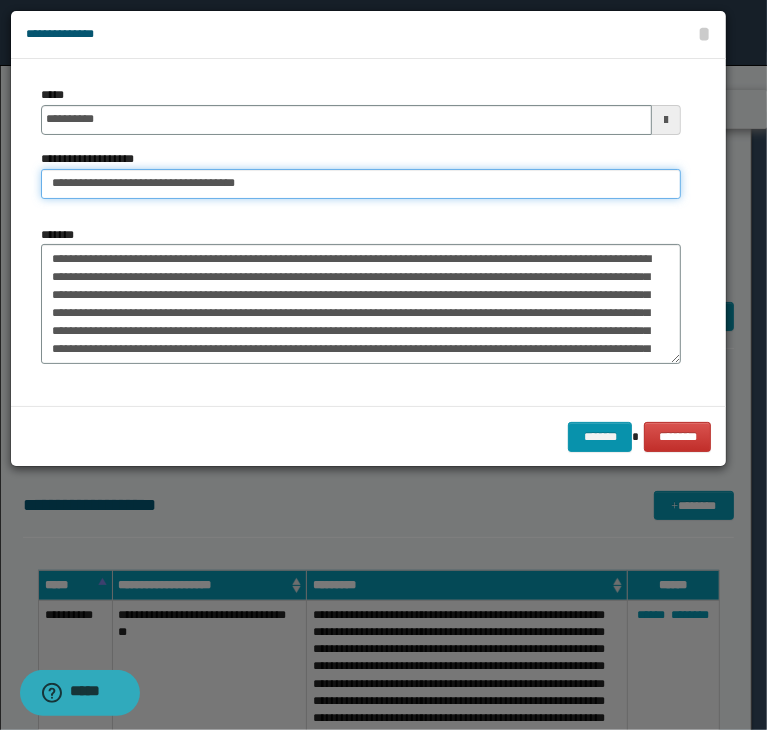 drag, startPoint x: 115, startPoint y: 181, endPoint x: -95, endPoint y: 185, distance: 210.03809 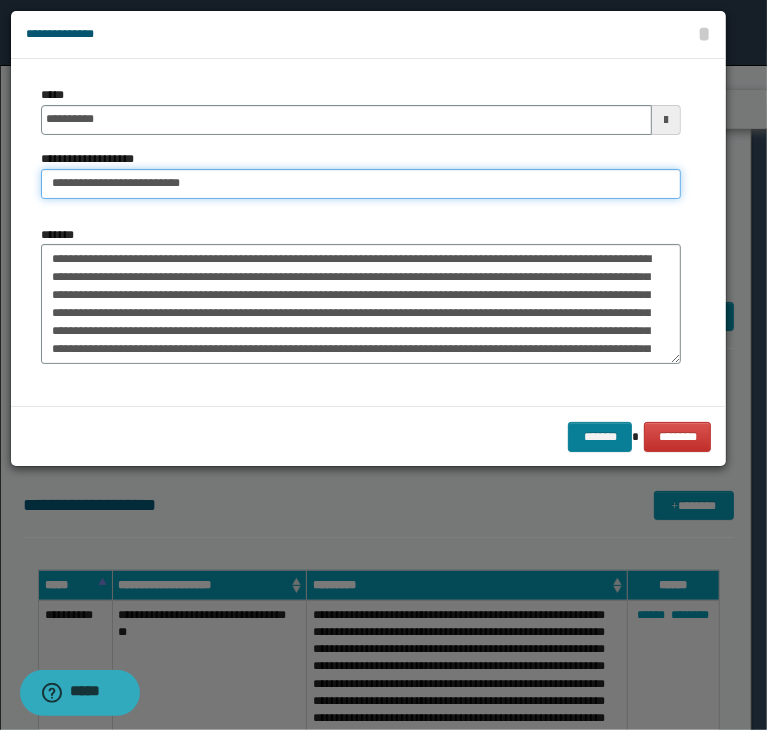 type on "**********" 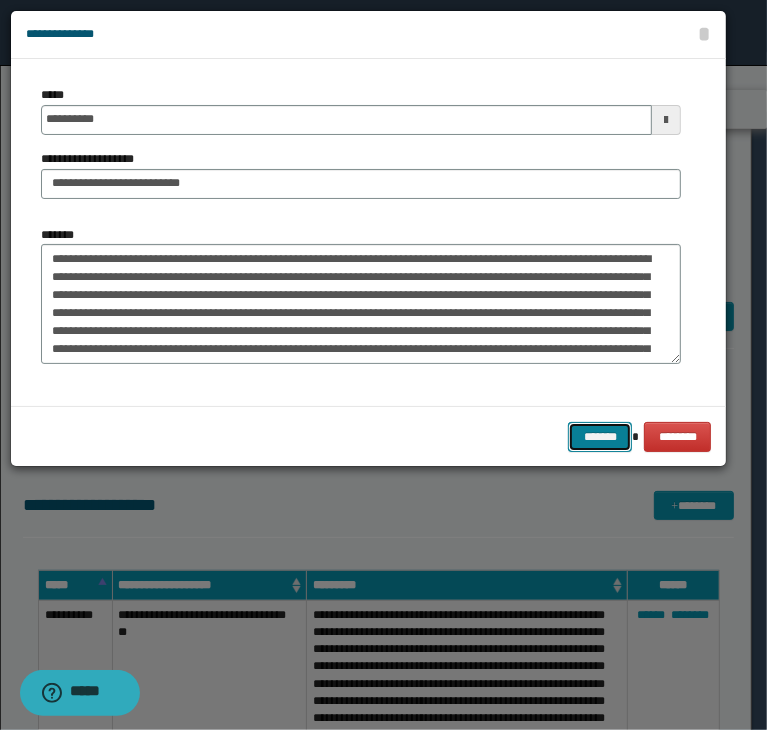 click on "*******" at bounding box center [600, 437] 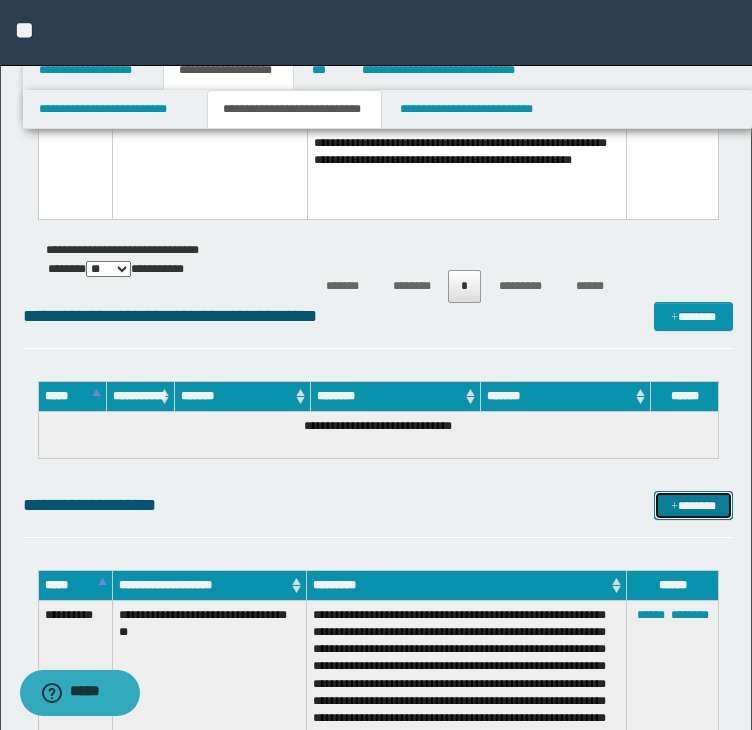 click on "*******" at bounding box center [693, 506] 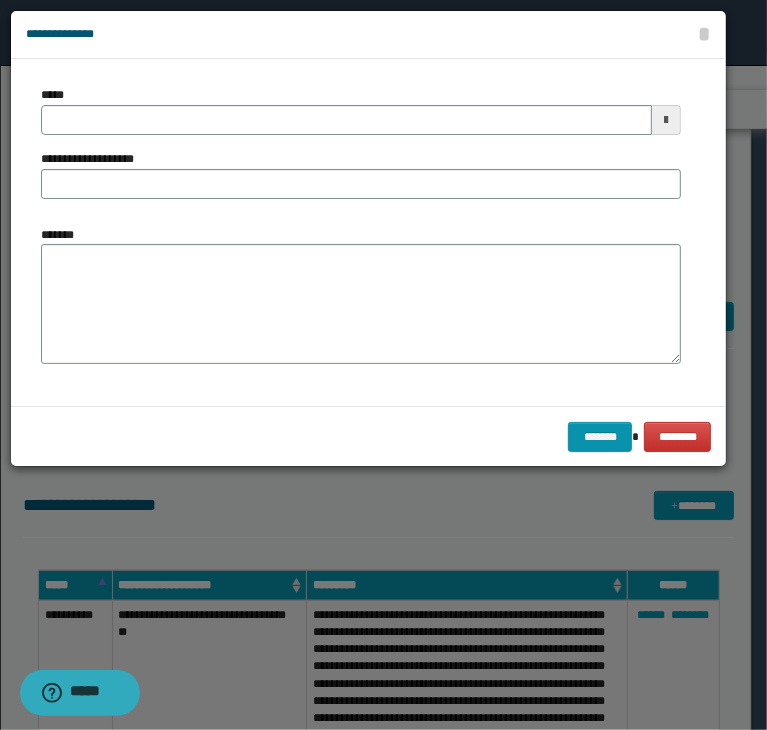 click at bounding box center (383, 365) 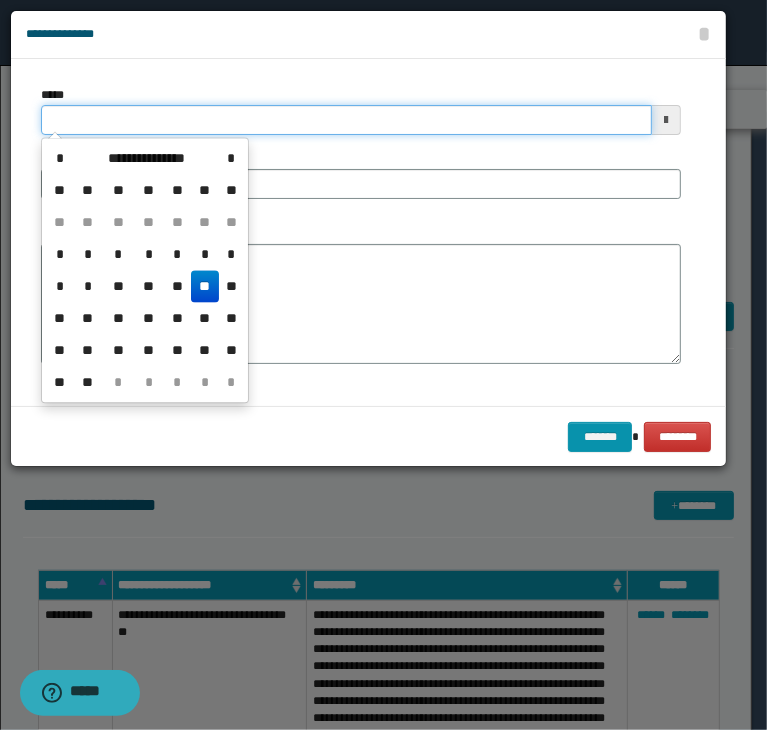 click on "*****" at bounding box center [346, 120] 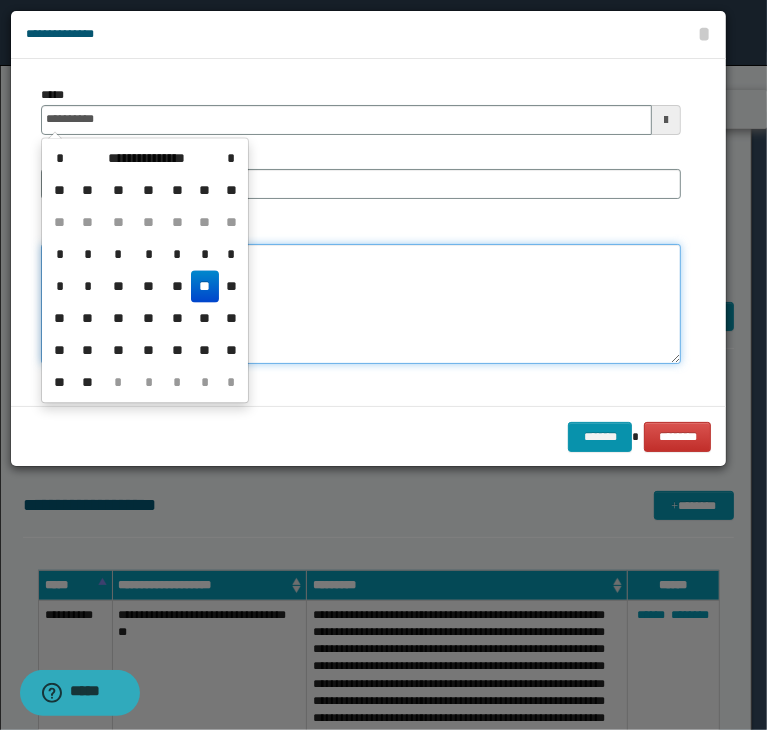 type on "**********" 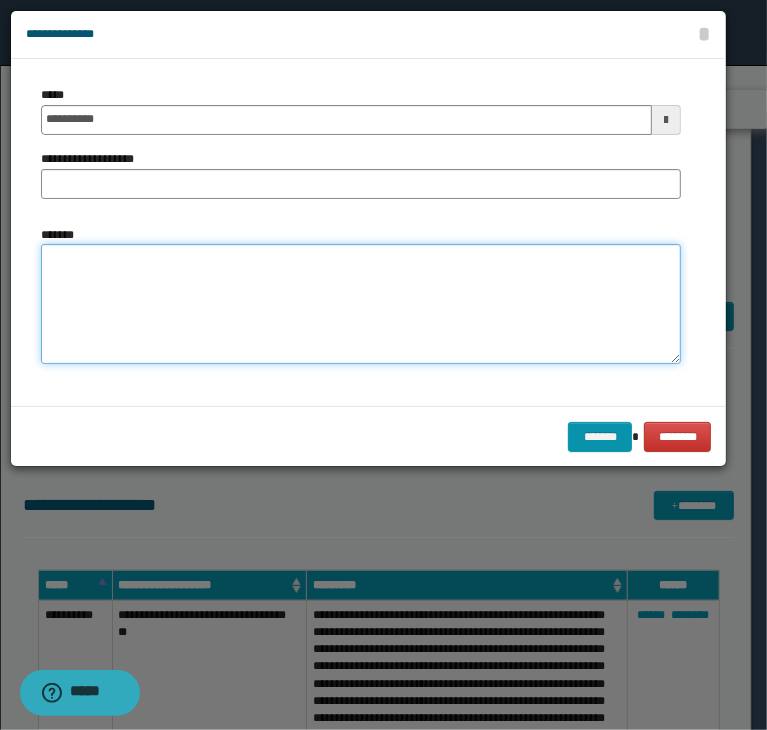 click on "*******" at bounding box center (361, 304) 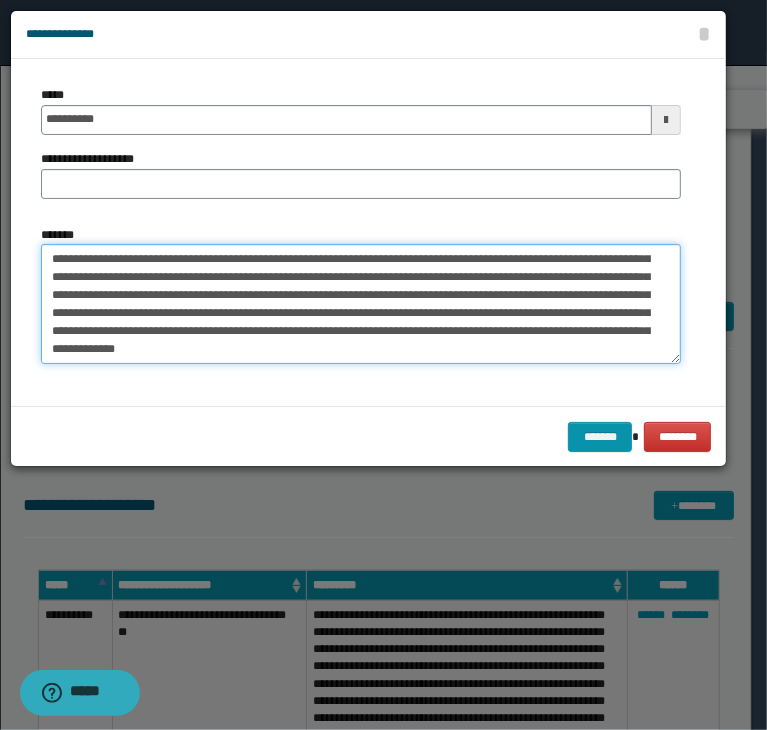 scroll, scrollTop: 0, scrollLeft: 0, axis: both 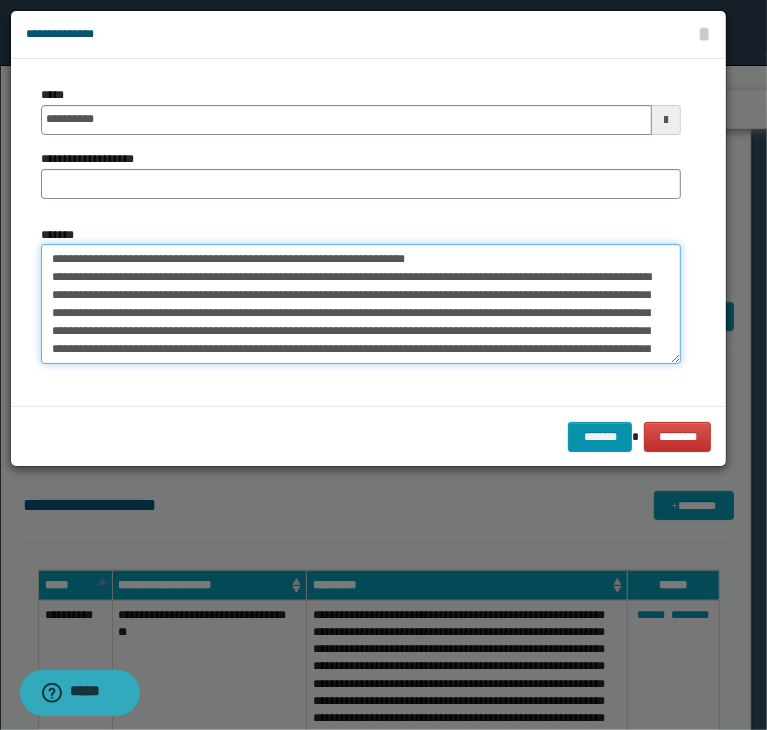 drag, startPoint x: 532, startPoint y: 253, endPoint x: -27, endPoint y: 237, distance: 559.22894 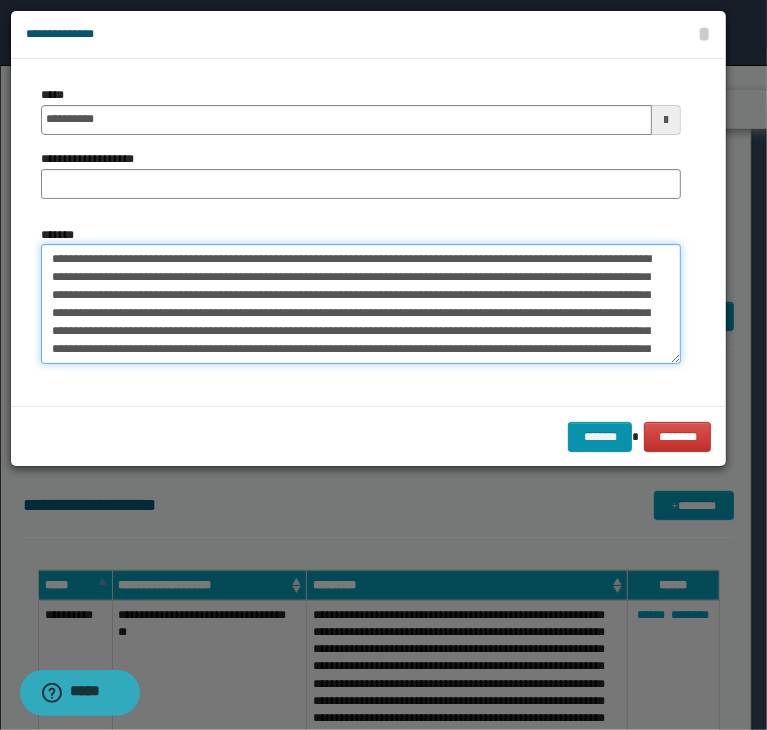 type on "**********" 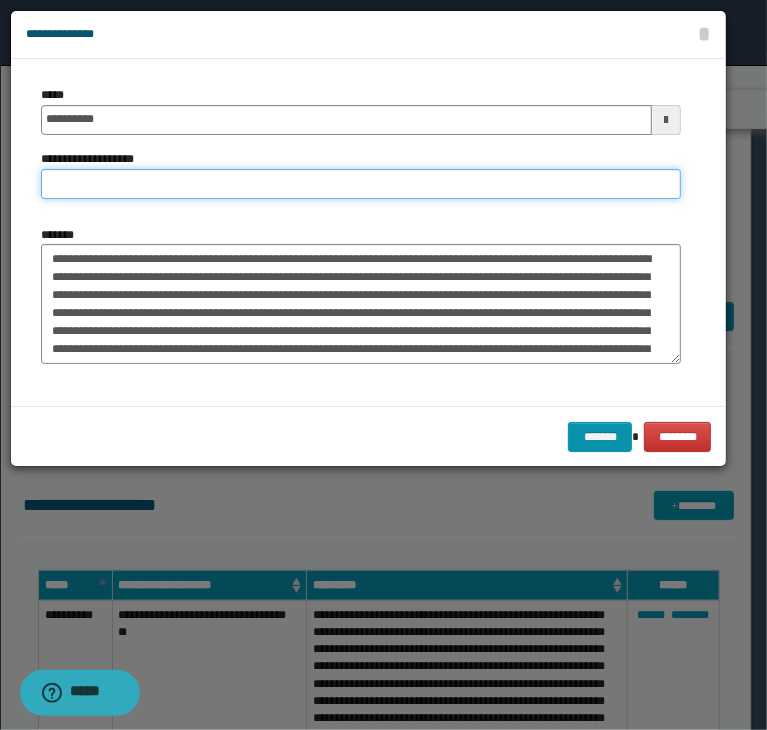 click on "**********" at bounding box center [361, 184] 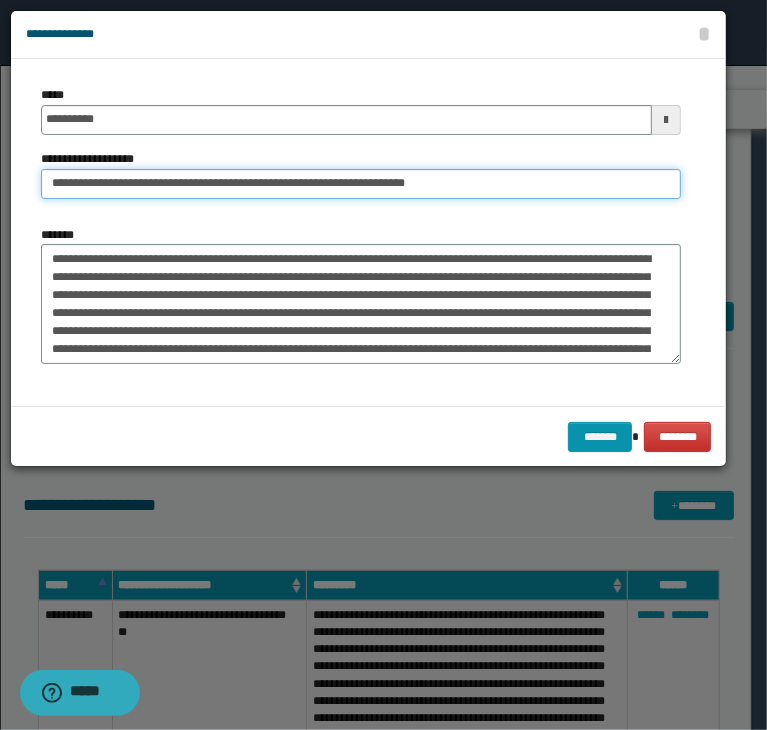drag, startPoint x: 80, startPoint y: 181, endPoint x: -39, endPoint y: 181, distance: 119 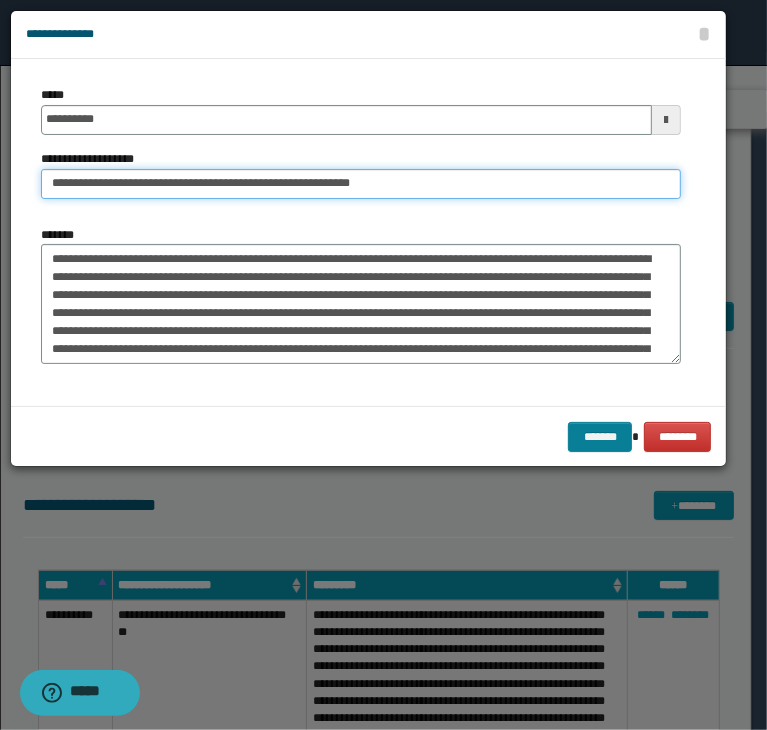 type on "**********" 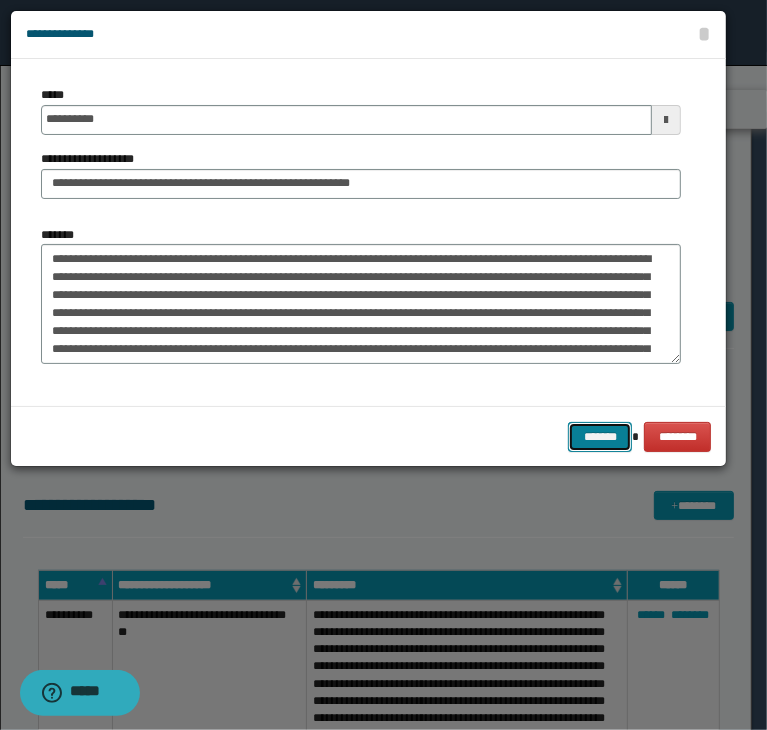click on "*******" at bounding box center [600, 437] 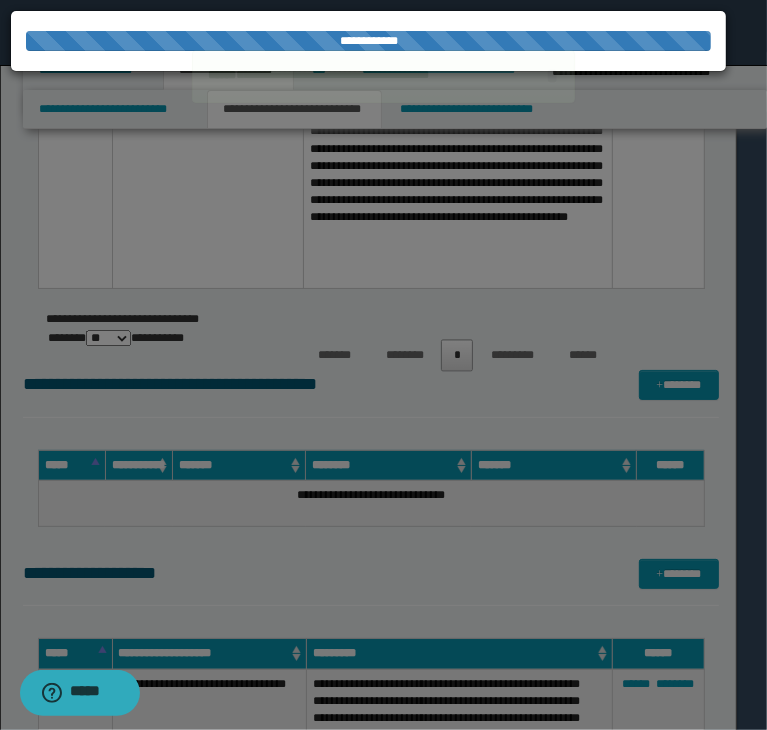 type 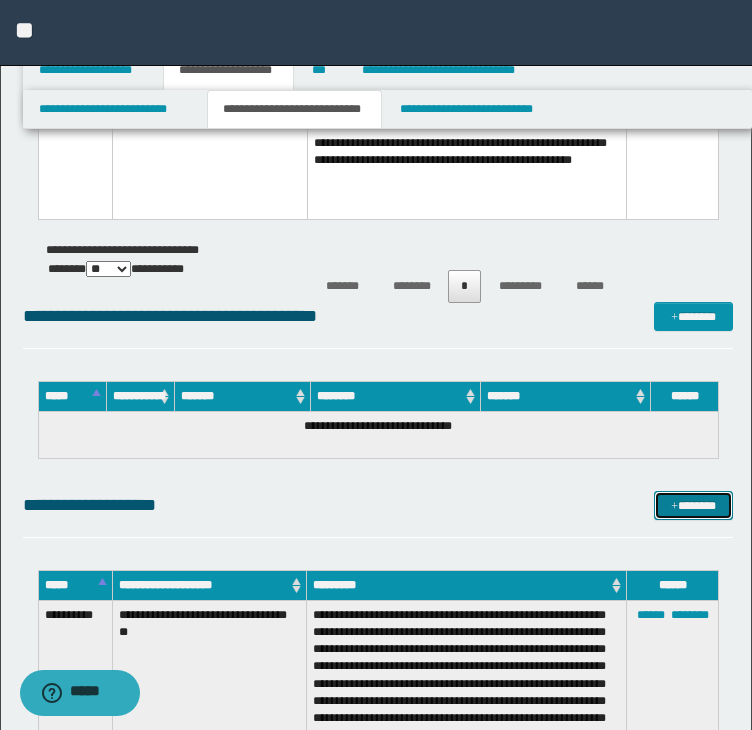 click on "*******" at bounding box center (693, 506) 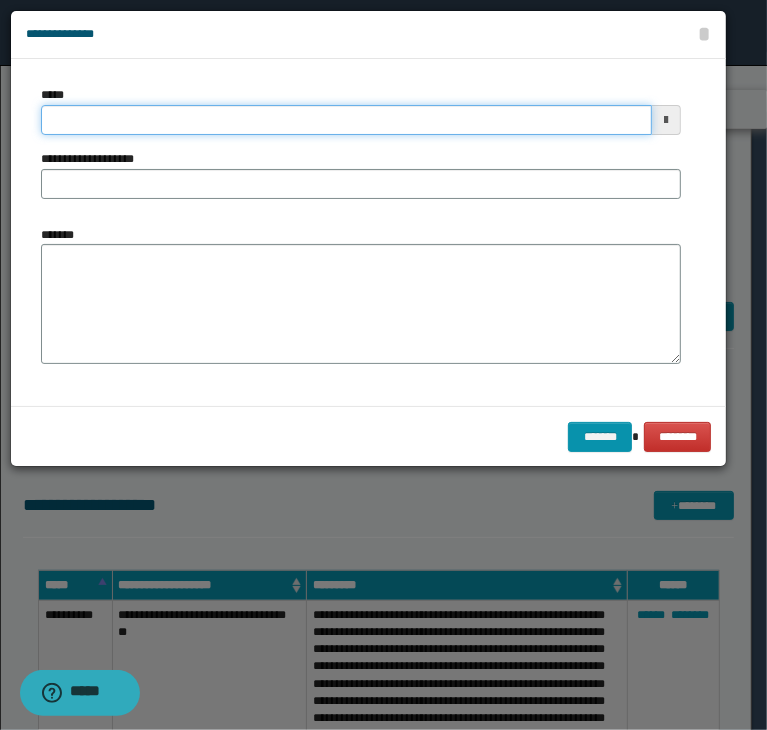 click on "*****" at bounding box center (346, 120) 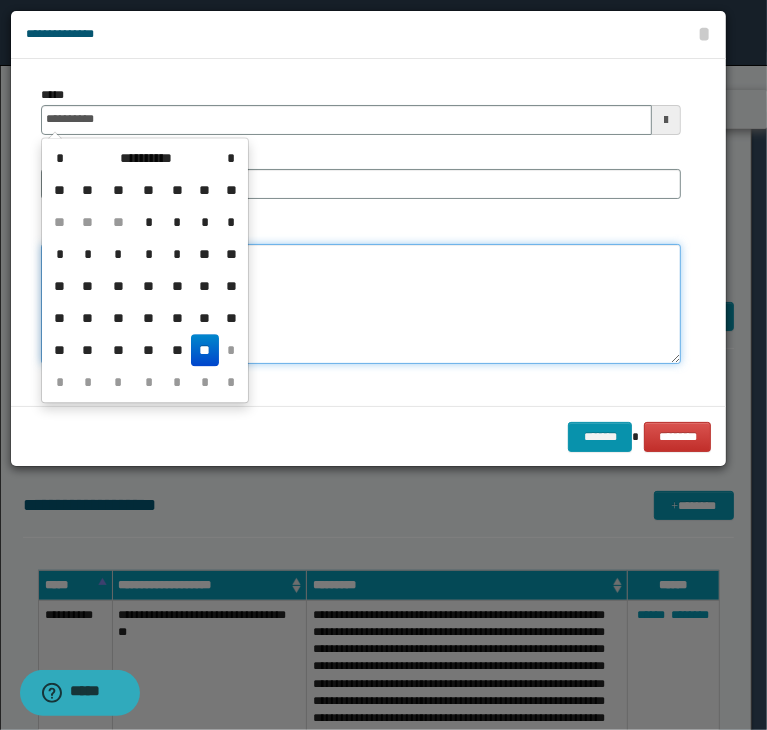type on "**********" 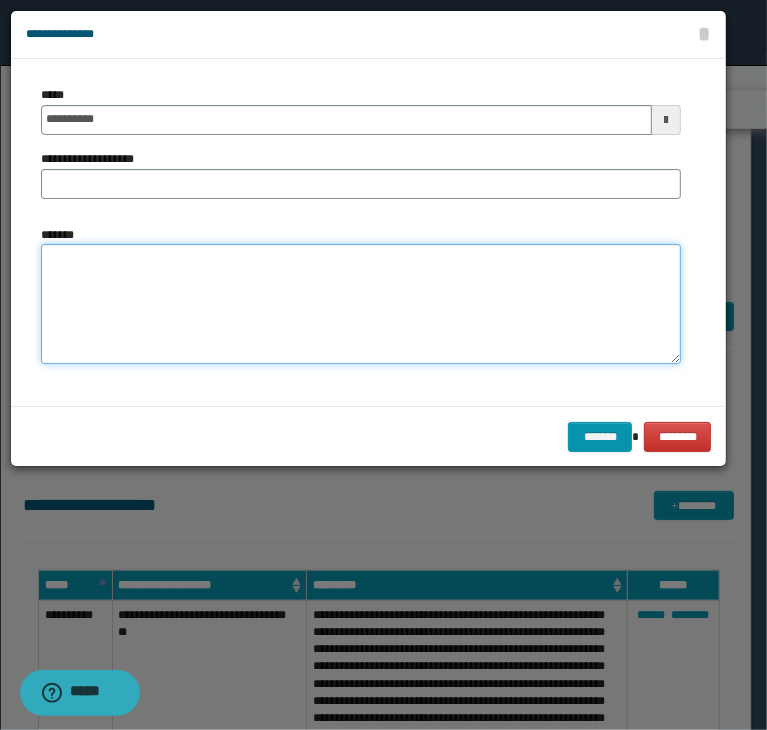 click on "*******" at bounding box center [361, 304] 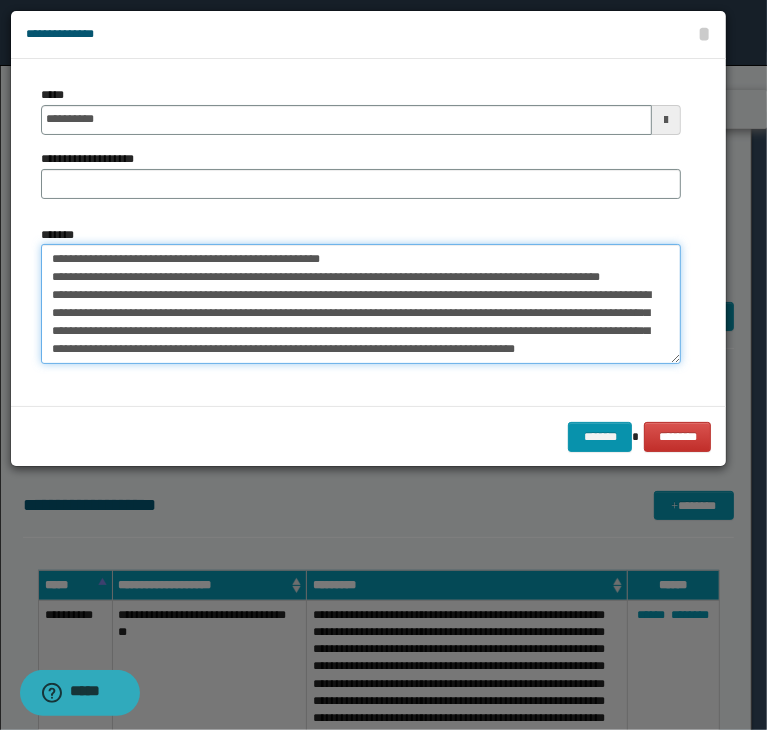 scroll, scrollTop: 0, scrollLeft: 0, axis: both 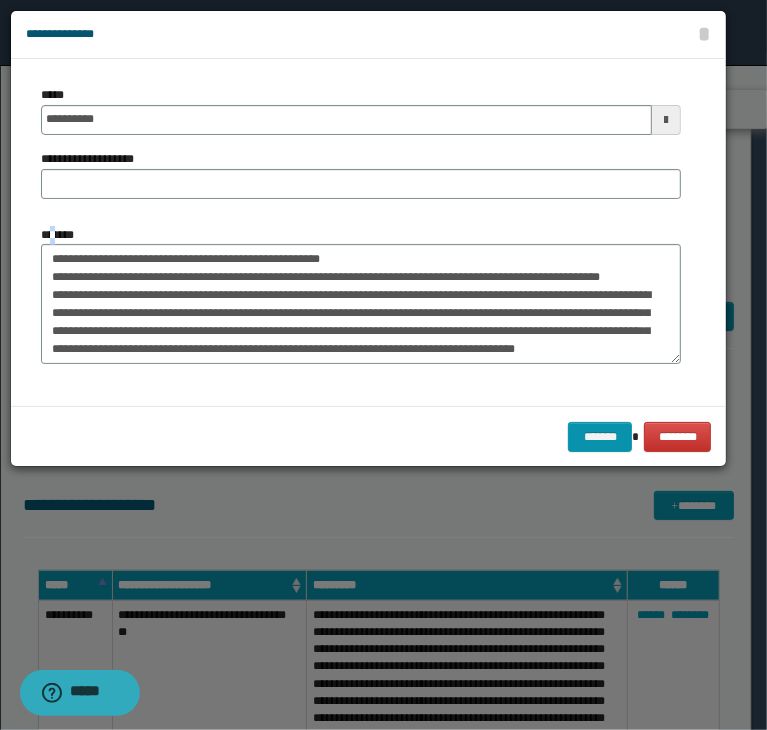 click on "*******" at bounding box center [65, 235] 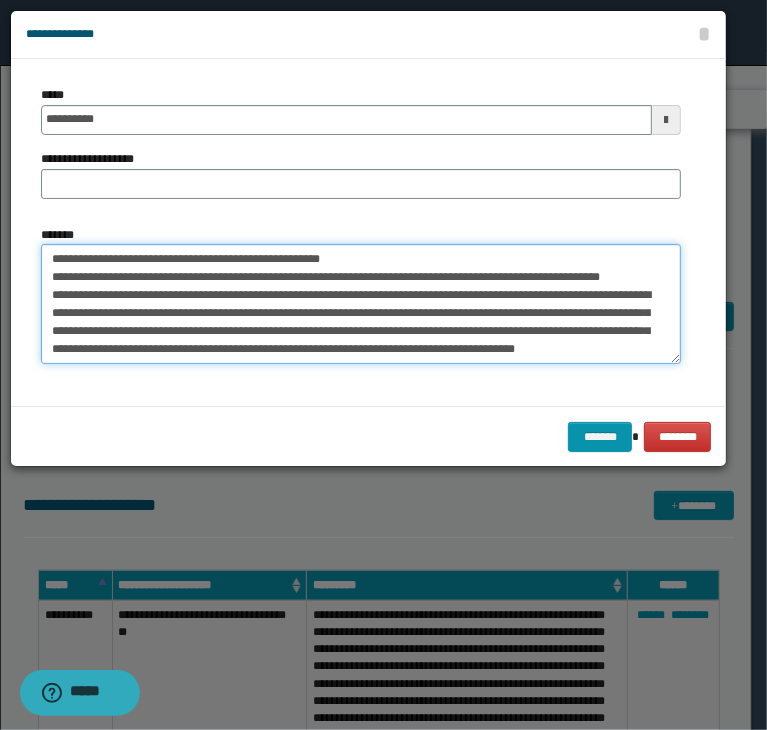 click on "**********" at bounding box center [361, 304] 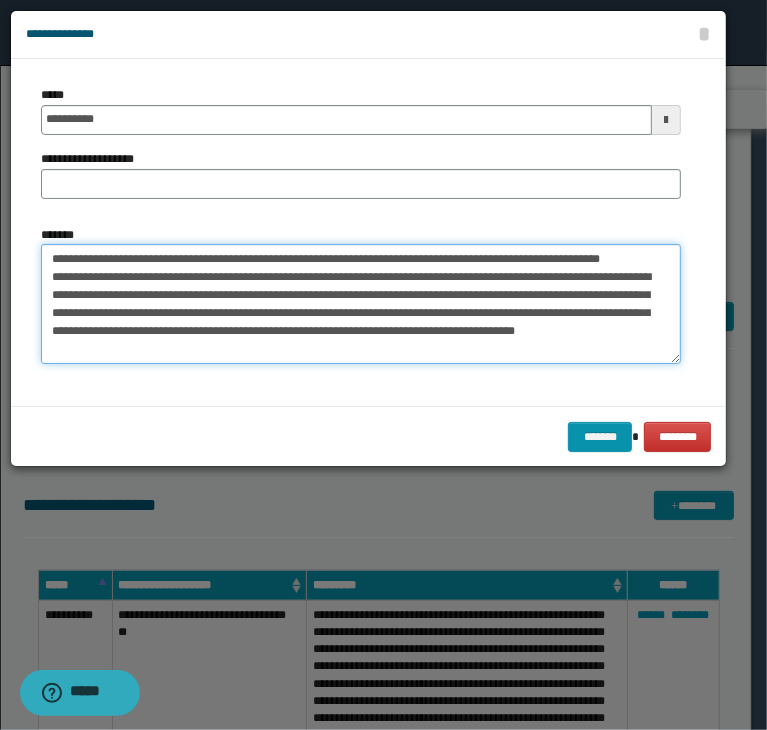 type on "**********" 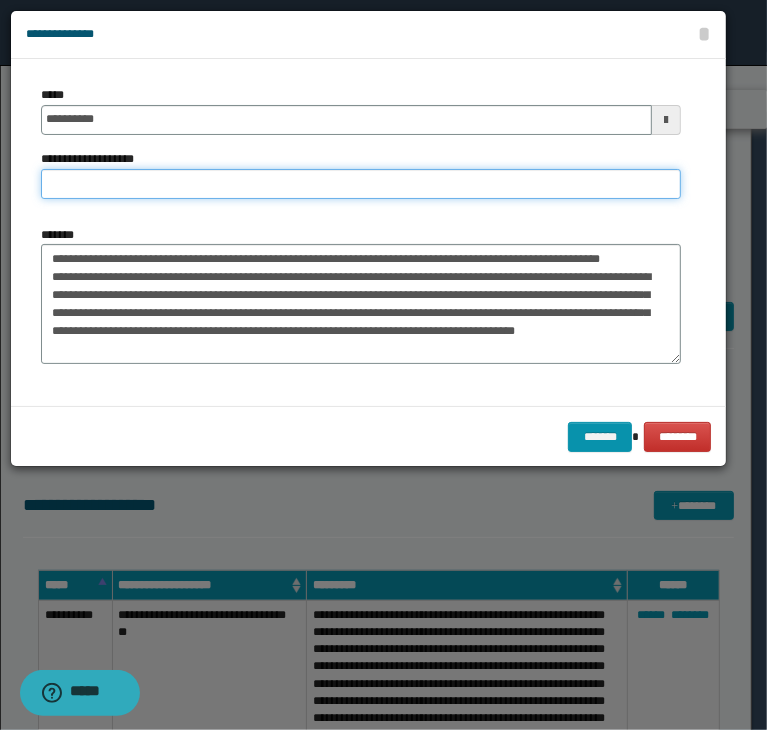 click on "**********" at bounding box center [361, 184] 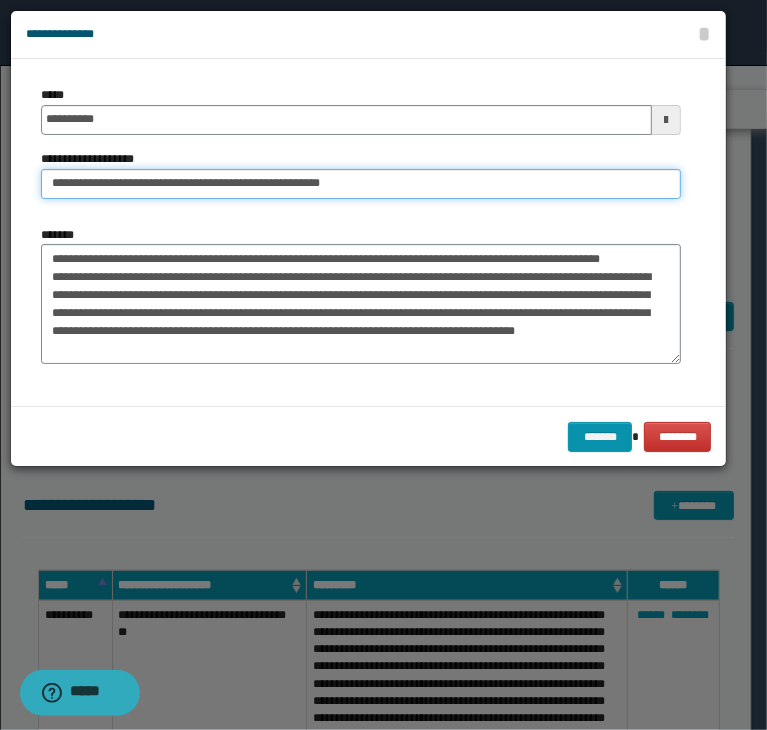 drag, startPoint x: 116, startPoint y: 177, endPoint x: -60, endPoint y: 181, distance: 176.04546 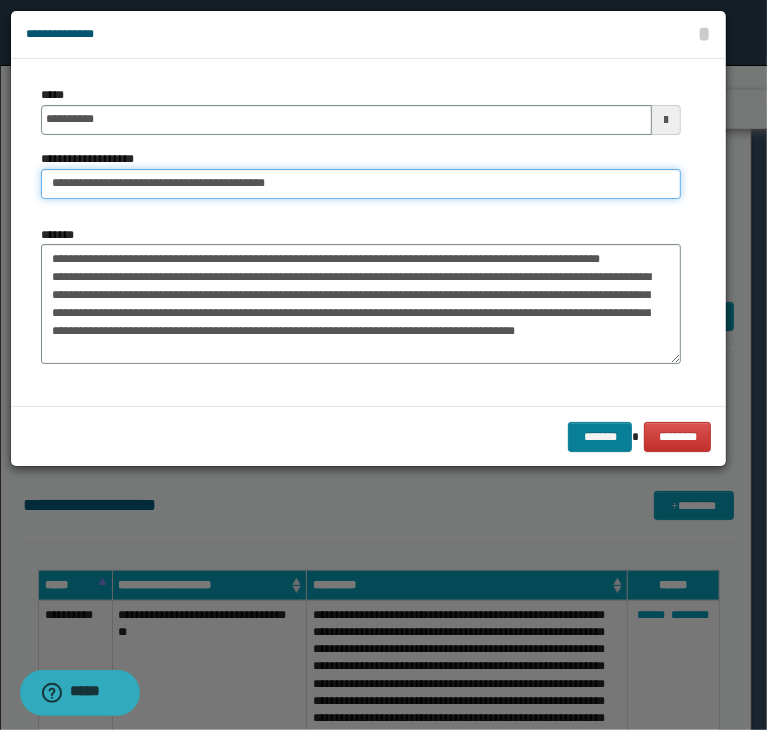 type on "**********" 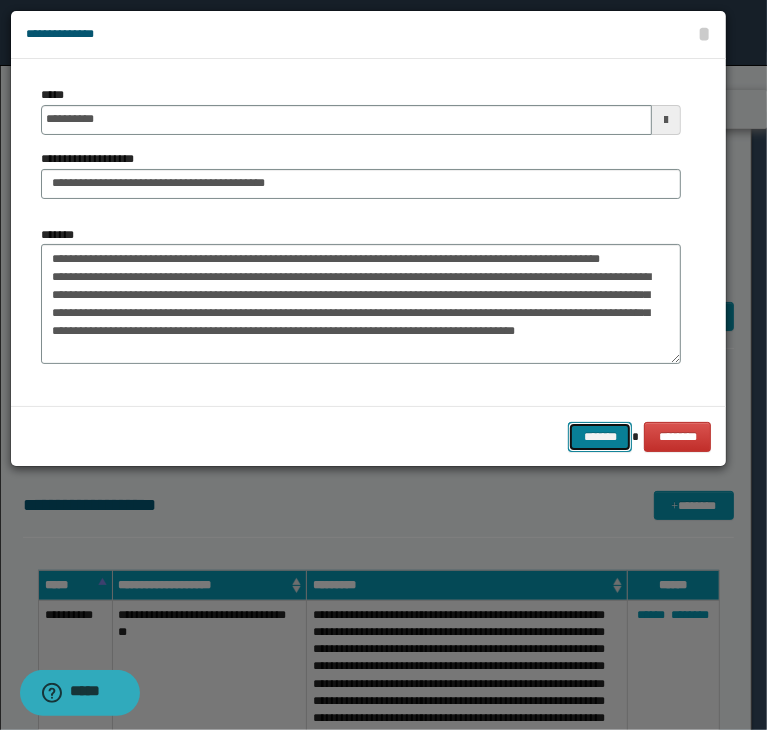 click on "*******" at bounding box center (600, 437) 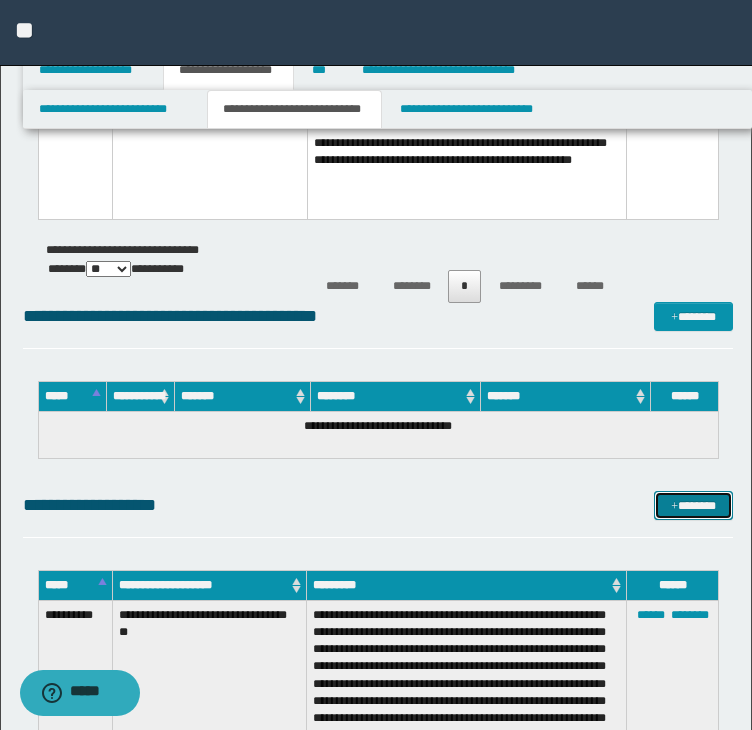 click at bounding box center [674, 507] 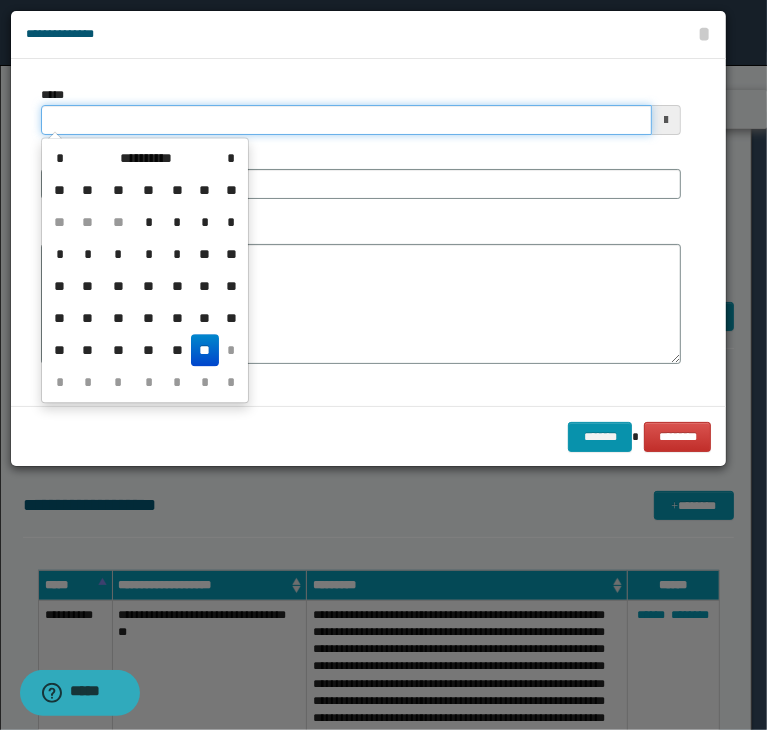 click on "*****" at bounding box center [346, 120] 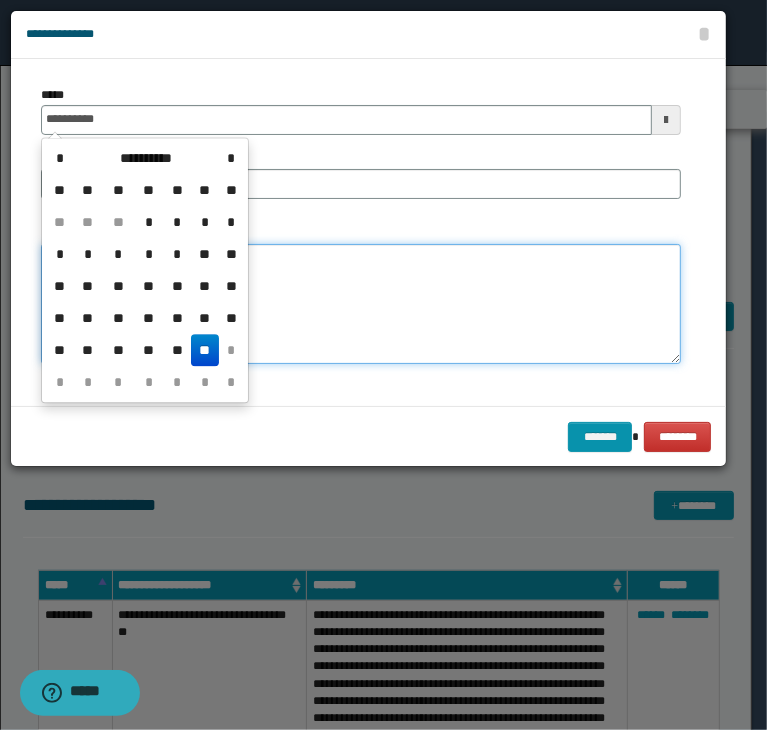 type on "**********" 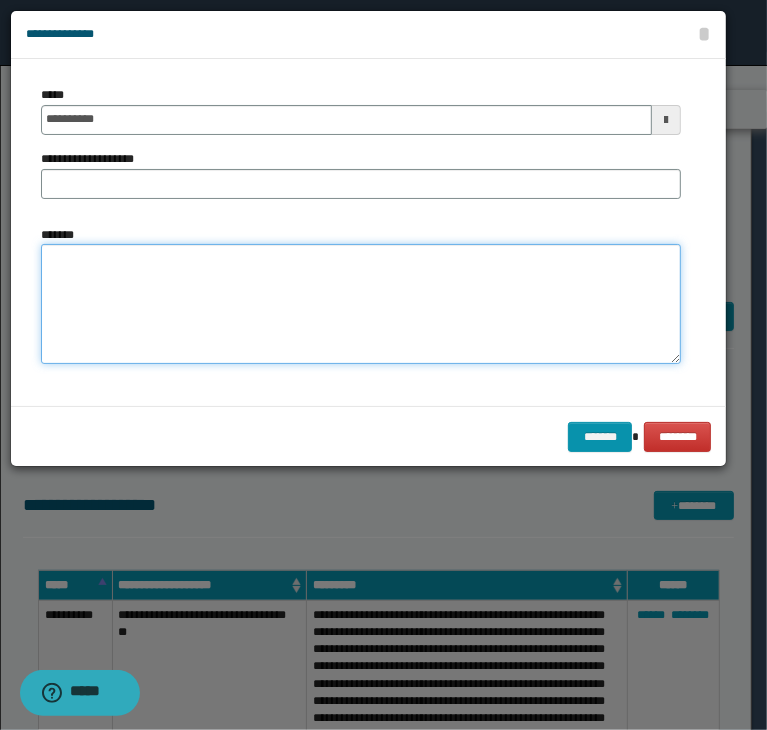 paste on "**********" 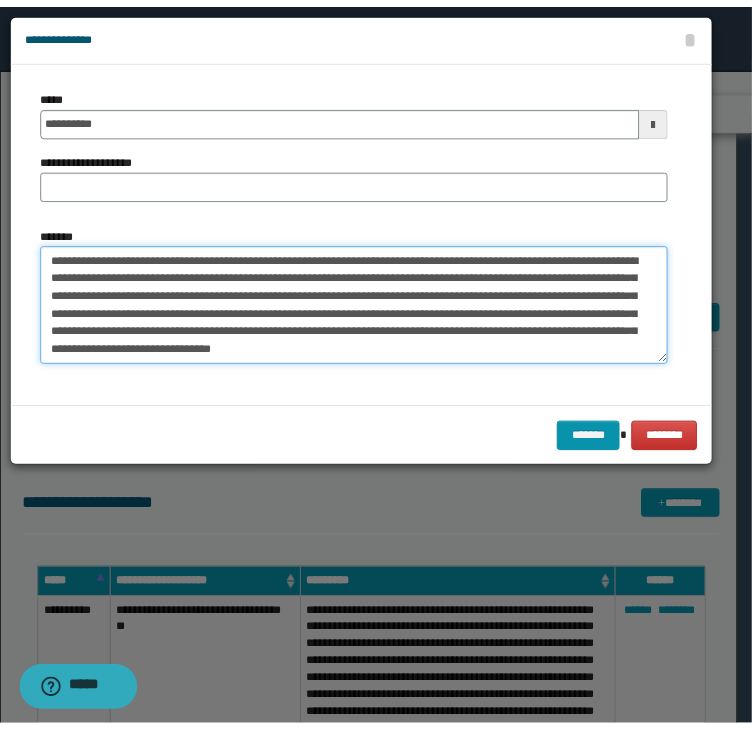 scroll, scrollTop: 0, scrollLeft: 0, axis: both 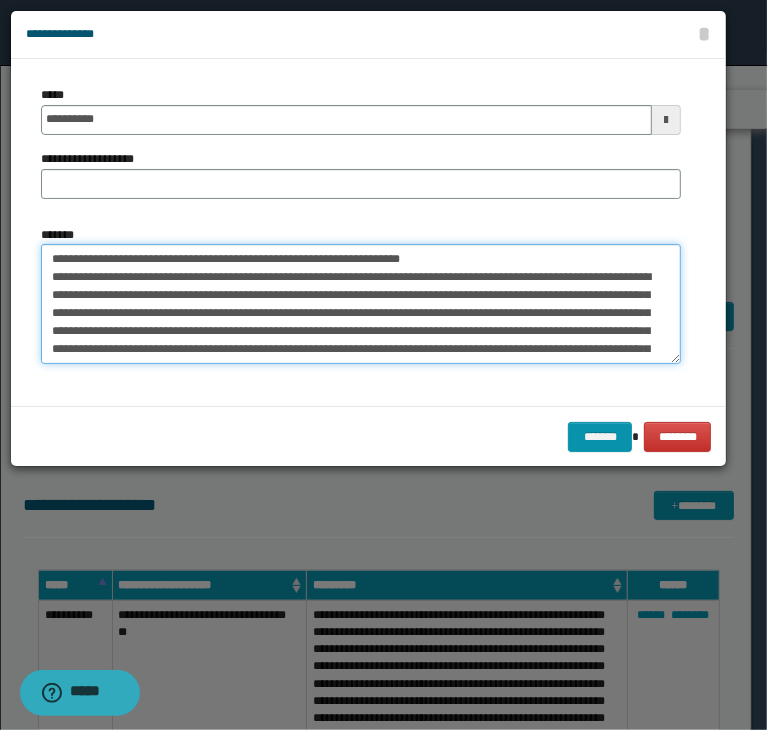 drag, startPoint x: 541, startPoint y: 257, endPoint x: -40, endPoint y: 253, distance: 581.0138 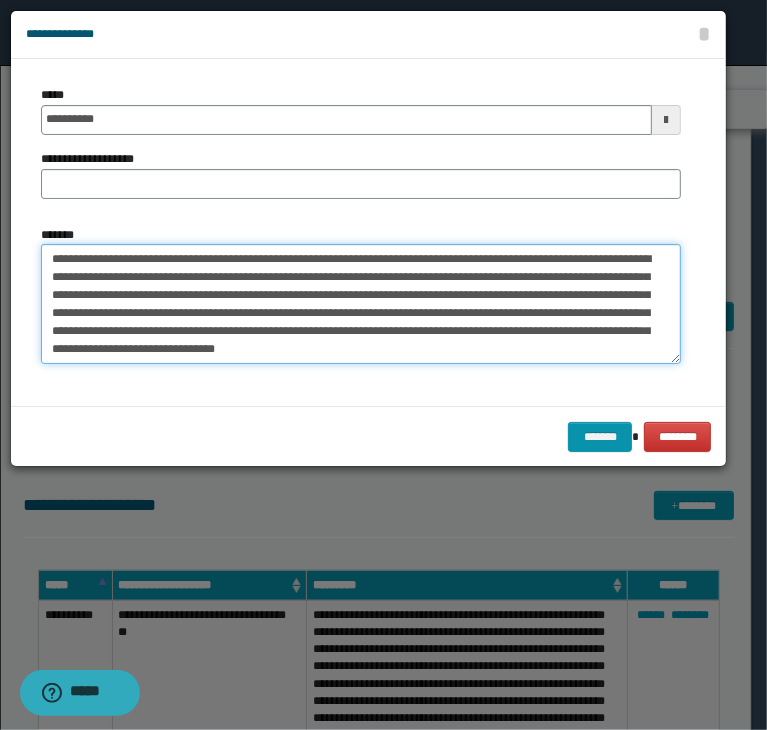 type on "**********" 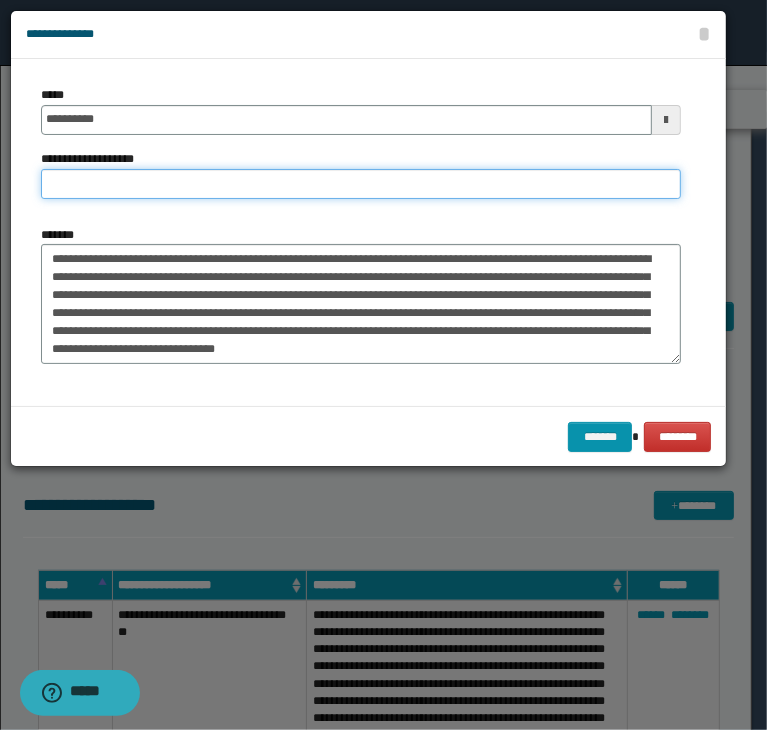 click on "**********" at bounding box center (361, 184) 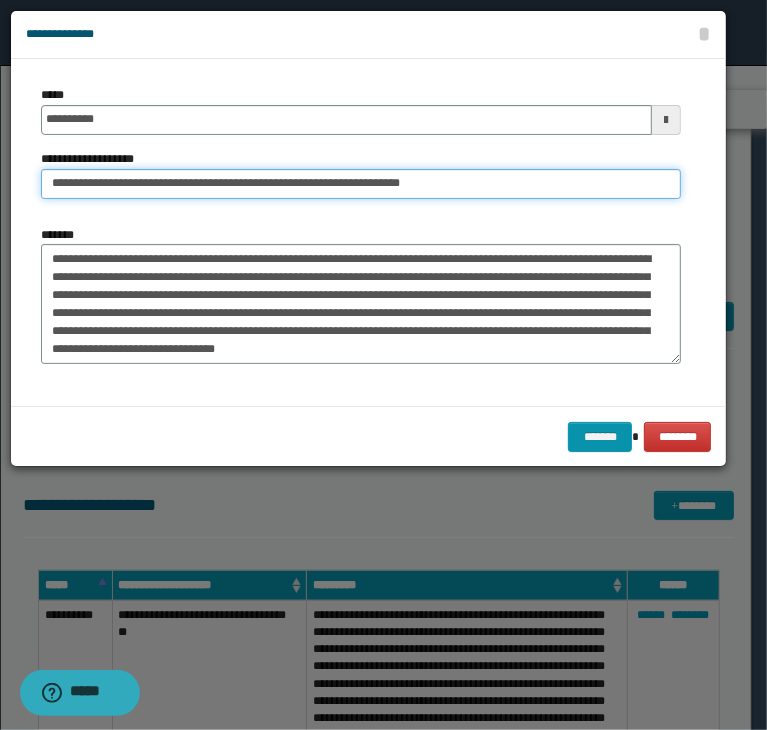 drag, startPoint x: 108, startPoint y: 181, endPoint x: -184, endPoint y: 185, distance: 292.0274 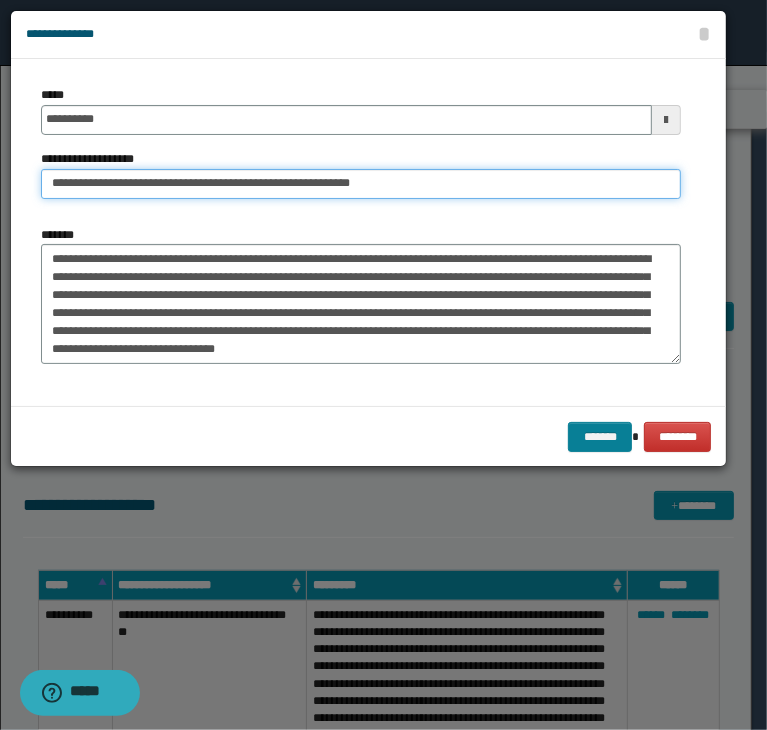 type on "**********" 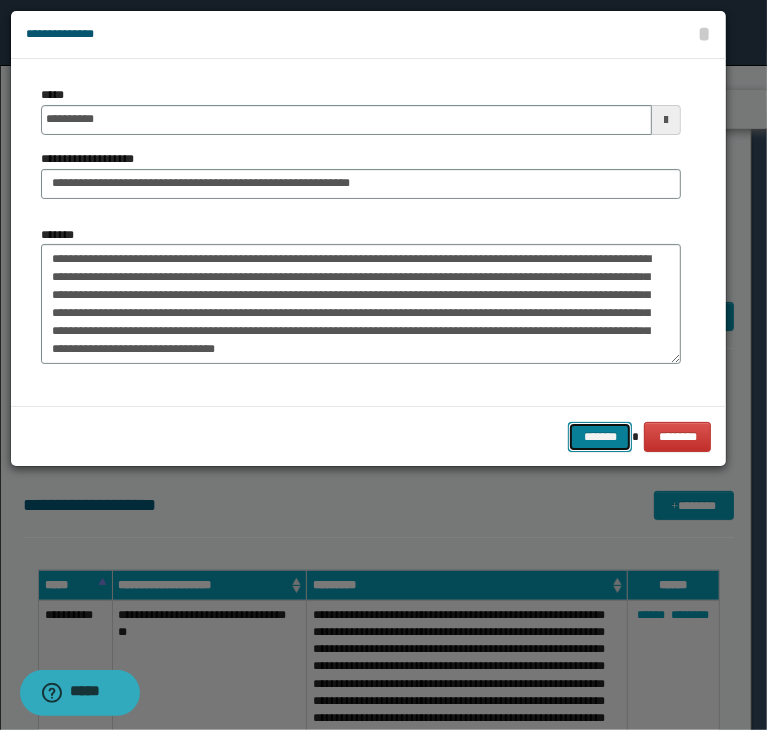 click on "*******" at bounding box center [600, 437] 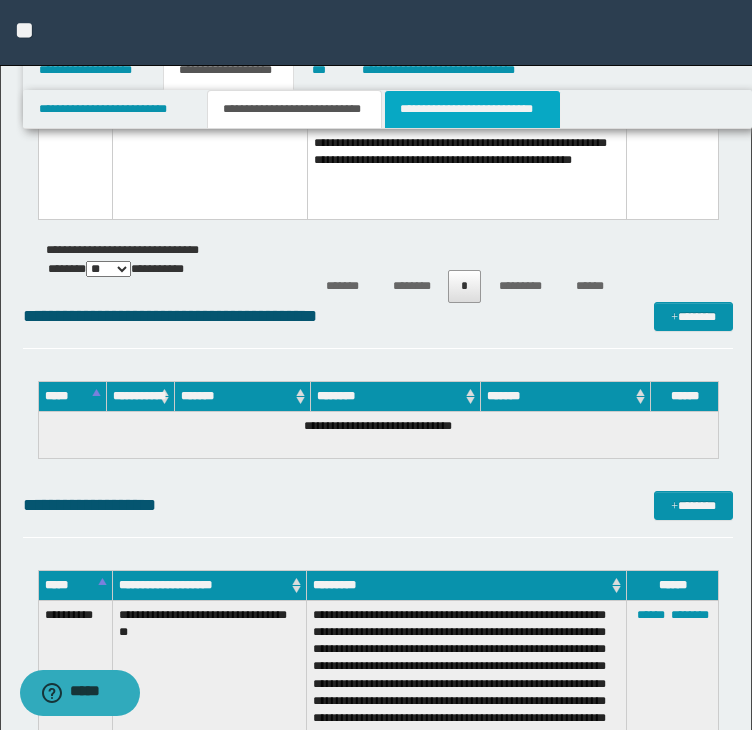click on "**********" at bounding box center [472, 109] 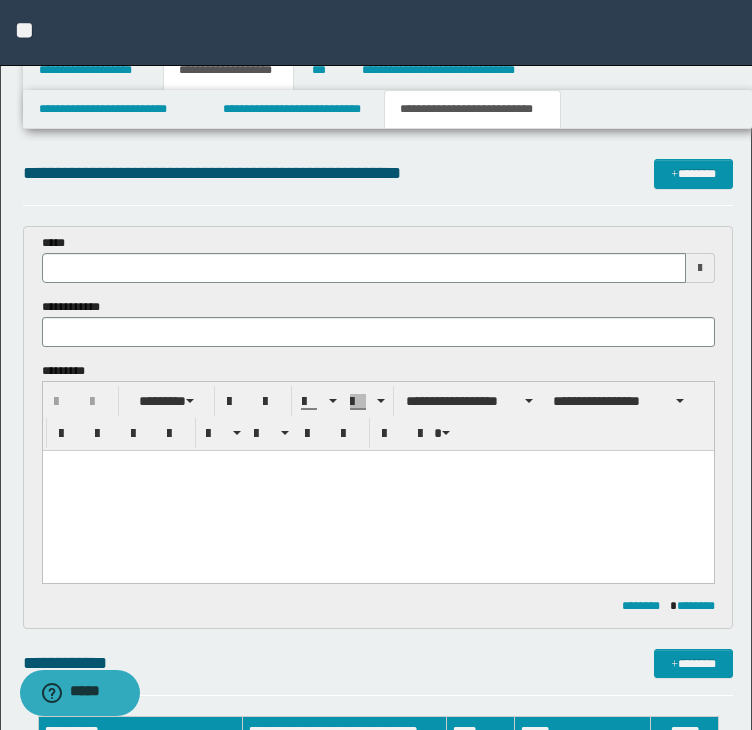 scroll, scrollTop: 0, scrollLeft: 0, axis: both 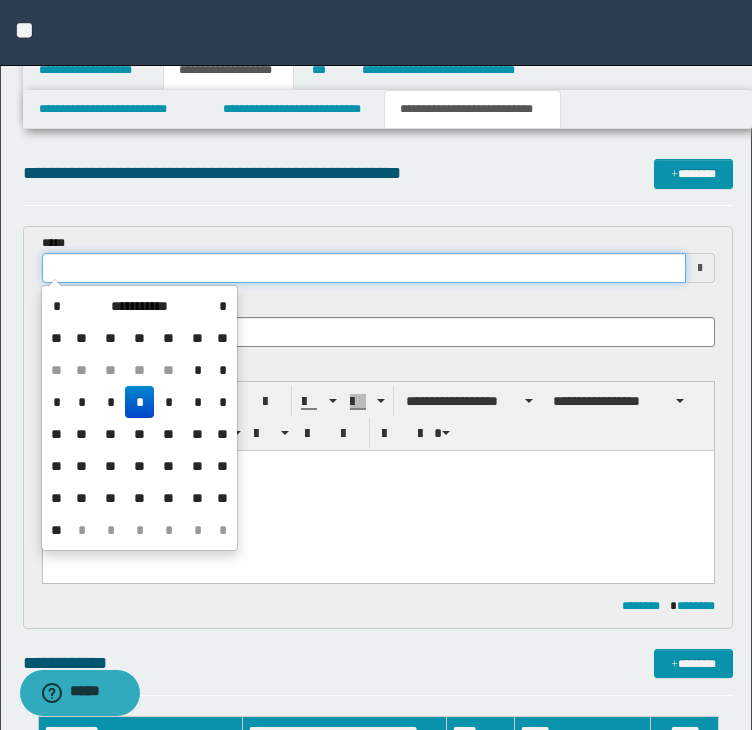 click at bounding box center (364, 268) 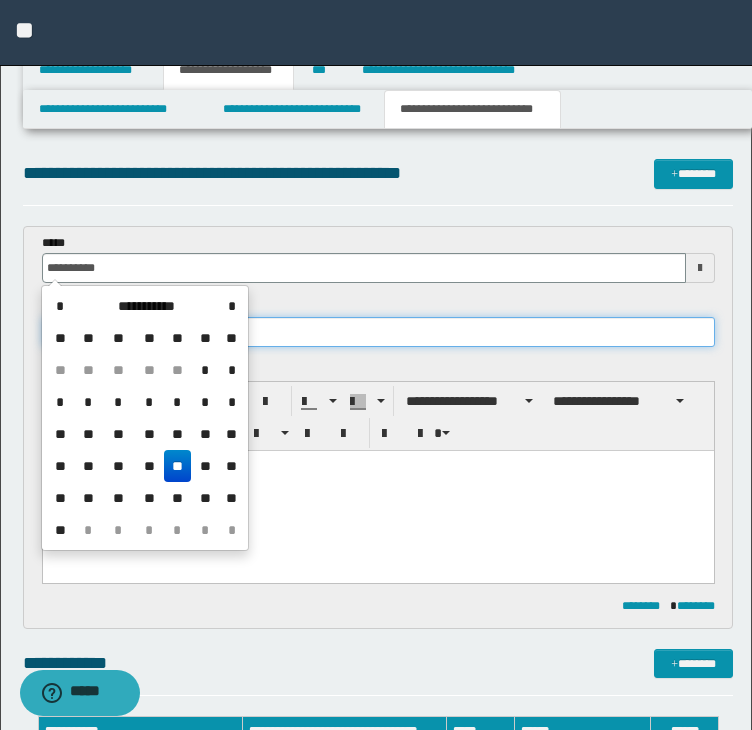 type on "**********" 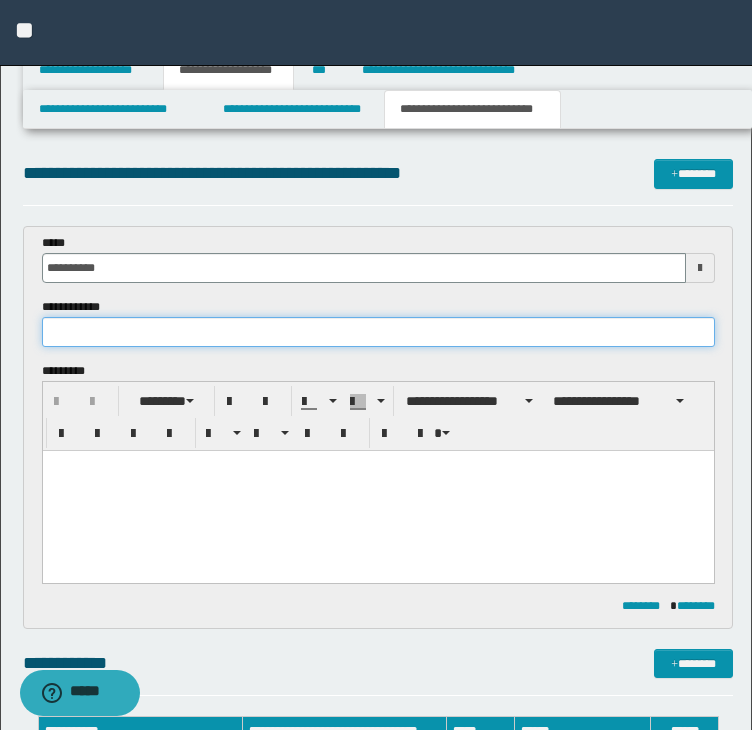 paste on "**********" 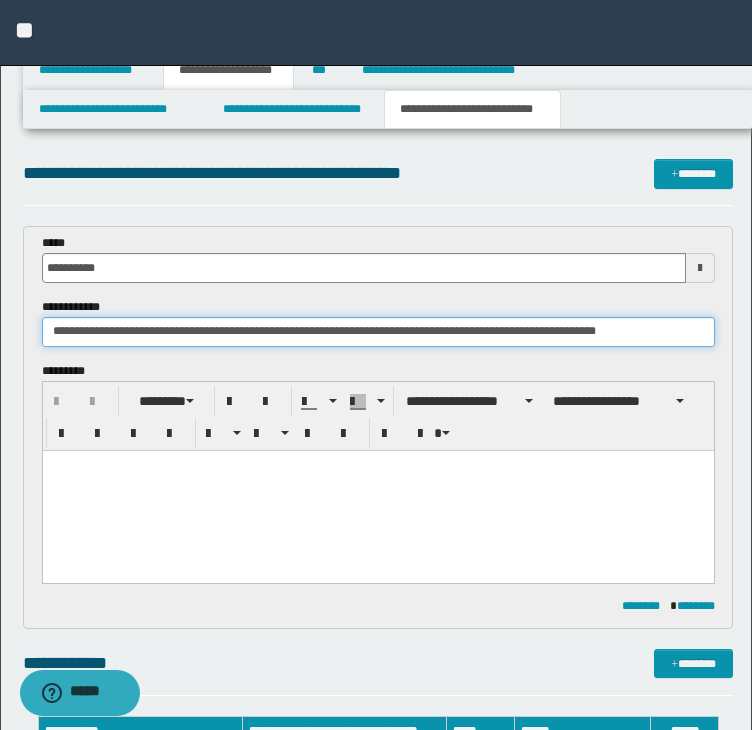 type on "**********" 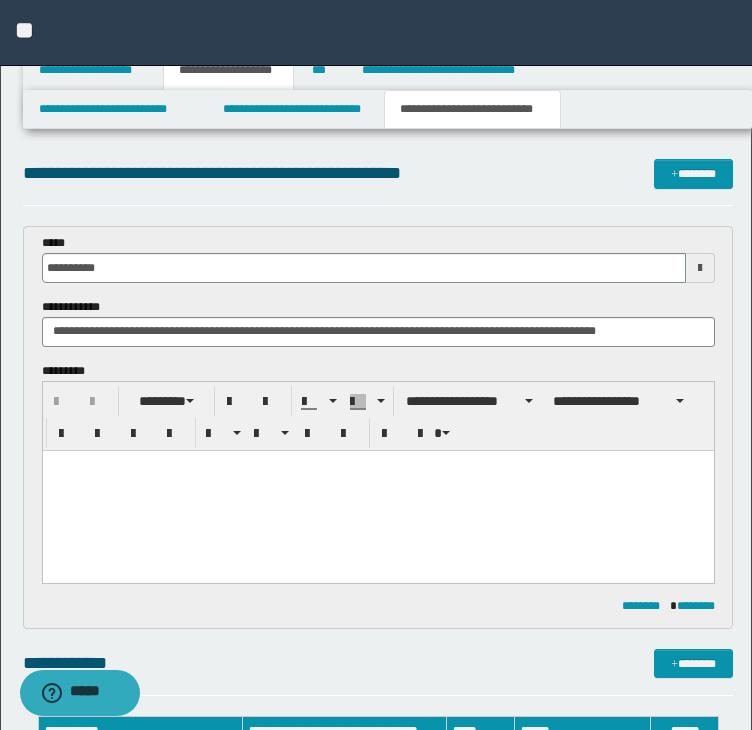 click at bounding box center (377, 490) 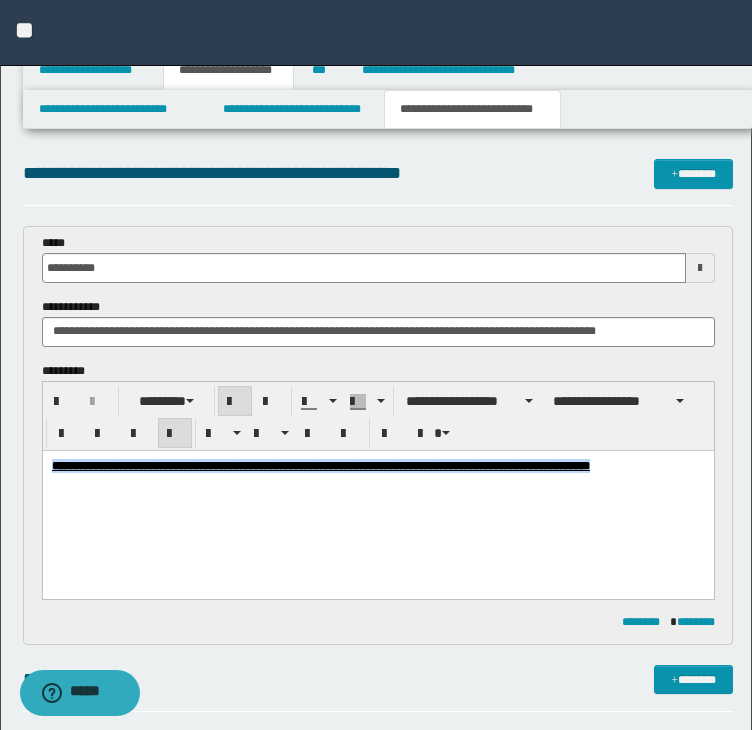 drag, startPoint x: 147, startPoint y: 492, endPoint x: -23, endPoint y: 444, distance: 176.64655 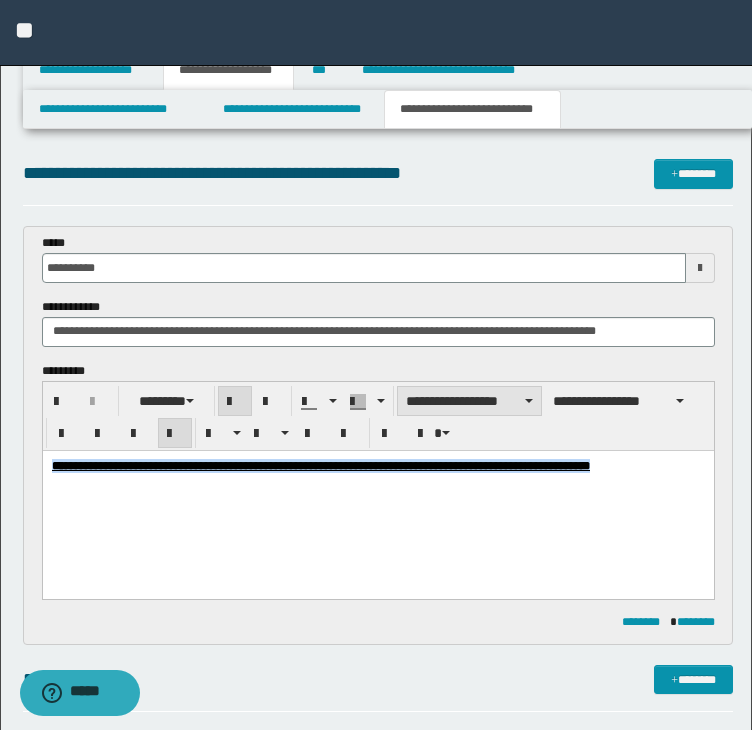 click on "**********" at bounding box center [469, 401] 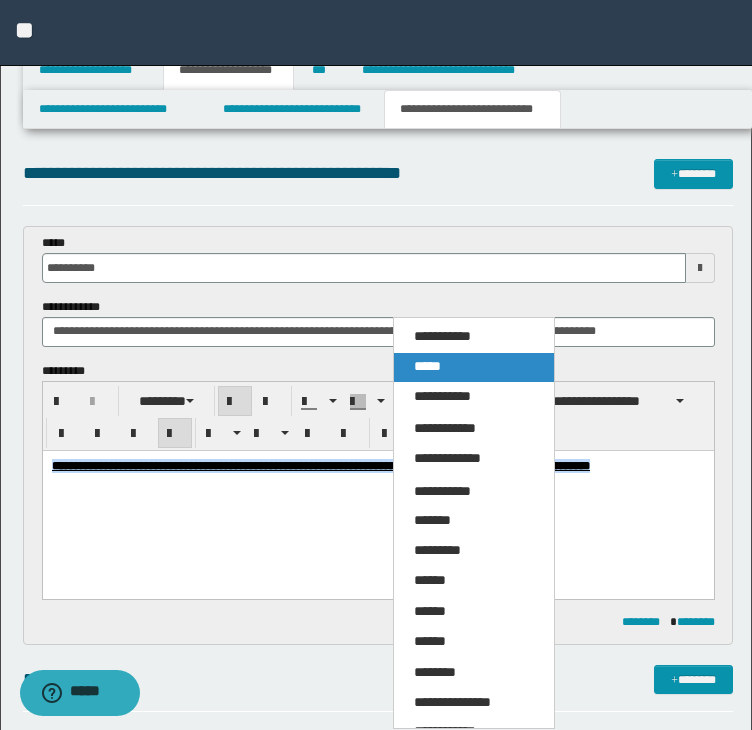 click on "*****" at bounding box center [427, 366] 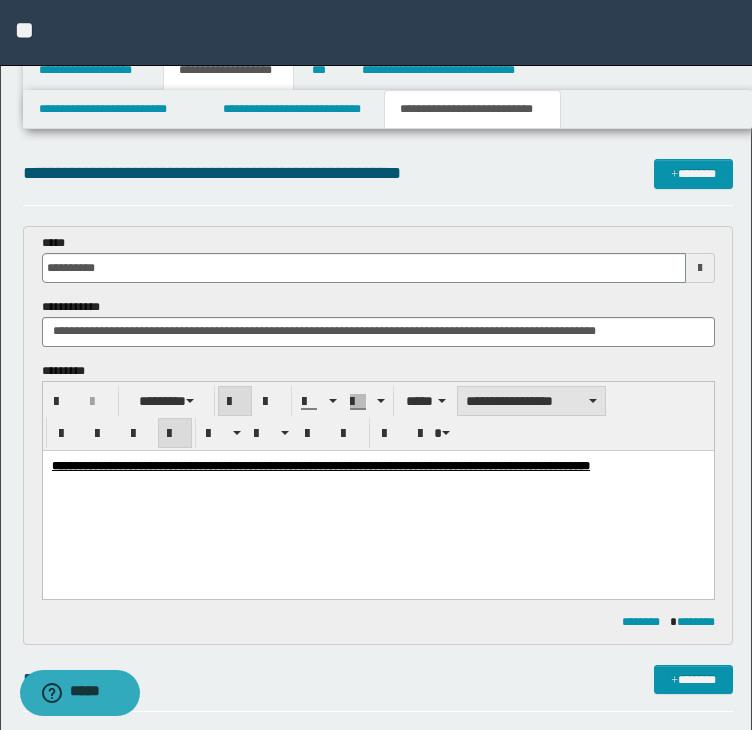 click on "**********" at bounding box center [531, 401] 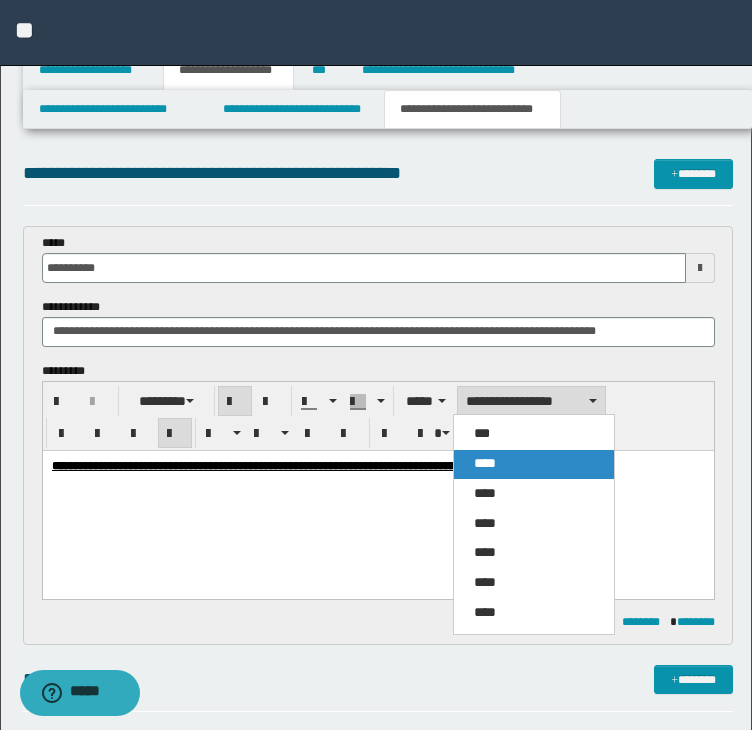 drag, startPoint x: 516, startPoint y: 405, endPoint x: 485, endPoint y: 465, distance: 67.53518 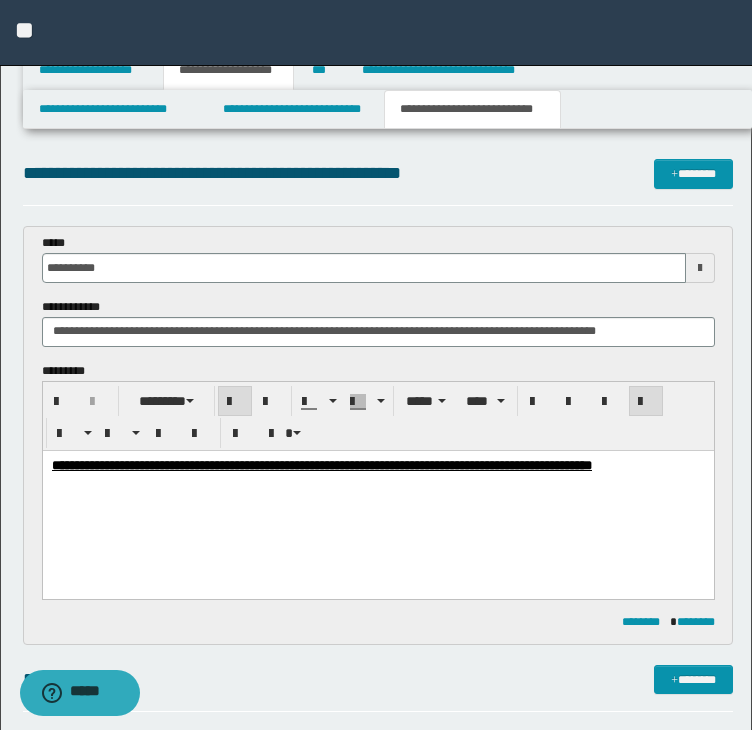 drag, startPoint x: 514, startPoint y: 333, endPoint x: -89, endPoint y: 325, distance: 603.05304 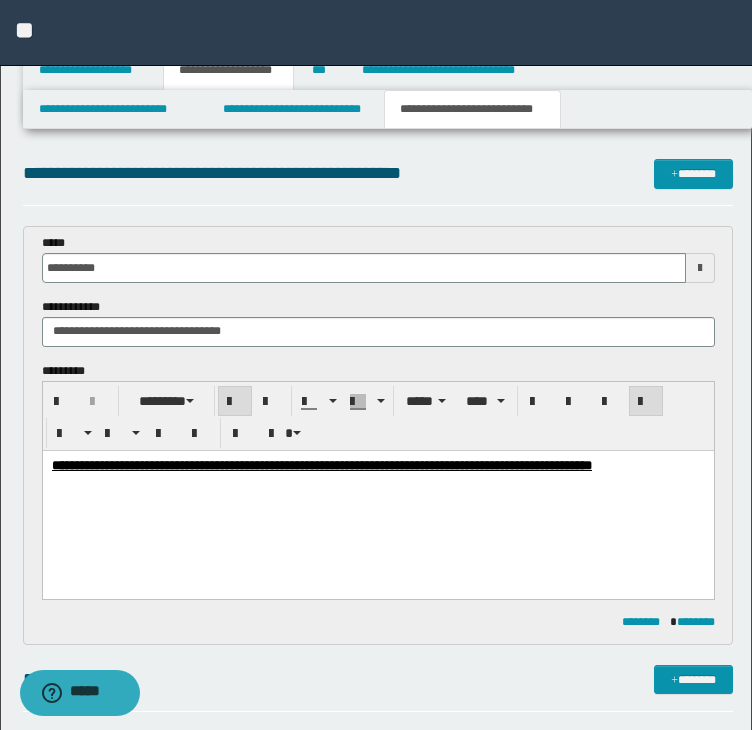 drag, startPoint x: 163, startPoint y: 327, endPoint x: 292, endPoint y: 334, distance: 129.18979 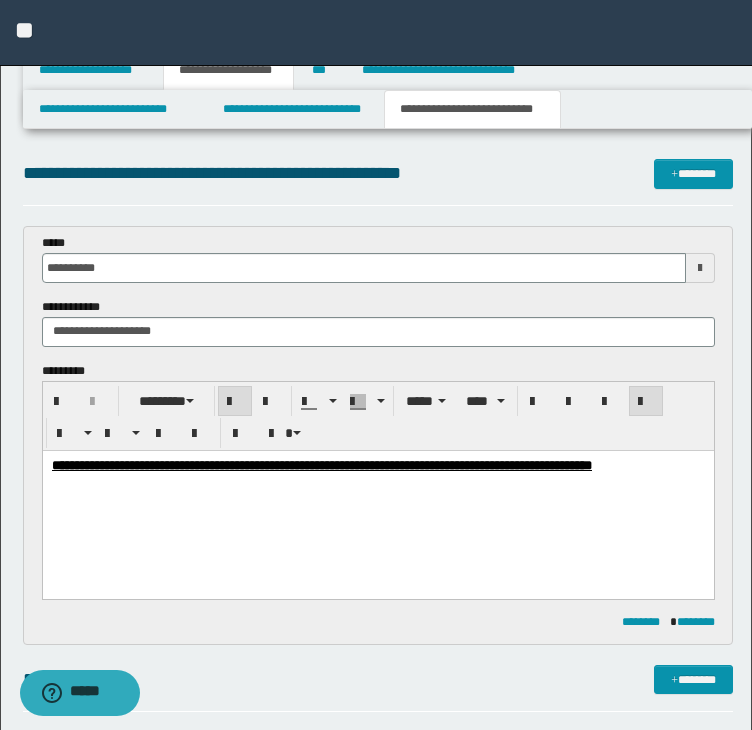 type on "**********" 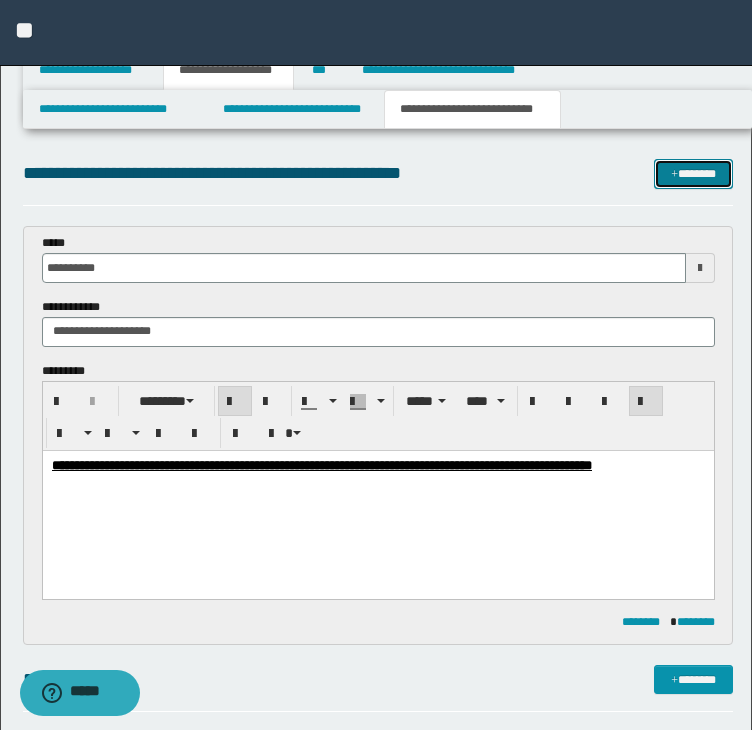 click on "*******" at bounding box center (693, 174) 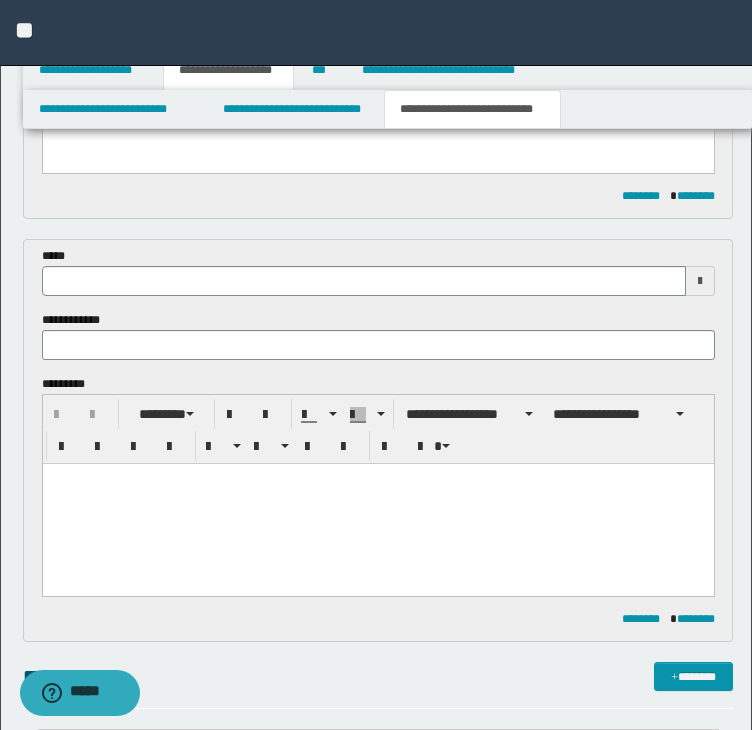 scroll, scrollTop: 391, scrollLeft: 0, axis: vertical 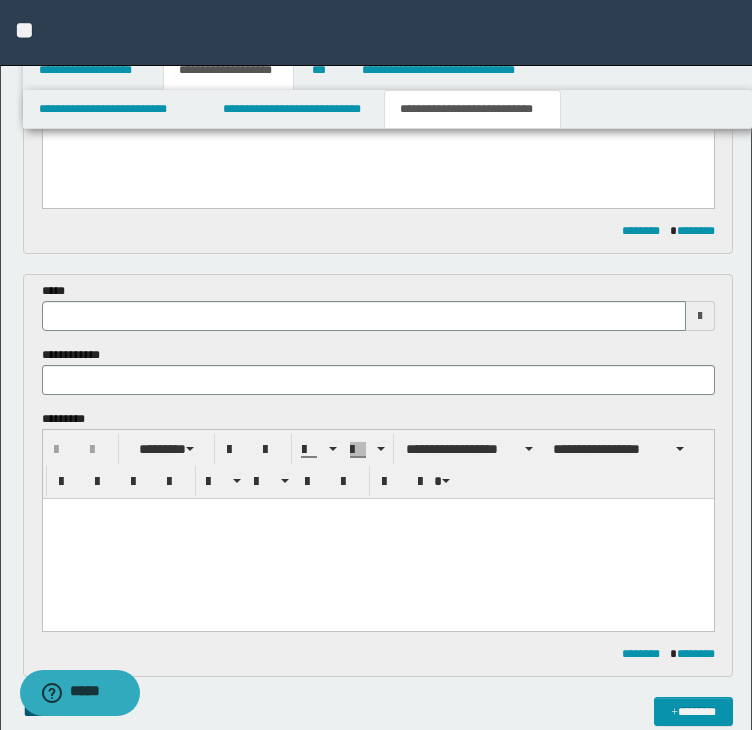 click at bounding box center [364, 316] 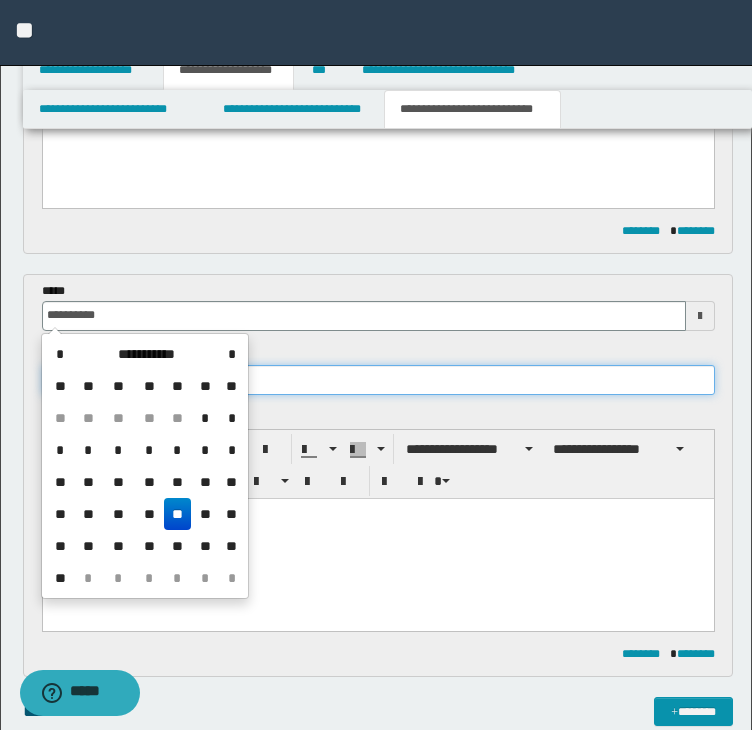 type on "**********" 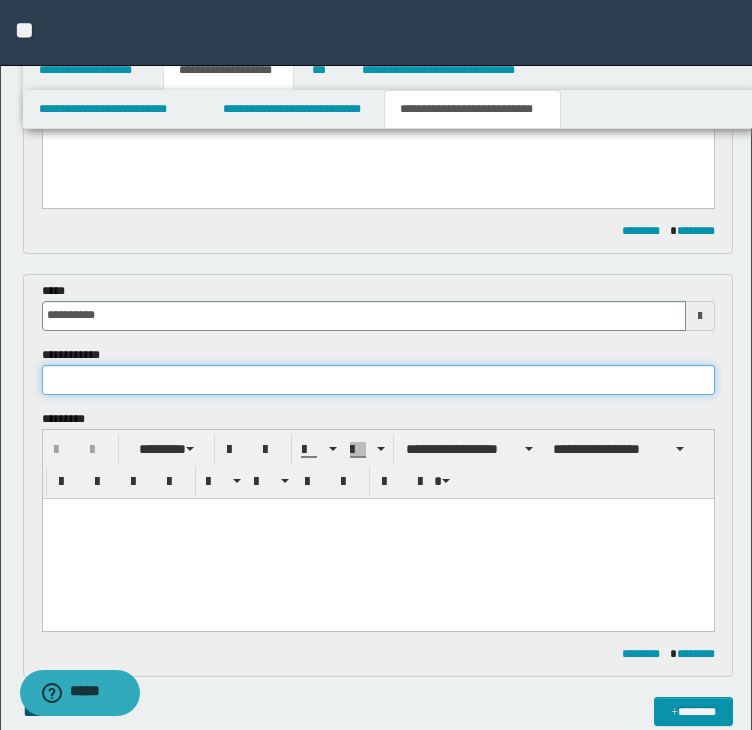 paste on "**********" 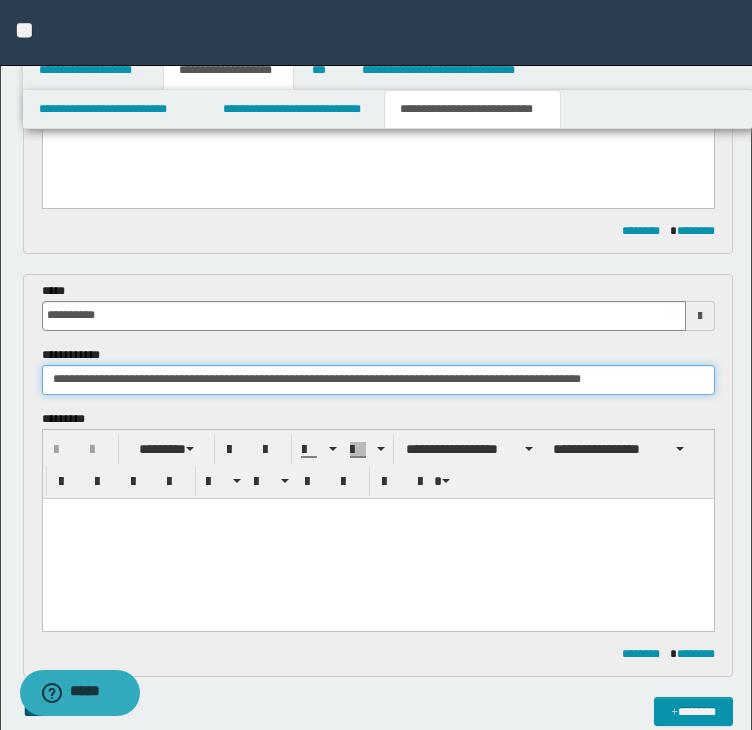 type on "**********" 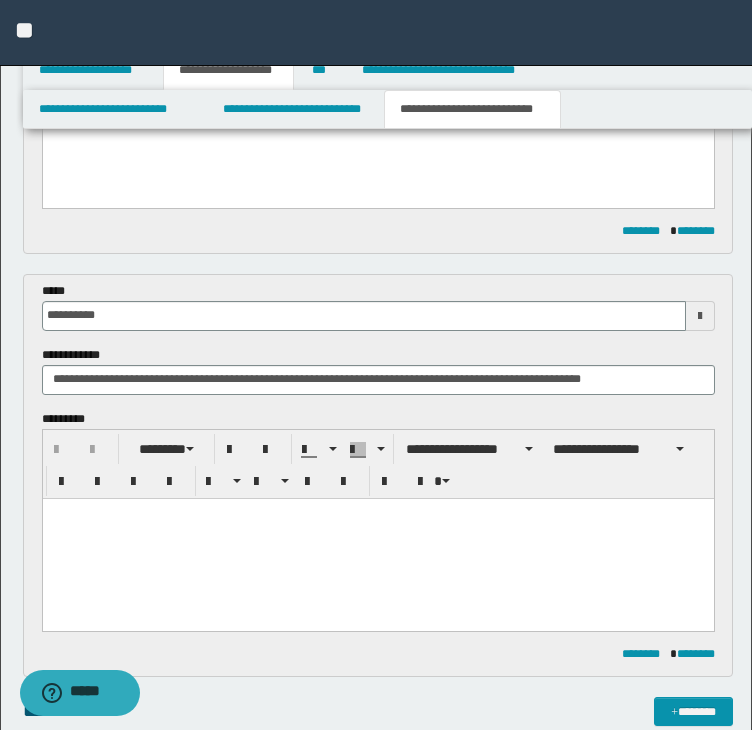 click at bounding box center (377, 538) 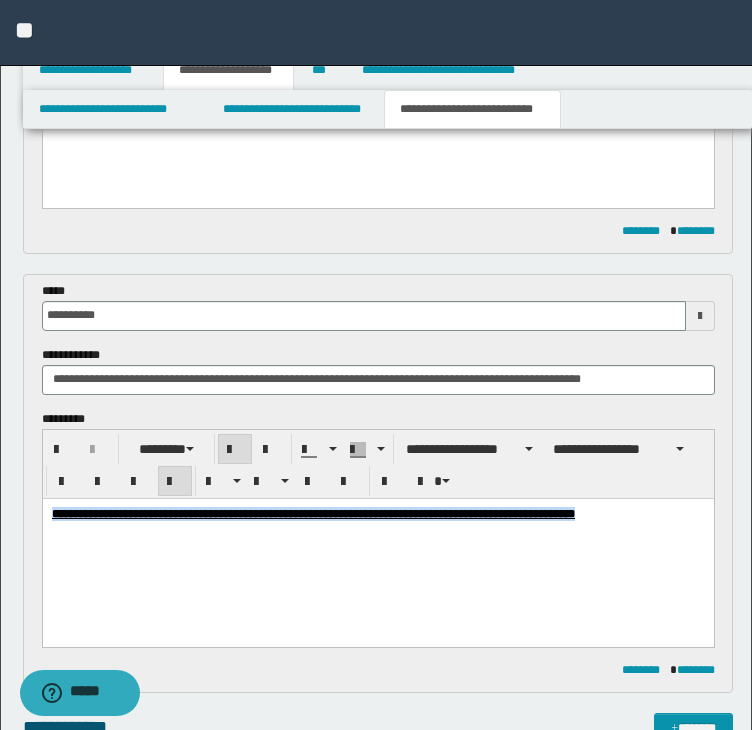 drag, startPoint x: 186, startPoint y: 545, endPoint x: -16, endPoint y: 485, distance: 210.72256 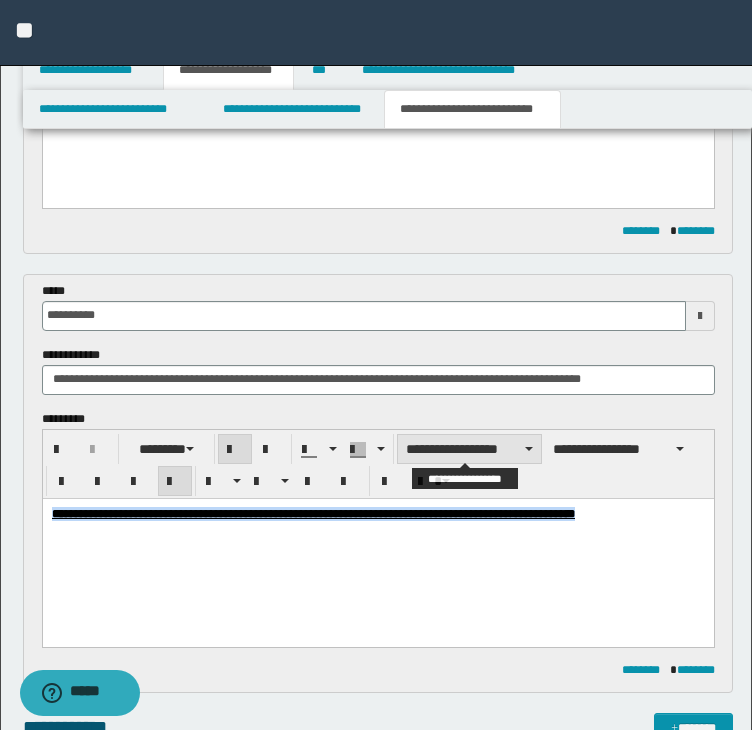 click on "**********" at bounding box center [469, 449] 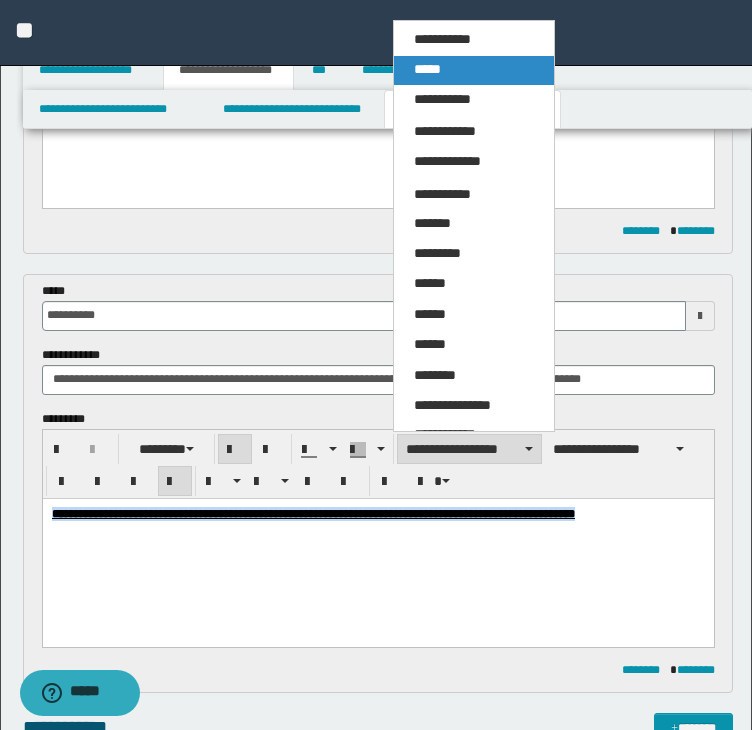 click on "*****" at bounding box center [427, 69] 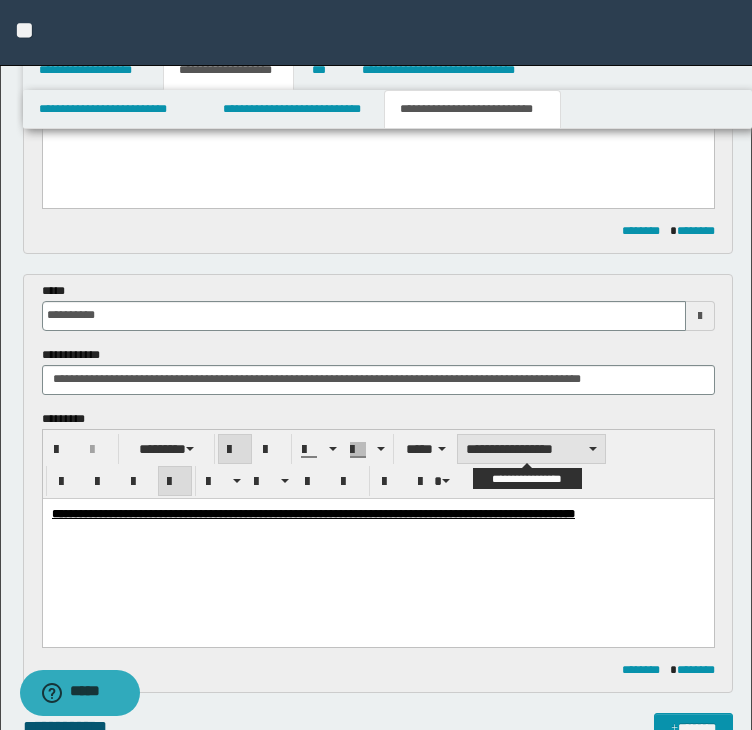 click on "**********" at bounding box center (531, 449) 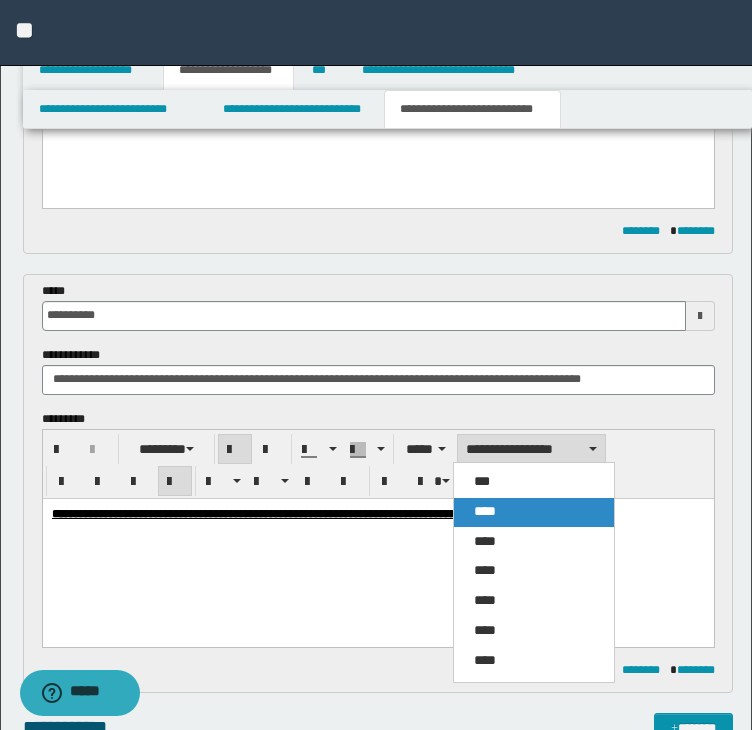 click on "****" at bounding box center [534, 512] 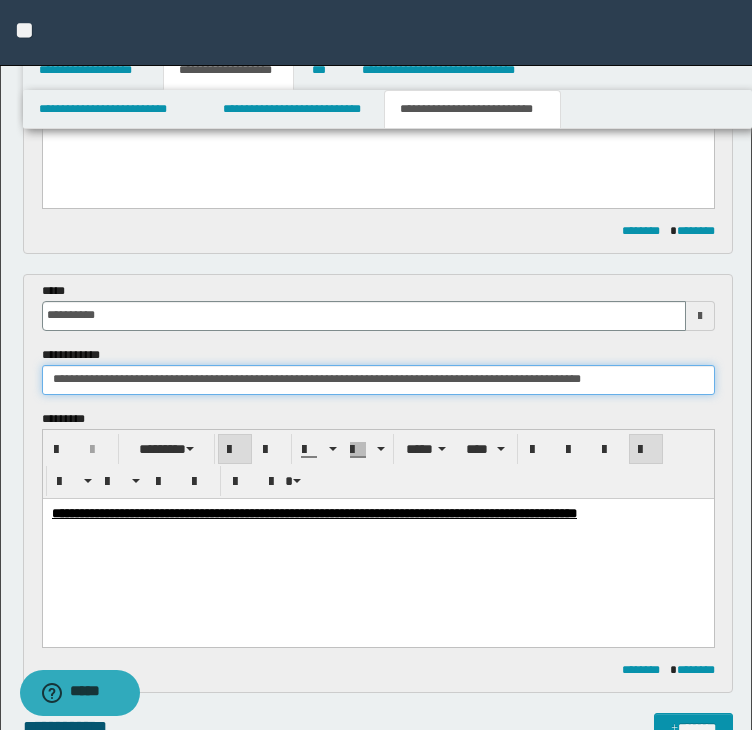 drag, startPoint x: 515, startPoint y: 370, endPoint x: -137, endPoint y: 368, distance: 652.00305 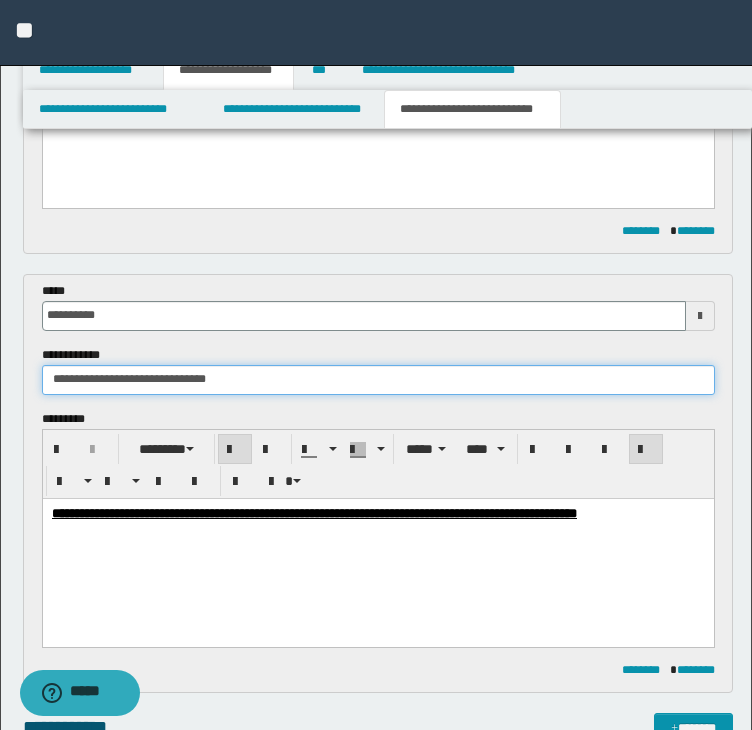 drag, startPoint x: 148, startPoint y: 380, endPoint x: 308, endPoint y: 378, distance: 160.0125 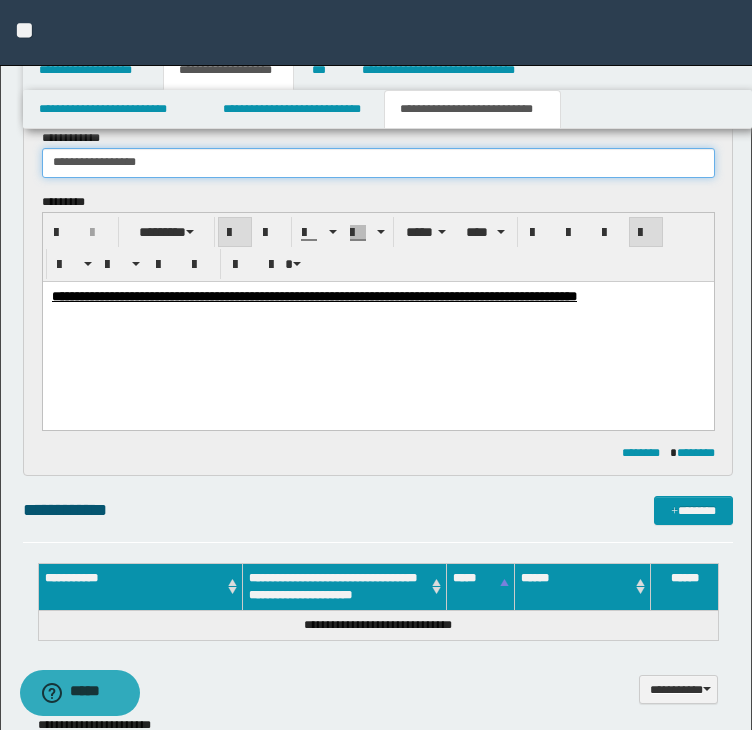 scroll, scrollTop: 691, scrollLeft: 0, axis: vertical 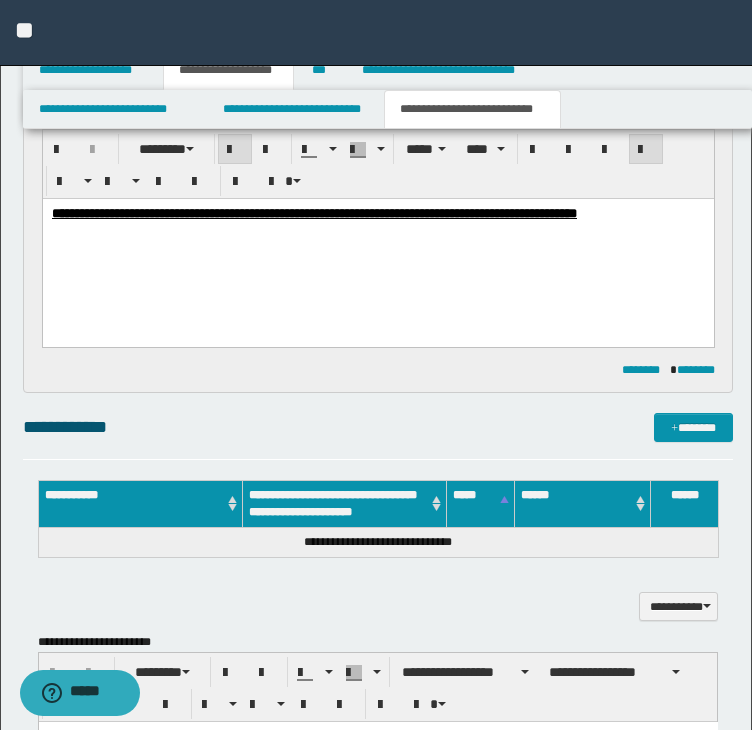 type on "**********" 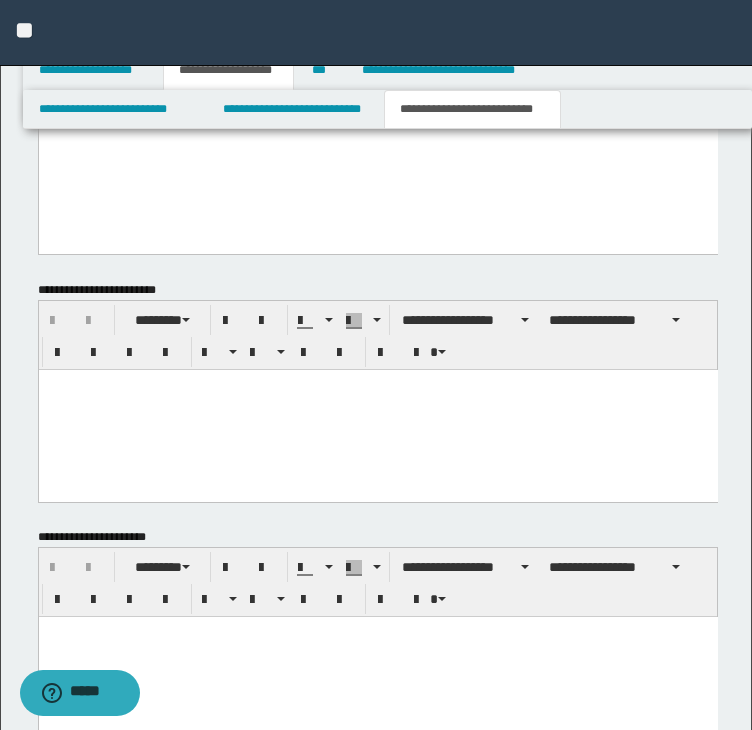 scroll, scrollTop: 1432, scrollLeft: 0, axis: vertical 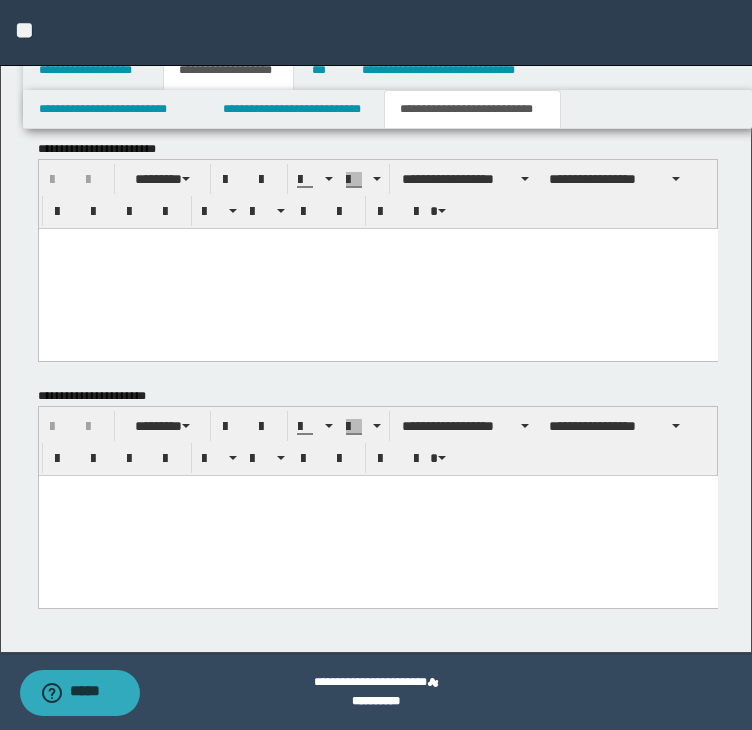click at bounding box center (377, 516) 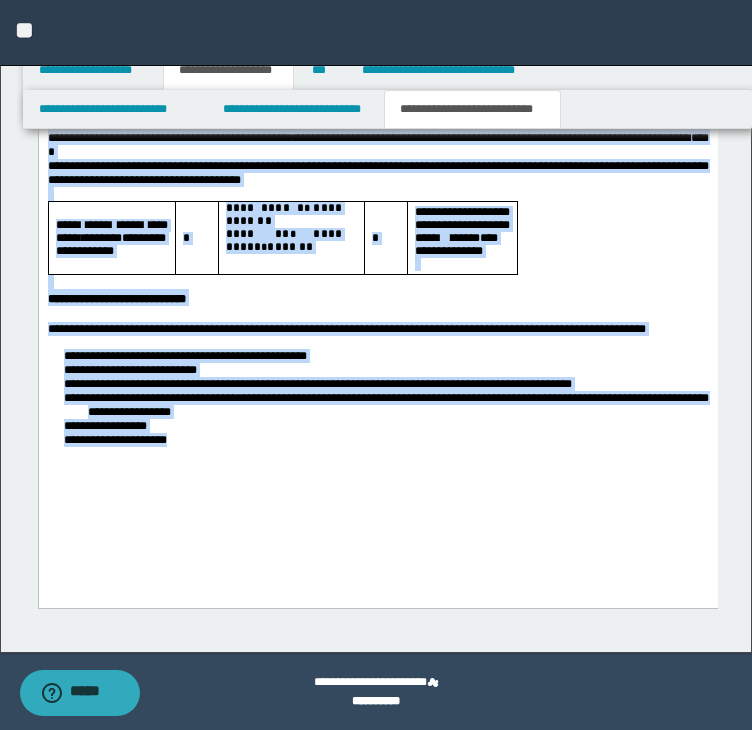 drag, startPoint x: 47, startPoint y: -157, endPoint x: 202, endPoint y: 487, distance: 662.3904 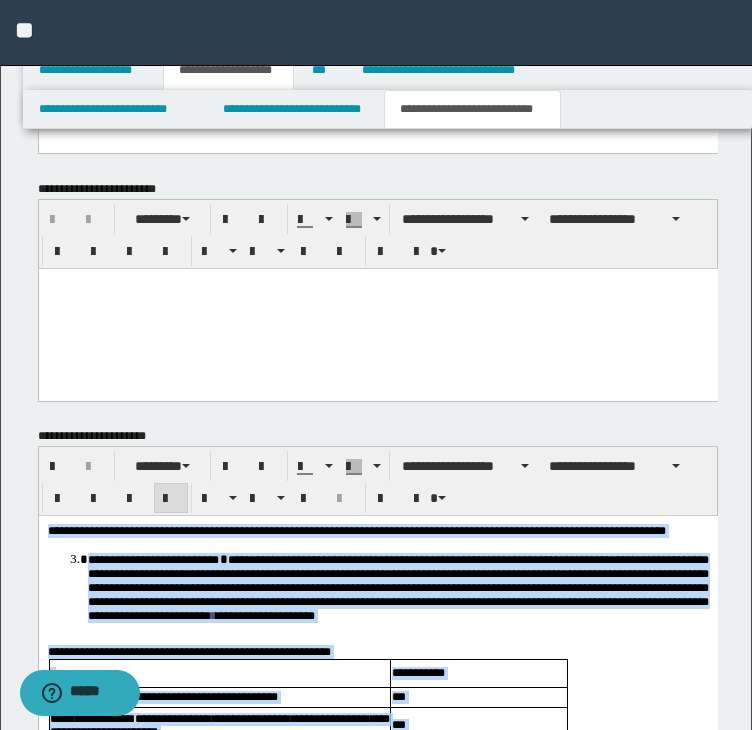 scroll, scrollTop: 1276, scrollLeft: 0, axis: vertical 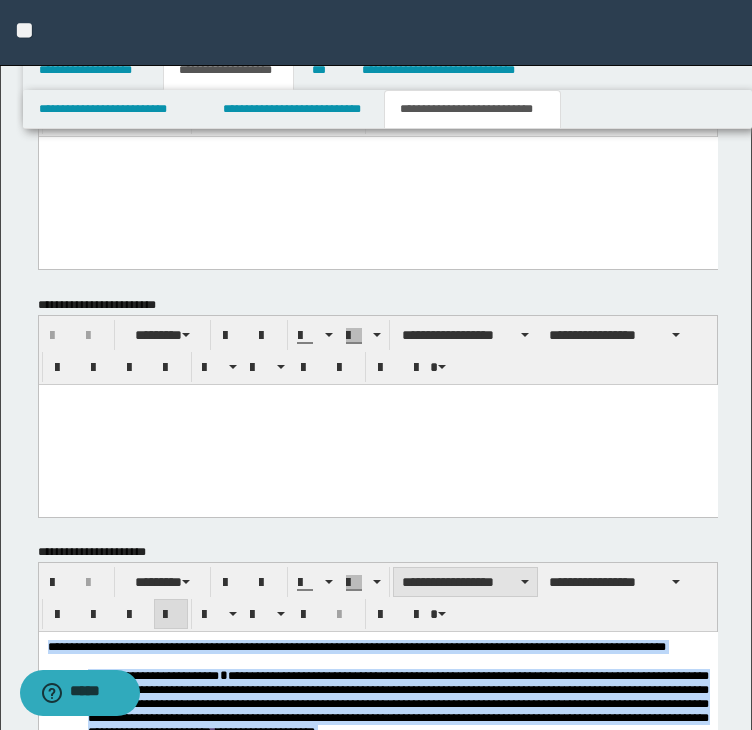click on "**********" at bounding box center (465, 582) 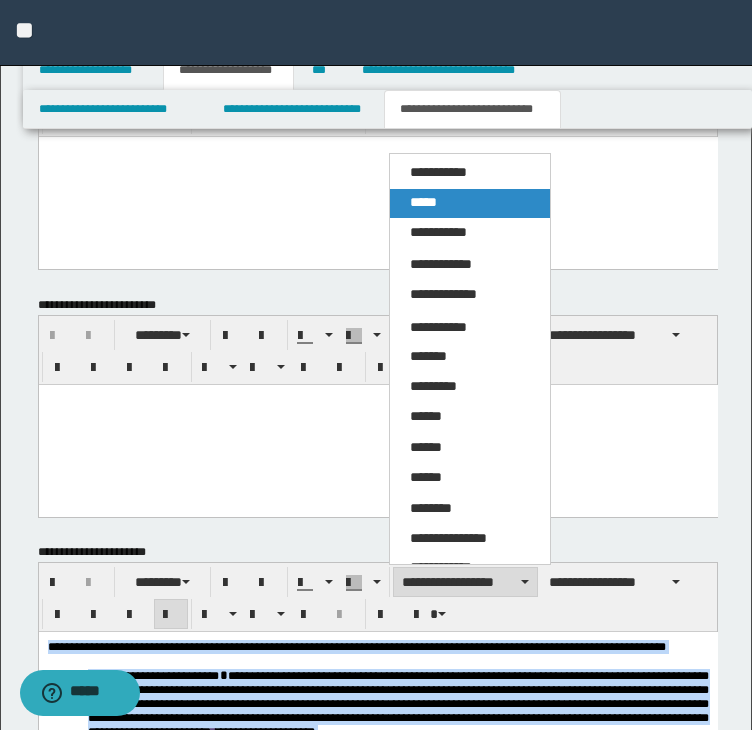click on "*****" at bounding box center [470, 203] 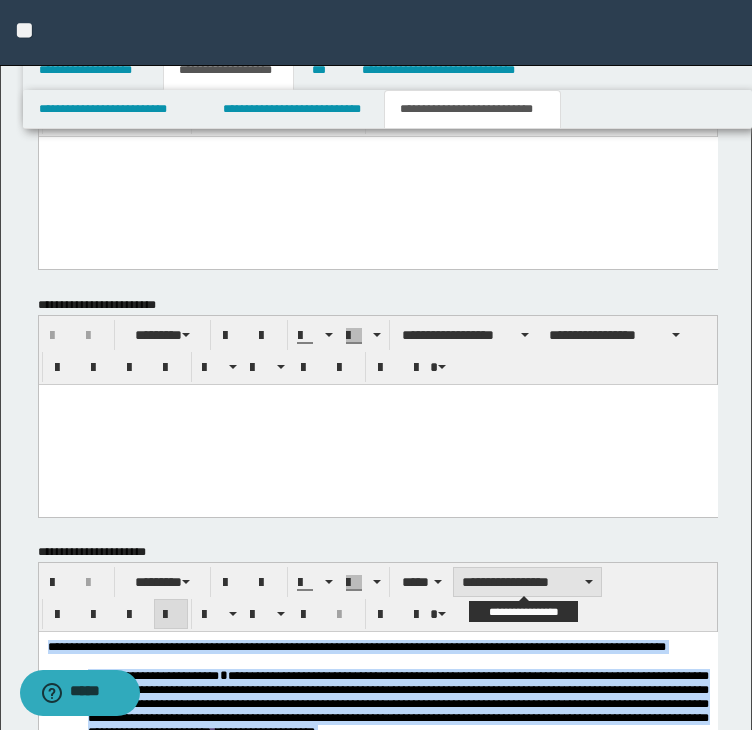 click on "**********" at bounding box center (527, 582) 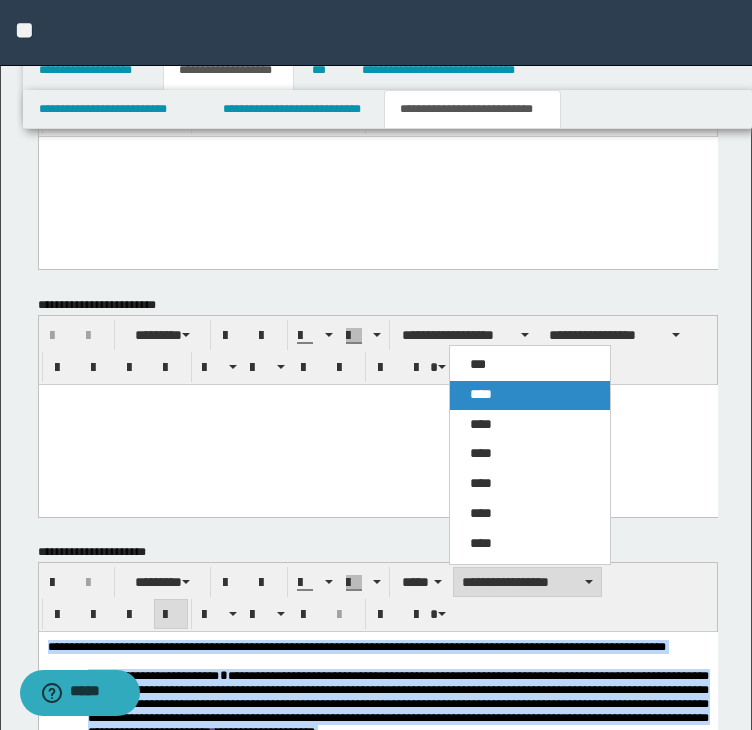 click on "****" at bounding box center (530, 395) 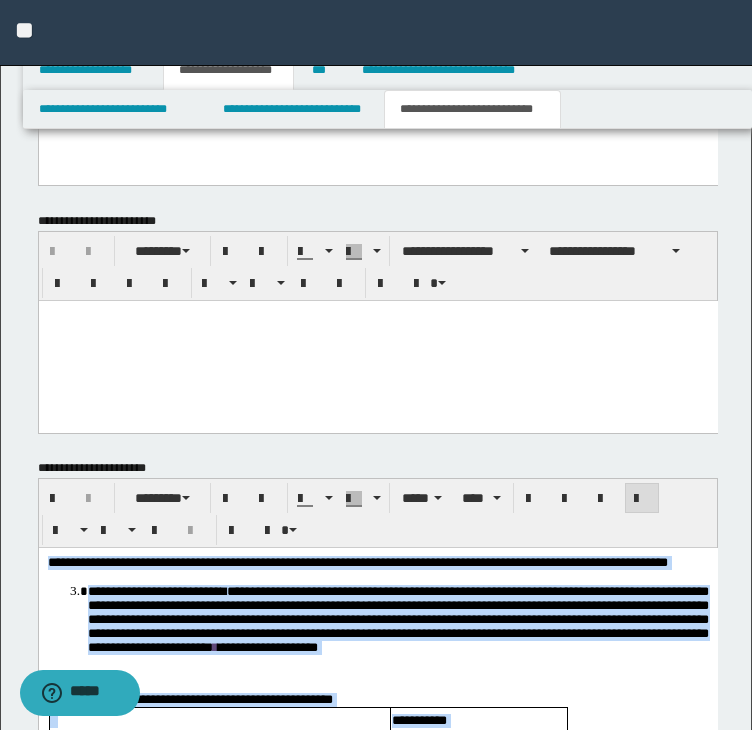 scroll, scrollTop: 1476, scrollLeft: 0, axis: vertical 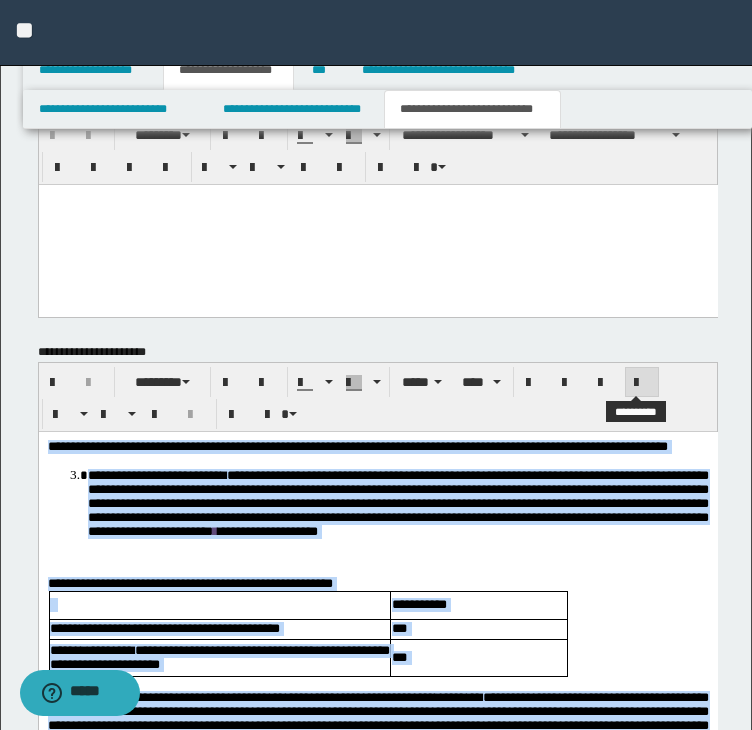 click at bounding box center (642, 383) 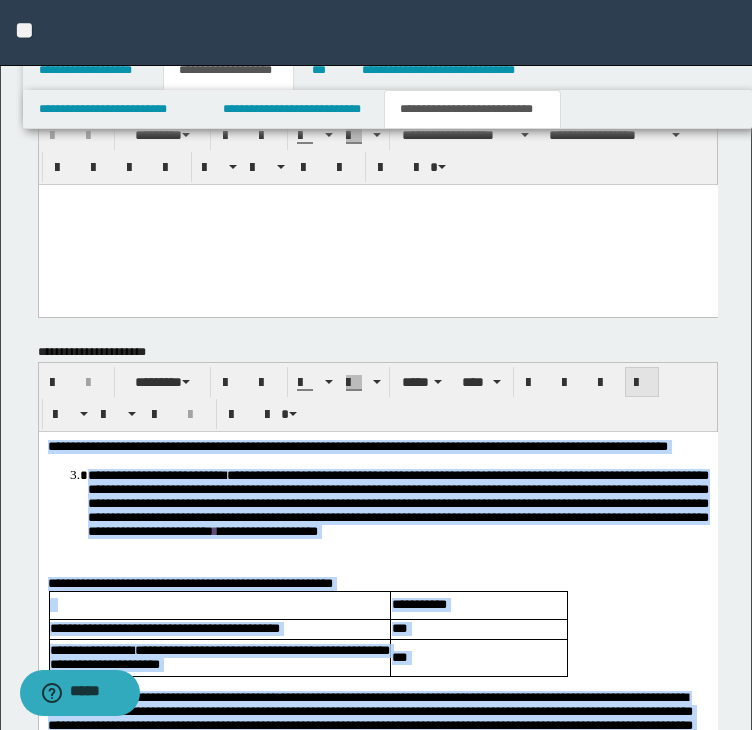 click at bounding box center [642, 383] 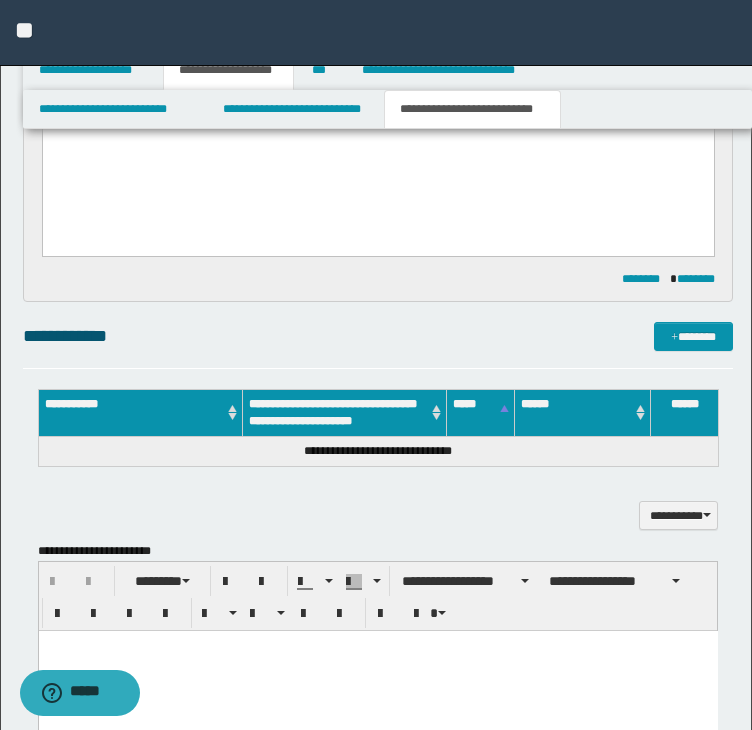 scroll, scrollTop: 776, scrollLeft: 0, axis: vertical 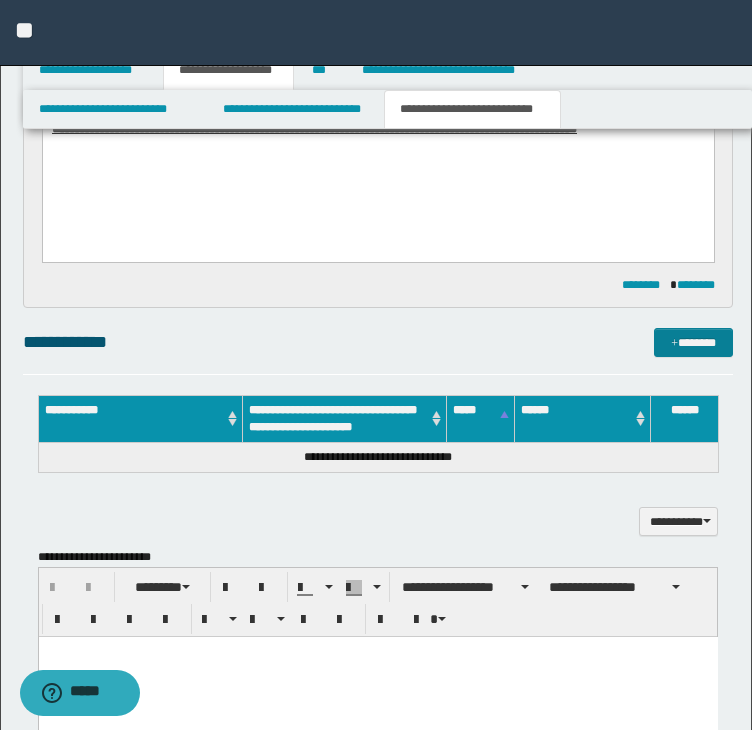 click on "*******" at bounding box center (693, 343) 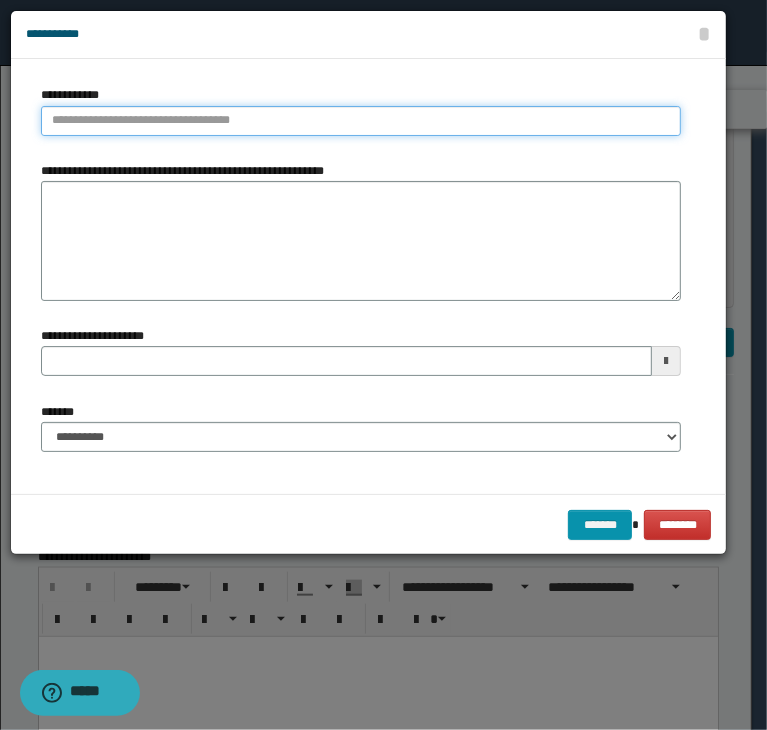 click on "**********" at bounding box center (361, 121) 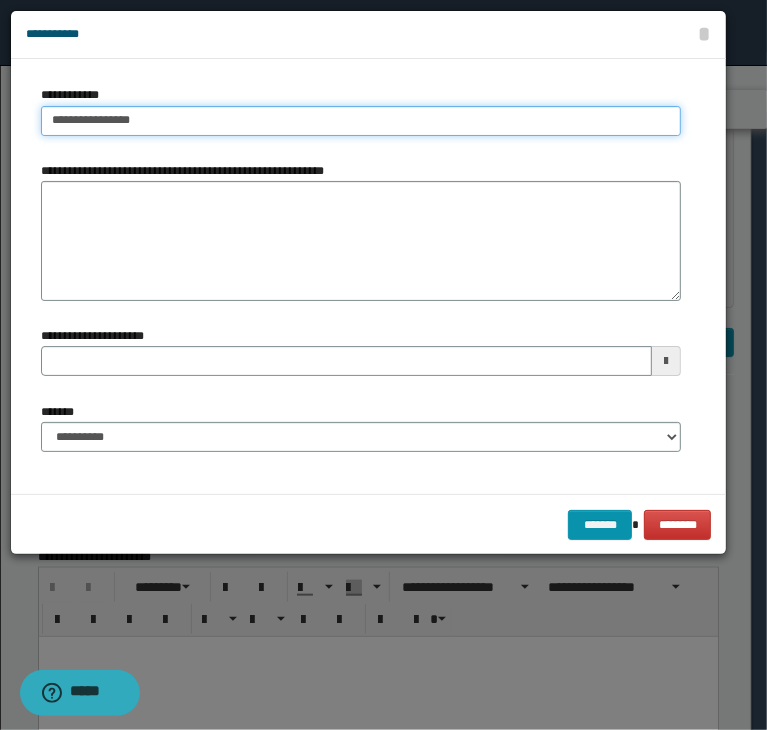 drag, startPoint x: 76, startPoint y: 118, endPoint x: -41, endPoint y: 127, distance: 117.34564 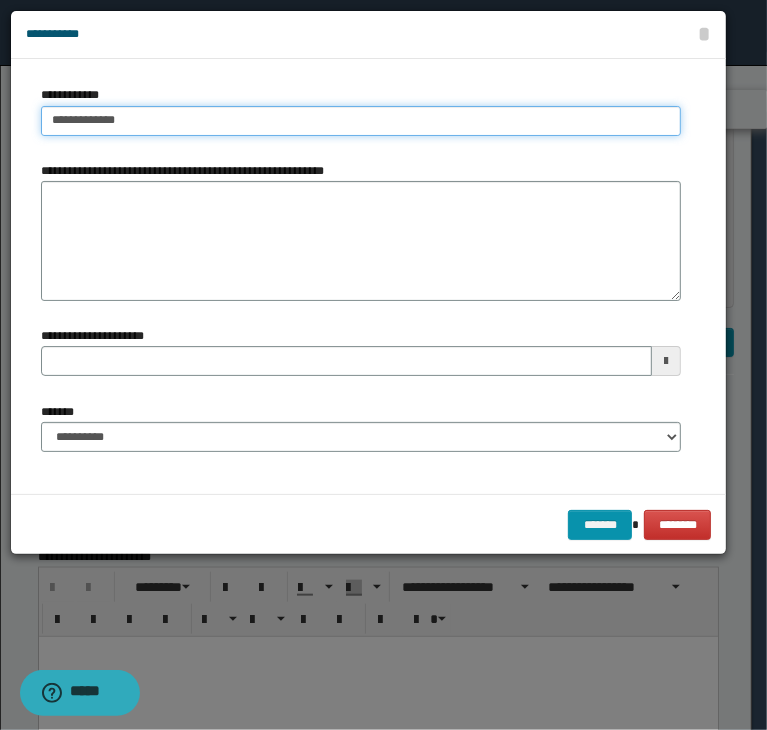 type on "**********" 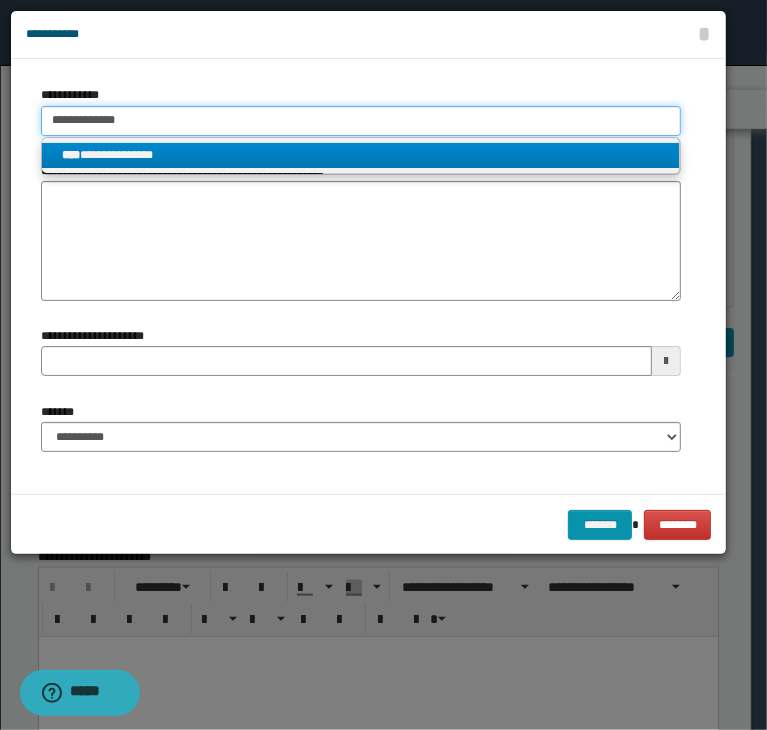 type on "**********" 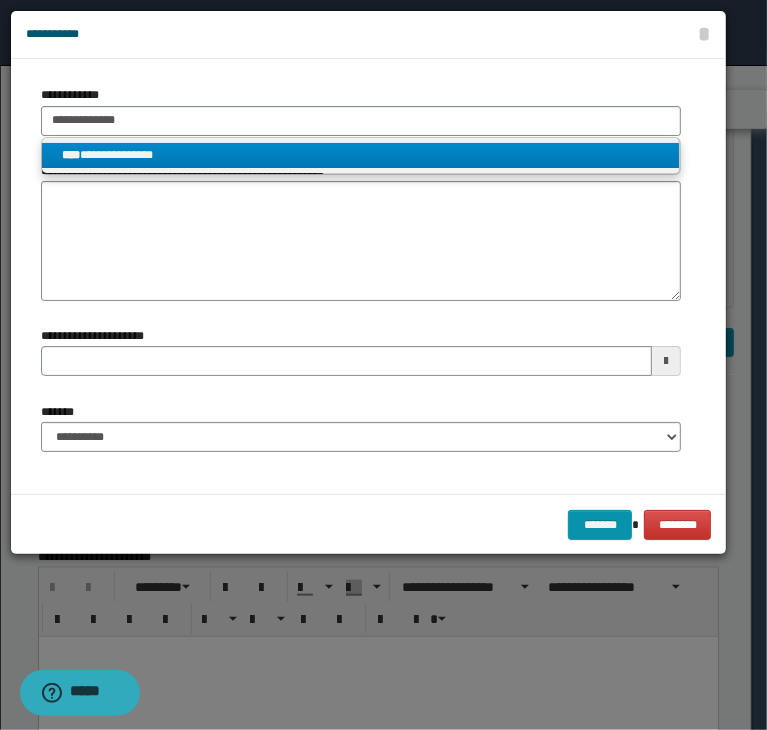 click on "**********" at bounding box center [361, 155] 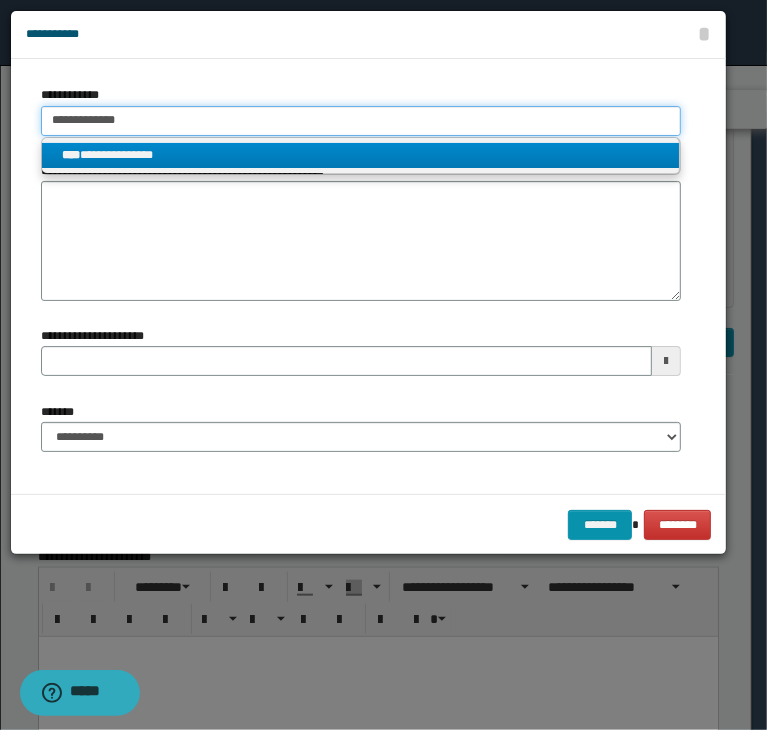 type 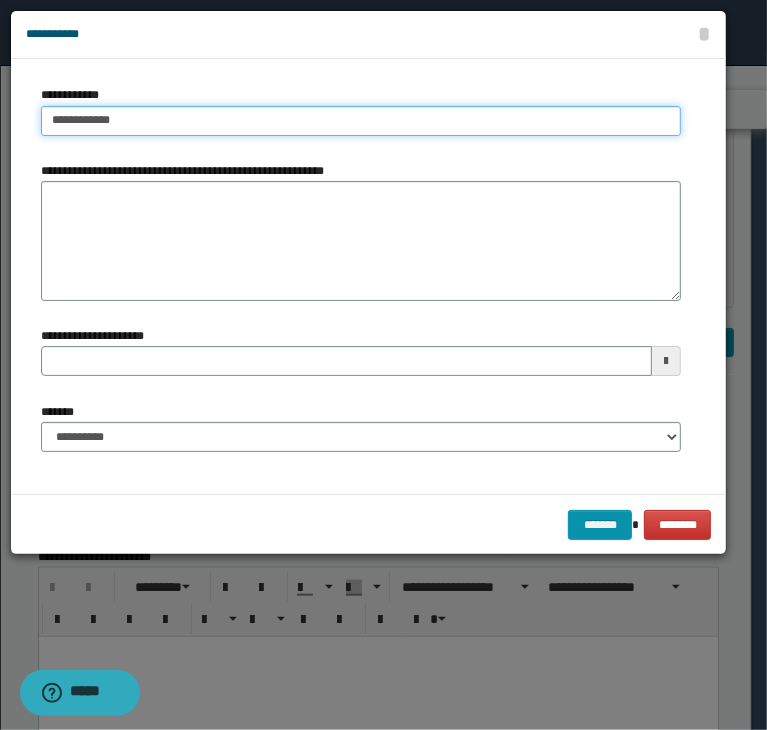type 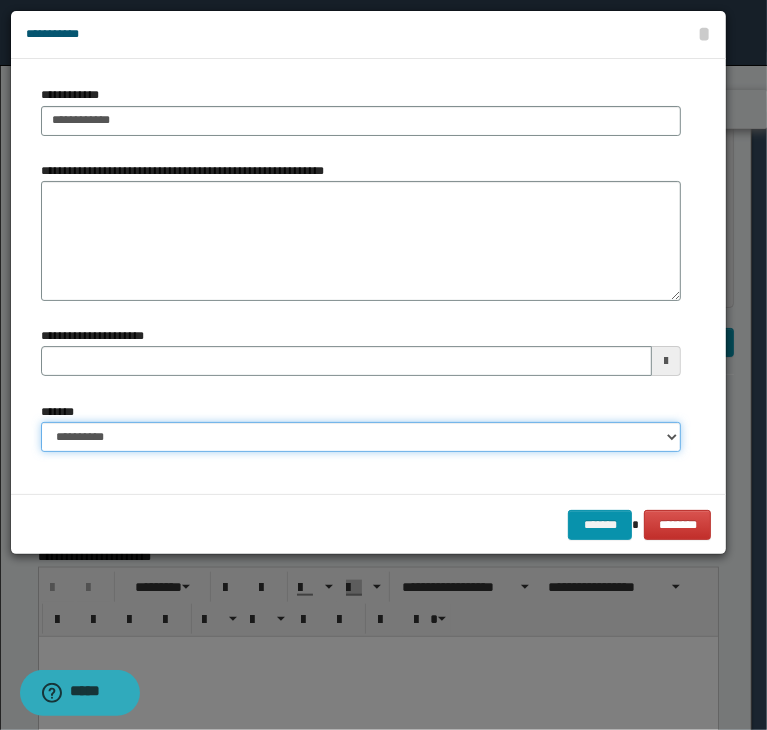 click on "**********" at bounding box center [361, 437] 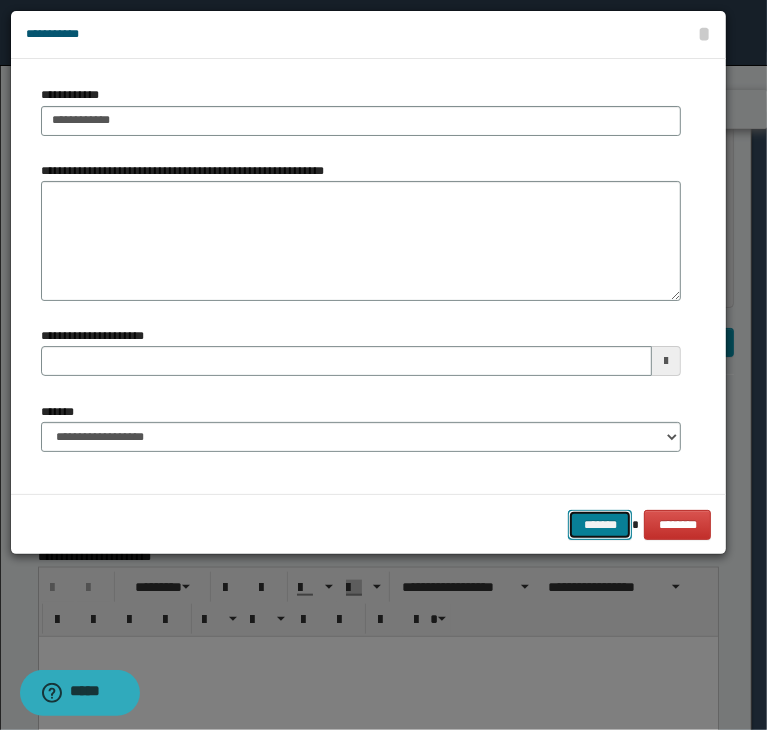 click on "*******" at bounding box center (600, 525) 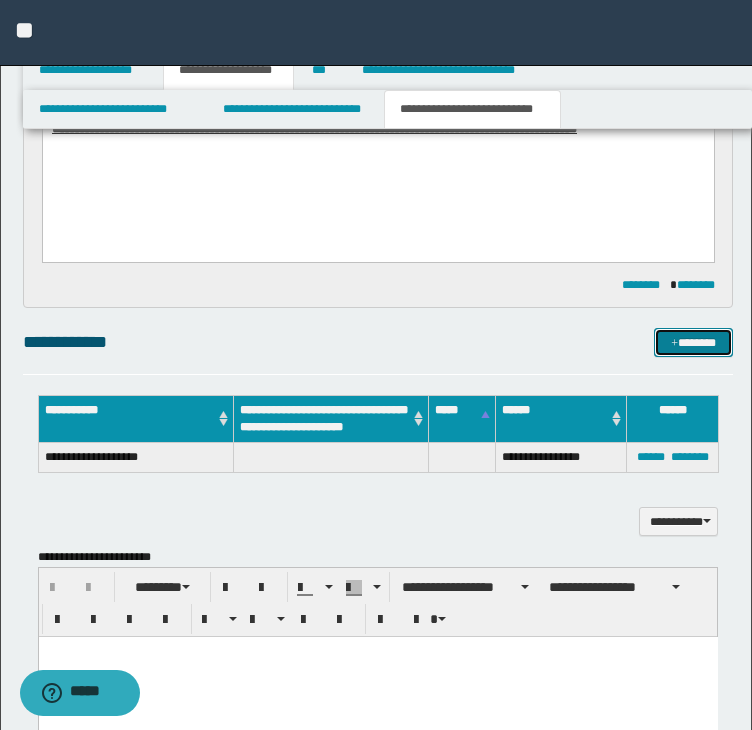 click on "*******" at bounding box center [693, 343] 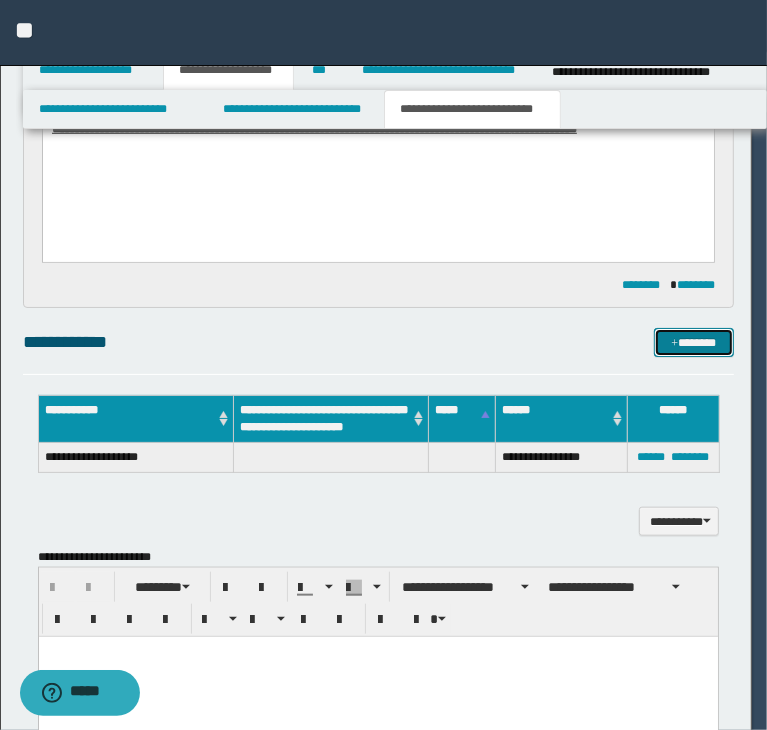 type 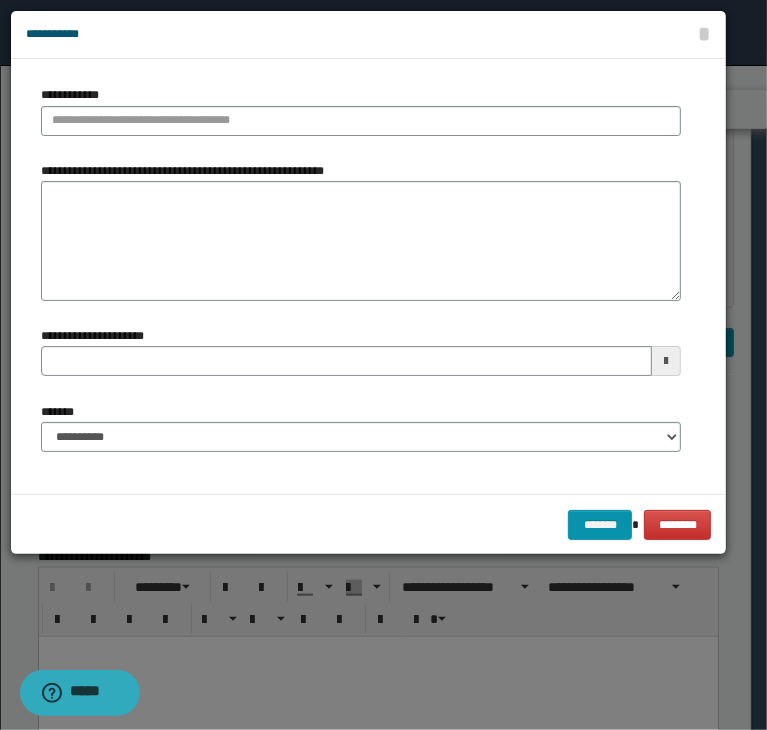 click on "**********" at bounding box center (361, 118) 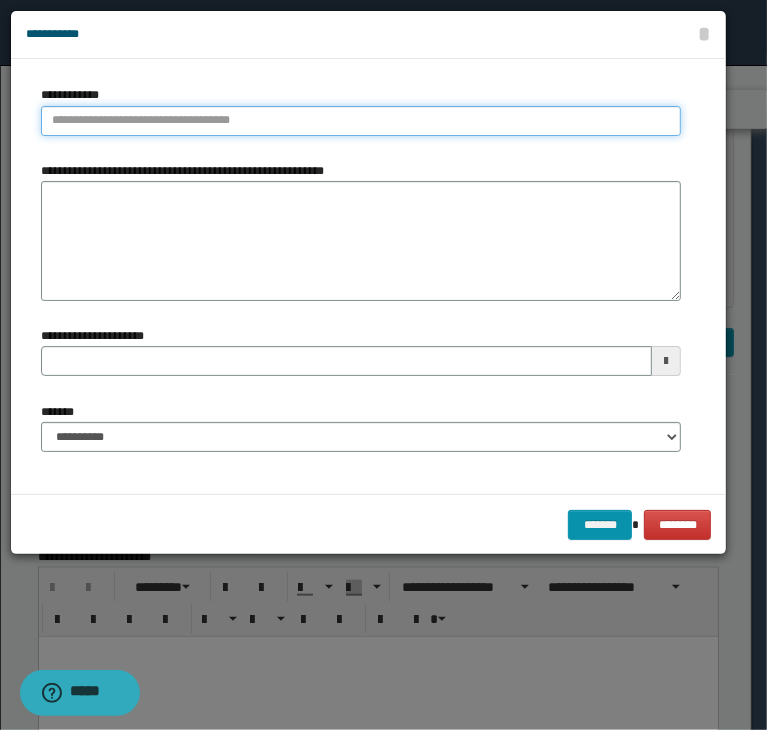 type on "**********" 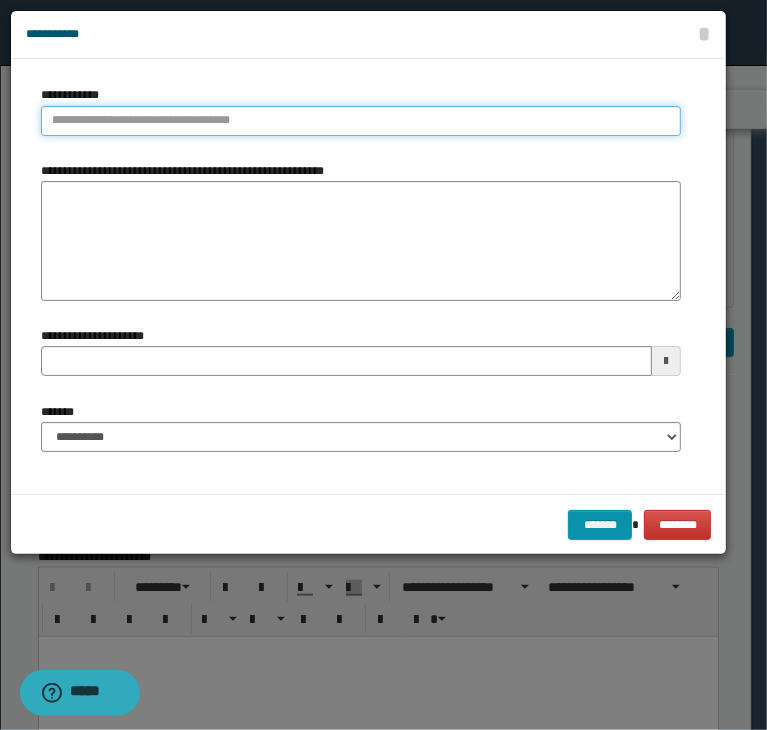 paste on "**********" 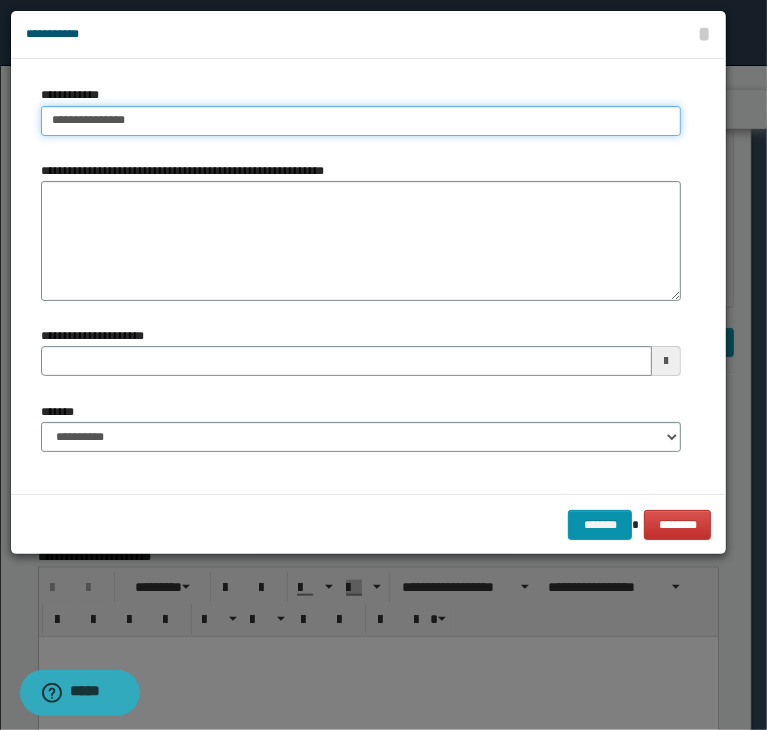 click on "**********" at bounding box center [361, 121] 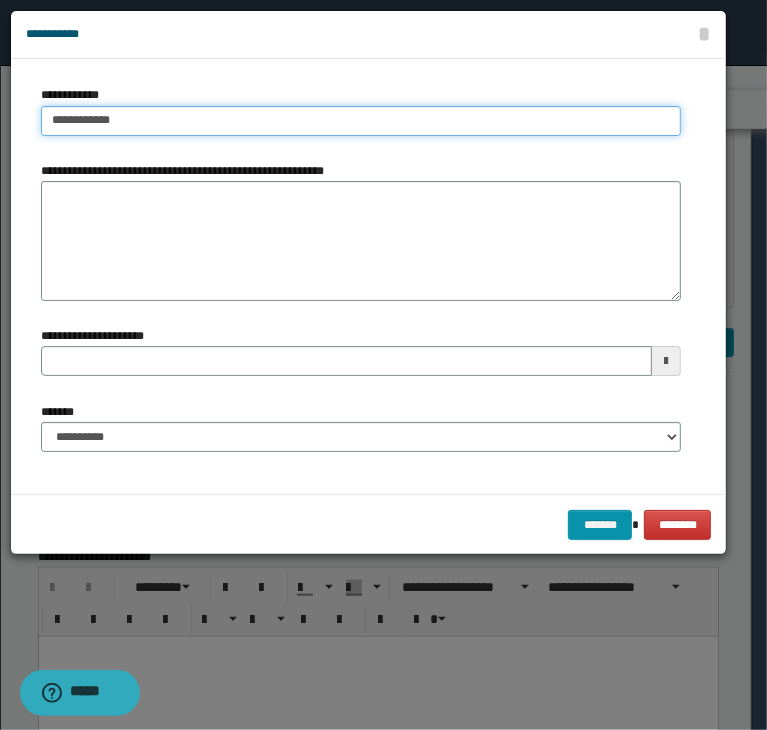type on "**********" 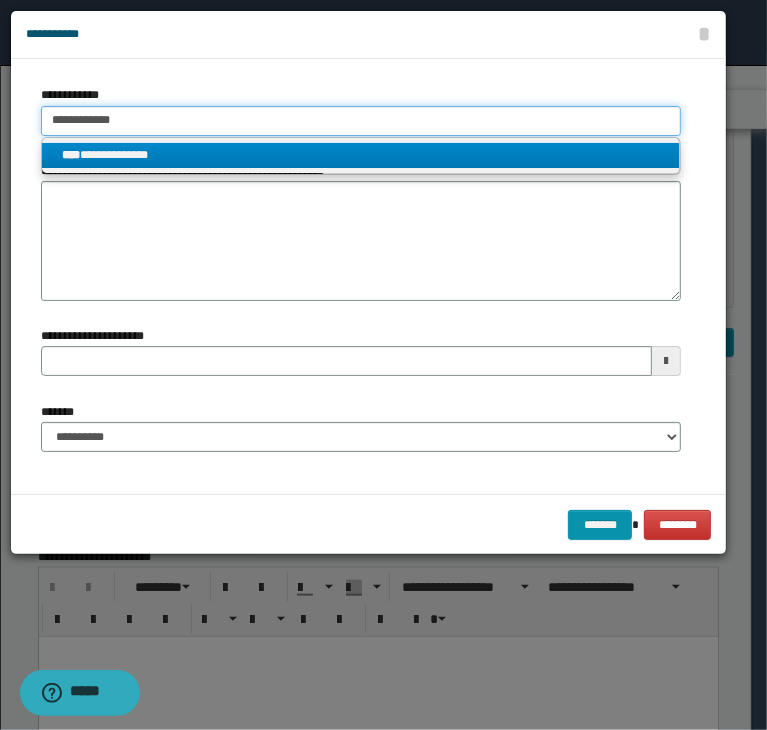 type on "**********" 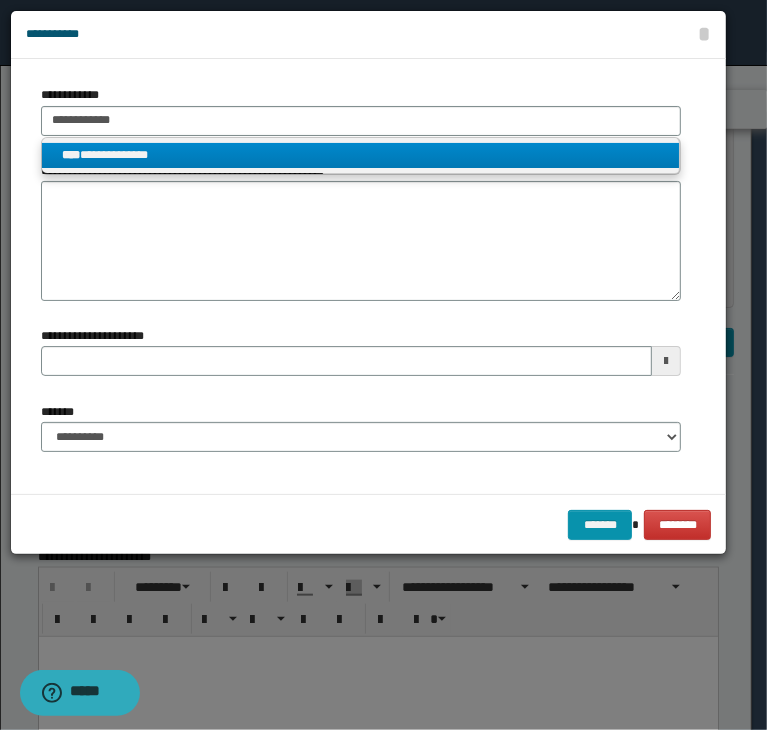 click on "**********" at bounding box center (361, 155) 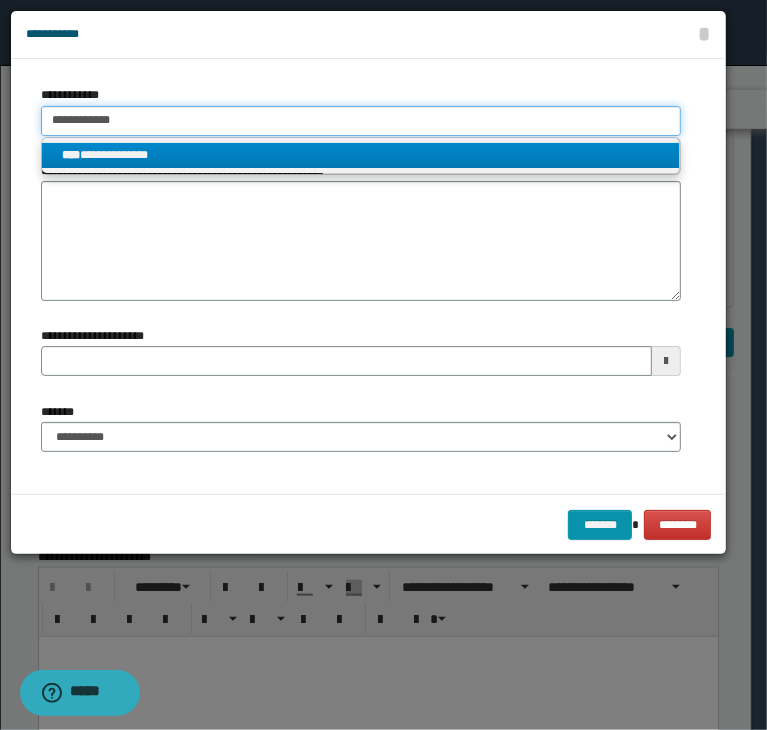 type 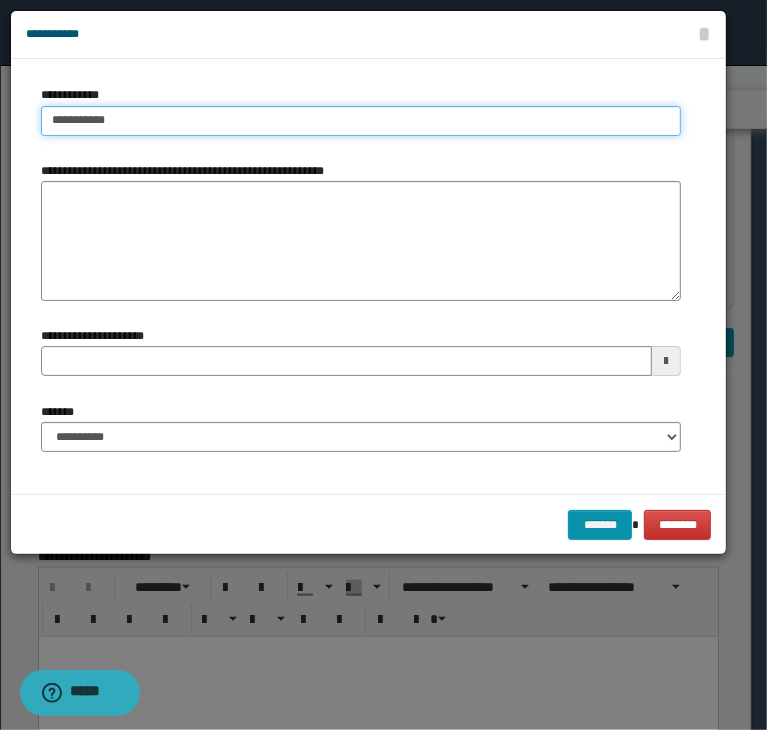 type 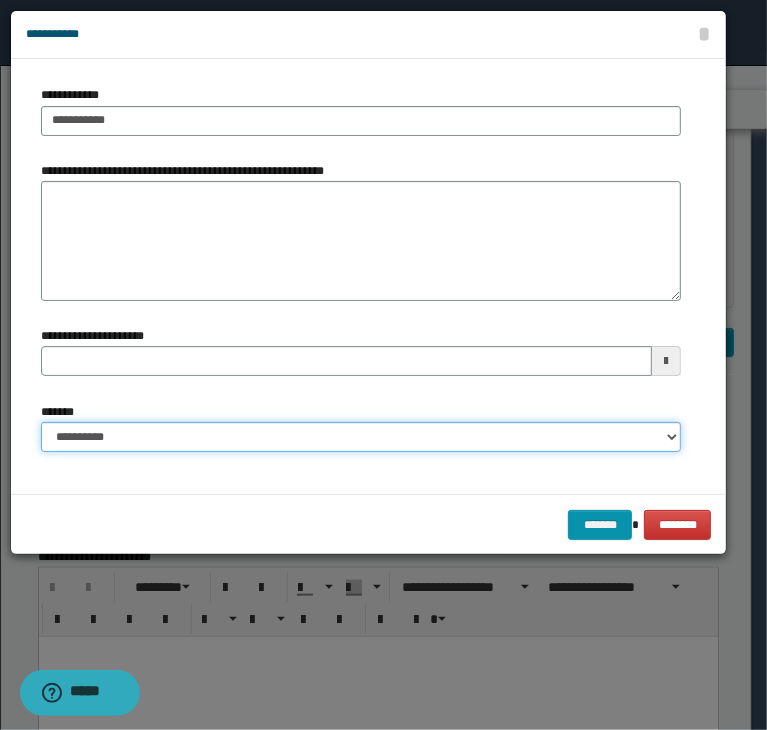 click on "**********" at bounding box center [361, 437] 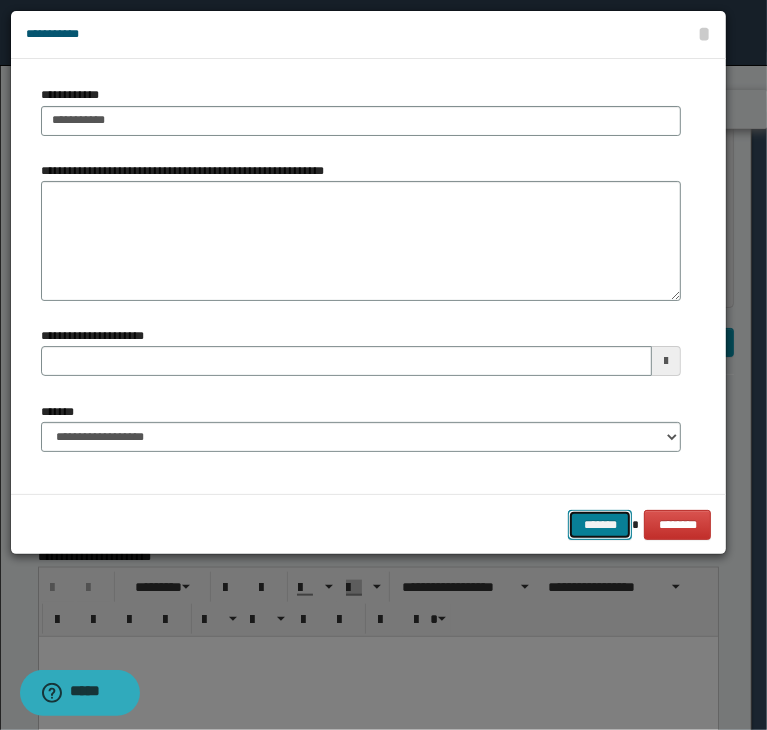 click on "*******" at bounding box center [600, 525] 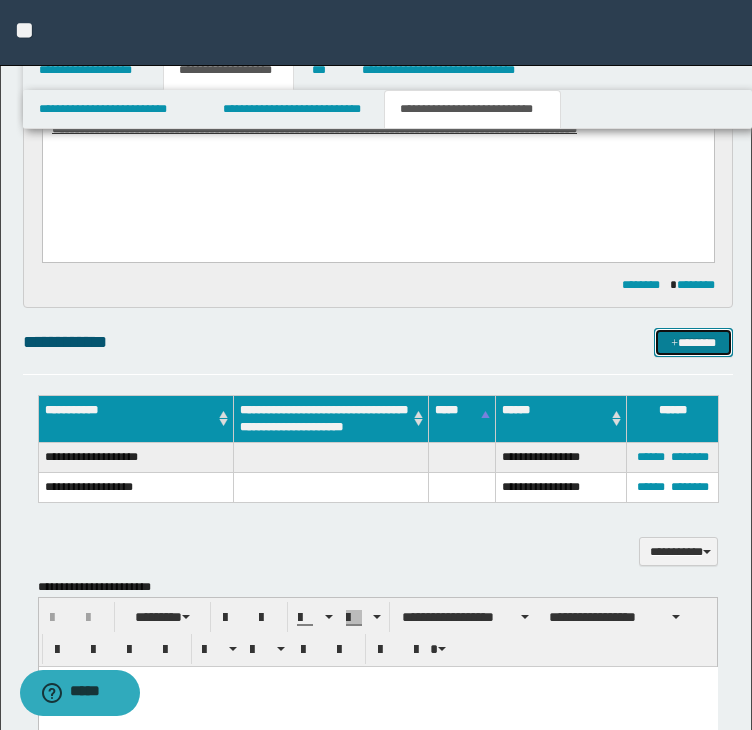 click on "*******" at bounding box center [693, 343] 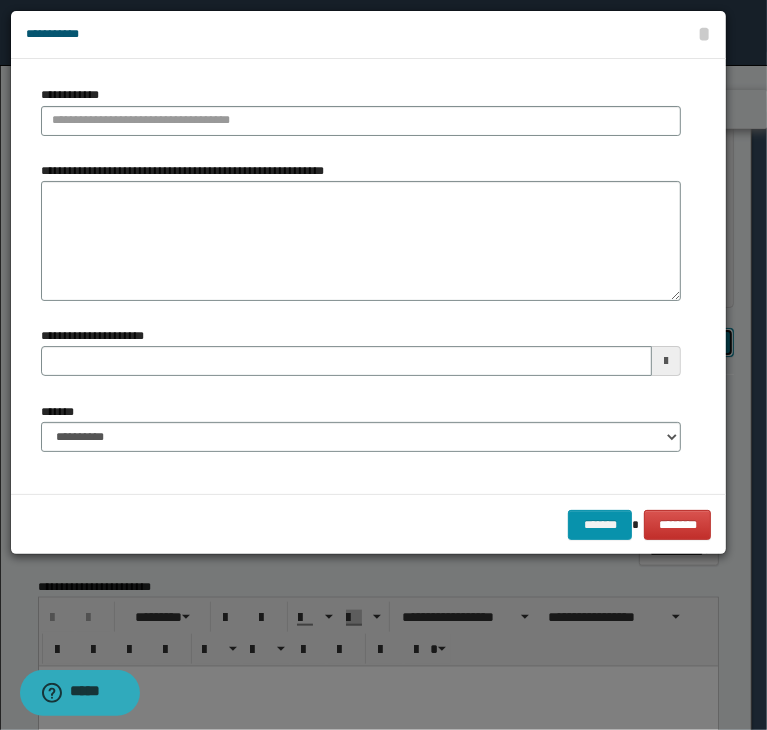 type 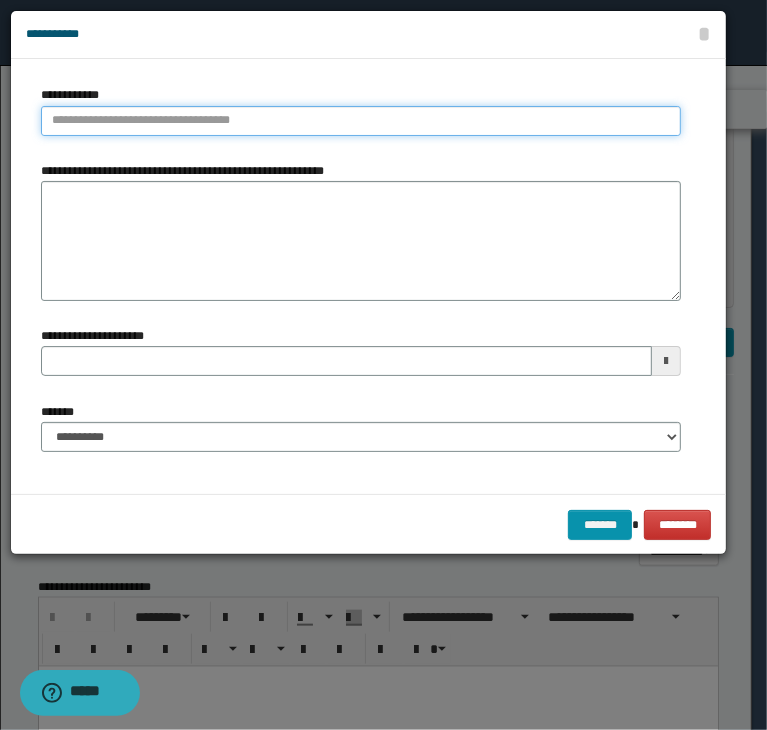 type on "**********" 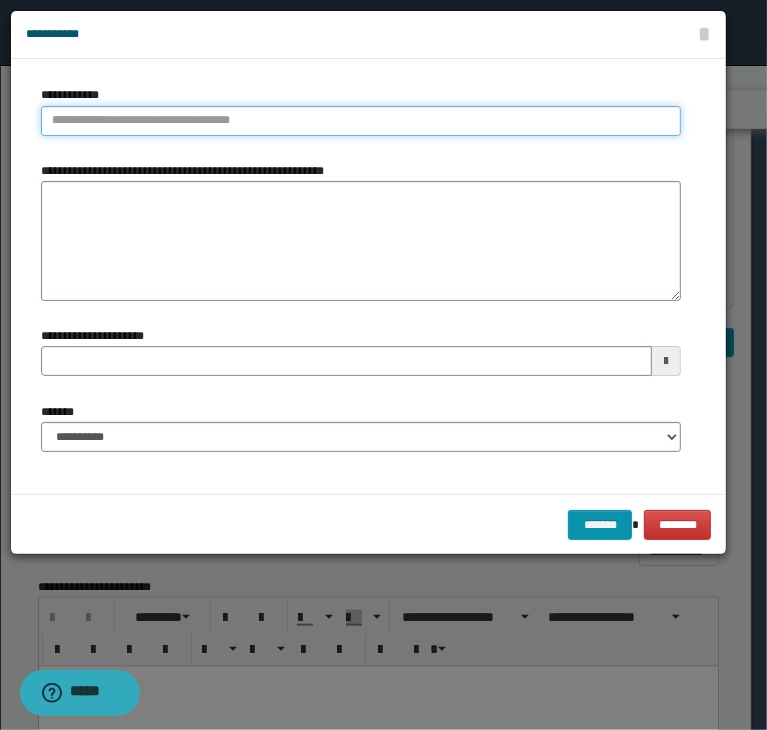 click on "**********" at bounding box center [361, 121] 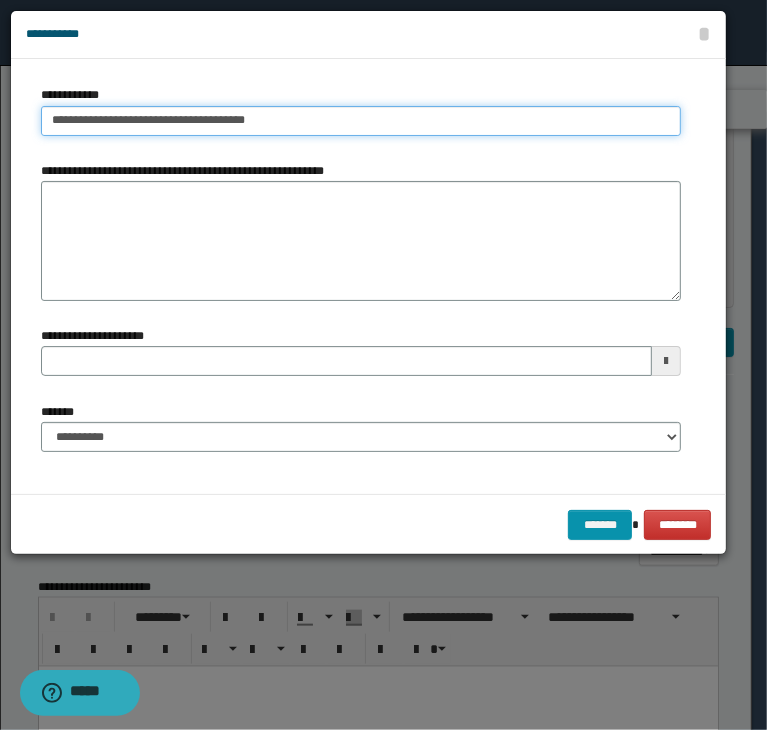 drag, startPoint x: 73, startPoint y: 121, endPoint x: -22, endPoint y: 119, distance: 95.02105 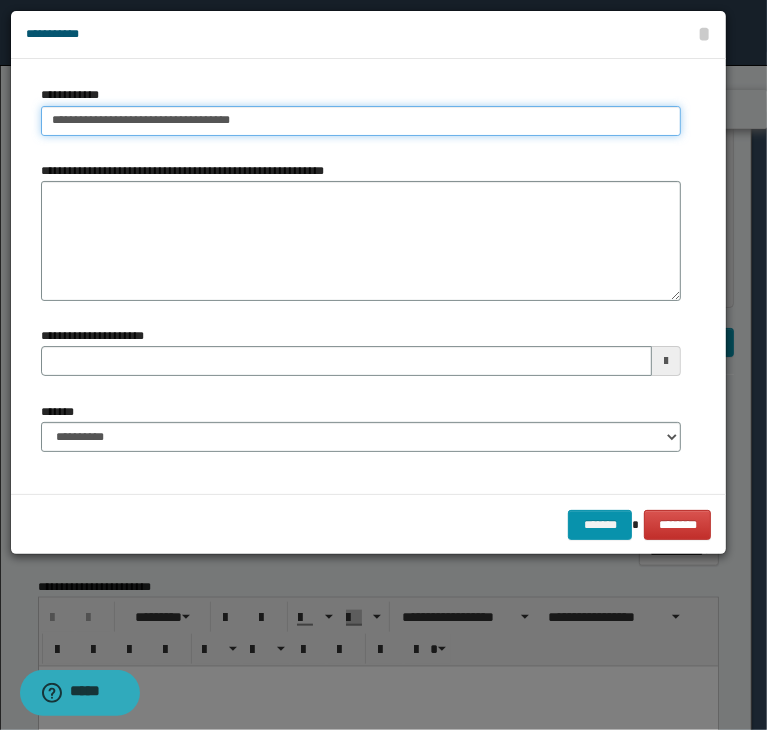 type on "**********" 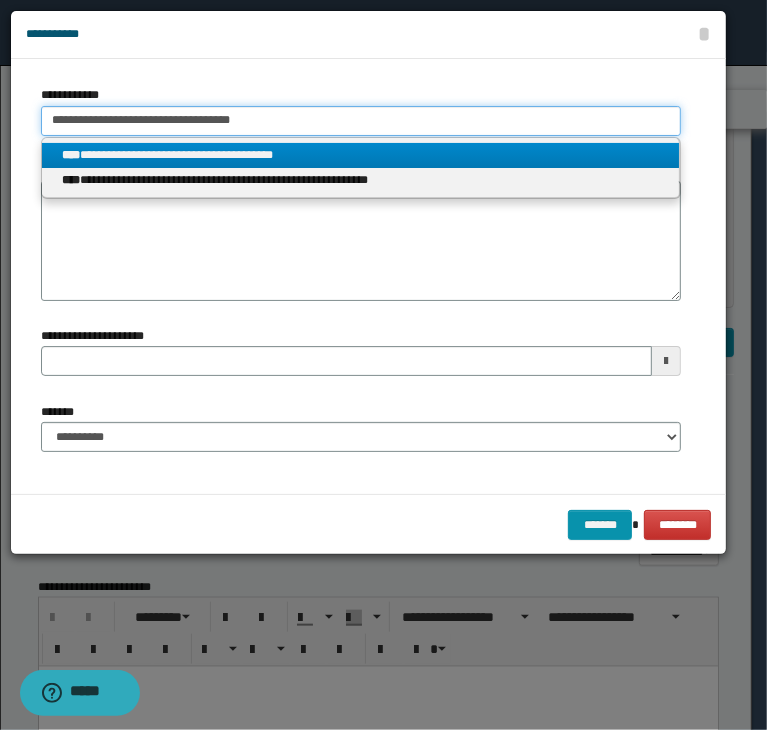 type on "**********" 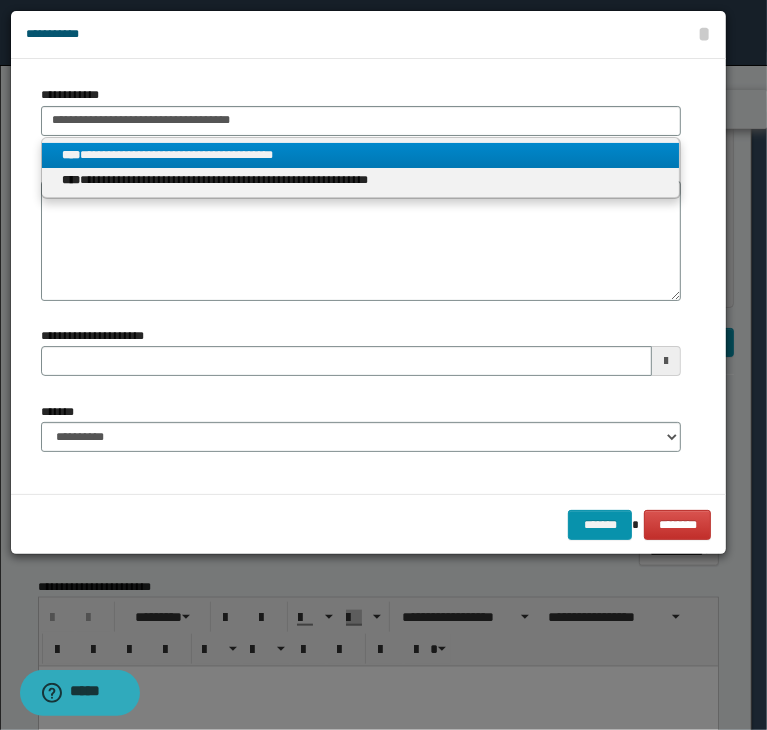 click on "**********" at bounding box center [361, 155] 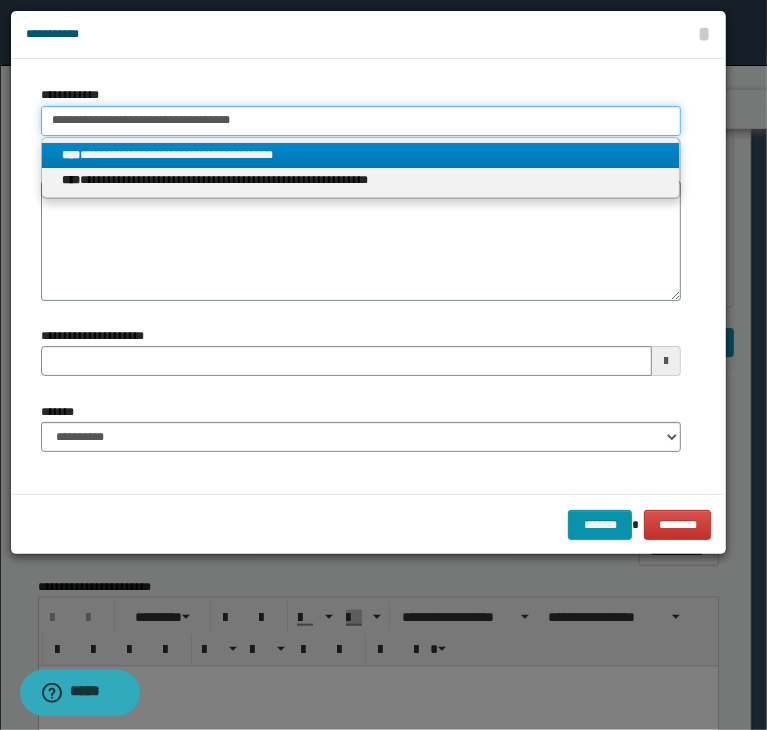 type 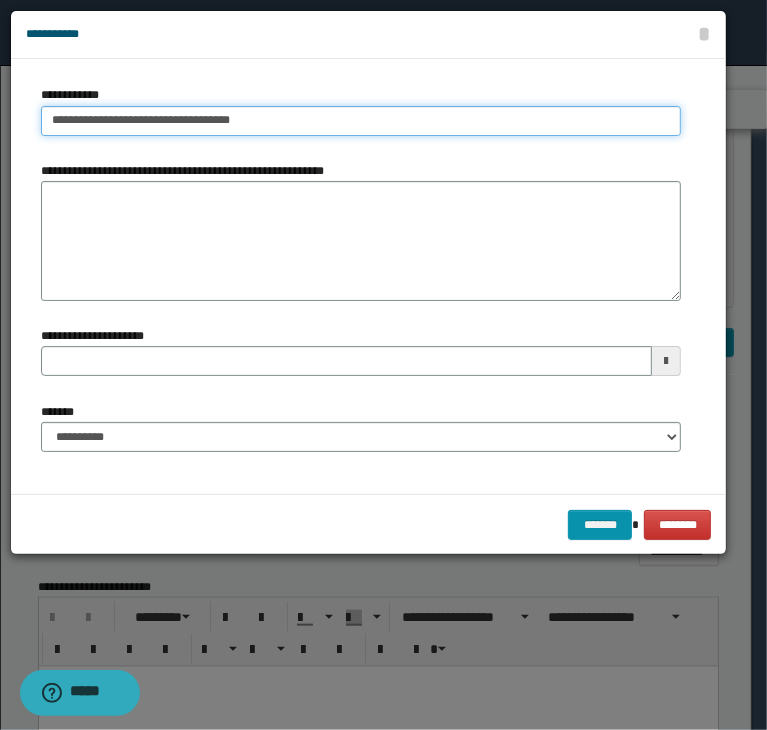 type 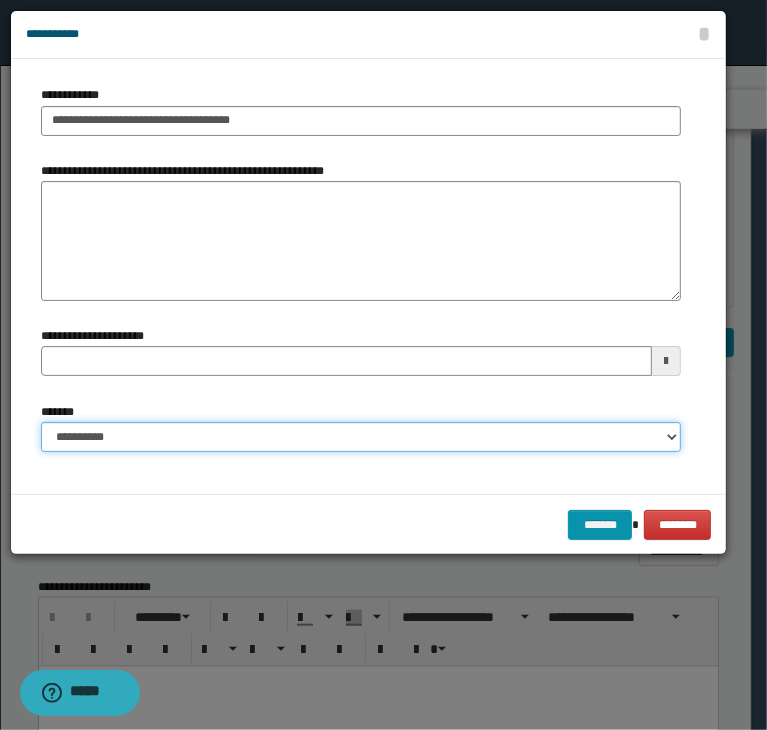 click on "**********" at bounding box center (361, 437) 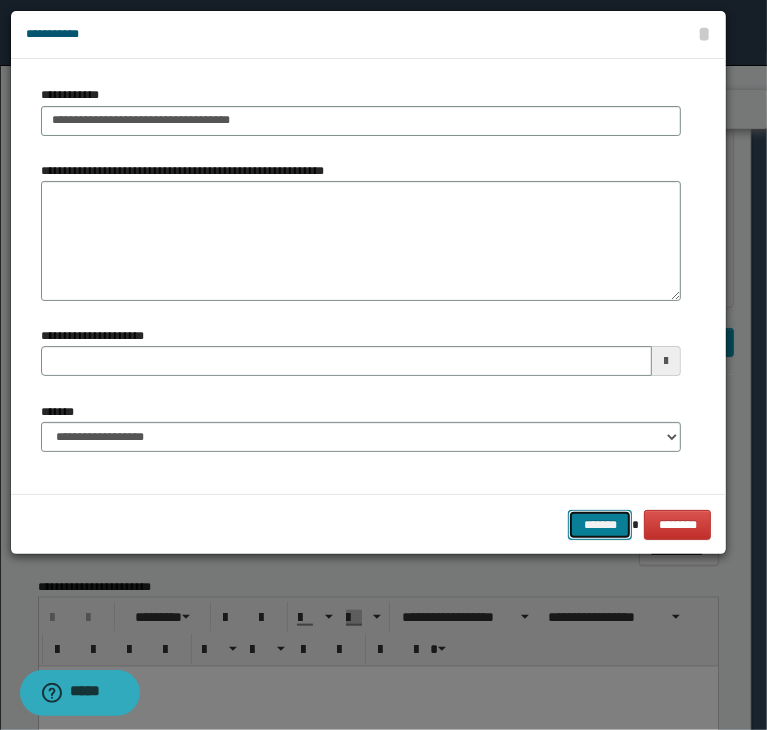 click on "*******" at bounding box center [600, 525] 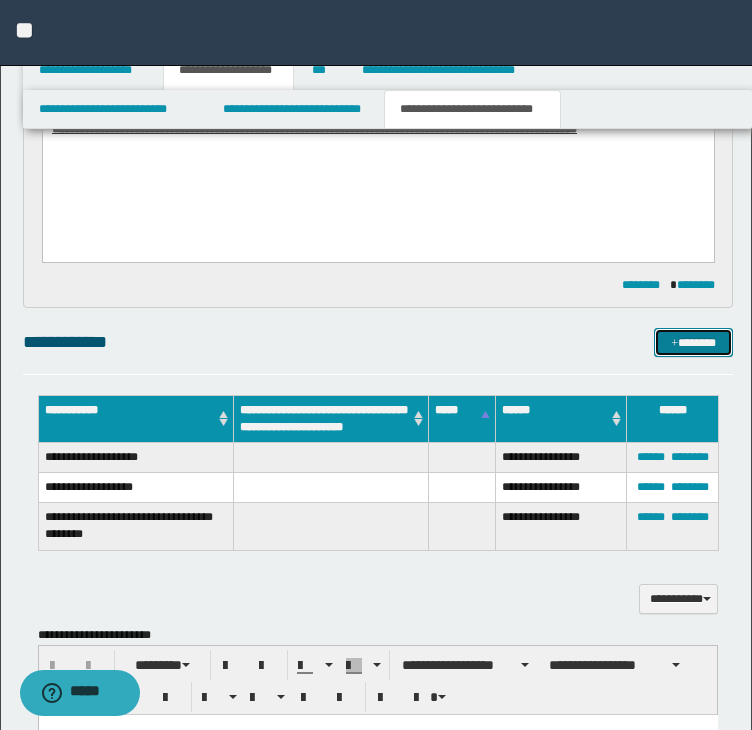 click on "*******" at bounding box center [693, 343] 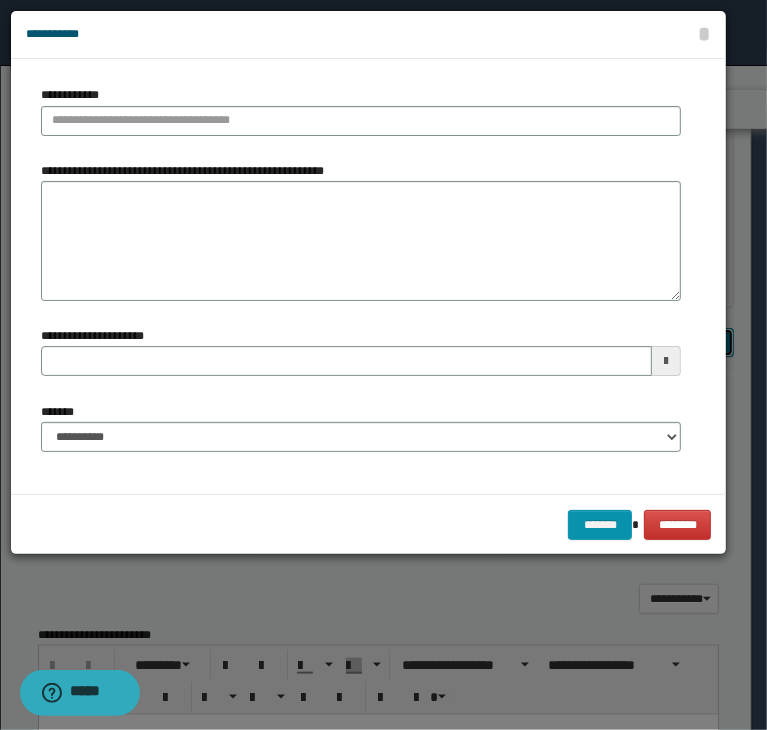 type 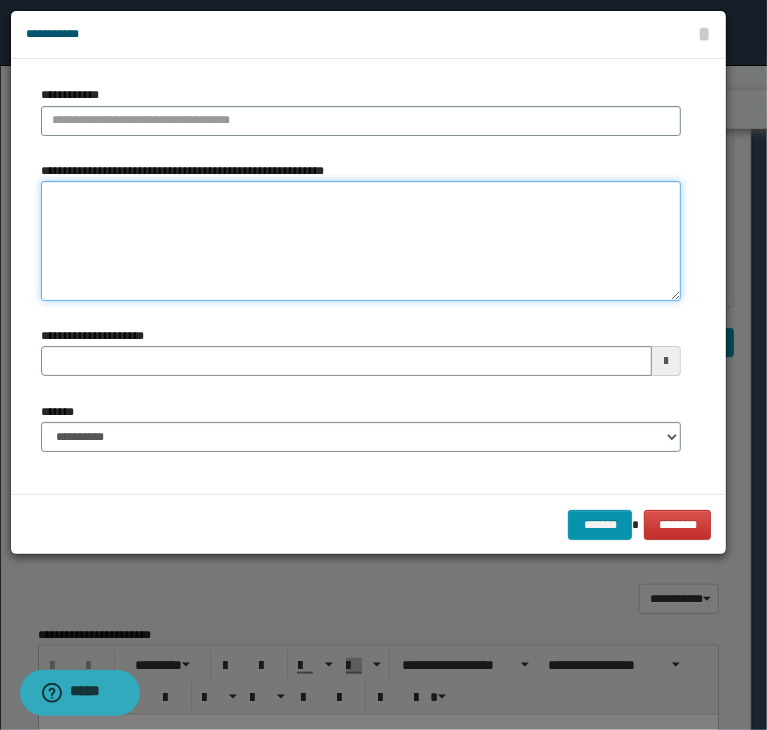 click on "**********" at bounding box center (361, 241) 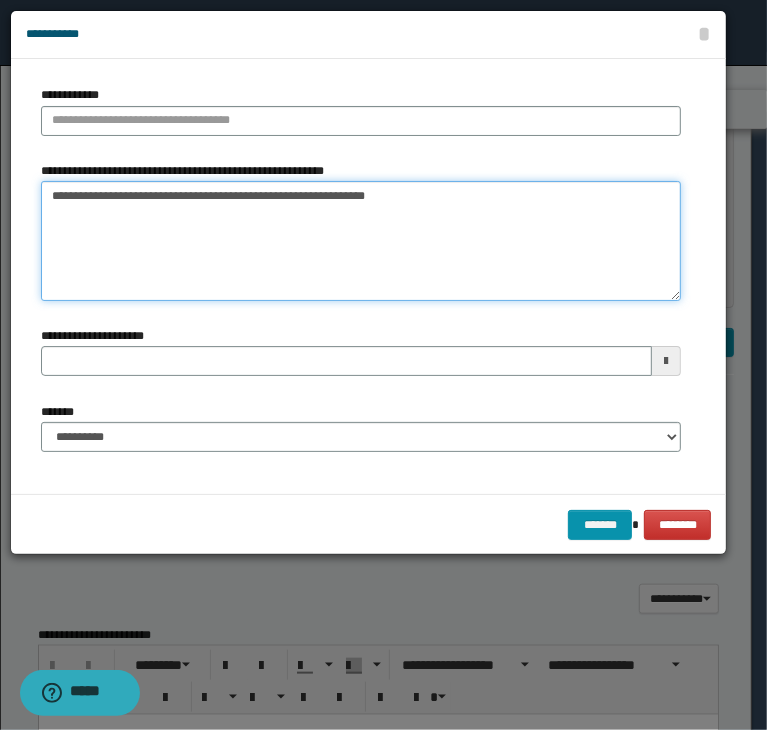 drag, startPoint x: 77, startPoint y: 193, endPoint x: 305, endPoint y: 191, distance: 228.00877 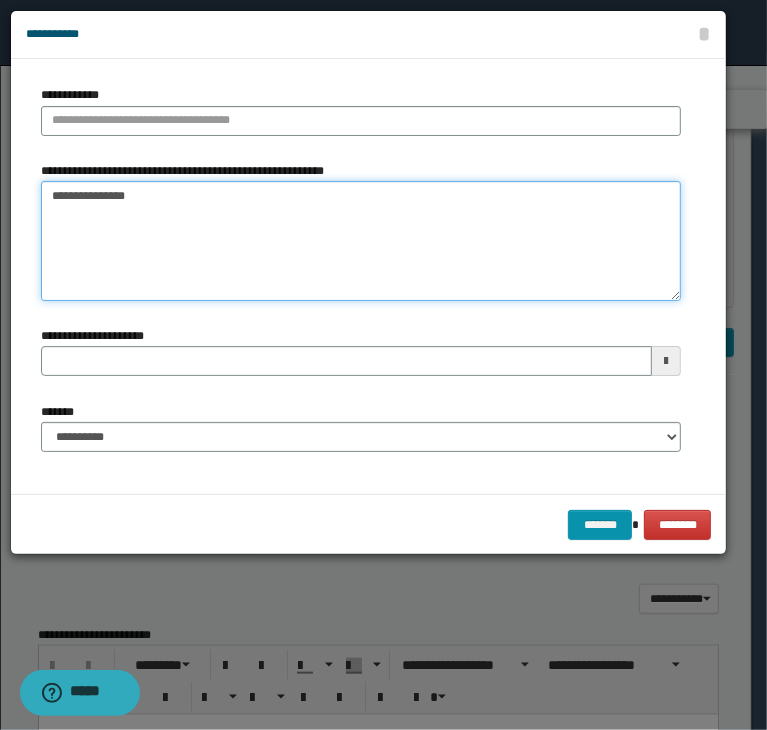 type on "**********" 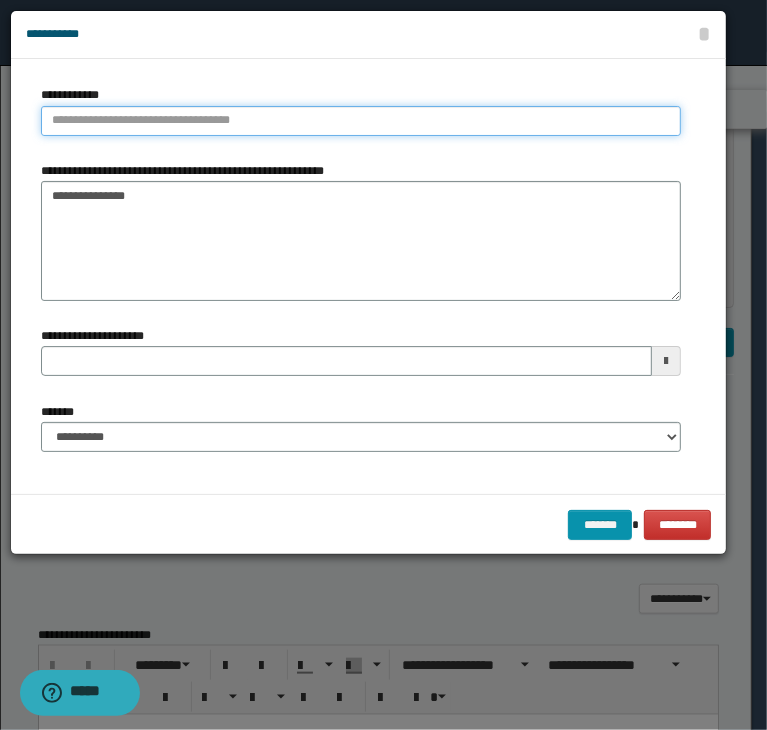 type on "**********" 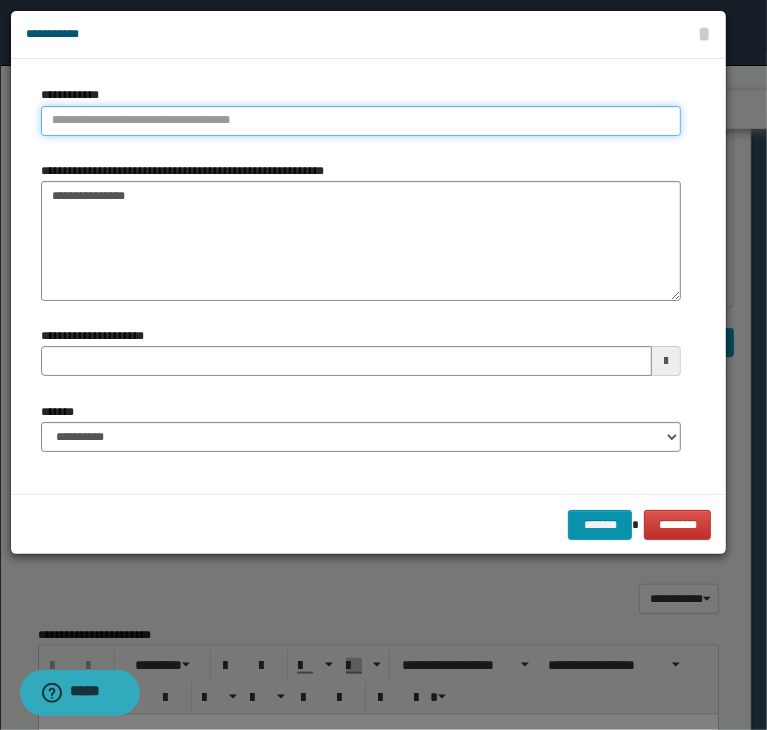 drag, startPoint x: 238, startPoint y: 113, endPoint x: 249, endPoint y: 109, distance: 11.7046995 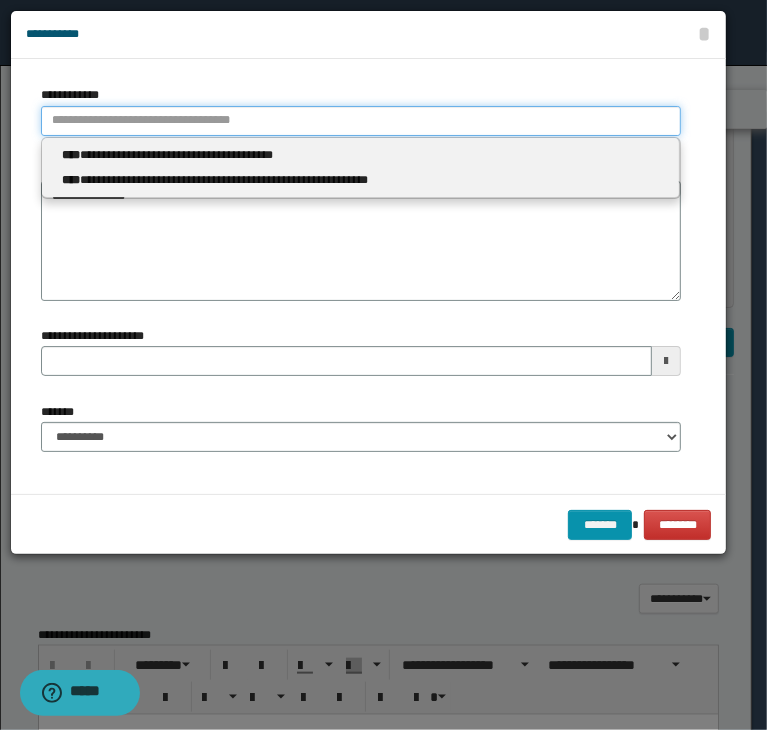paste on "**********" 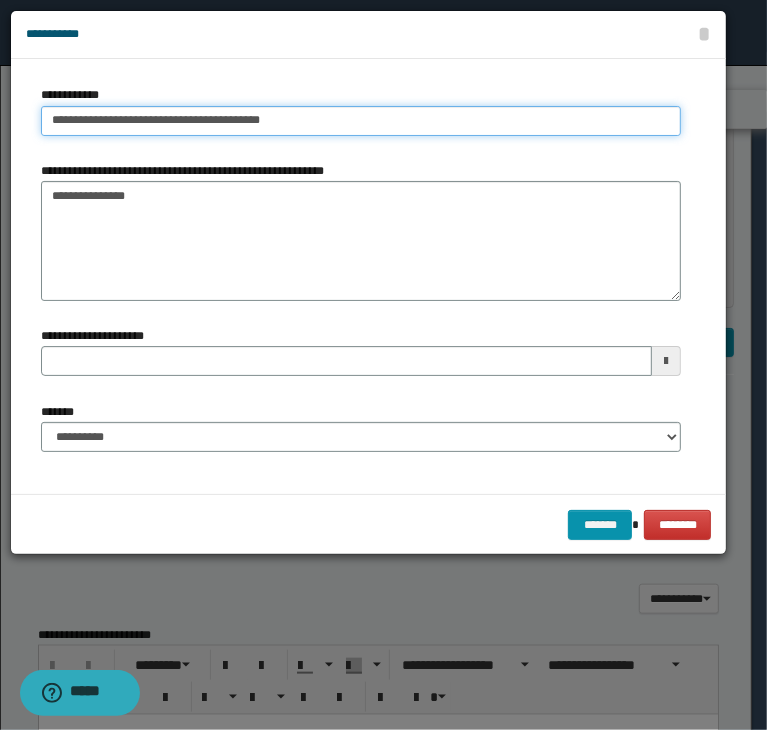 type on "**********" 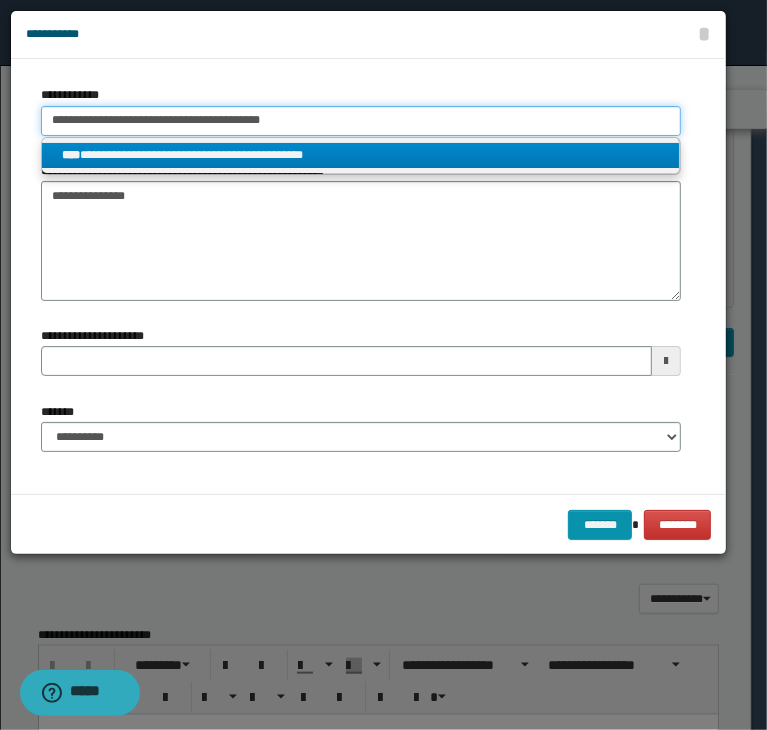 type on "**********" 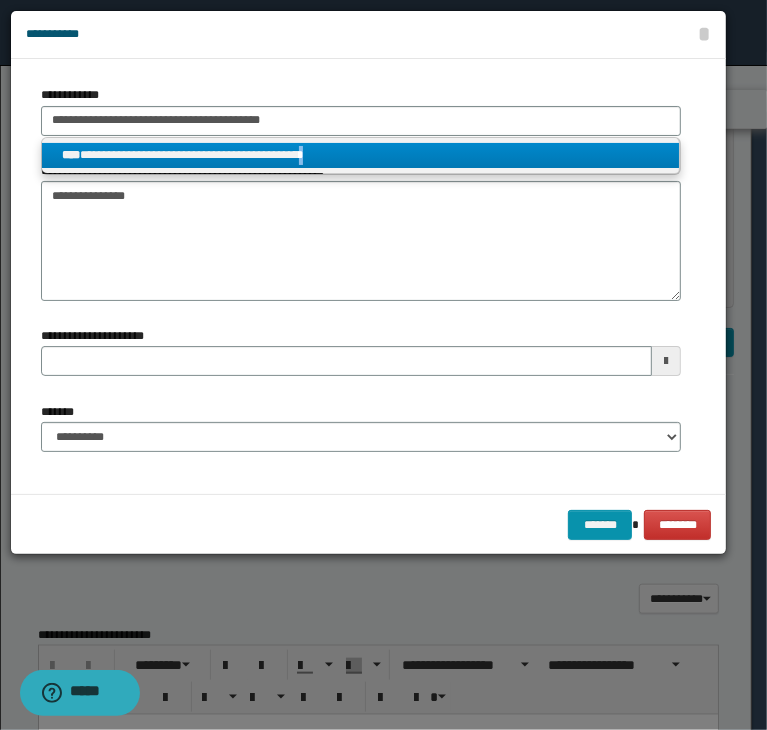 click on "**********" at bounding box center (361, 155) 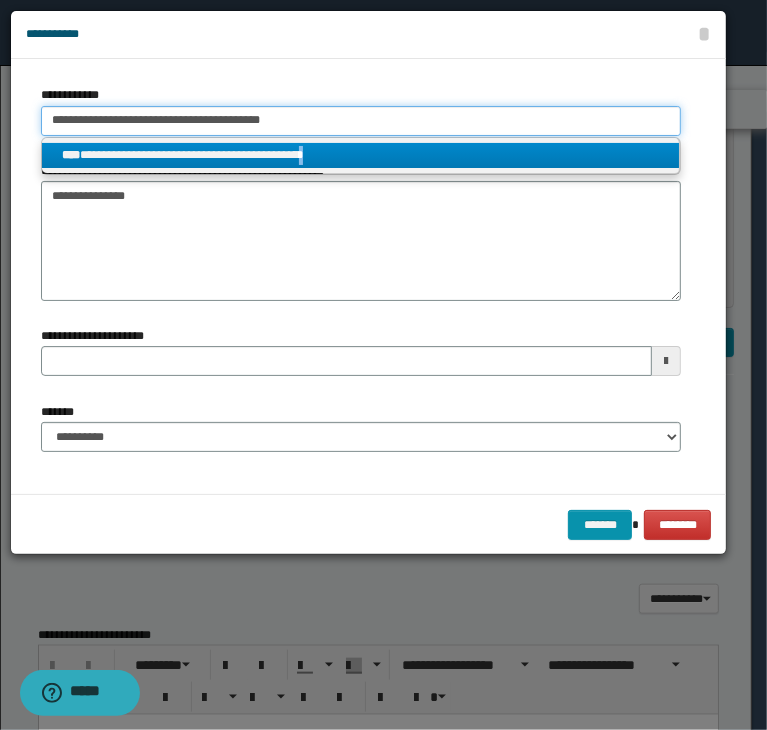 type 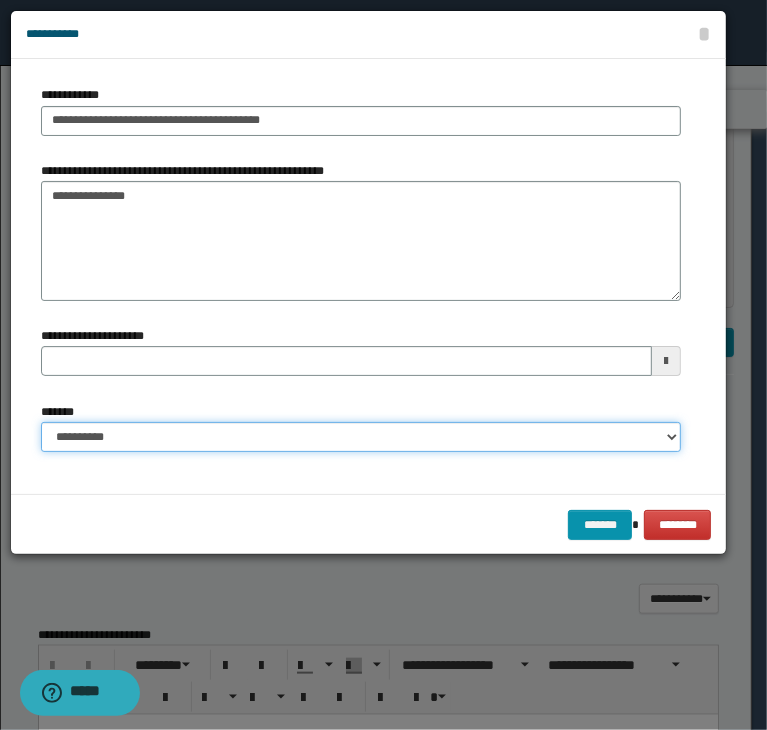 click on "**********" at bounding box center (361, 437) 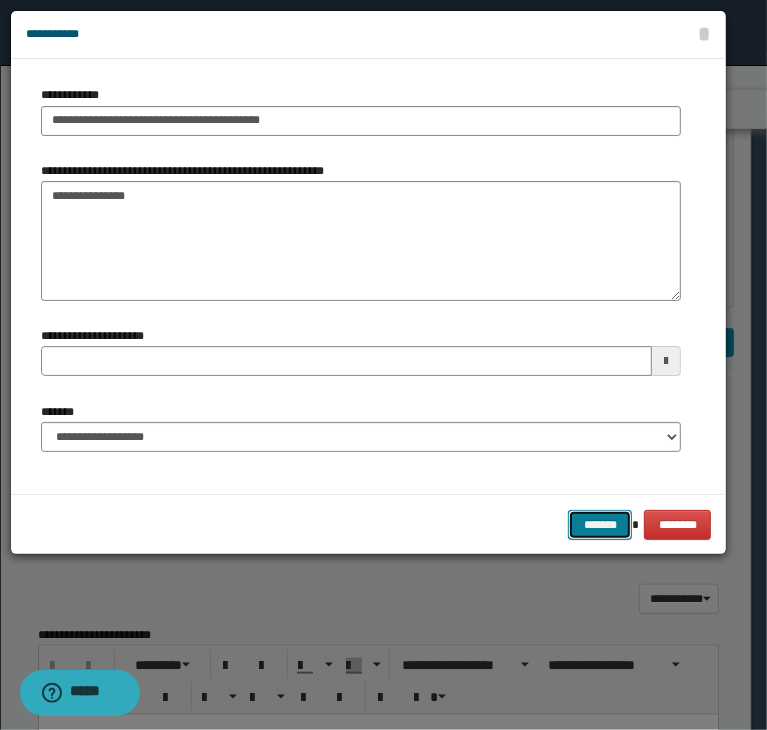 click on "*******" at bounding box center (600, 525) 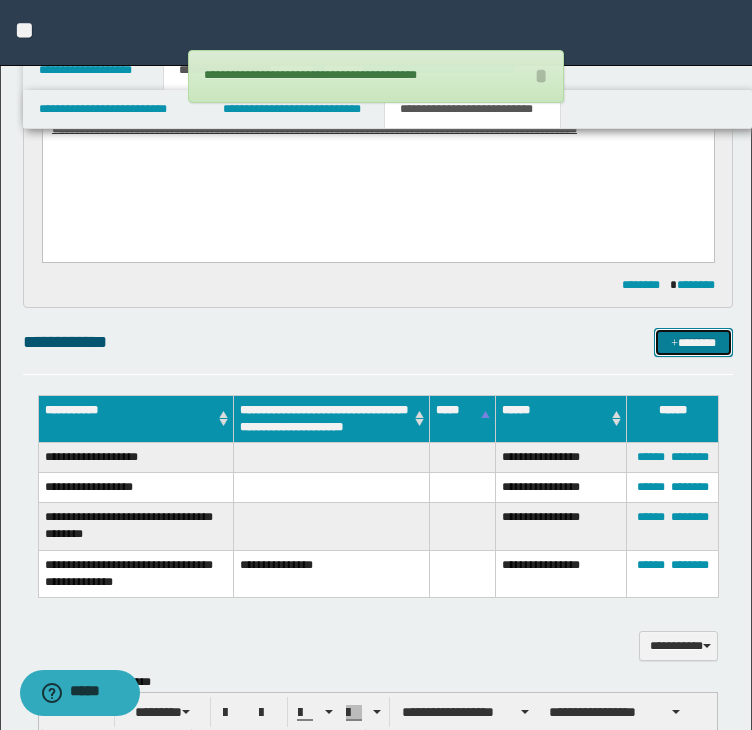 click on "*******" at bounding box center (693, 343) 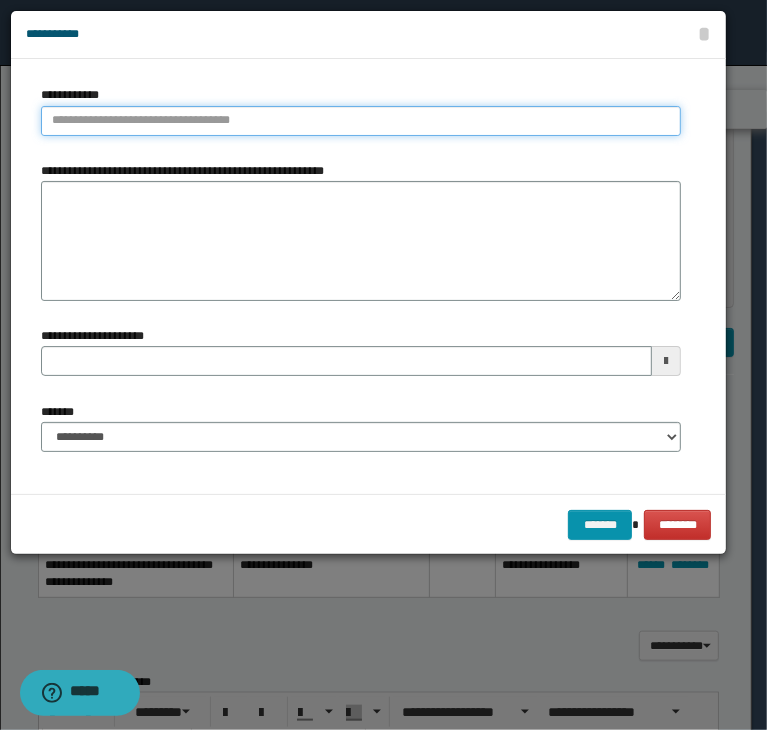 type on "**********" 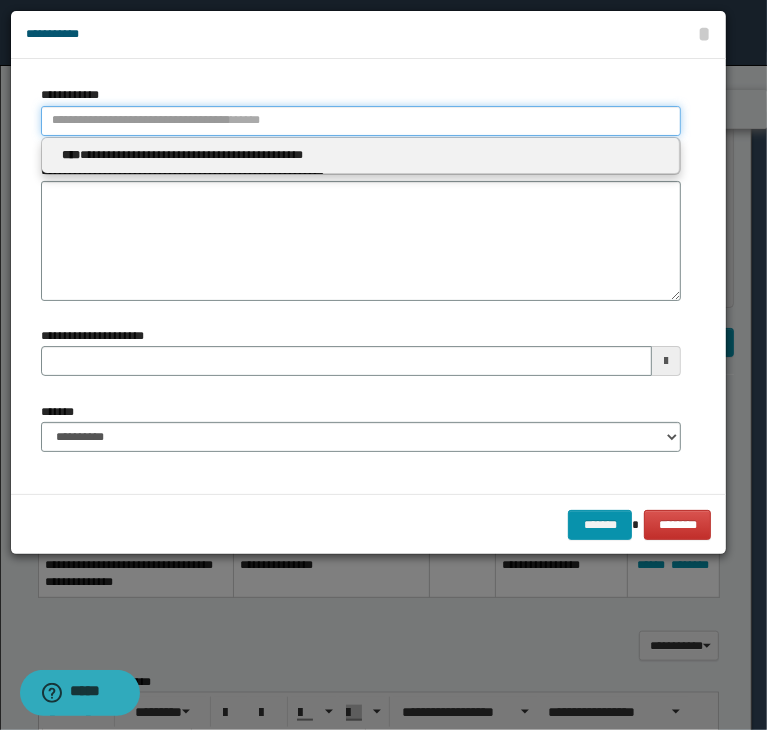 click on "**********" at bounding box center (361, 121) 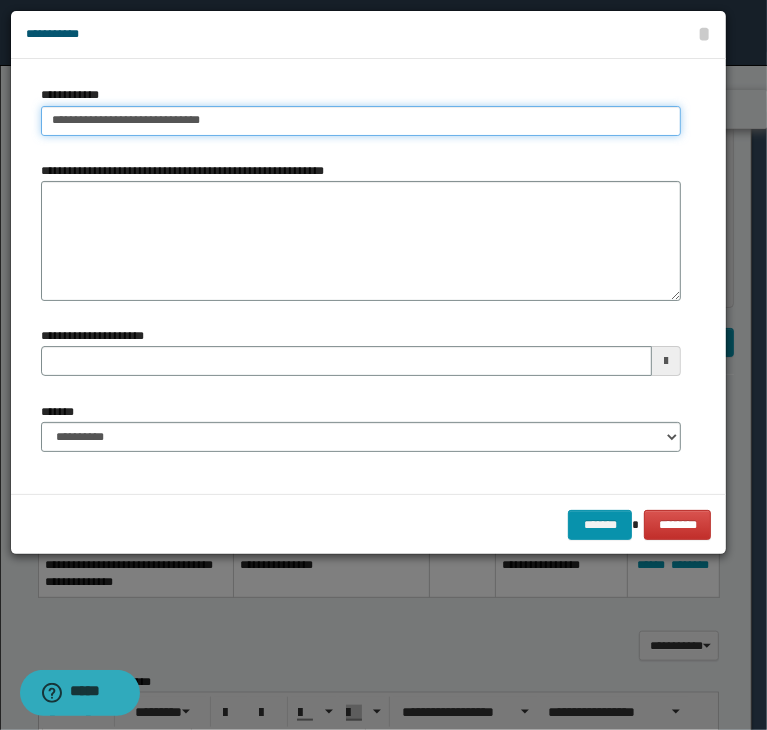 drag, startPoint x: 77, startPoint y: 122, endPoint x: -79, endPoint y: 119, distance: 156.02884 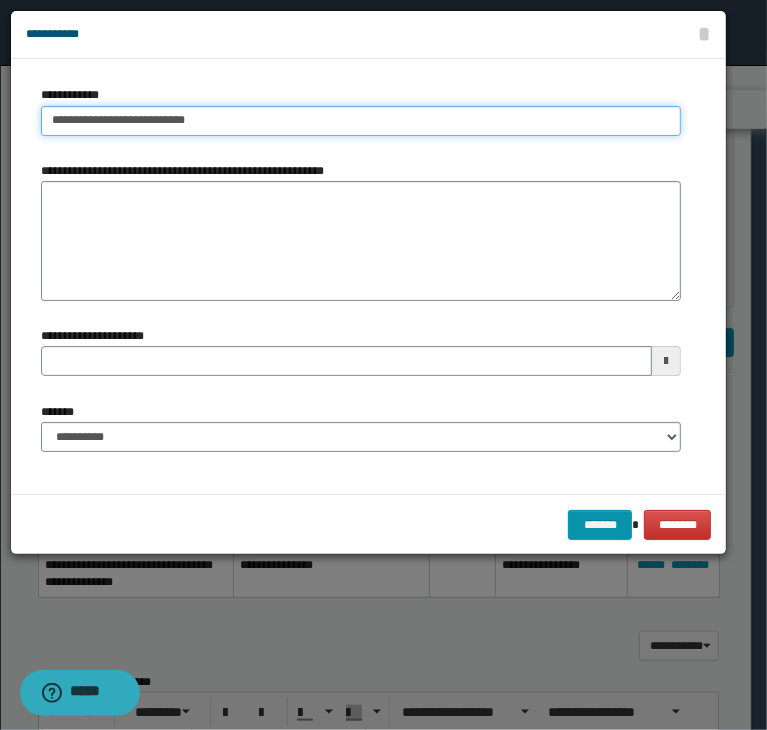 type on "**********" 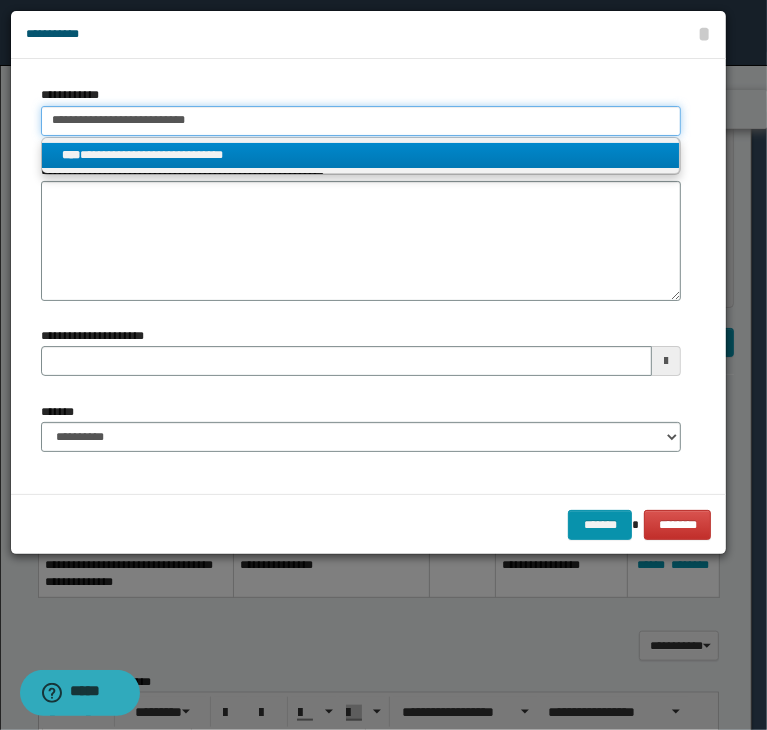 type on "**********" 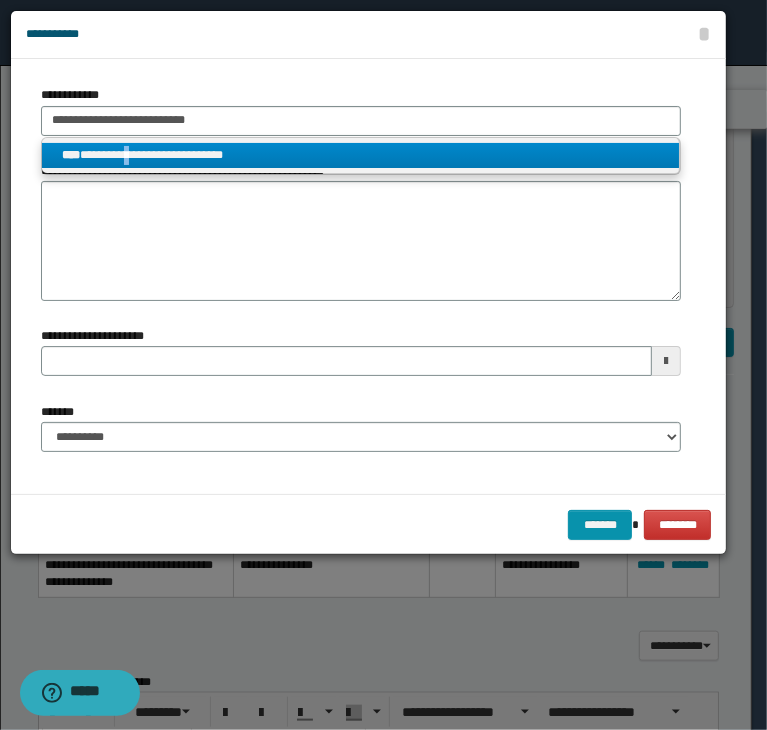 click on "**********" at bounding box center (361, 155) 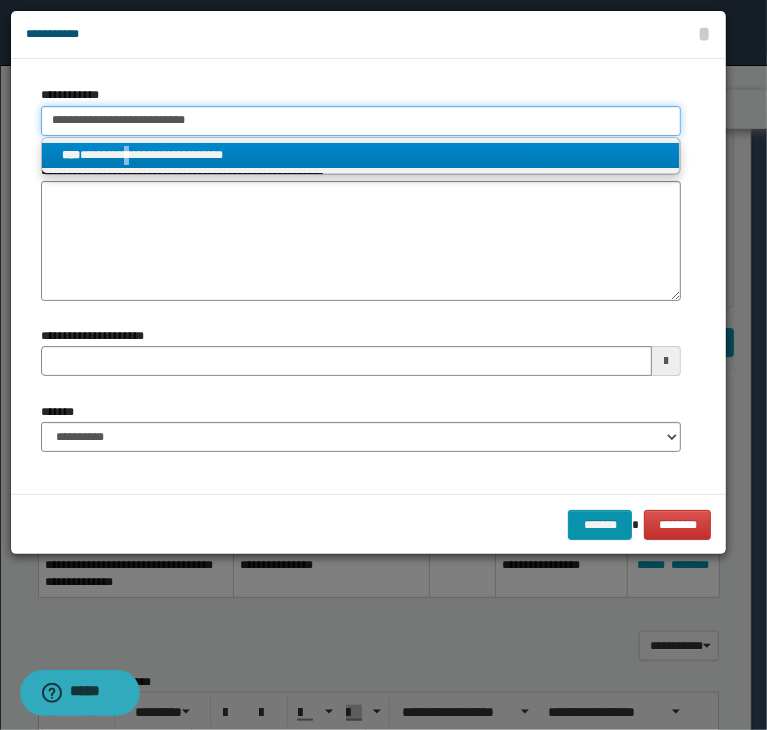 type 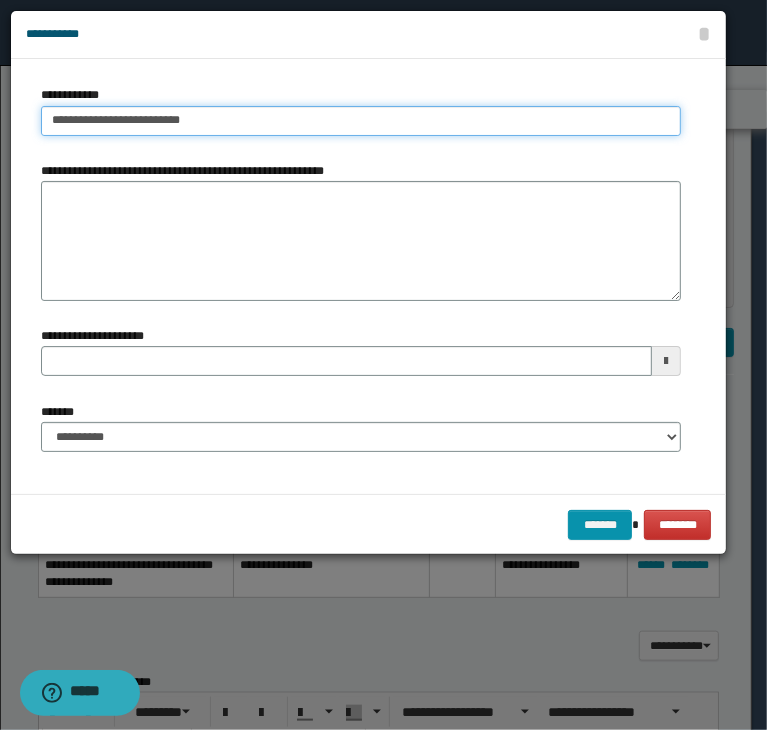 type 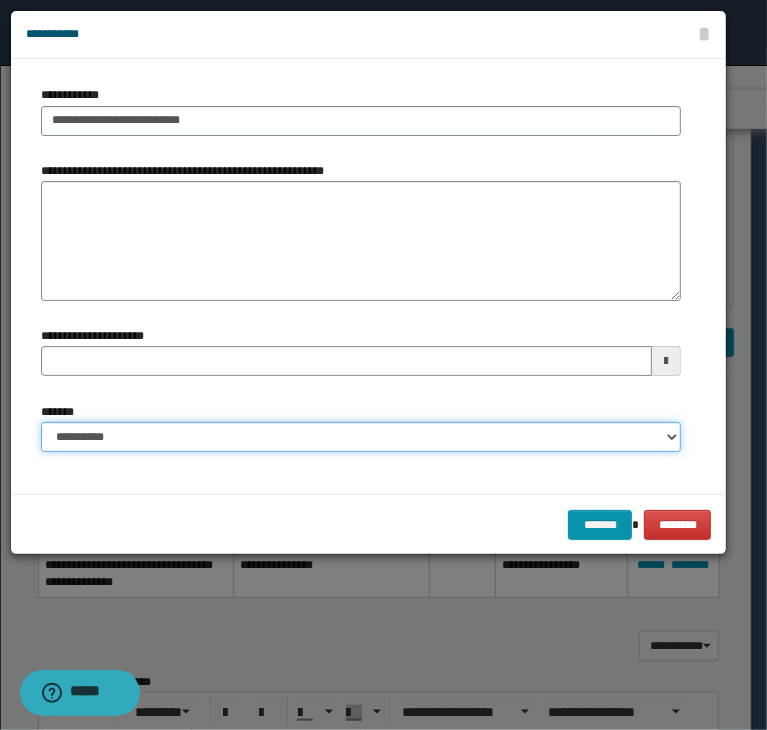 click on "**********" at bounding box center [361, 437] 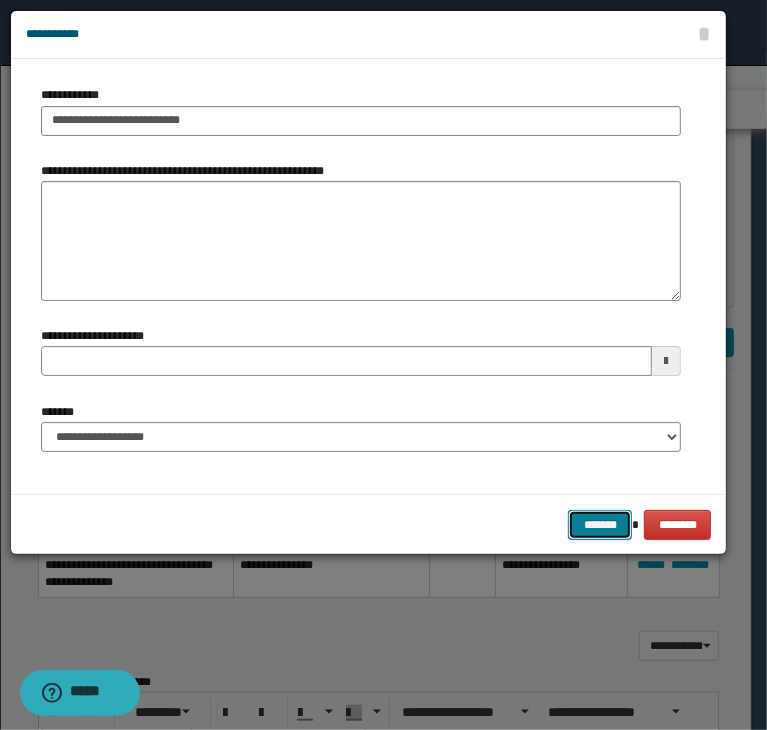 click on "*******" at bounding box center [600, 525] 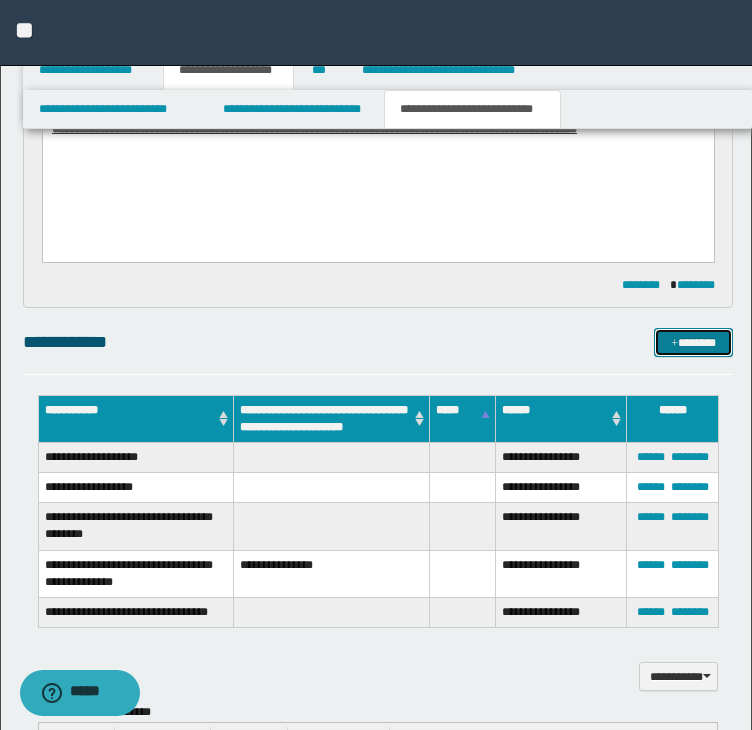 click on "*******" at bounding box center [693, 343] 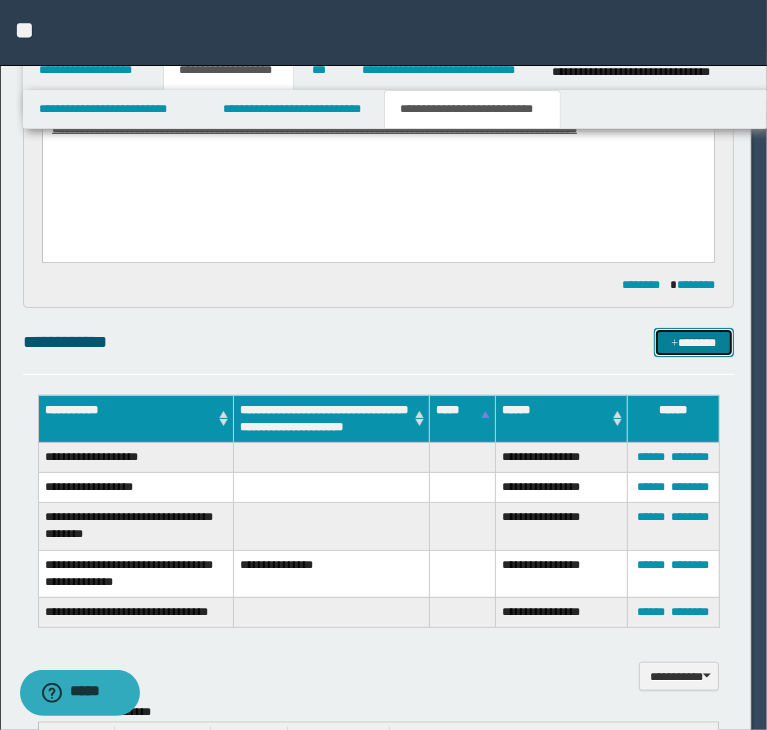 type 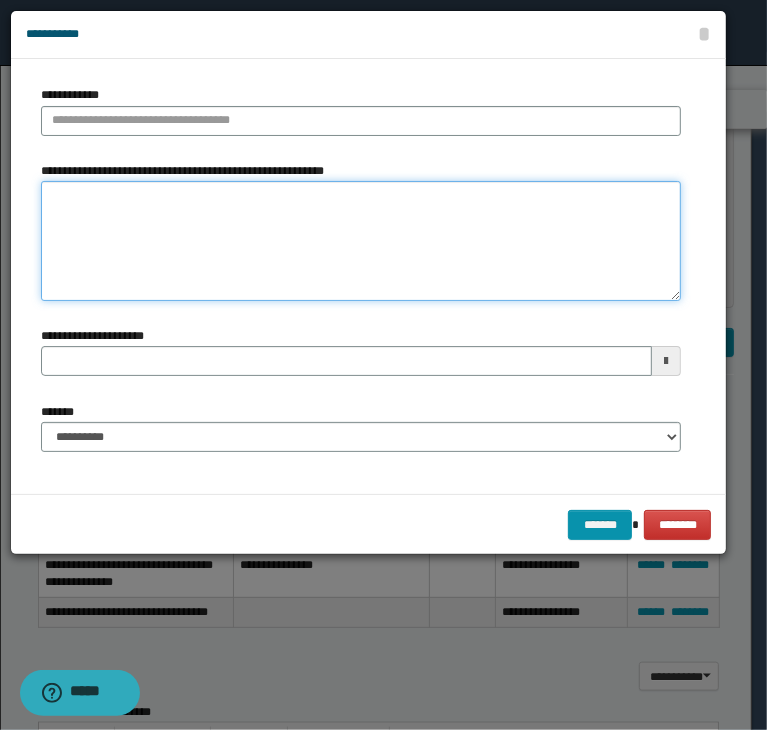 click on "**********" at bounding box center [361, 241] 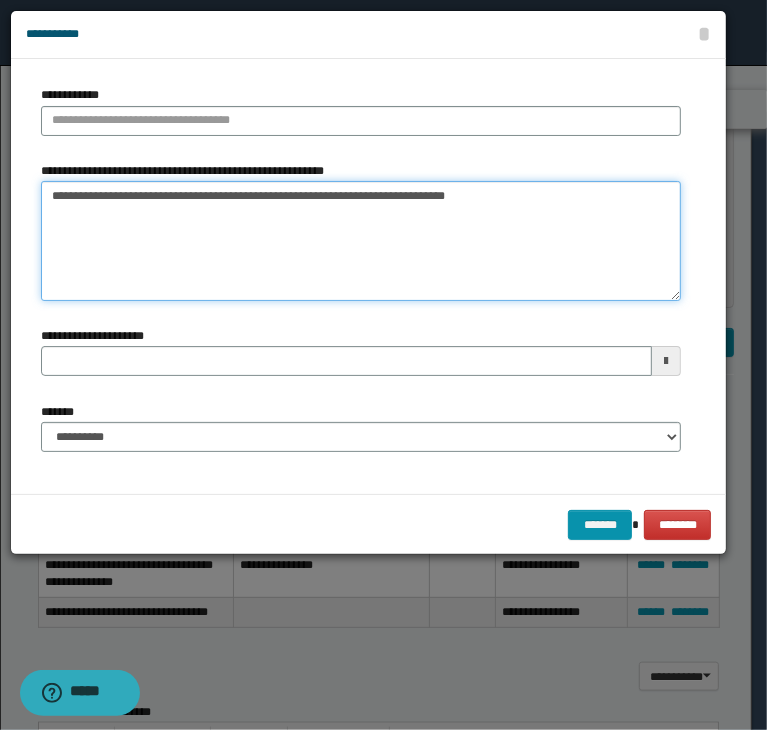 drag, startPoint x: 73, startPoint y: 189, endPoint x: 304, endPoint y: 183, distance: 231.07791 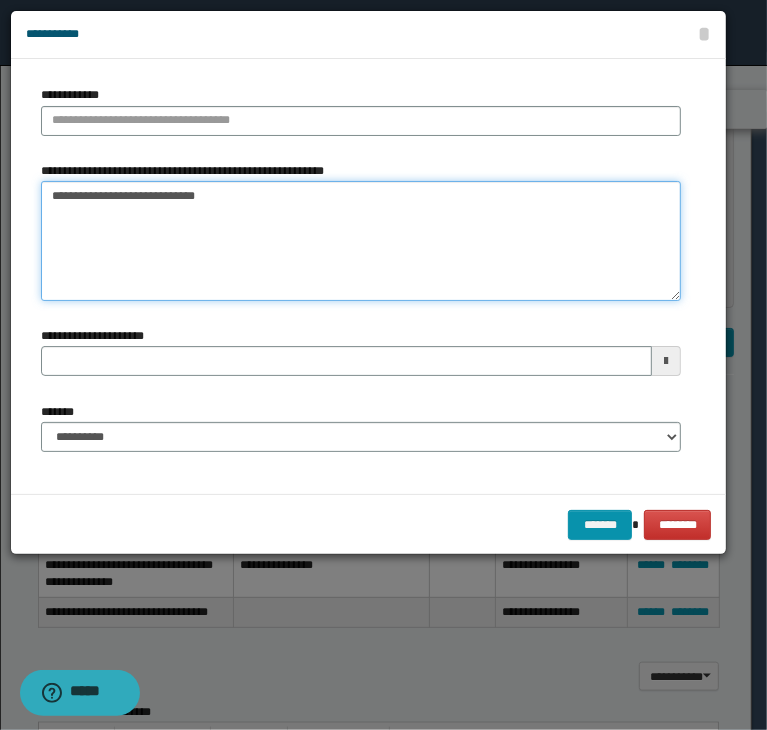 type on "**********" 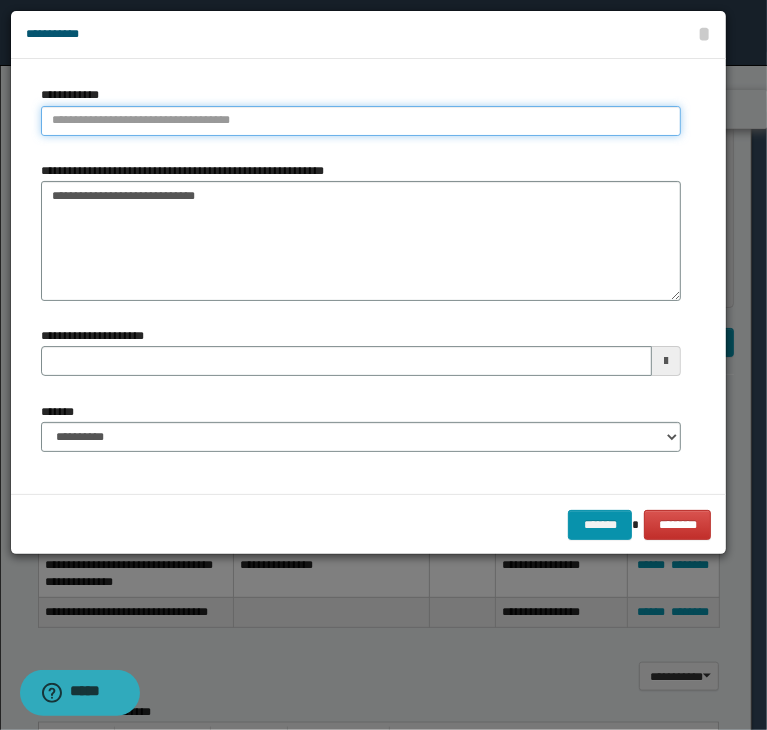 type on "**********" 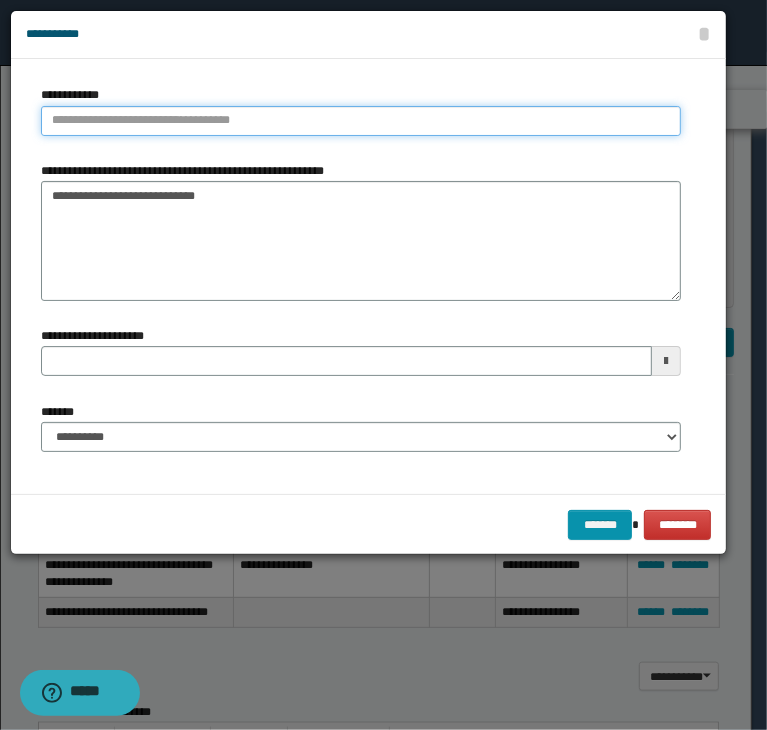 click on "**********" at bounding box center (361, 121) 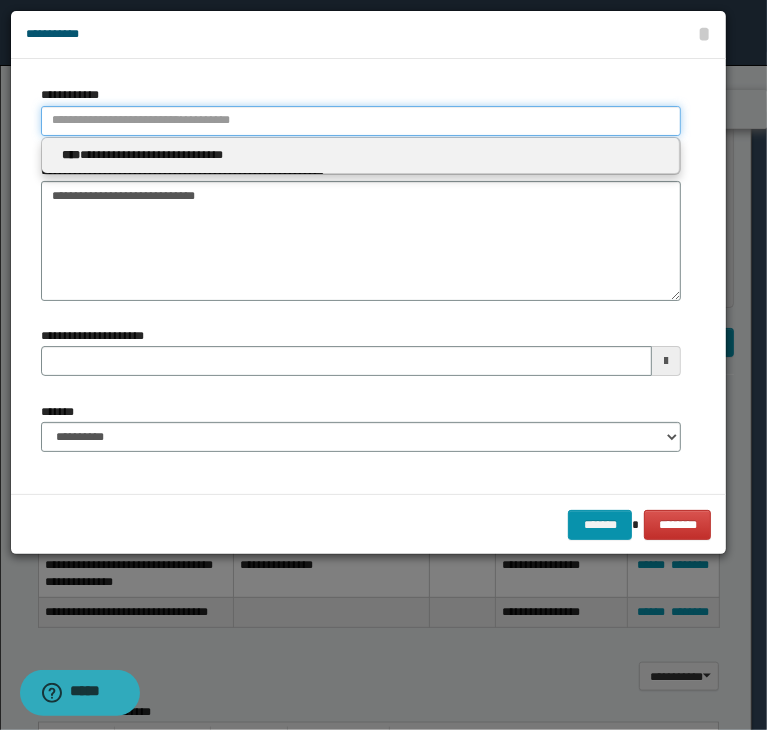 paste on "**********" 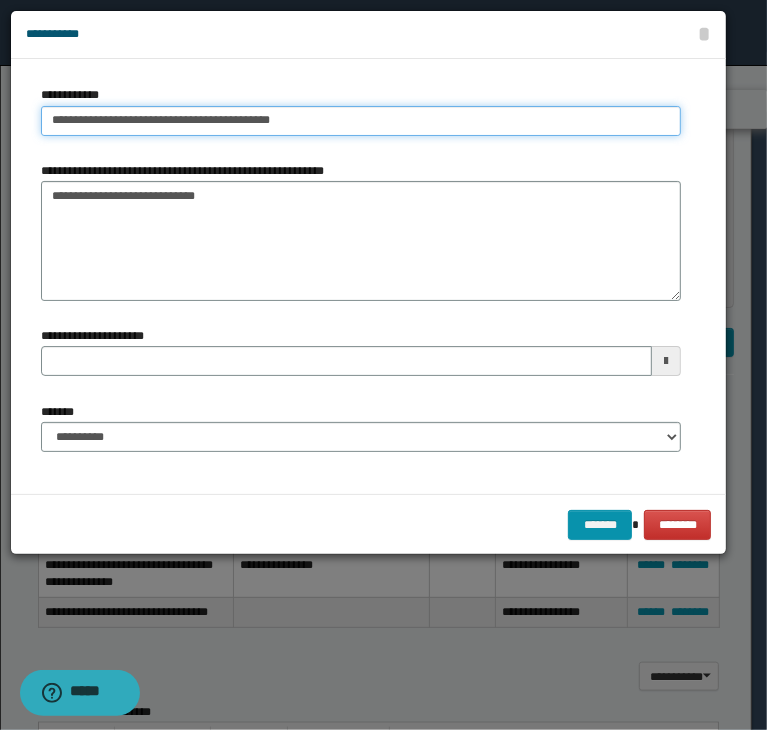 type on "**********" 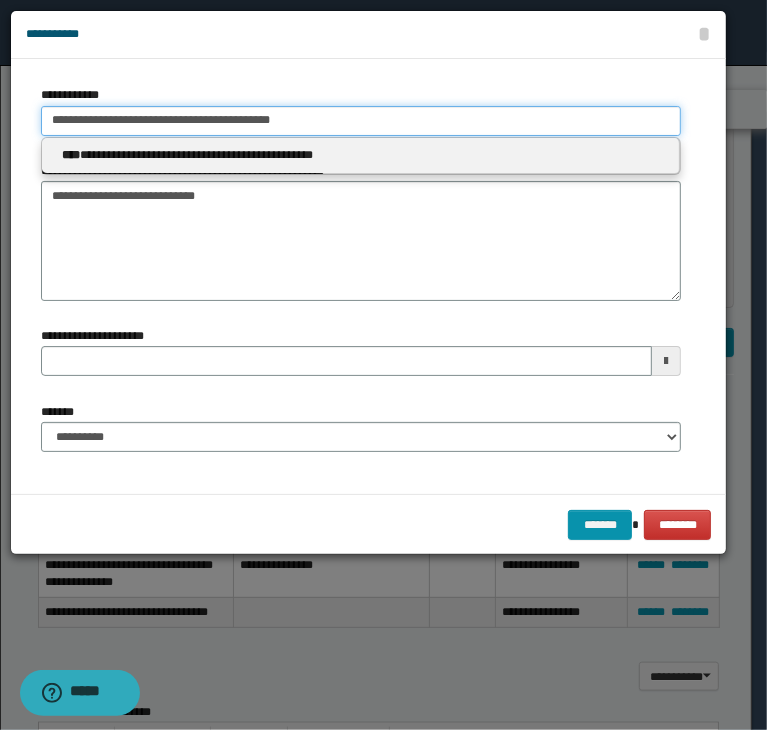 type on "**********" 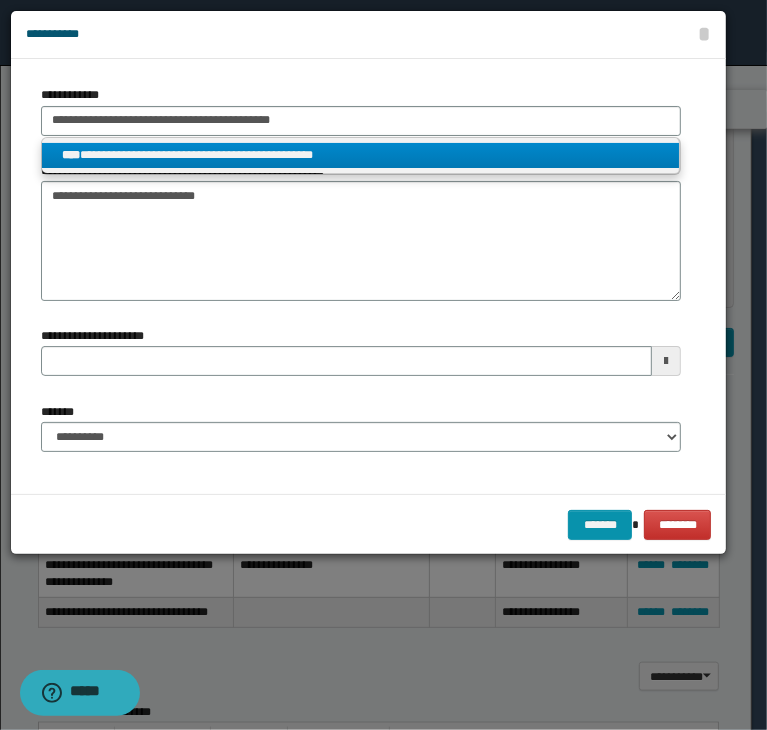 click on "**********" at bounding box center (361, 155) 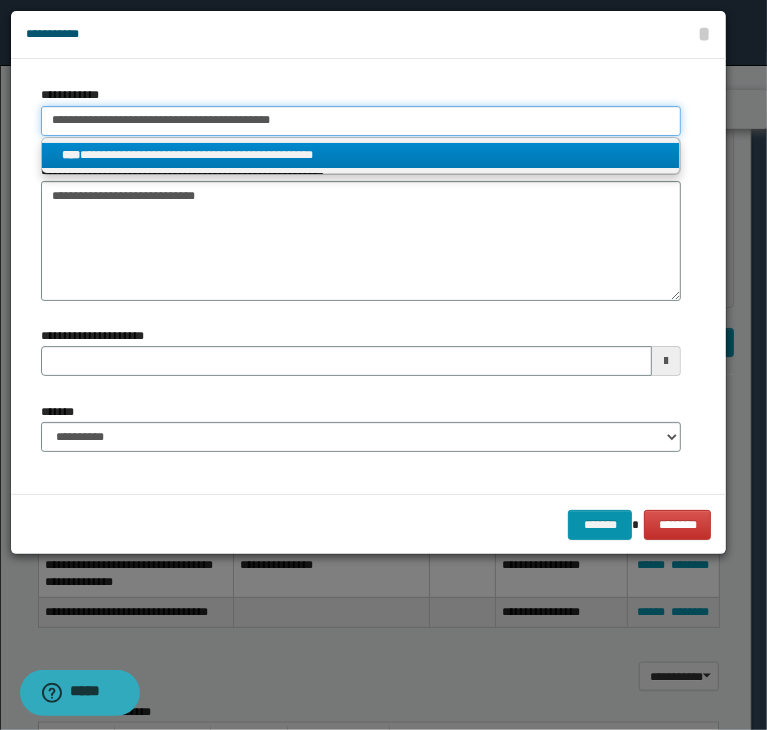 type 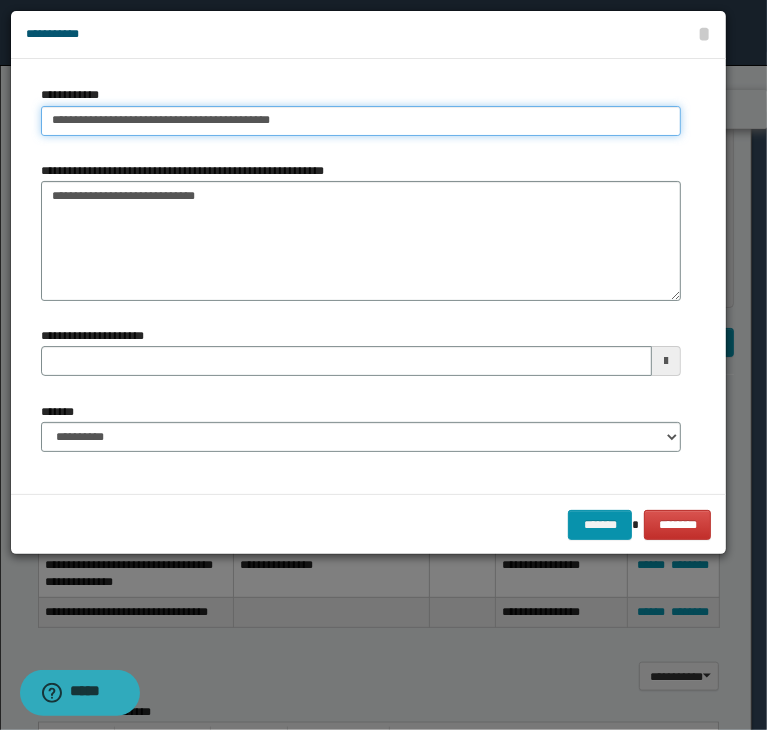 type 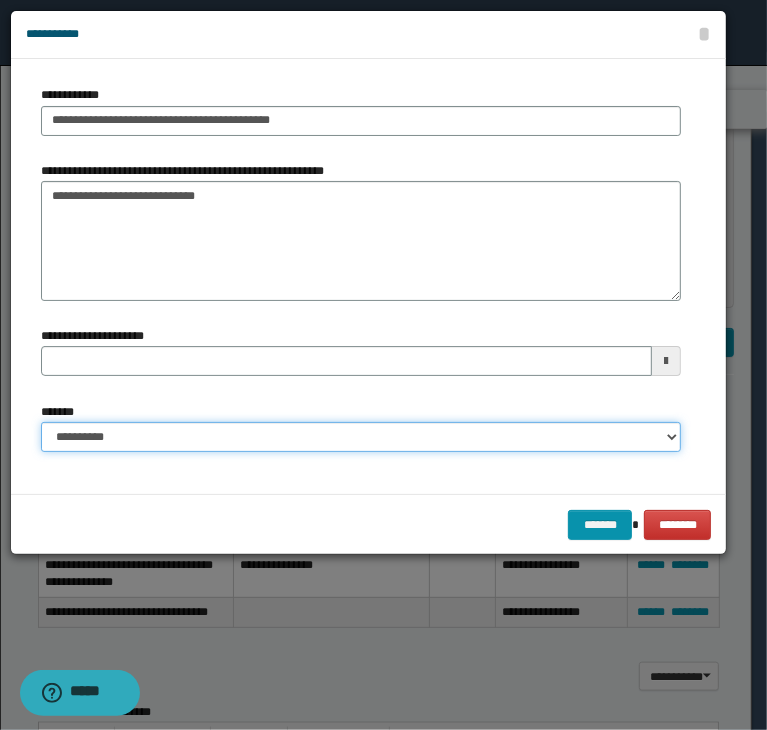 click on "**********" at bounding box center [361, 437] 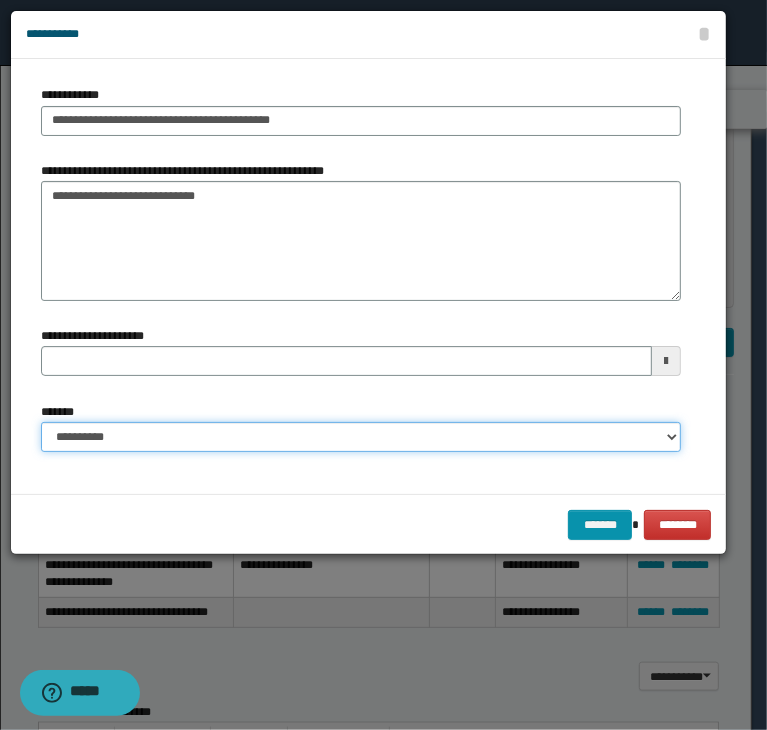 select on "*" 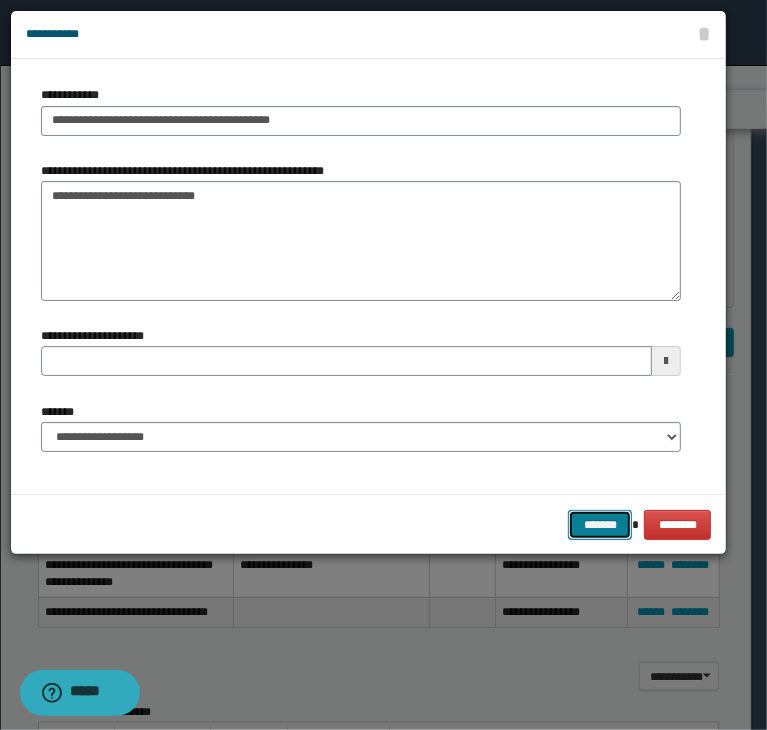 click on "*******" at bounding box center (600, 525) 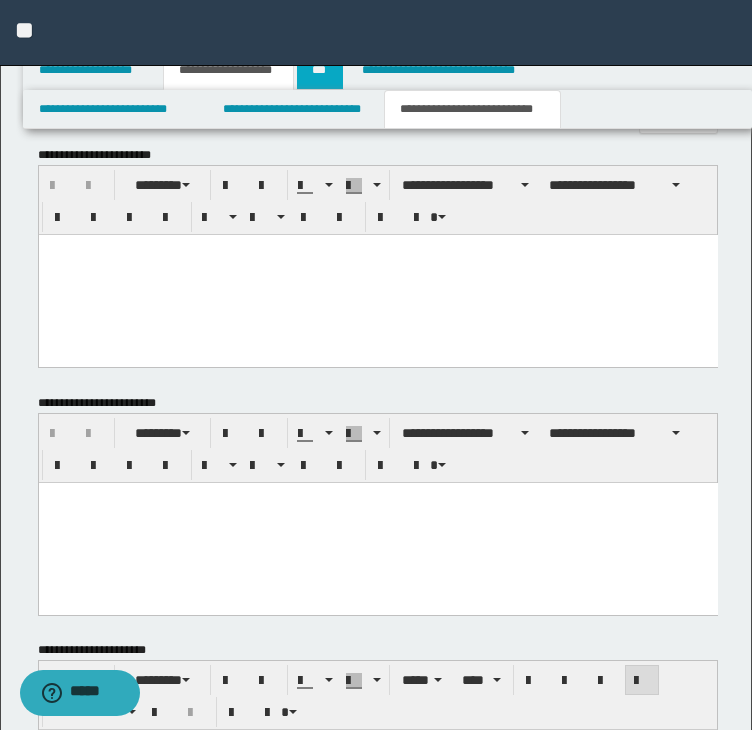 scroll, scrollTop: 1376, scrollLeft: 0, axis: vertical 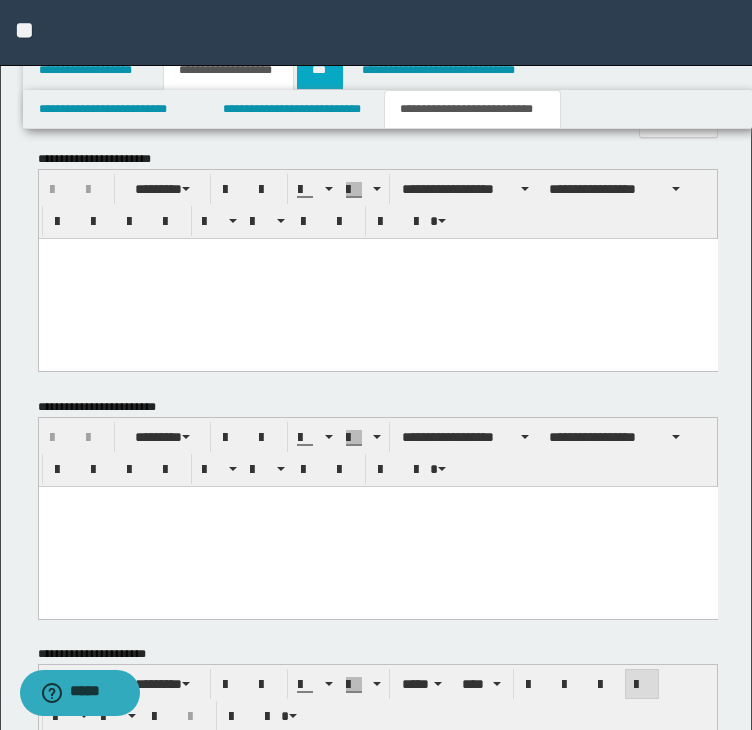 click on "***" at bounding box center (320, 70) 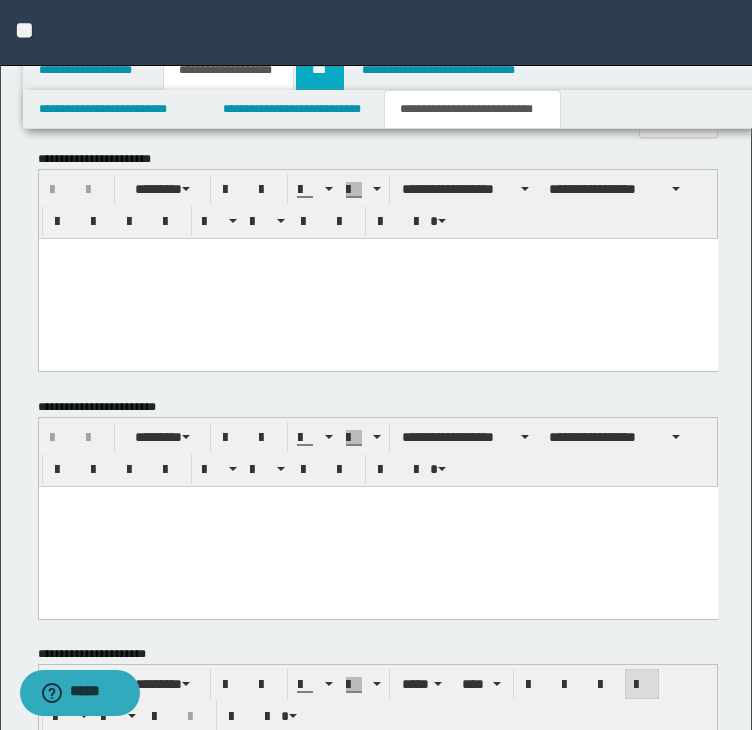 scroll, scrollTop: 0, scrollLeft: 0, axis: both 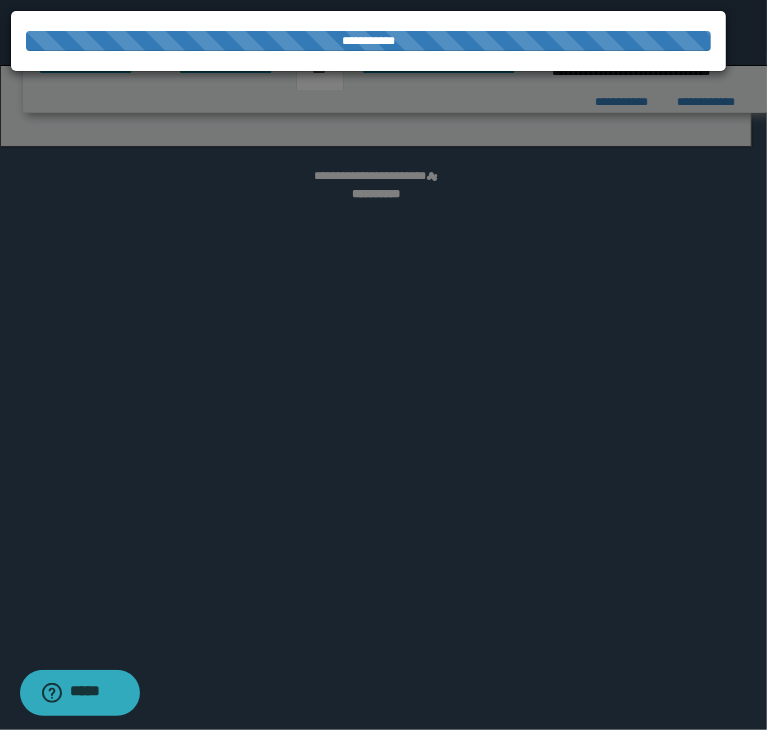 select on "***" 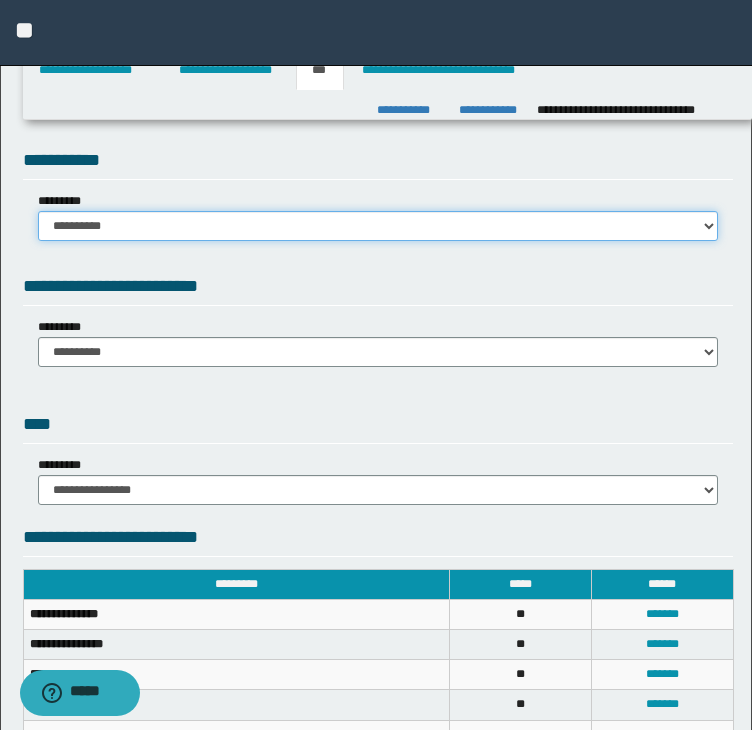 click on "**********" at bounding box center (378, 226) 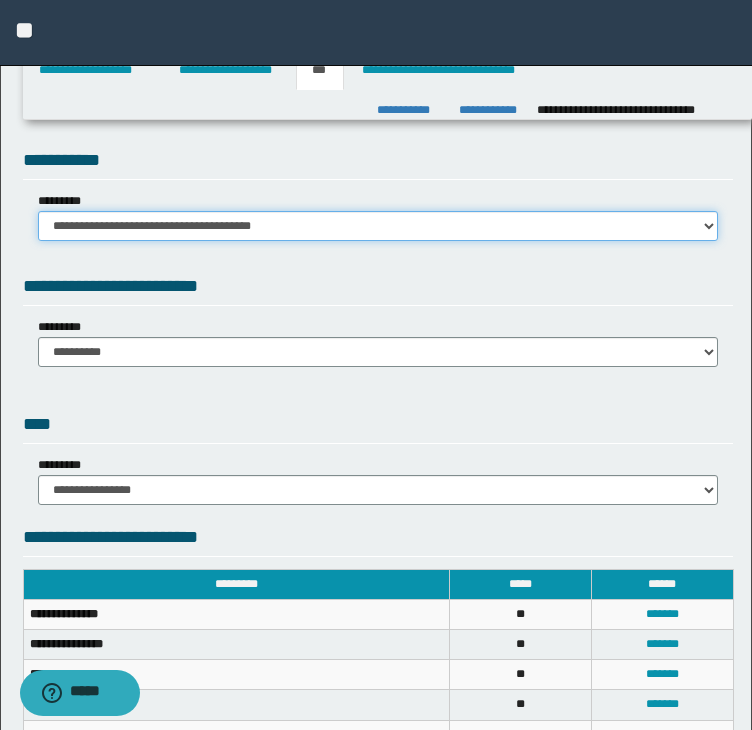 click on "**********" at bounding box center (378, 226) 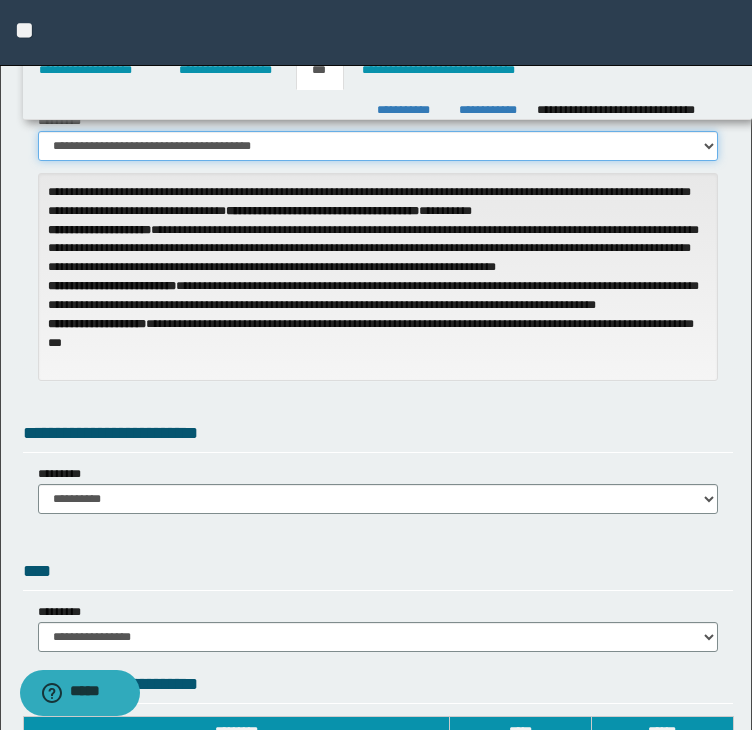 scroll, scrollTop: 200, scrollLeft: 0, axis: vertical 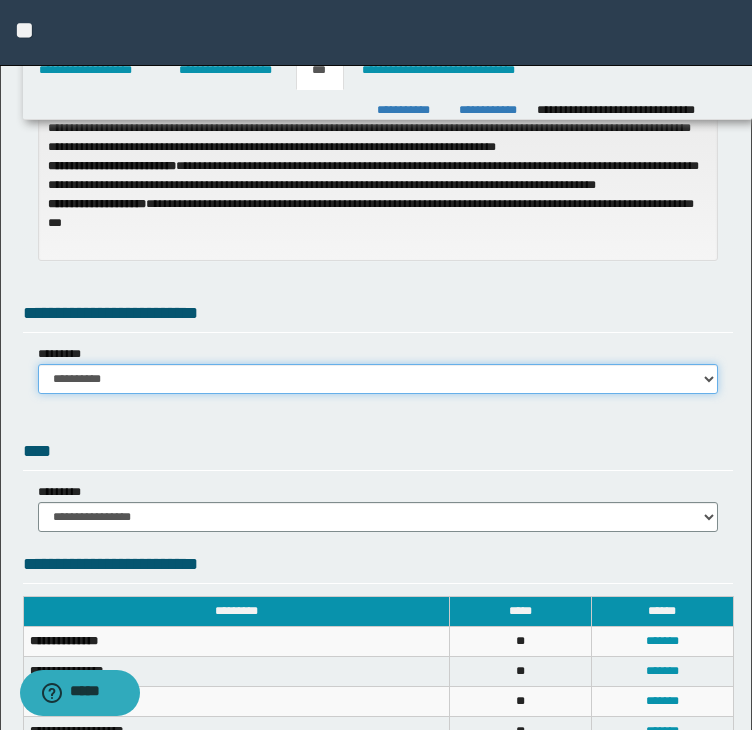 click on "**********" at bounding box center [378, 379] 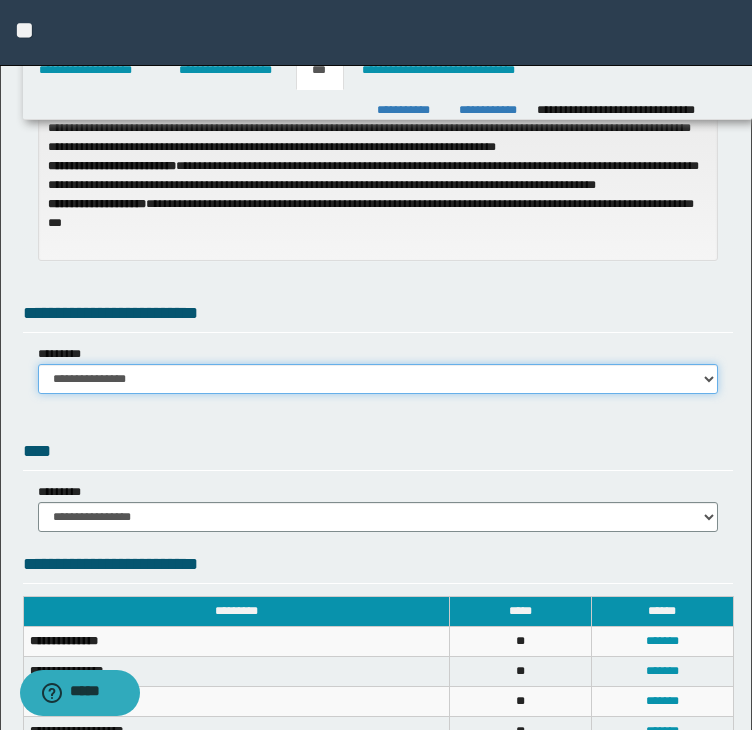 click on "**********" at bounding box center (378, 379) 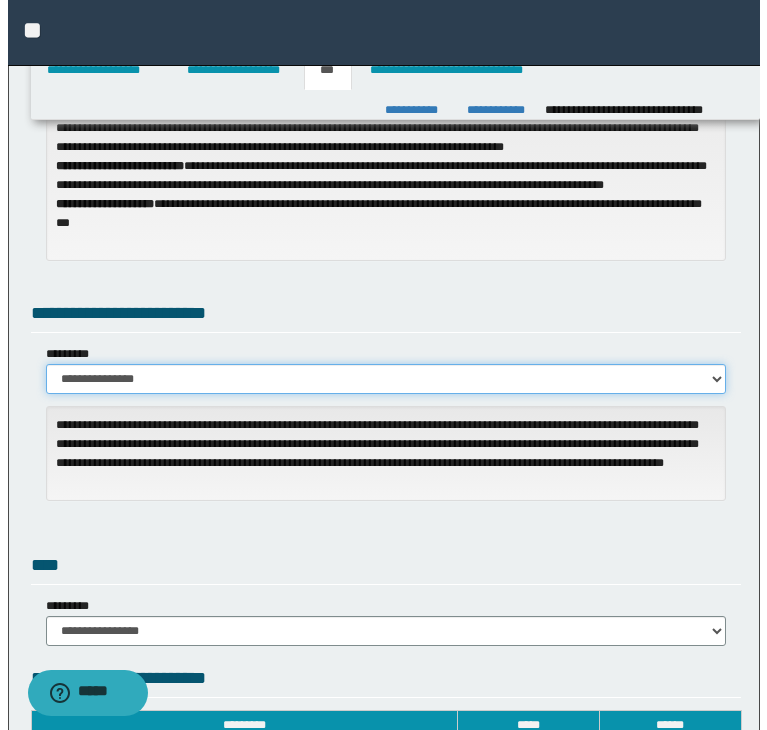 scroll, scrollTop: 700, scrollLeft: 0, axis: vertical 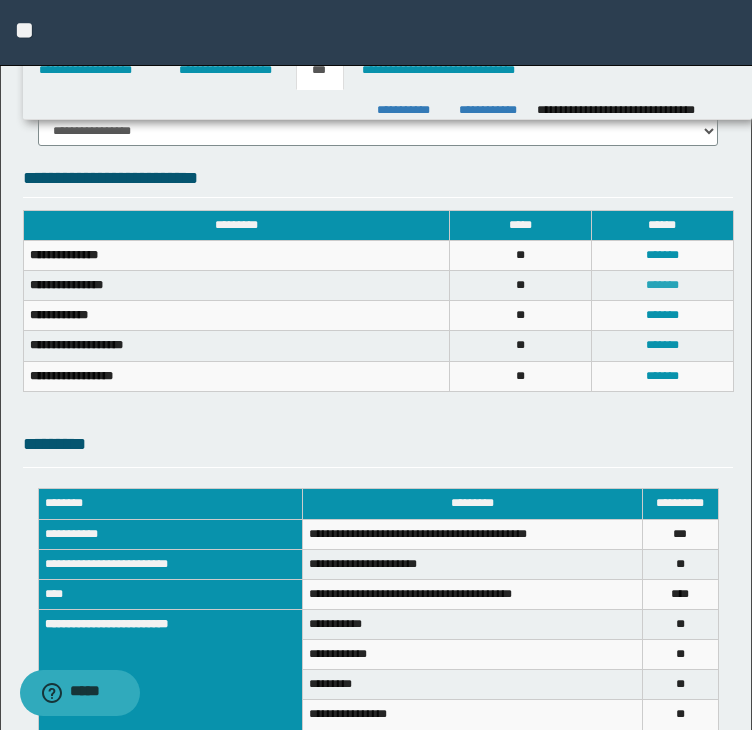 click on "*******" at bounding box center [662, 285] 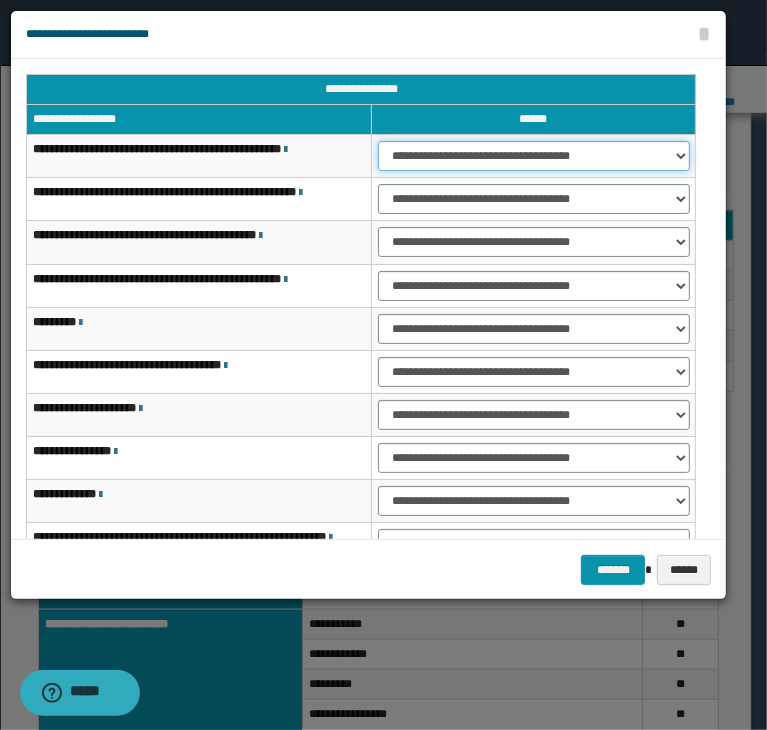 click on "**********" at bounding box center [534, 156] 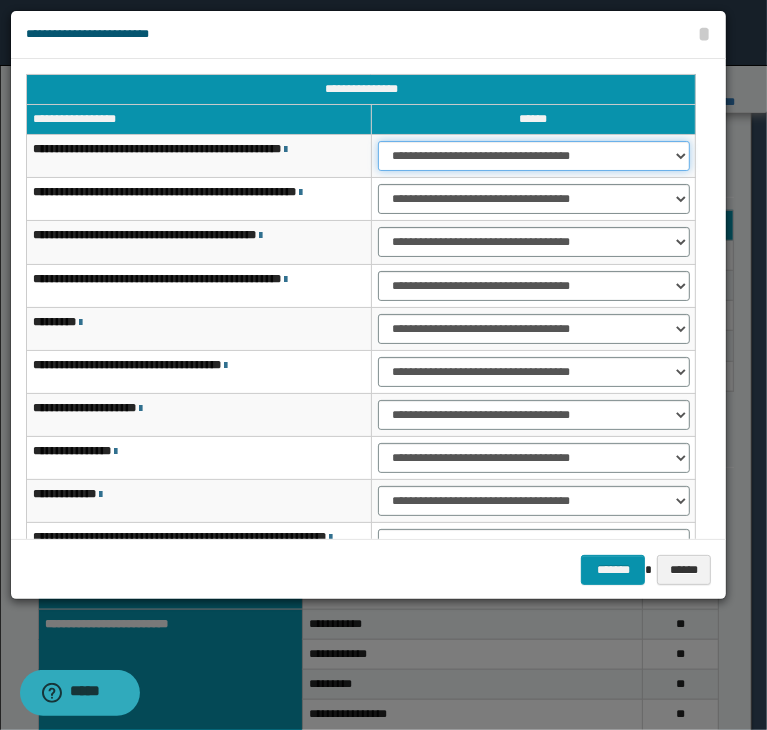 select on "***" 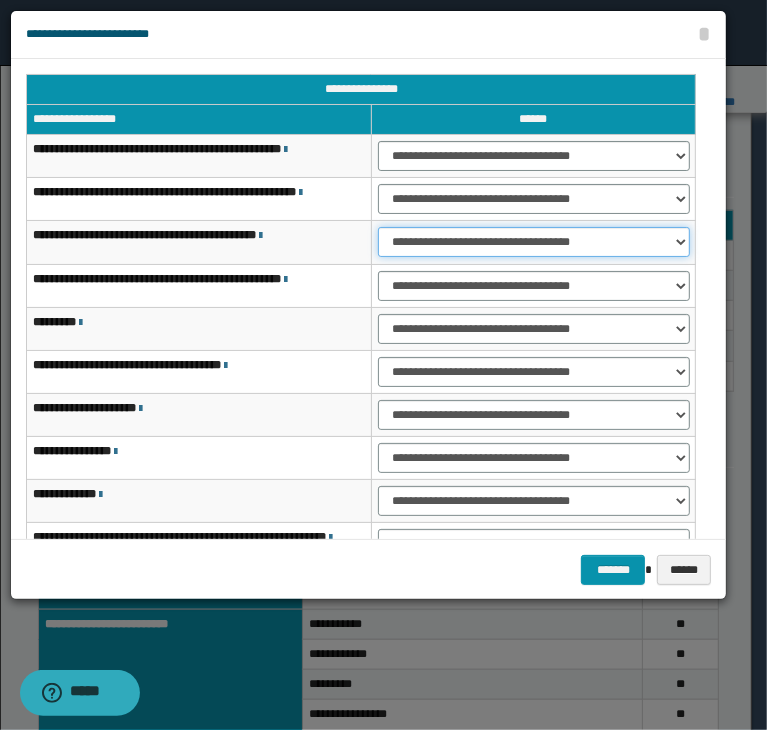 select on "***" 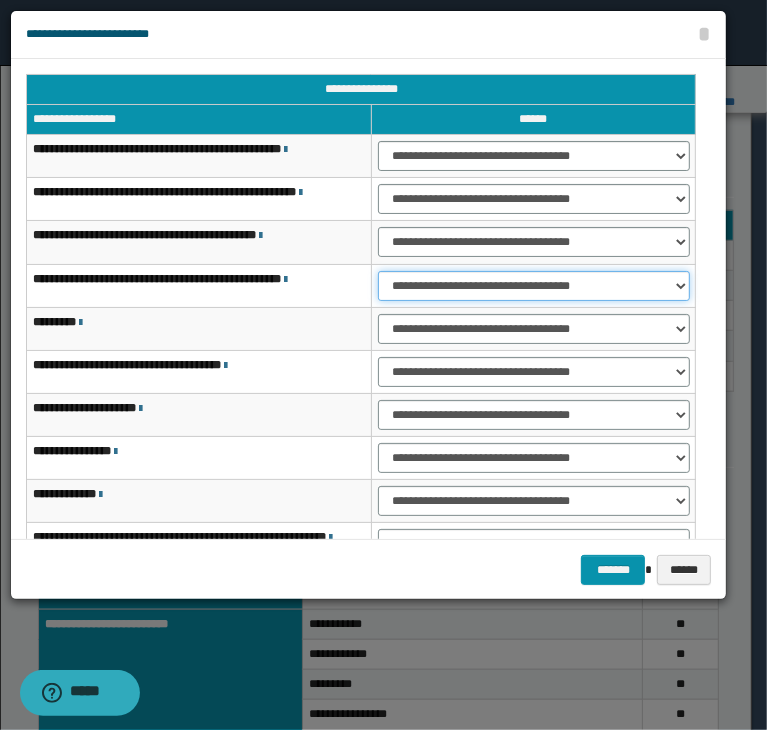select on "***" 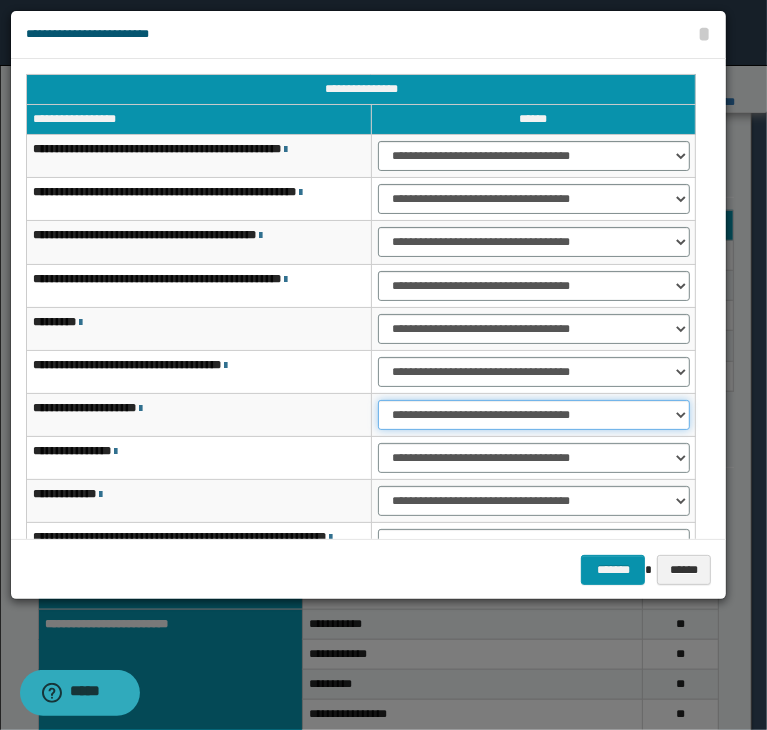 select on "***" 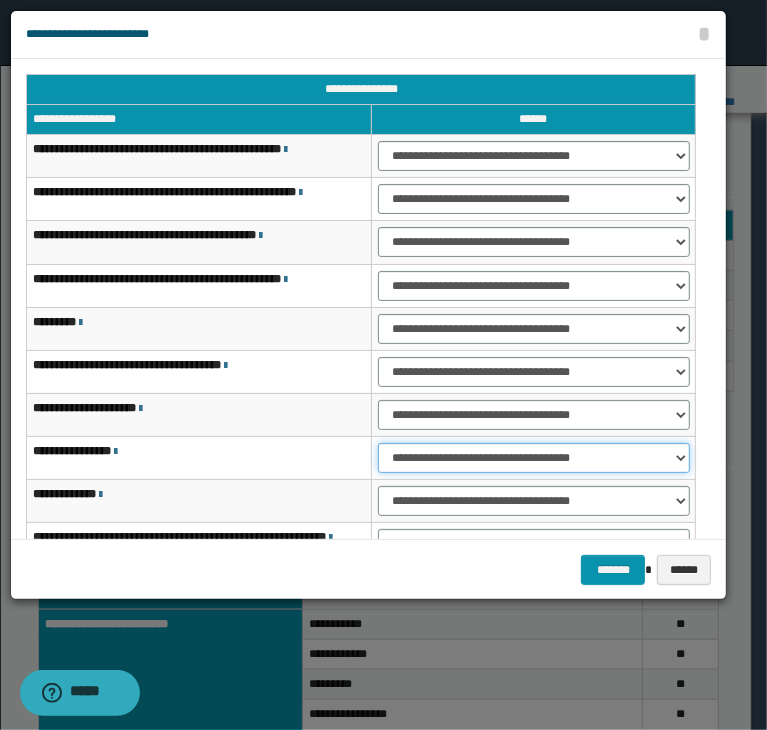 select on "***" 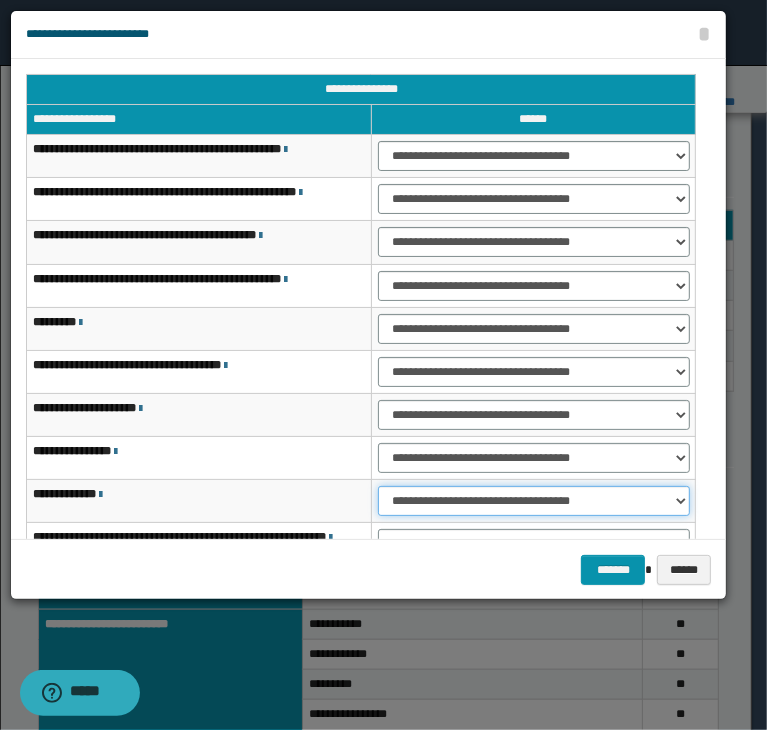 select on "***" 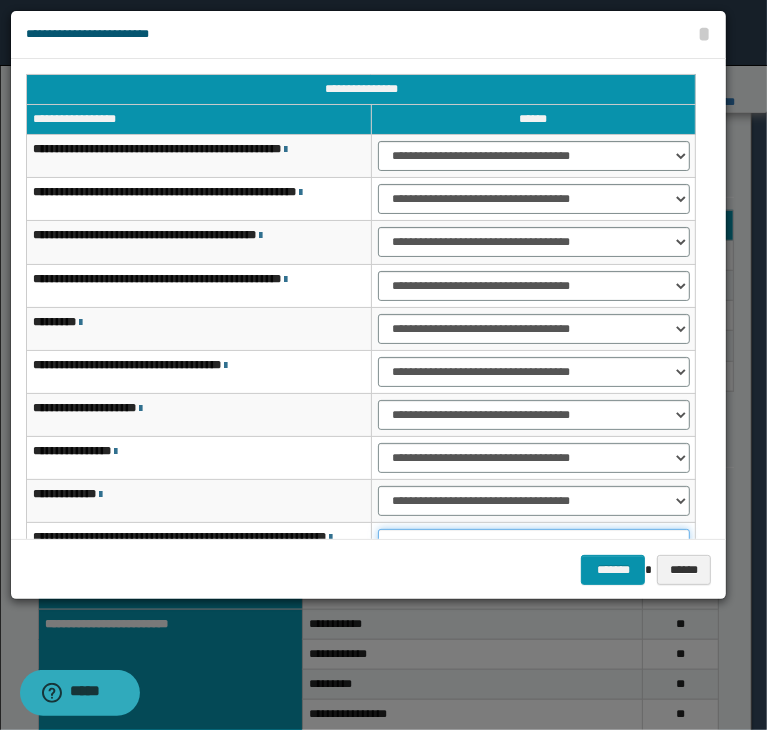 scroll, scrollTop: 16, scrollLeft: 0, axis: vertical 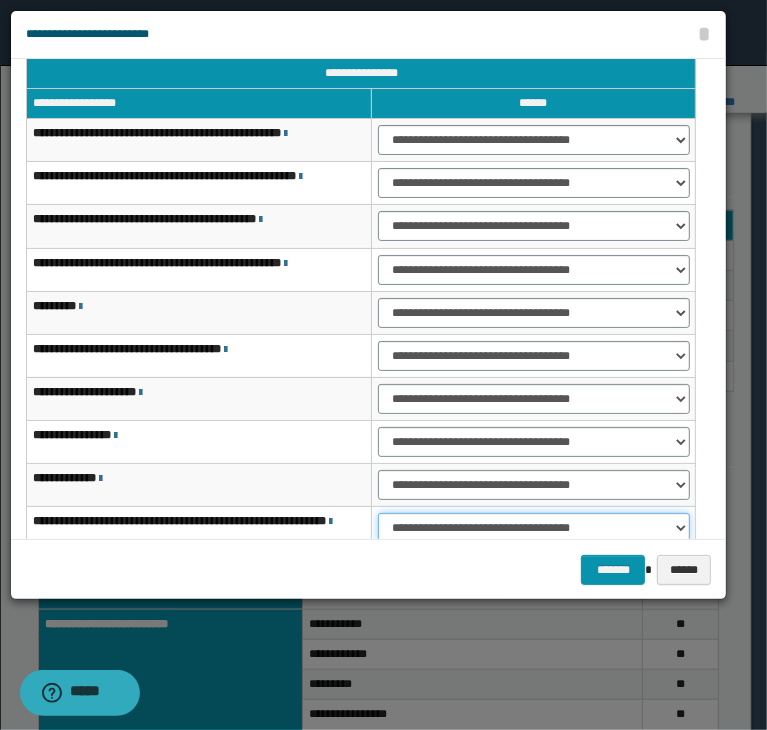 select on "***" 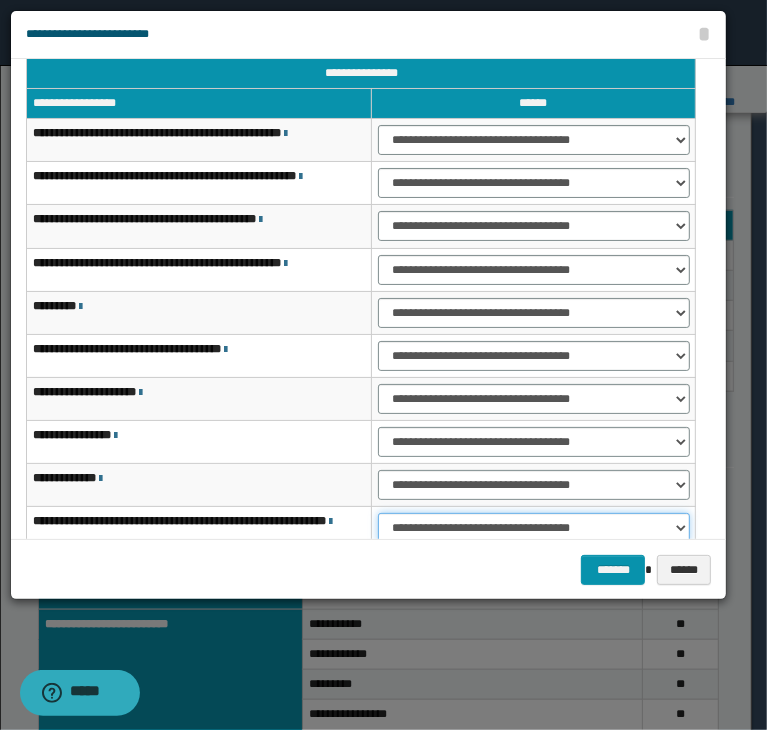 scroll, scrollTop: 152, scrollLeft: 0, axis: vertical 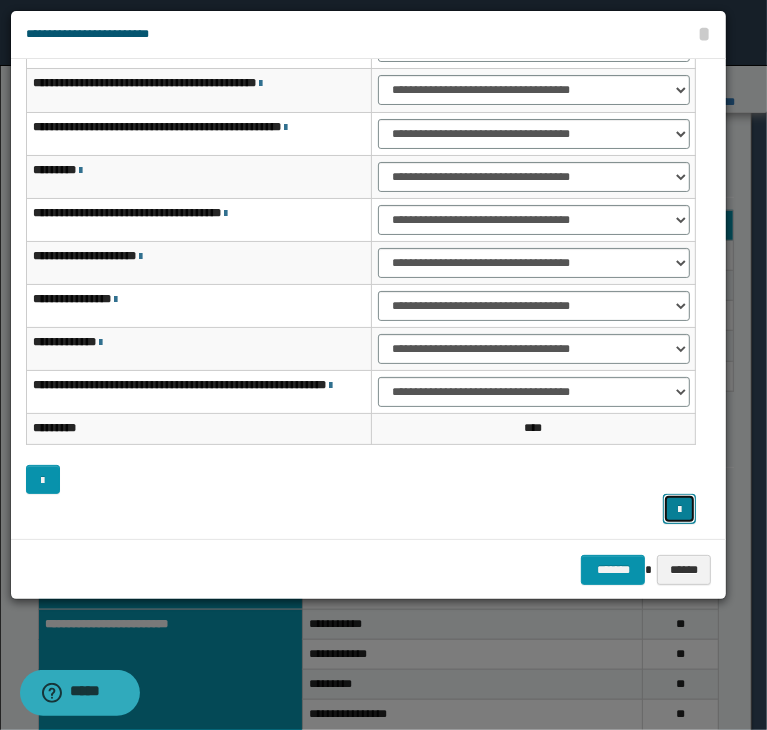 click at bounding box center (680, 509) 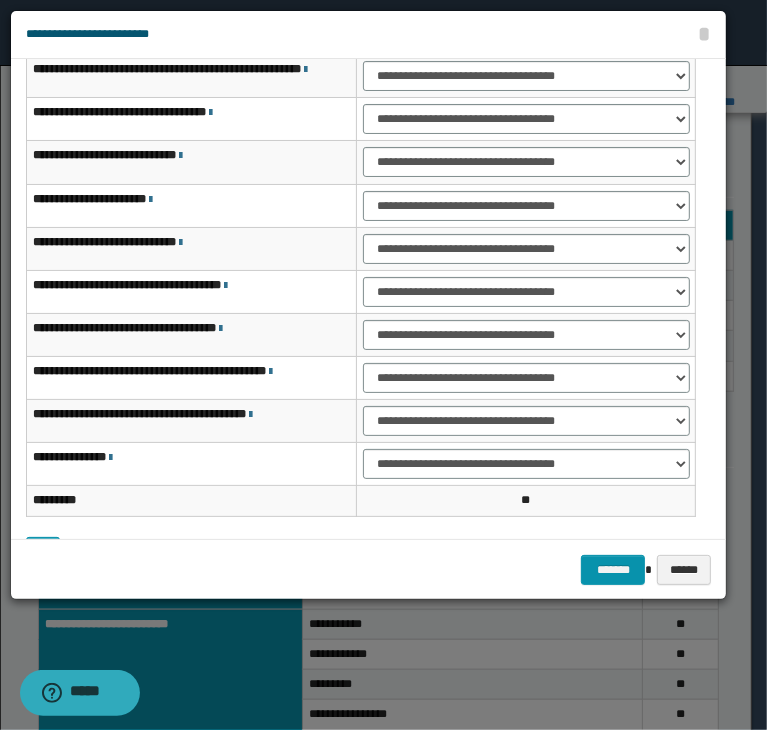 scroll, scrollTop: 0, scrollLeft: 0, axis: both 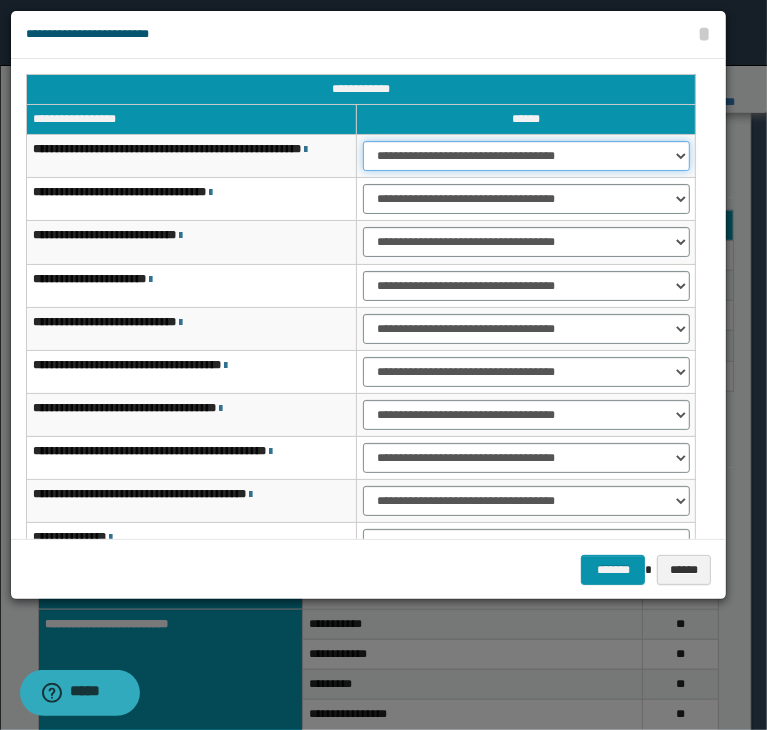 click on "**********" at bounding box center [526, 156] 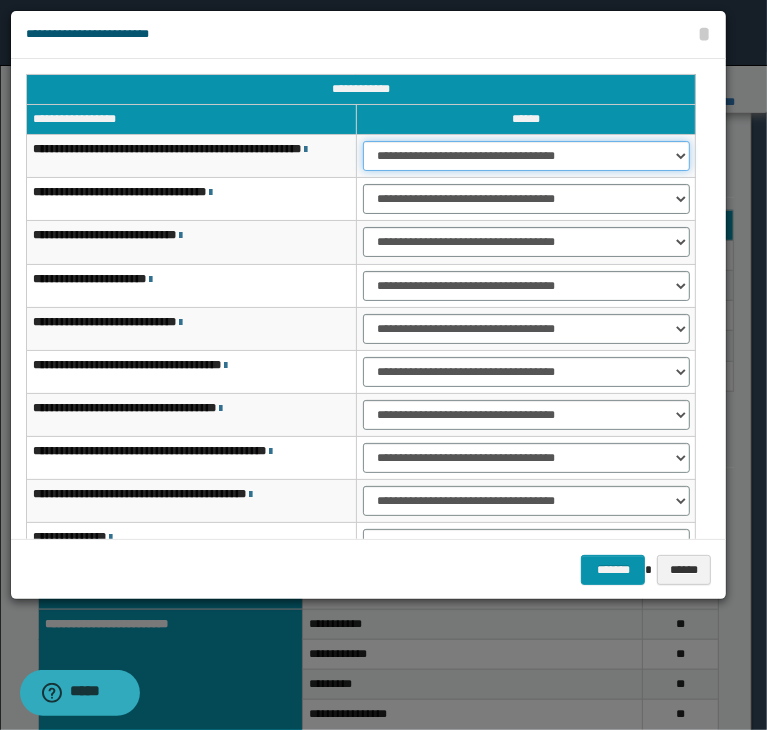 select on "***" 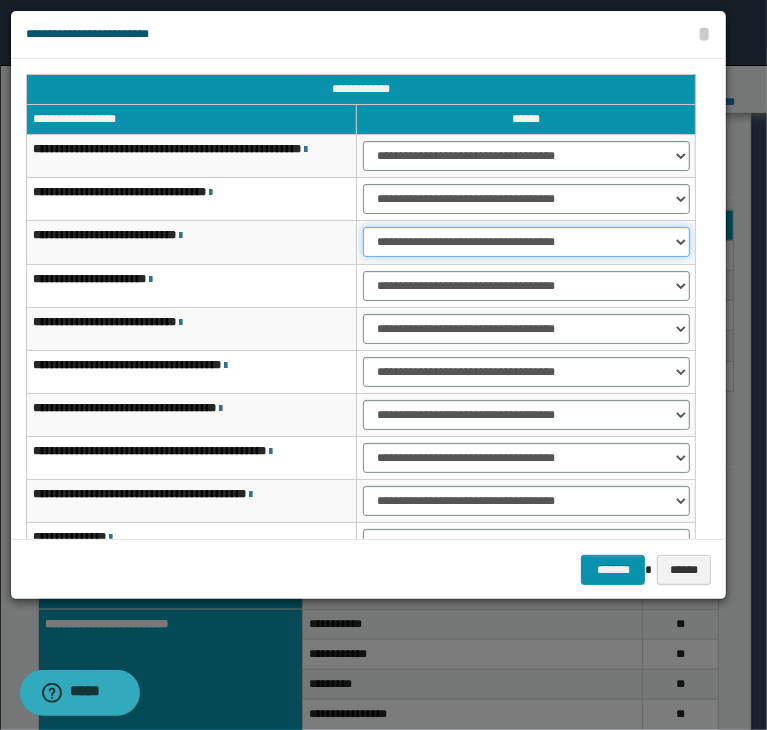select on "***" 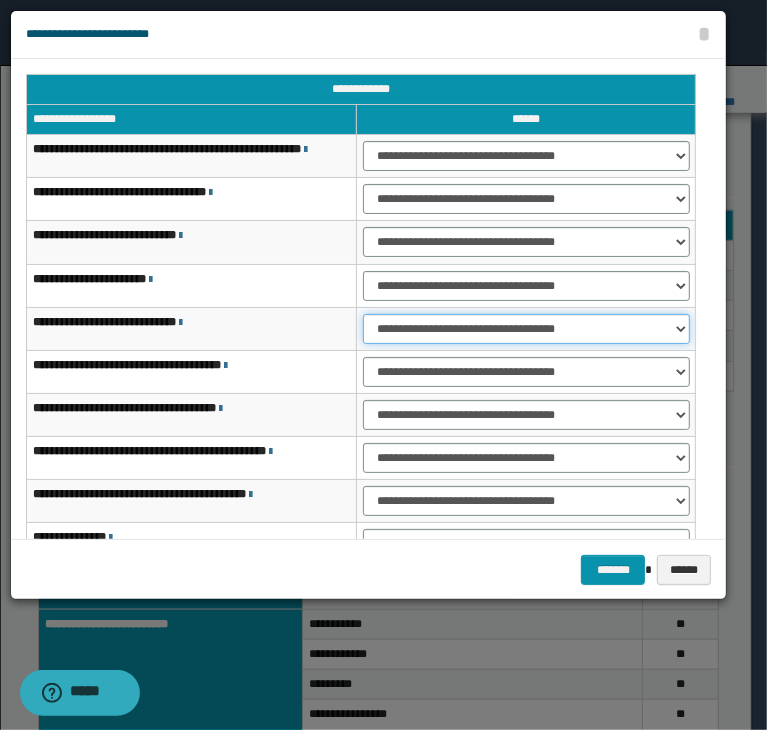 select on "***" 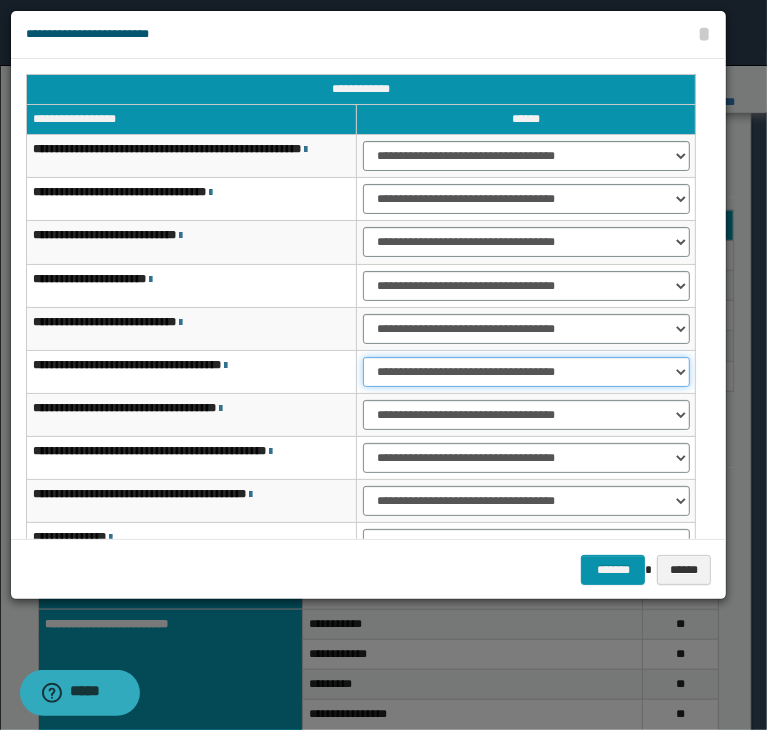 select on "***" 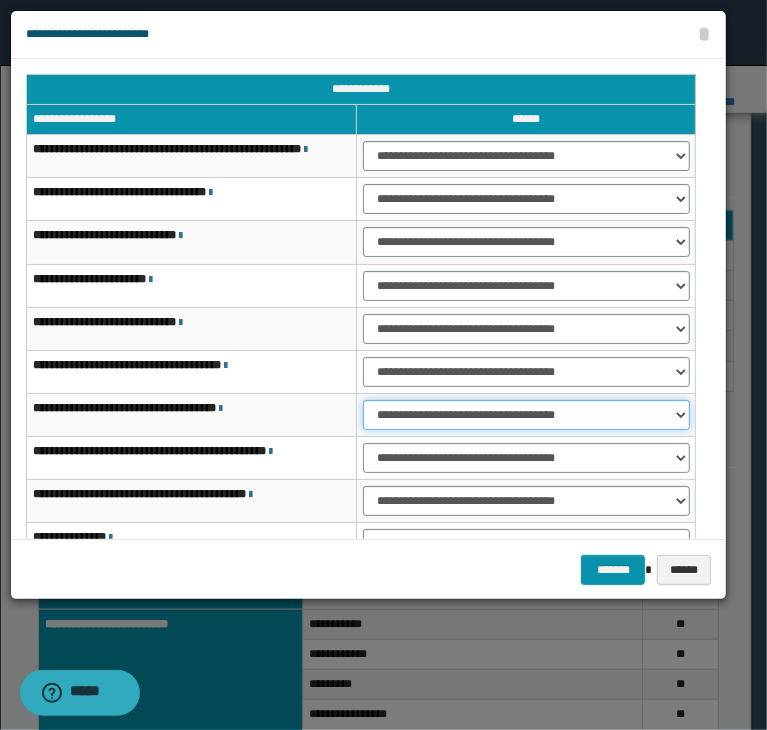 select on "***" 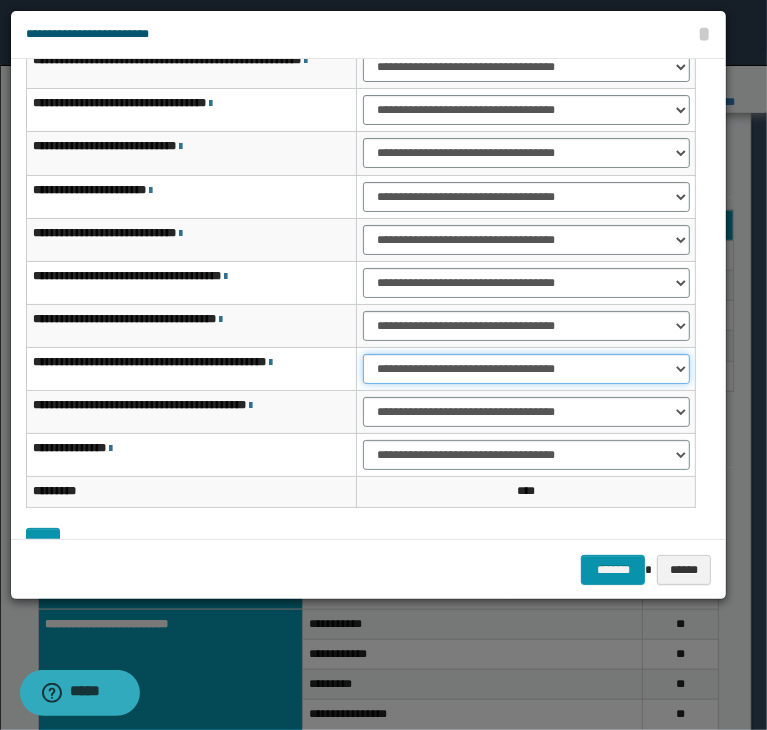 scroll, scrollTop: 152, scrollLeft: 0, axis: vertical 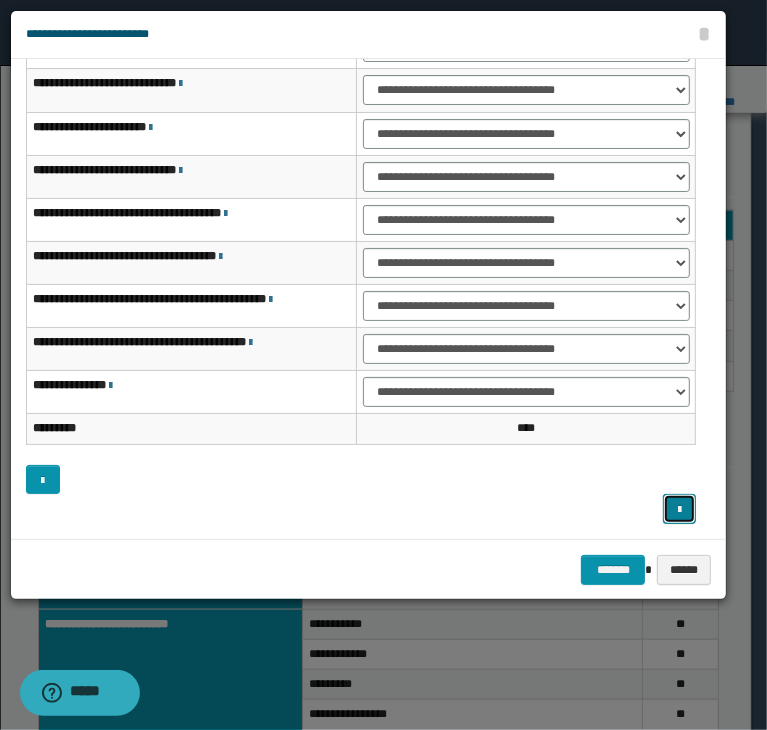 click at bounding box center (680, 509) 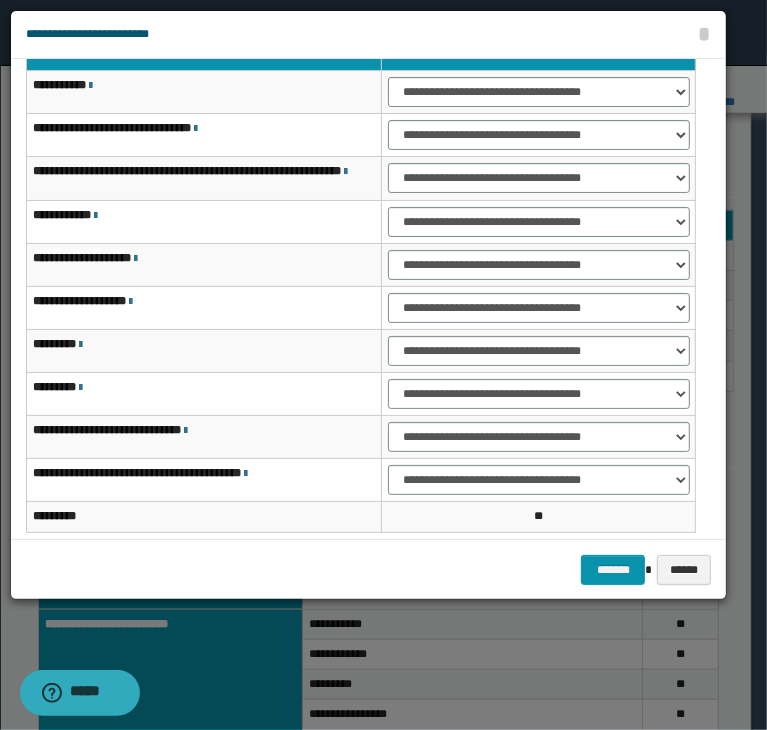 scroll, scrollTop: 0, scrollLeft: 0, axis: both 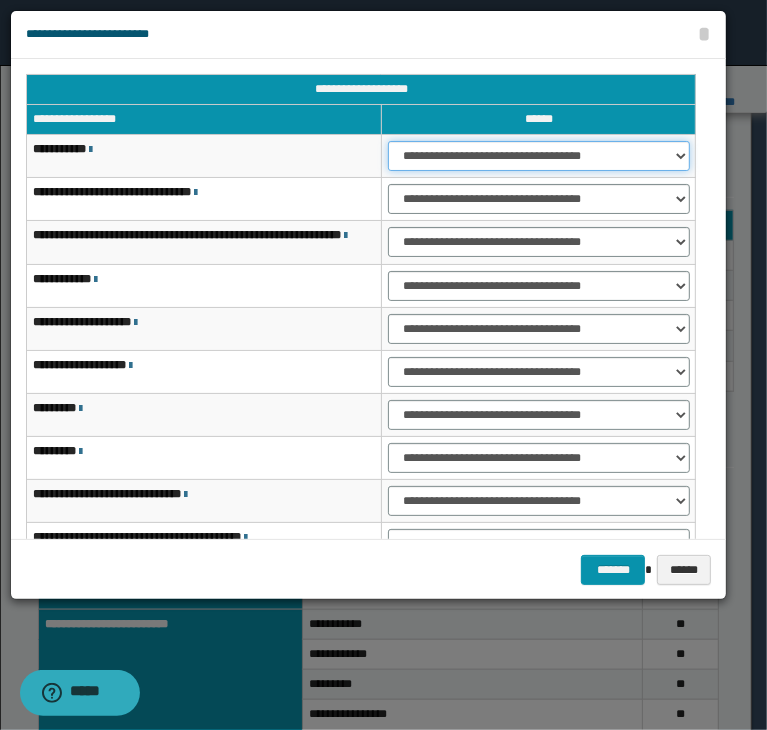 click on "**********" at bounding box center (539, 156) 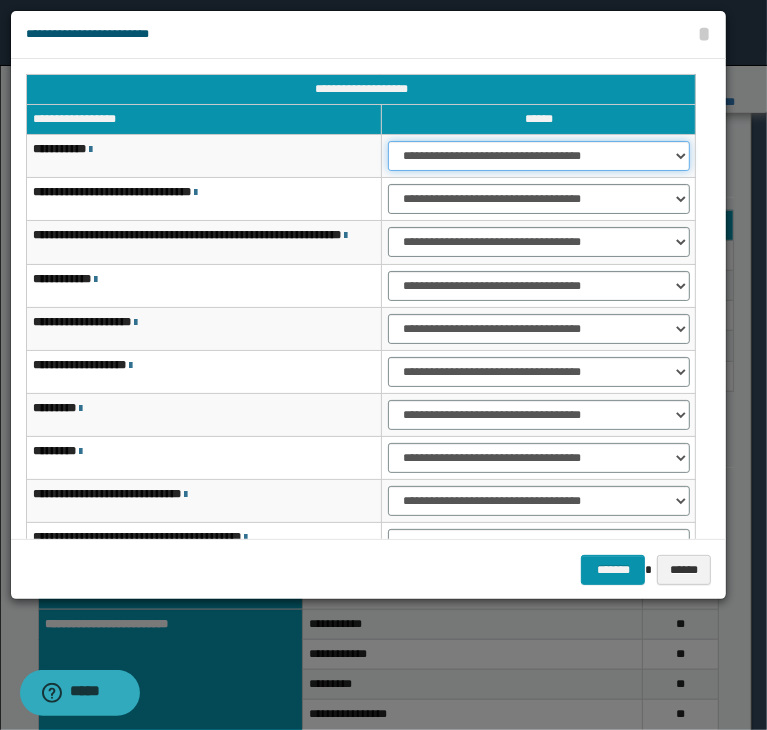 select on "***" 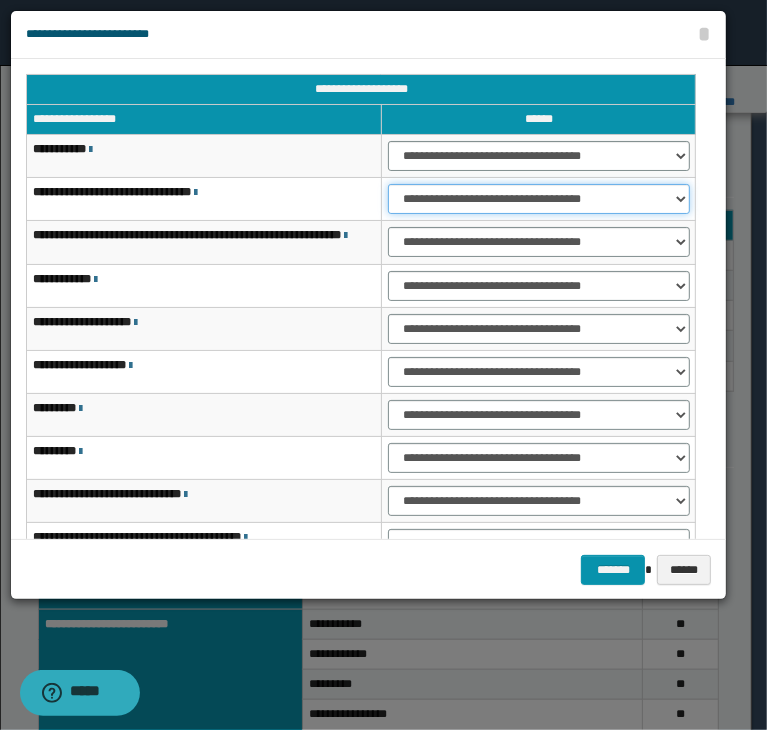 select on "***" 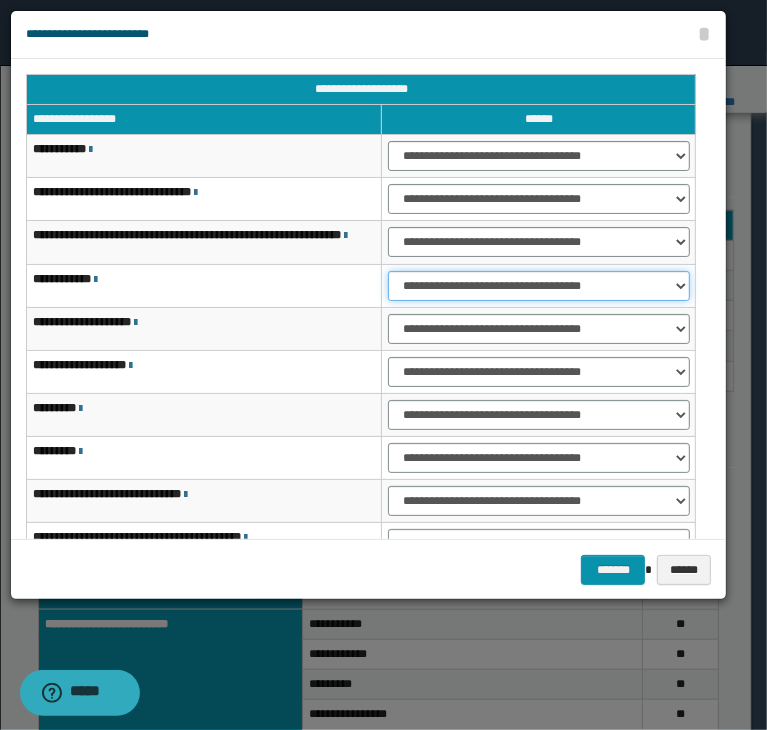 select on "***" 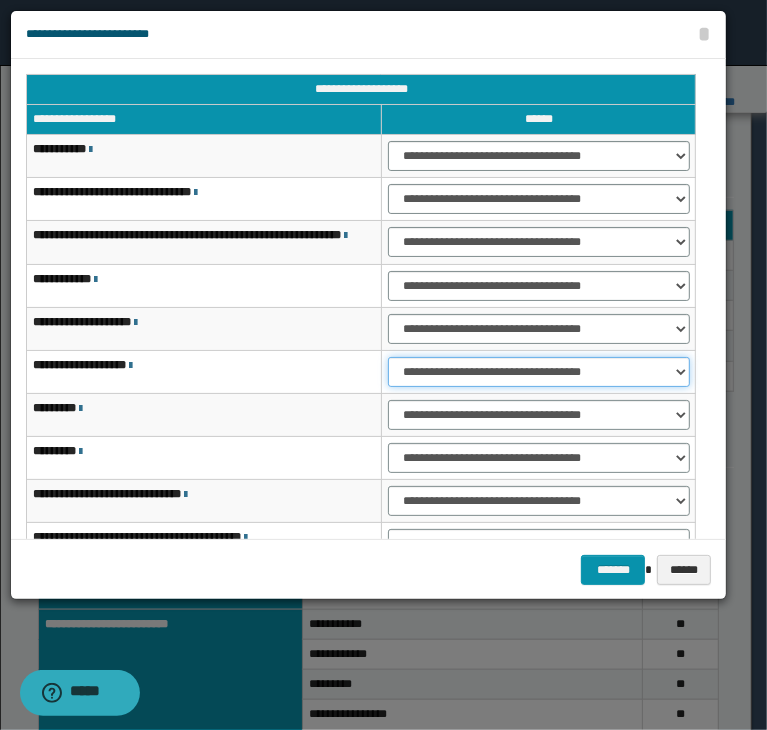 select on "***" 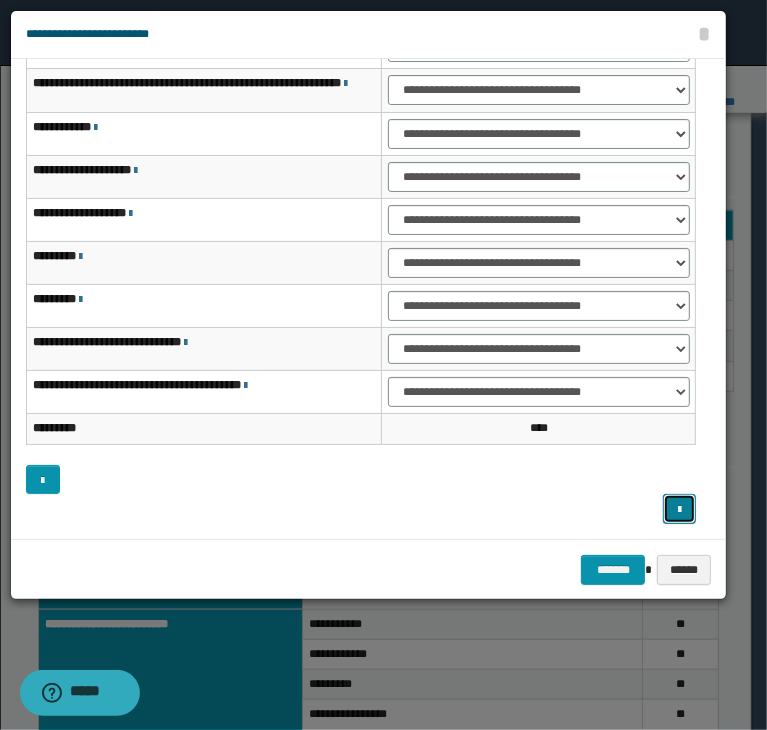 click at bounding box center [680, 509] 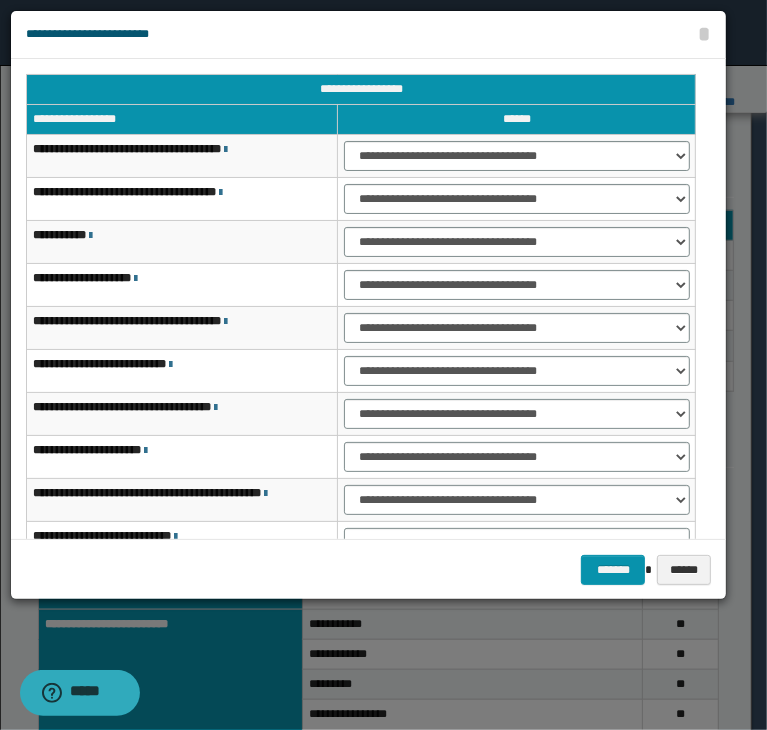 scroll, scrollTop: 0, scrollLeft: 0, axis: both 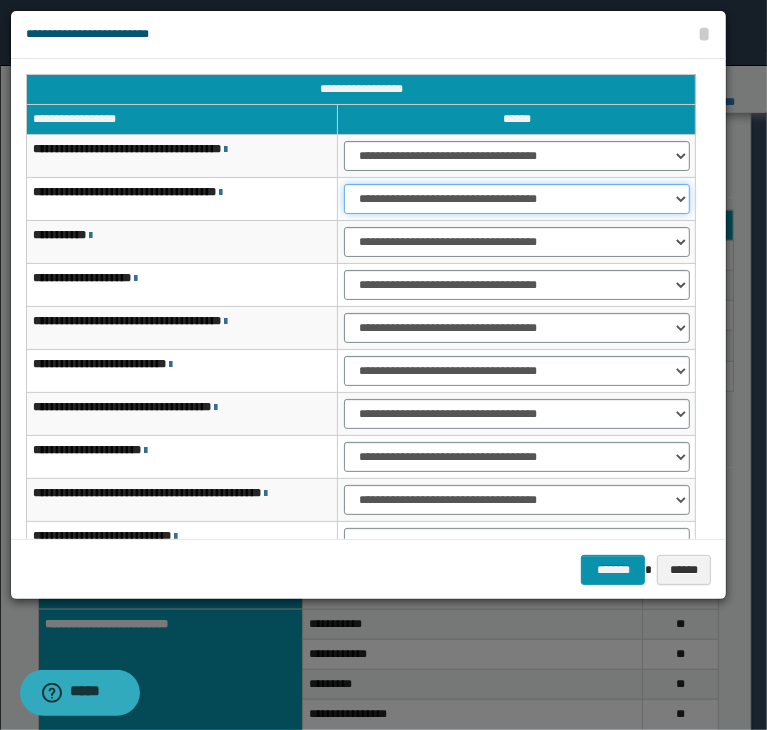 click on "**********" at bounding box center [516, 199] 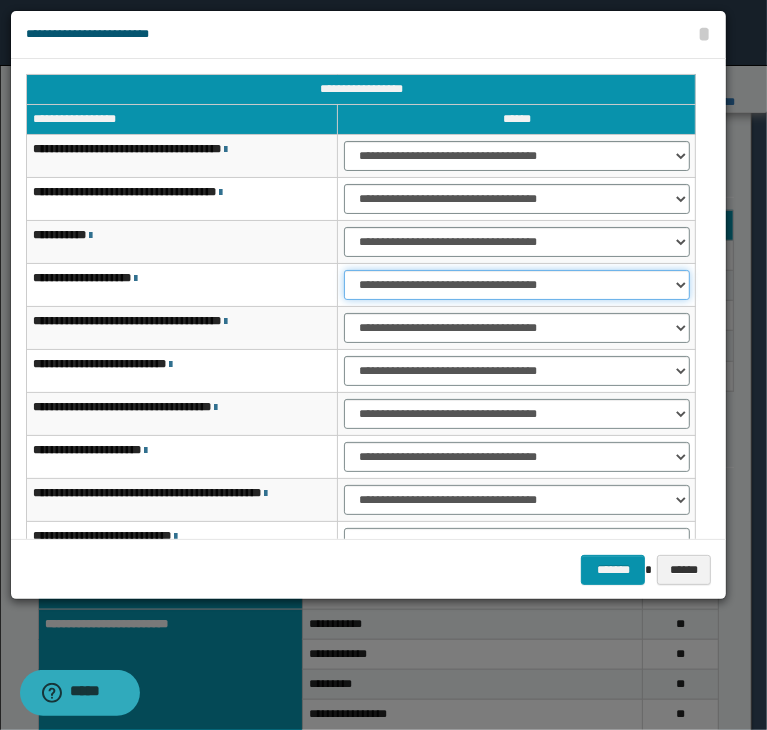 select on "***" 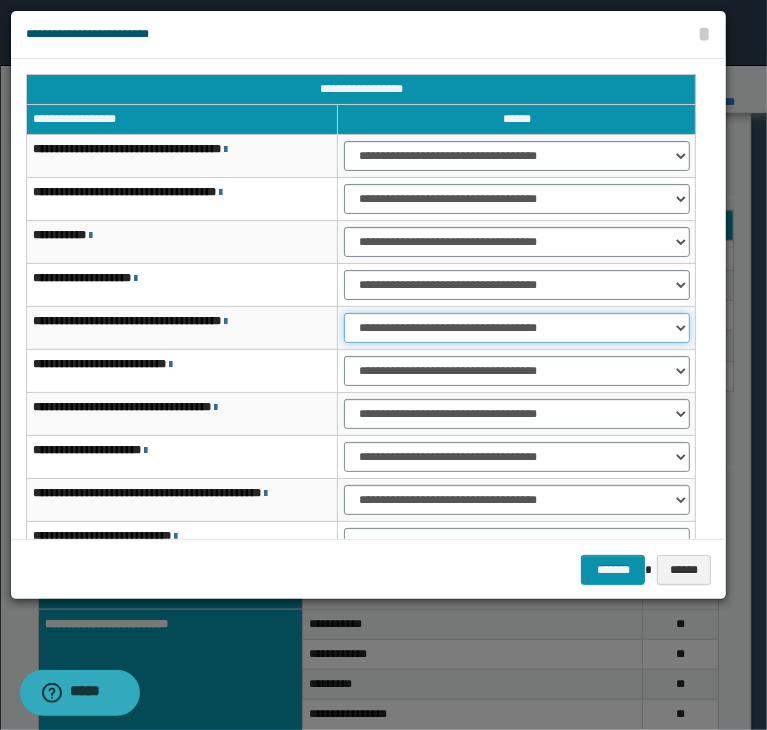 select on "***" 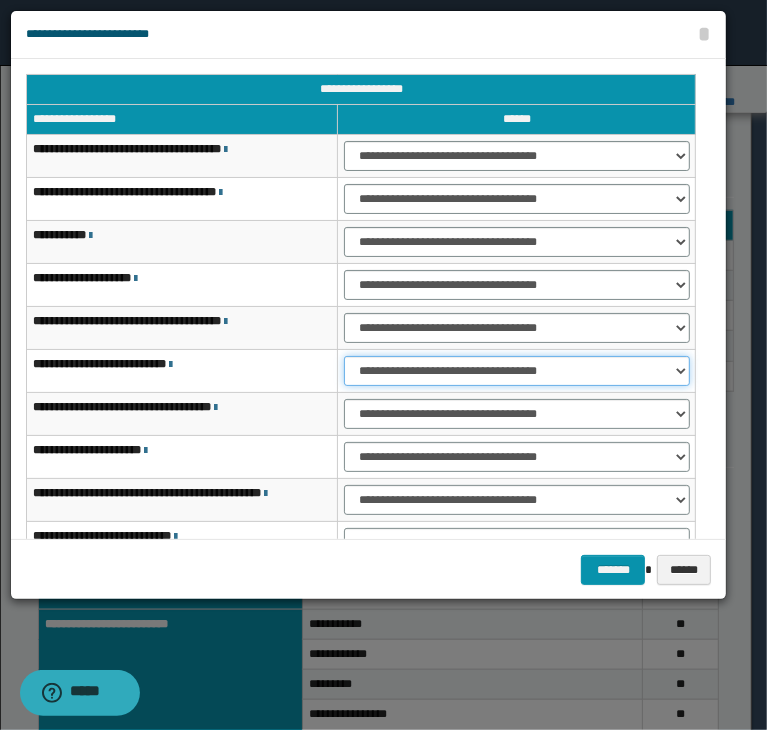 select on "***" 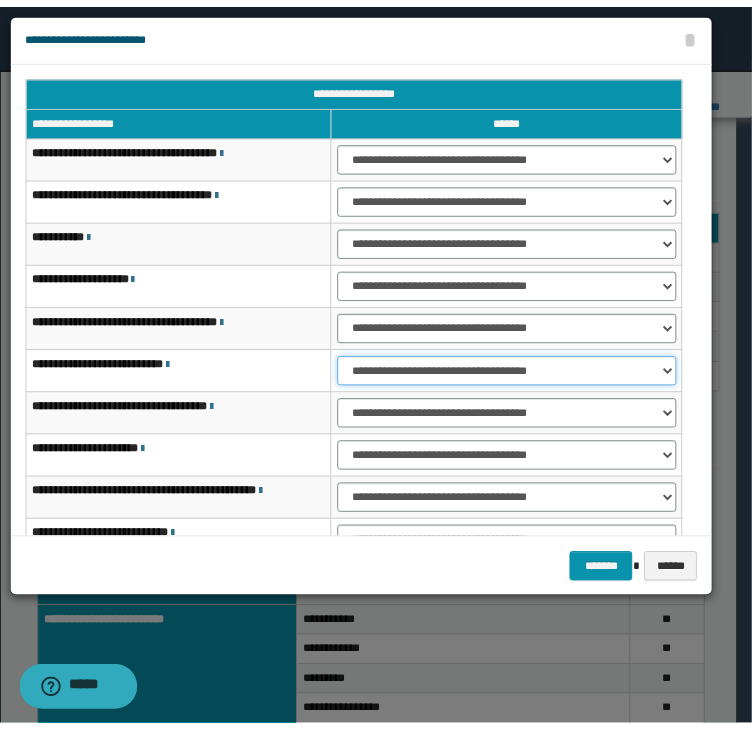 scroll, scrollTop: 119, scrollLeft: 0, axis: vertical 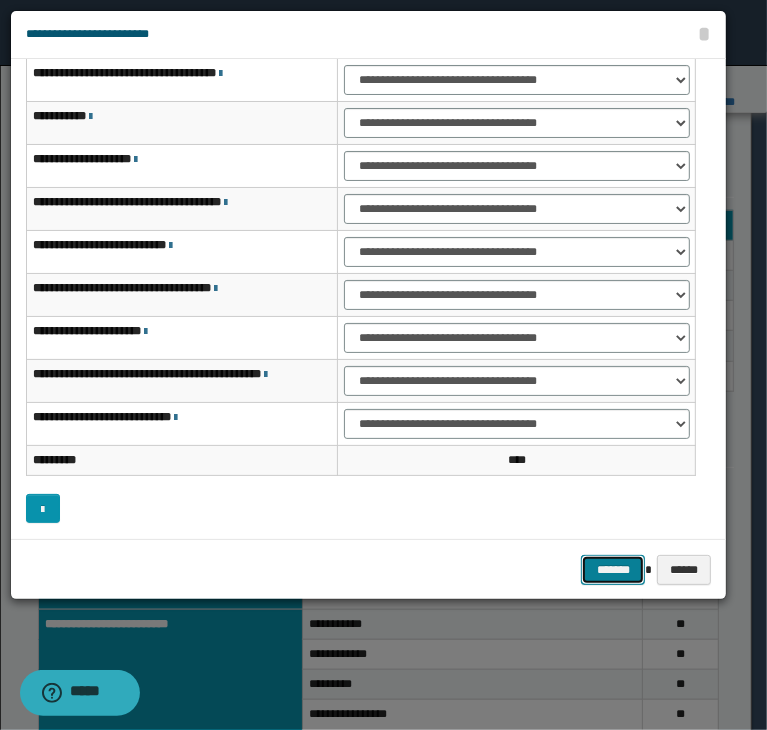 click on "*******" at bounding box center (613, 570) 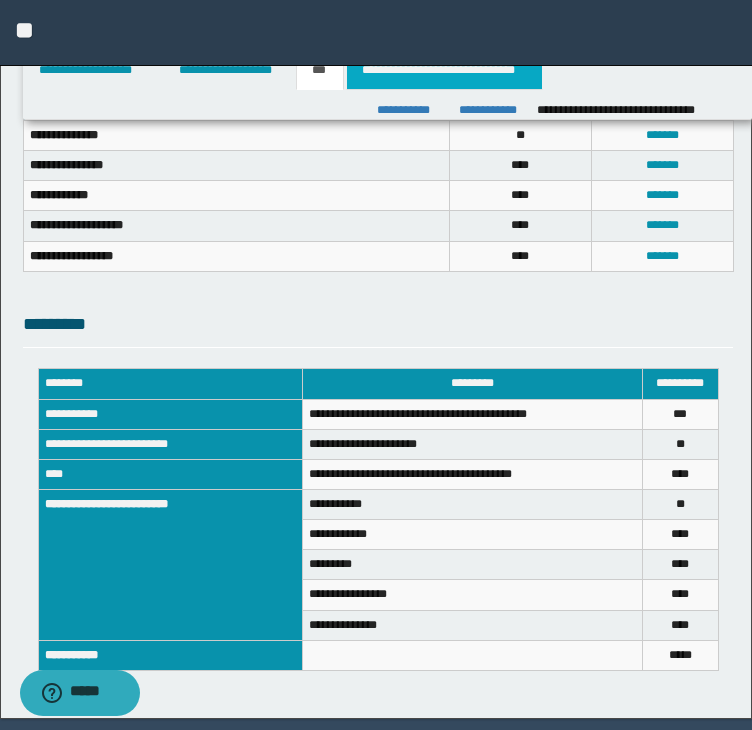 scroll, scrollTop: 787, scrollLeft: 0, axis: vertical 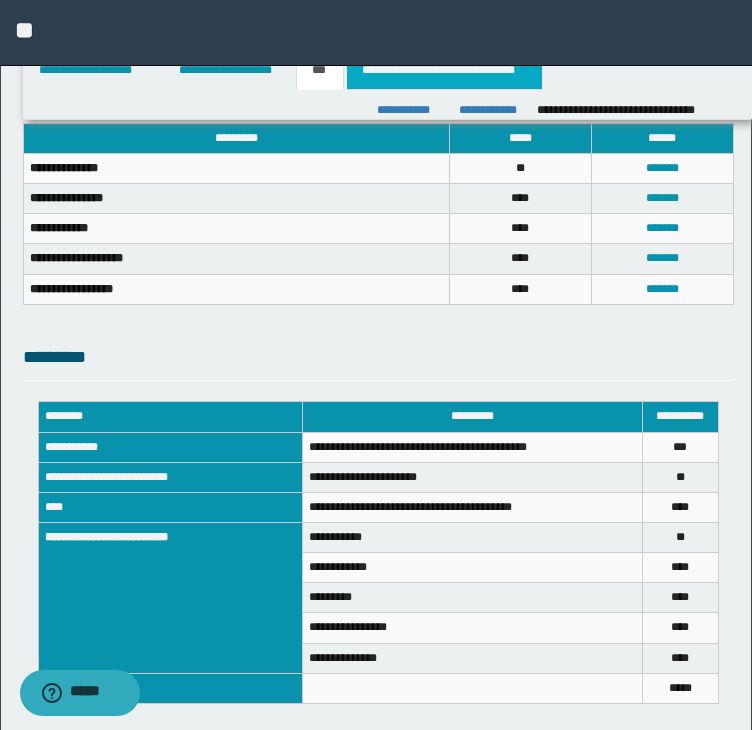click on "**********" at bounding box center [444, 70] 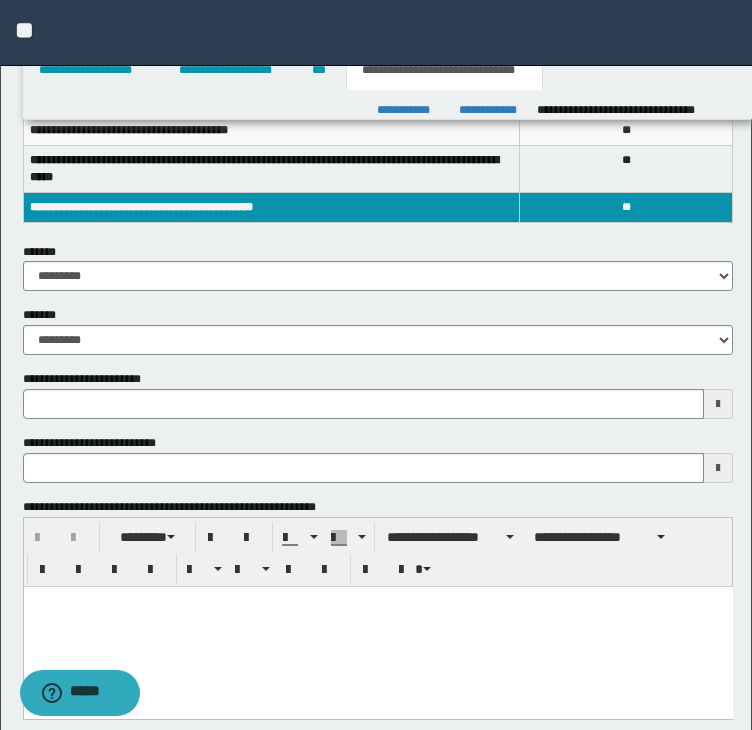 scroll, scrollTop: 300, scrollLeft: 0, axis: vertical 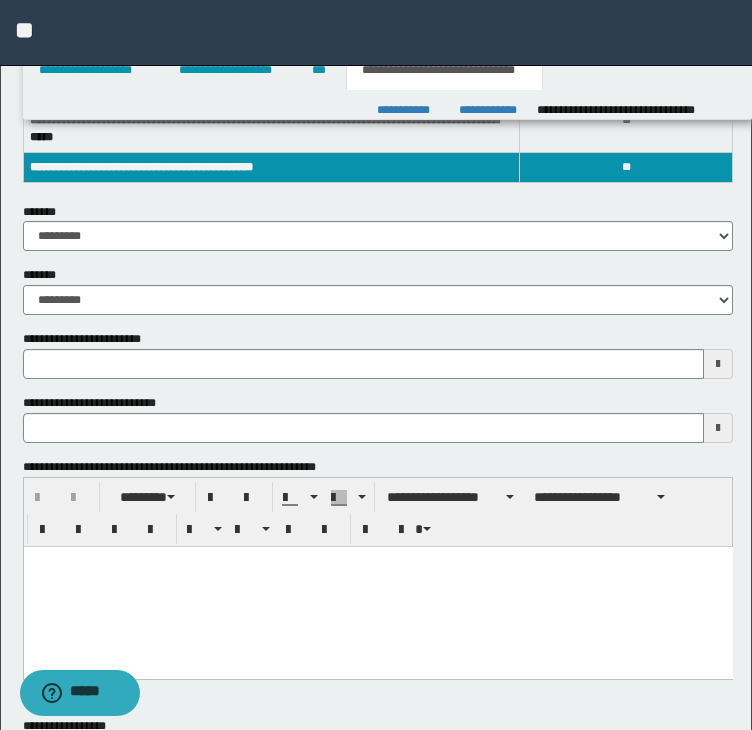 type 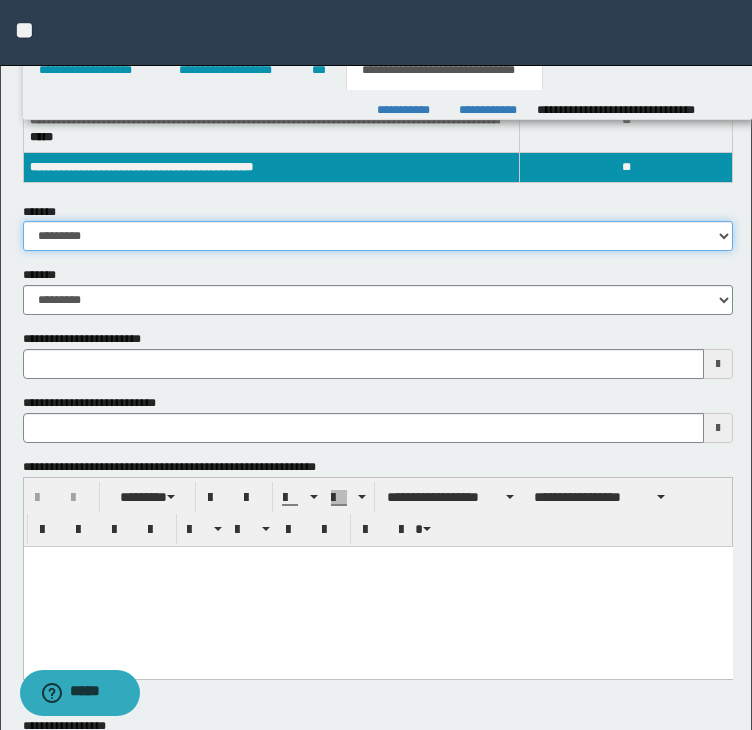 click on "**********" at bounding box center [378, 236] 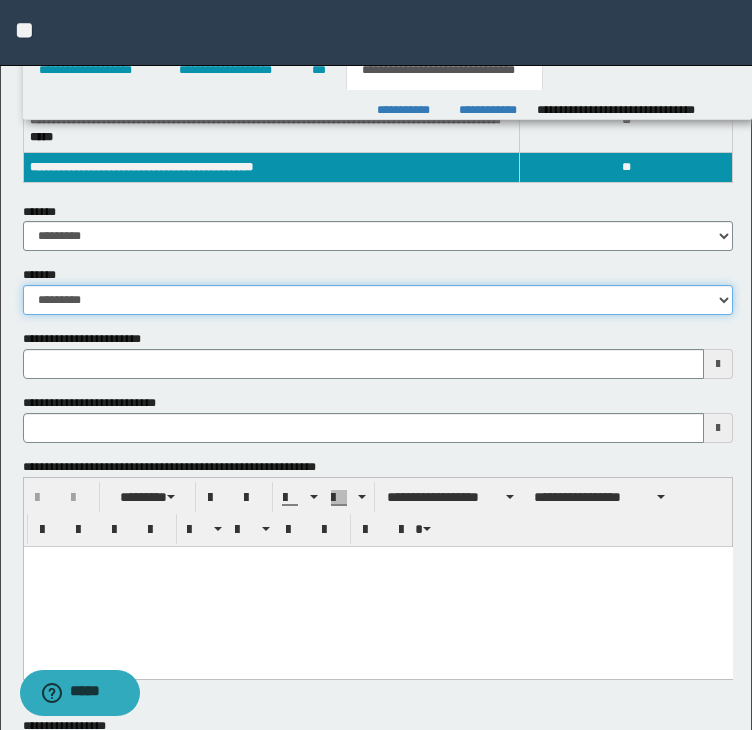 drag, startPoint x: 111, startPoint y: 302, endPoint x: 109, endPoint y: 313, distance: 11.18034 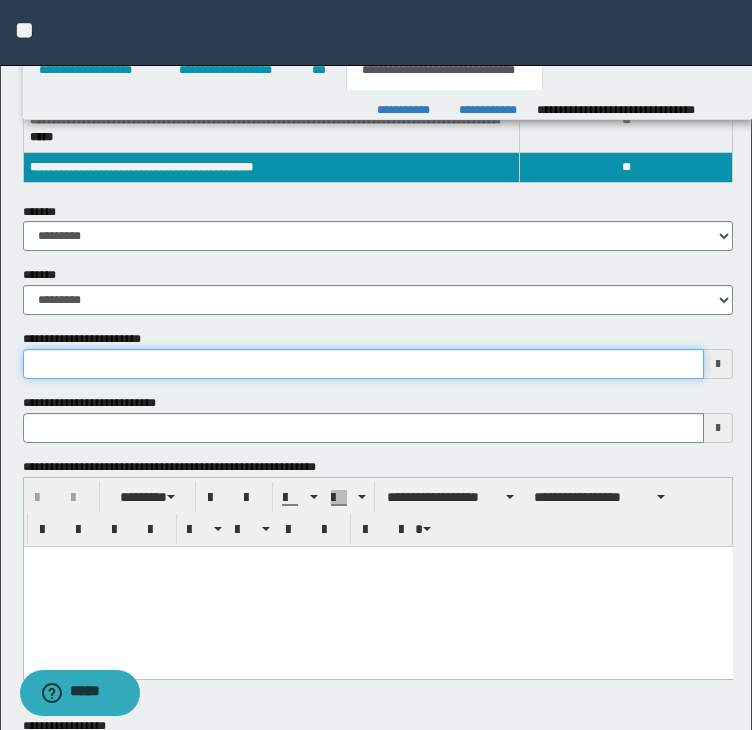 click on "**********" at bounding box center (364, 364) 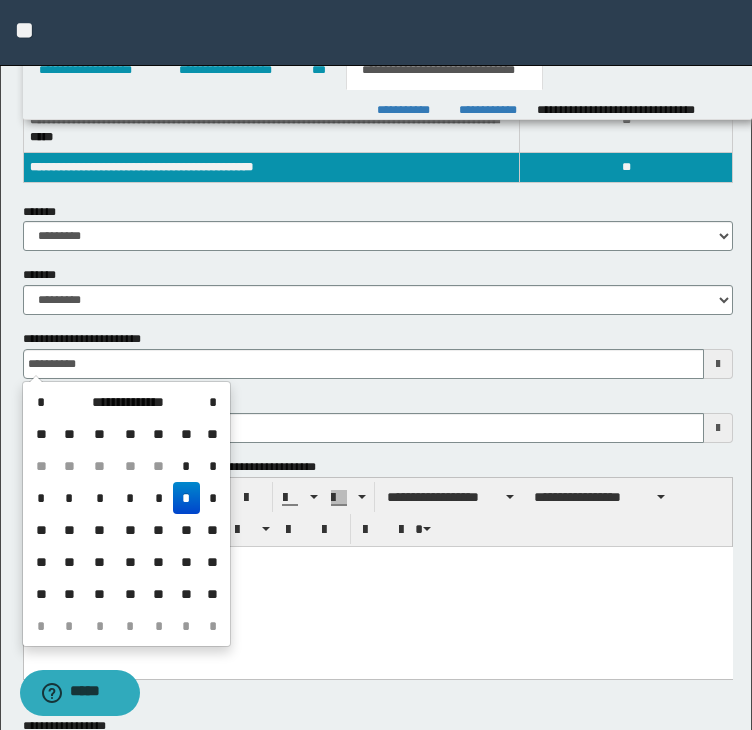 click on "*" at bounding box center (187, 498) 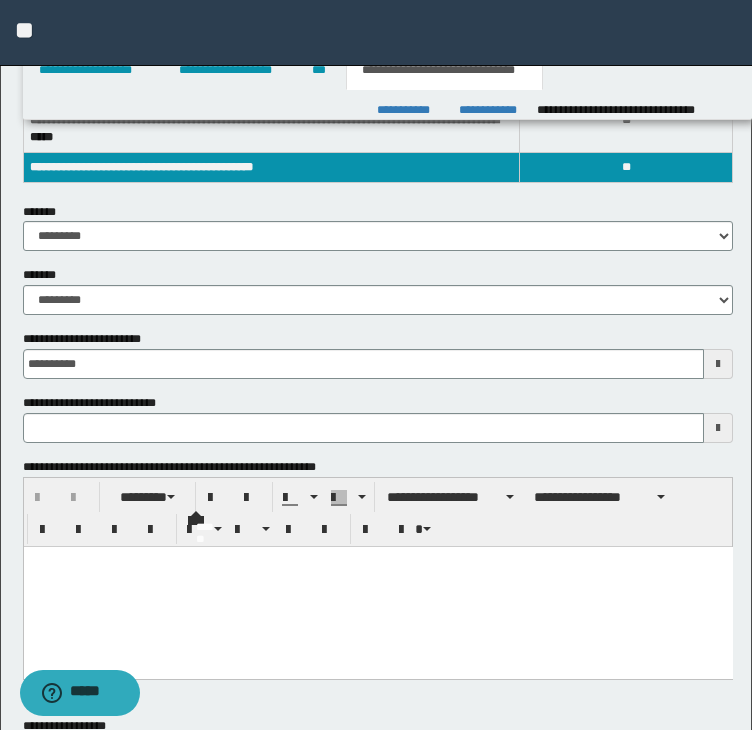type 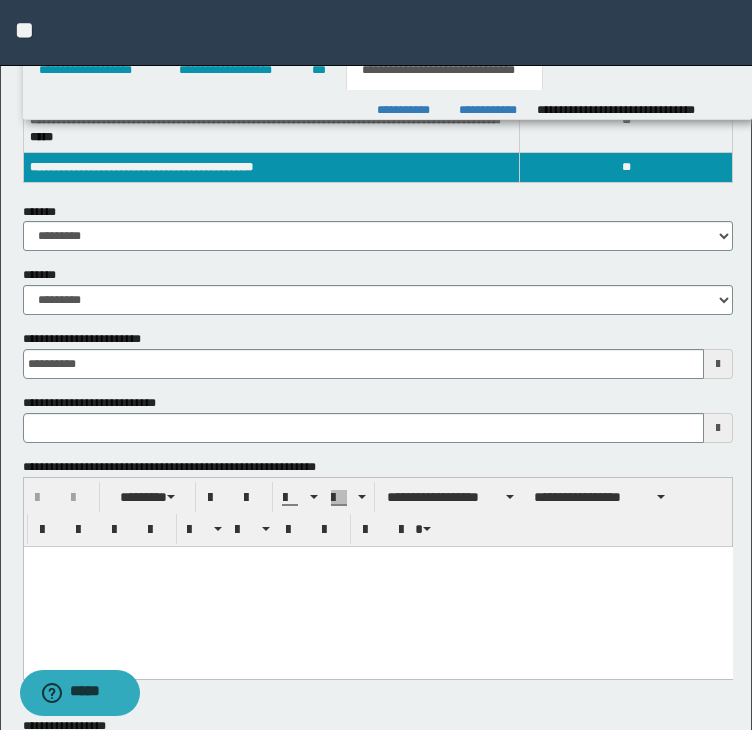 click at bounding box center [377, 586] 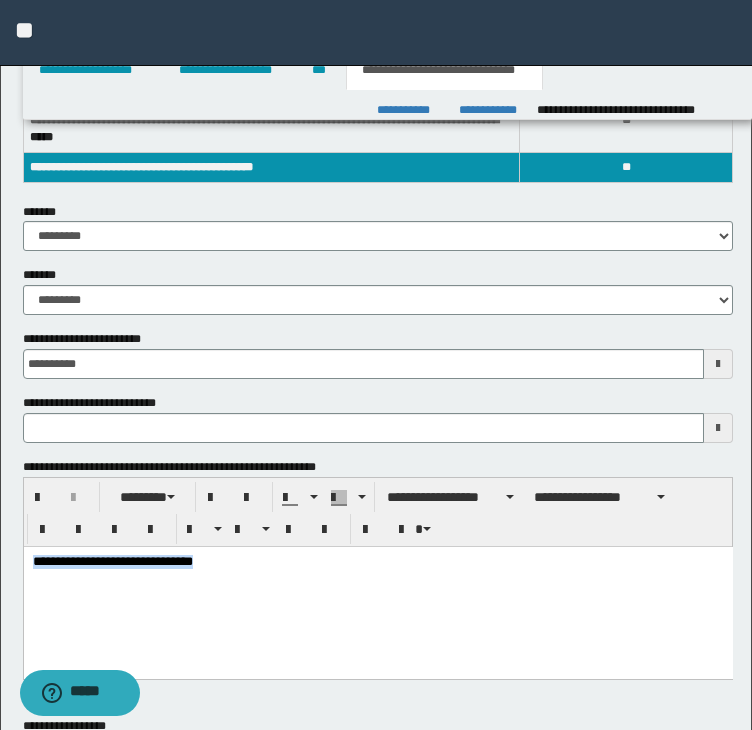 drag, startPoint x: 64, startPoint y: 552, endPoint x: -72, endPoint y: 547, distance: 136.09187 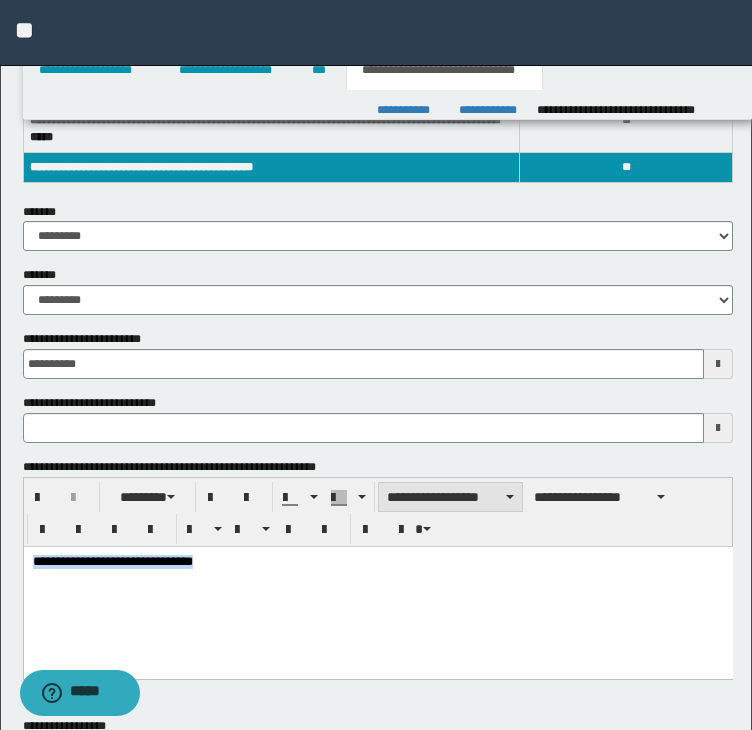 click on "**********" at bounding box center [450, 497] 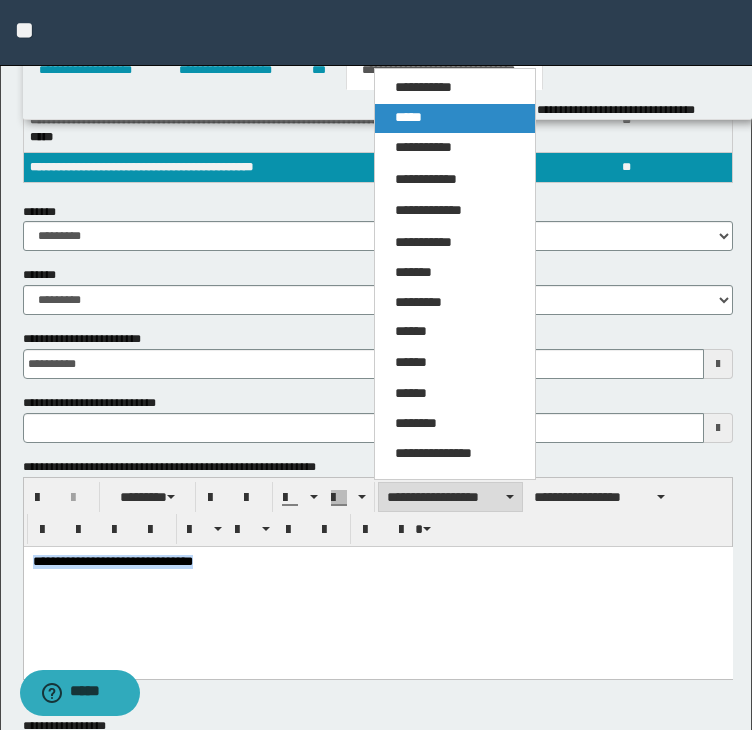 click on "*****" at bounding box center (455, 118) 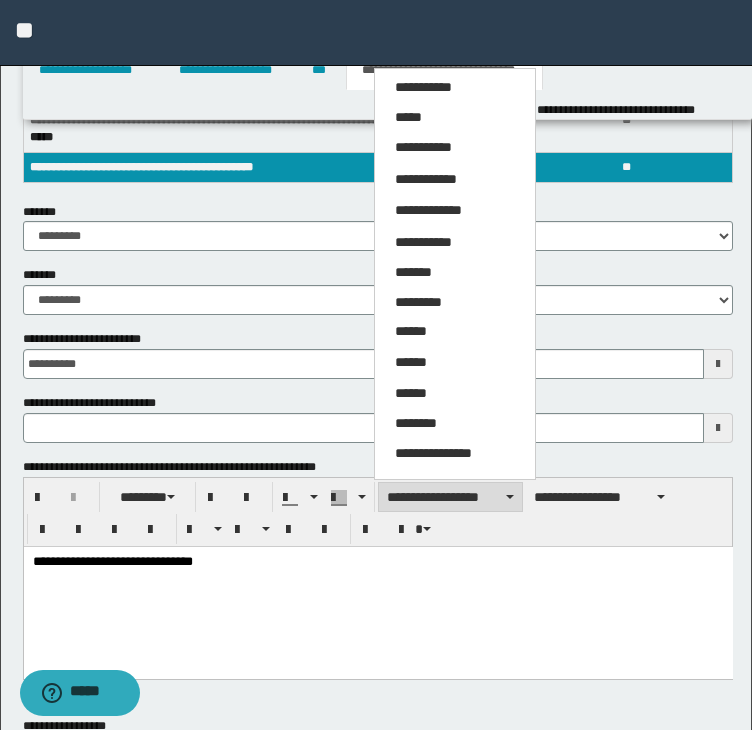 type 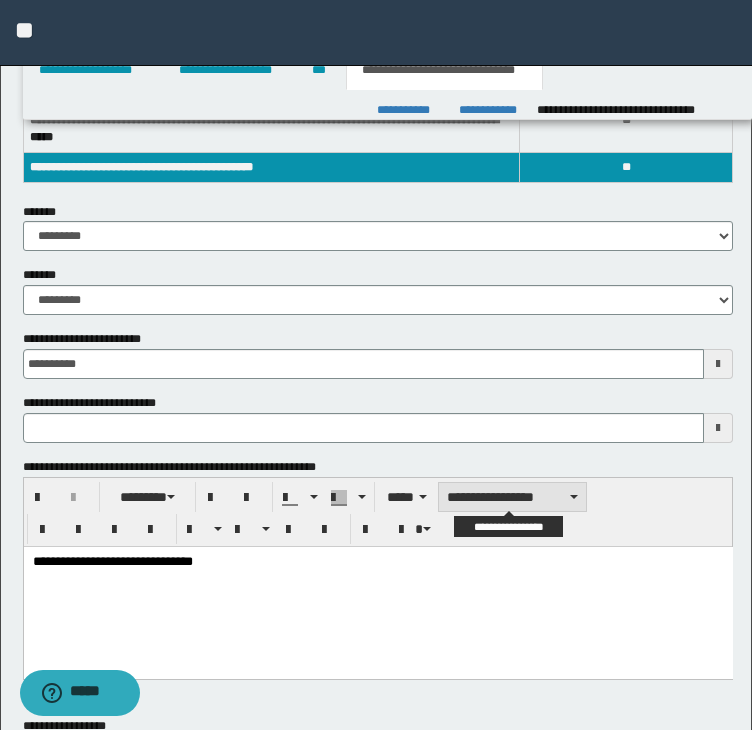 click on "**********" at bounding box center (512, 497) 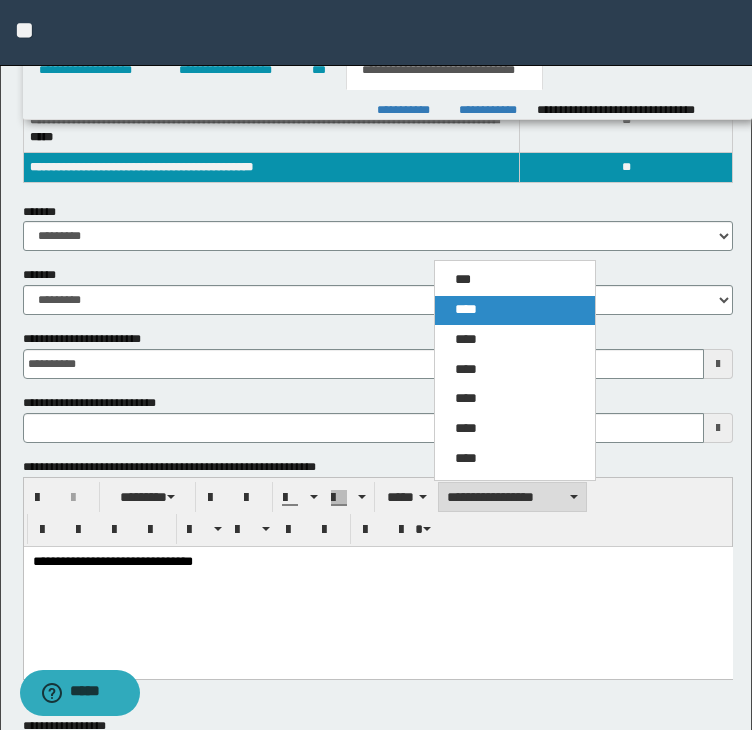click on "****" at bounding box center [466, 309] 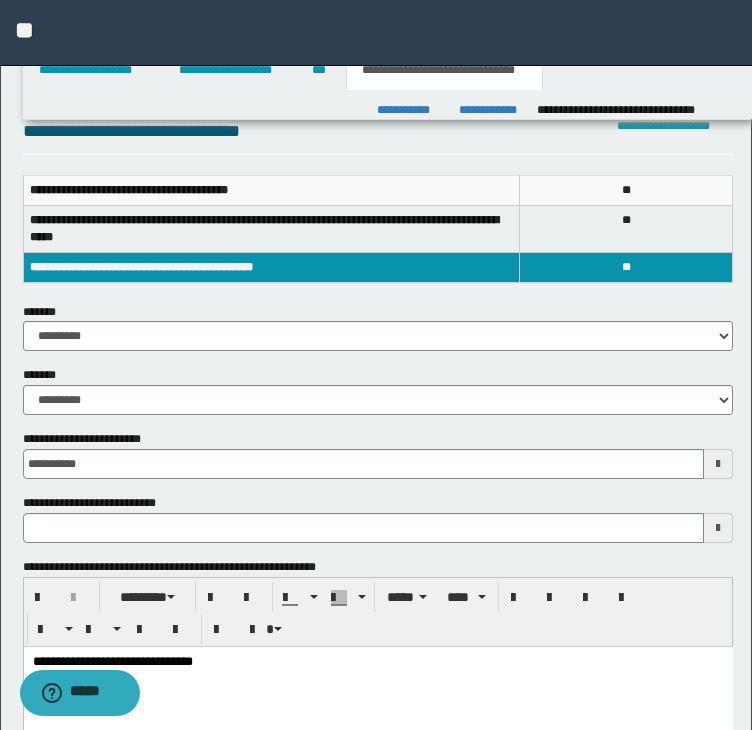 scroll, scrollTop: 0, scrollLeft: 0, axis: both 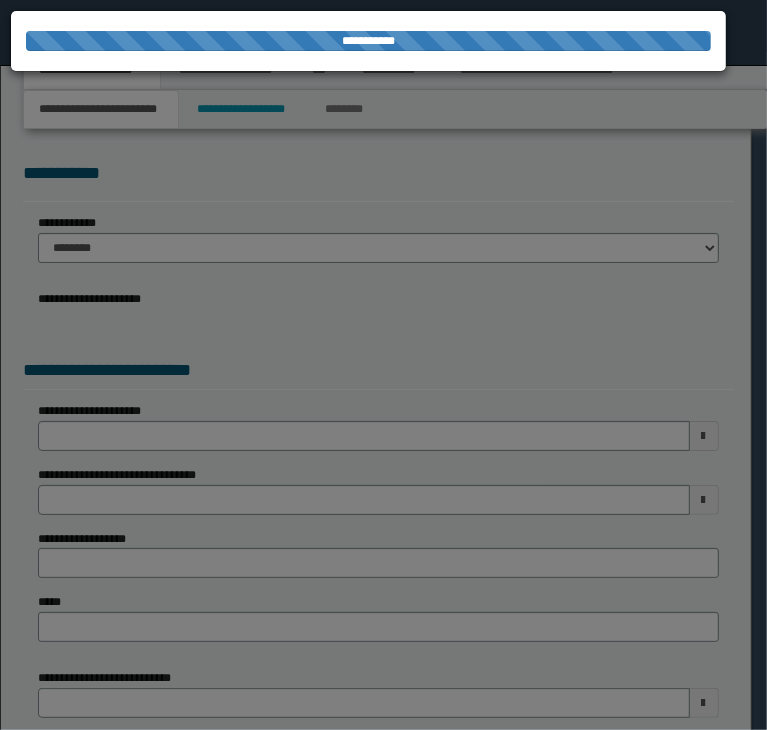 select on "*" 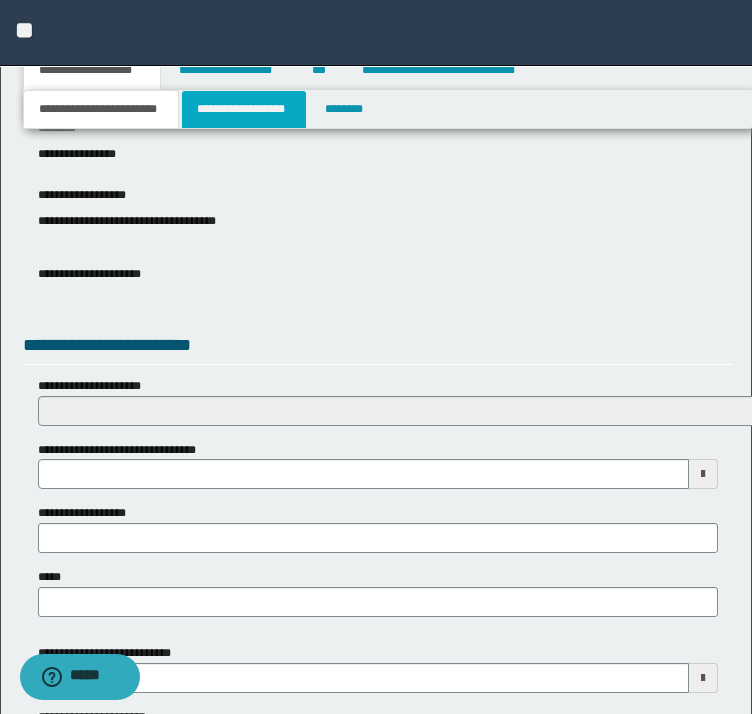 scroll, scrollTop: 400, scrollLeft: 0, axis: vertical 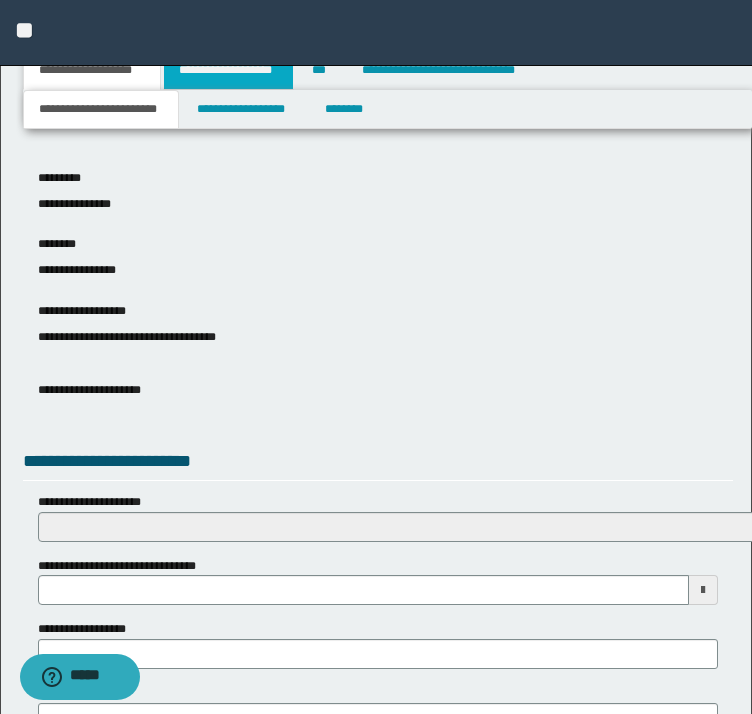 click on "**********" at bounding box center [228, 70] 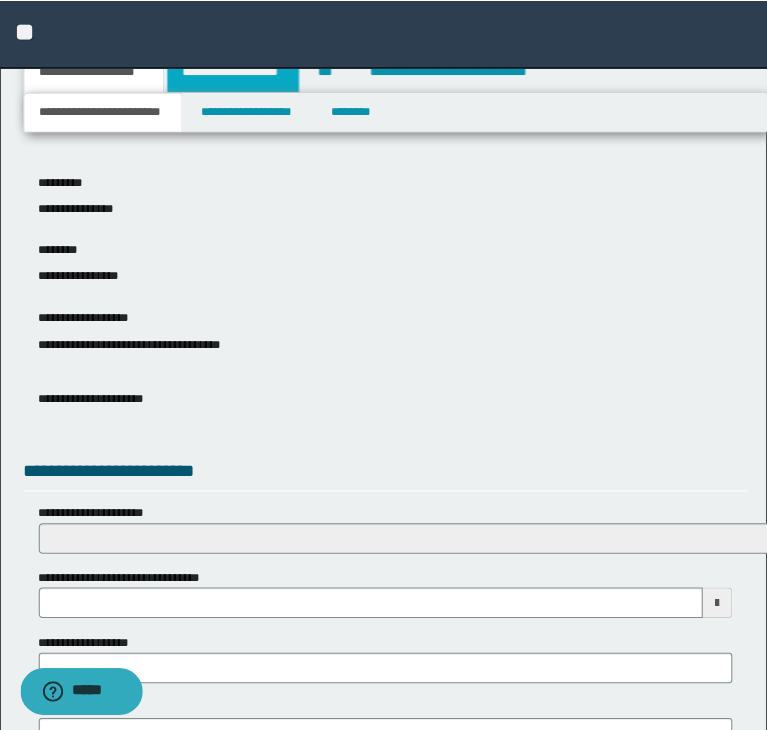 scroll, scrollTop: 0, scrollLeft: 0, axis: both 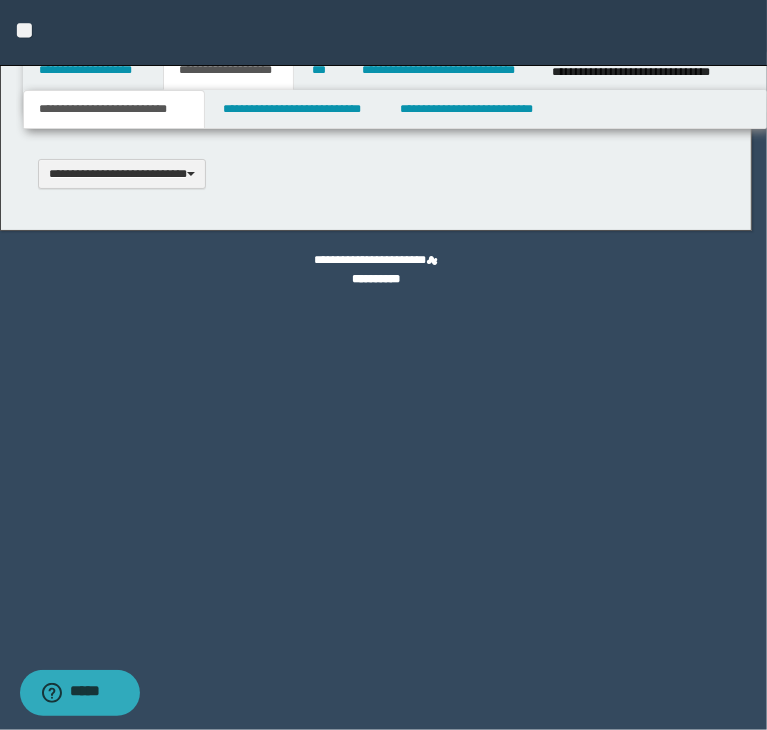 type 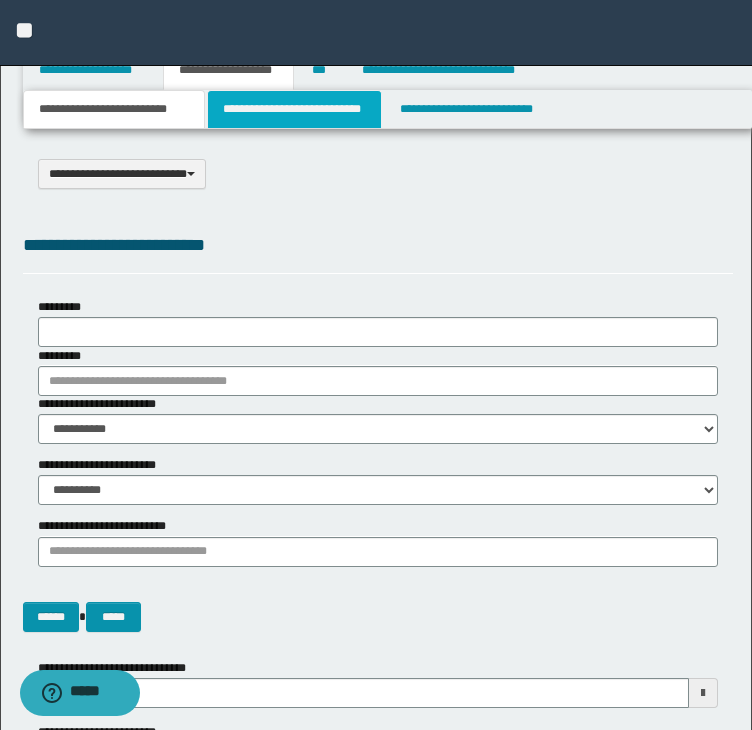 click on "**********" at bounding box center [294, 109] 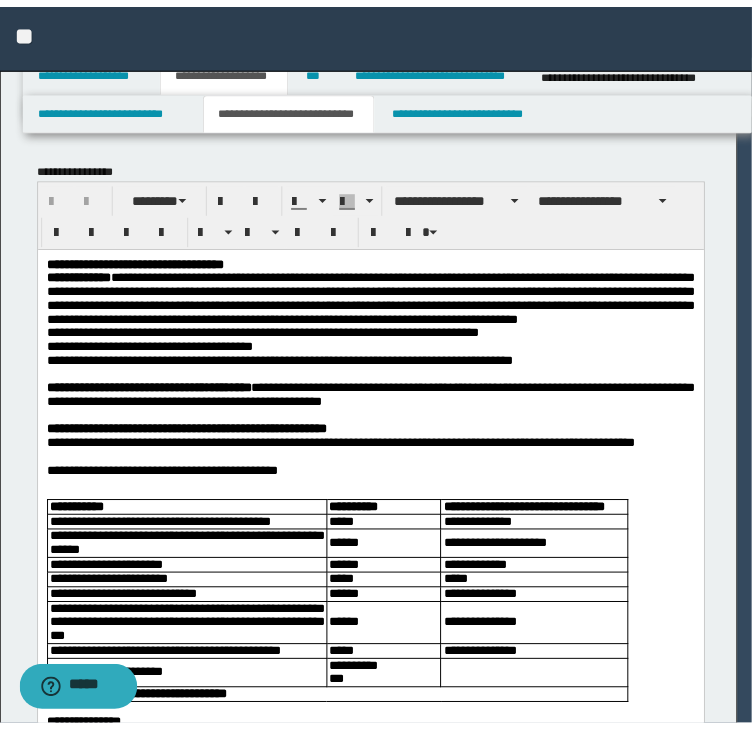 scroll, scrollTop: 0, scrollLeft: 0, axis: both 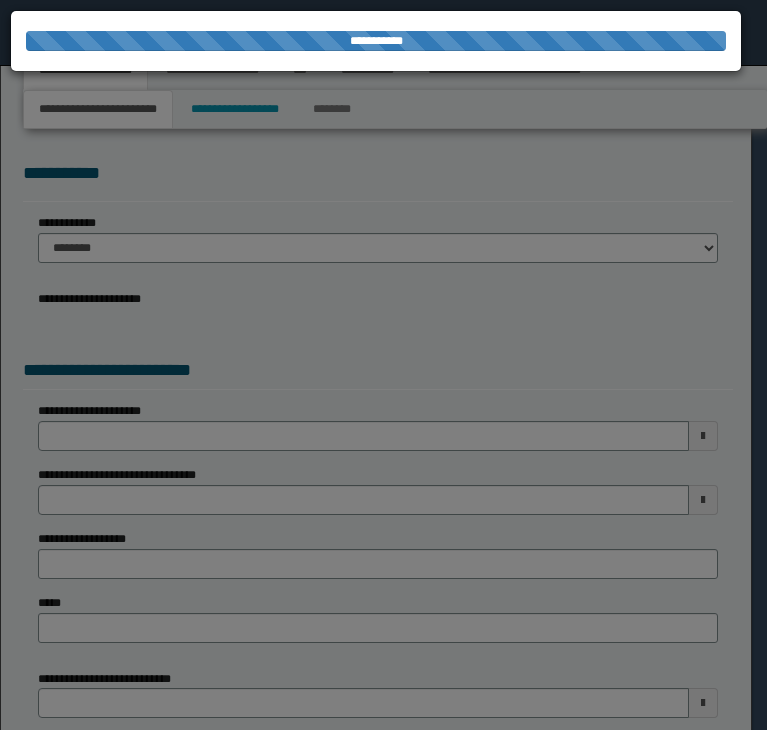 select on "*" 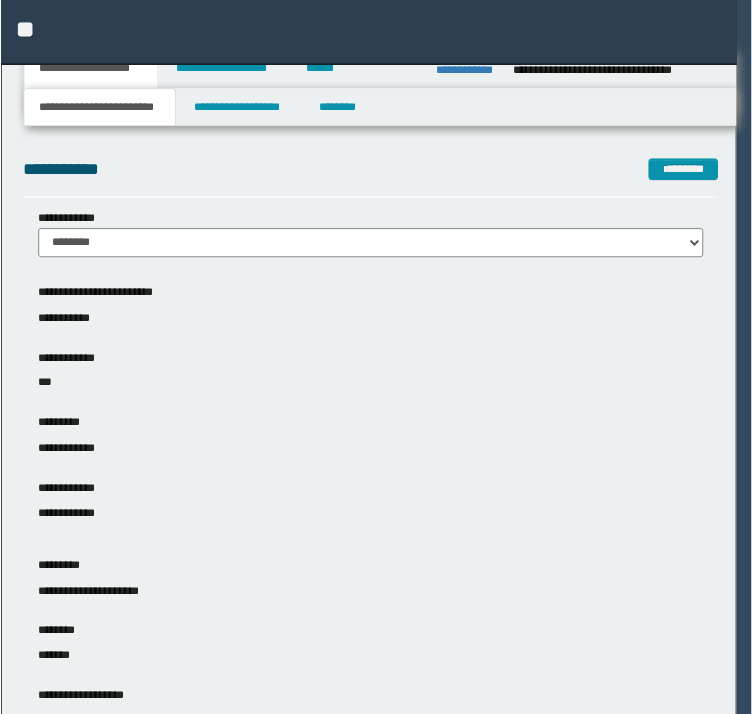 scroll, scrollTop: 0, scrollLeft: 0, axis: both 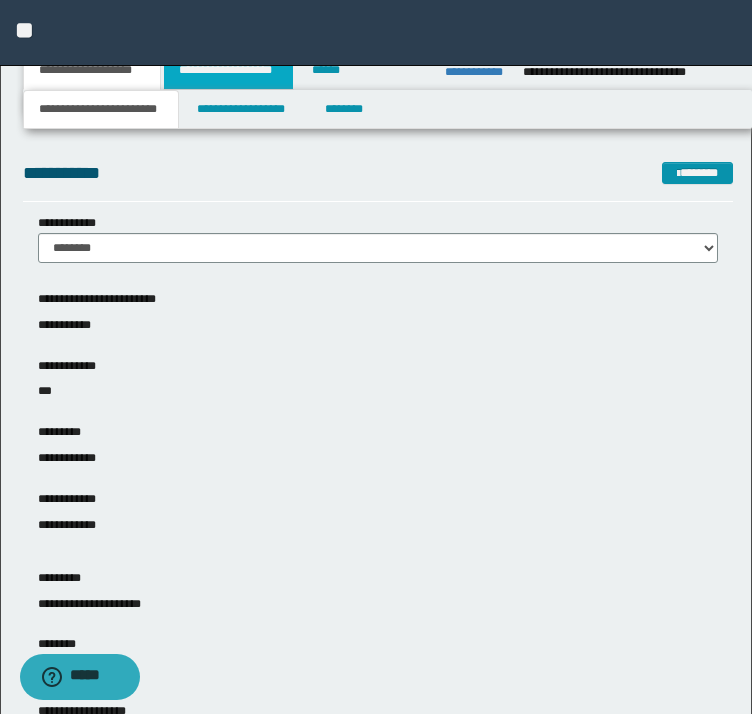 click on "**********" at bounding box center (228, 70) 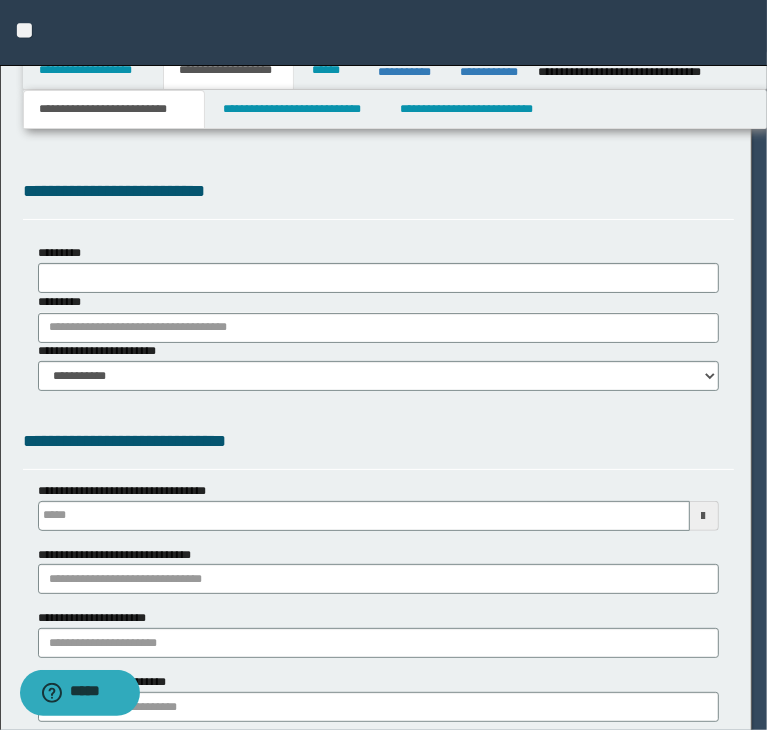 type 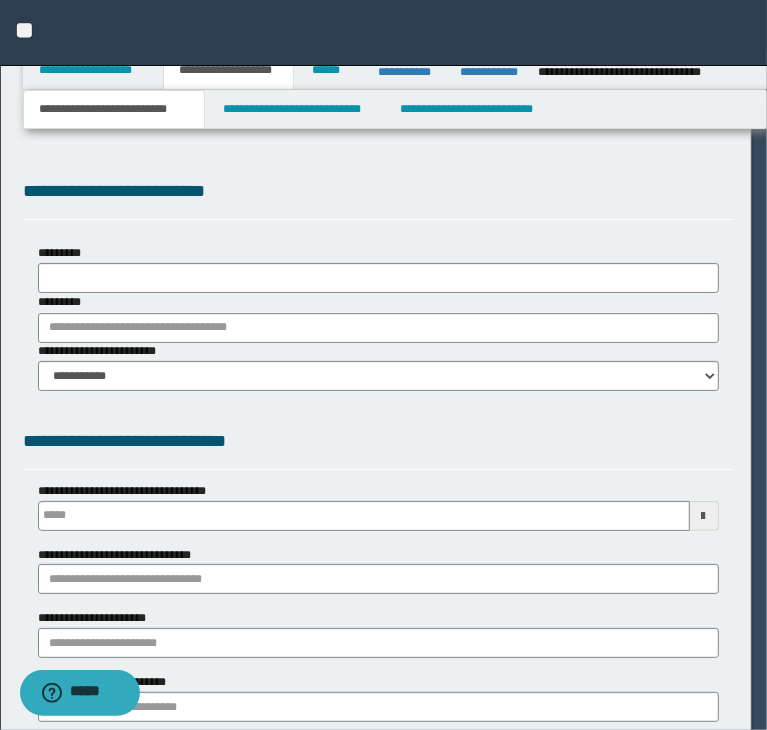 select on "*" 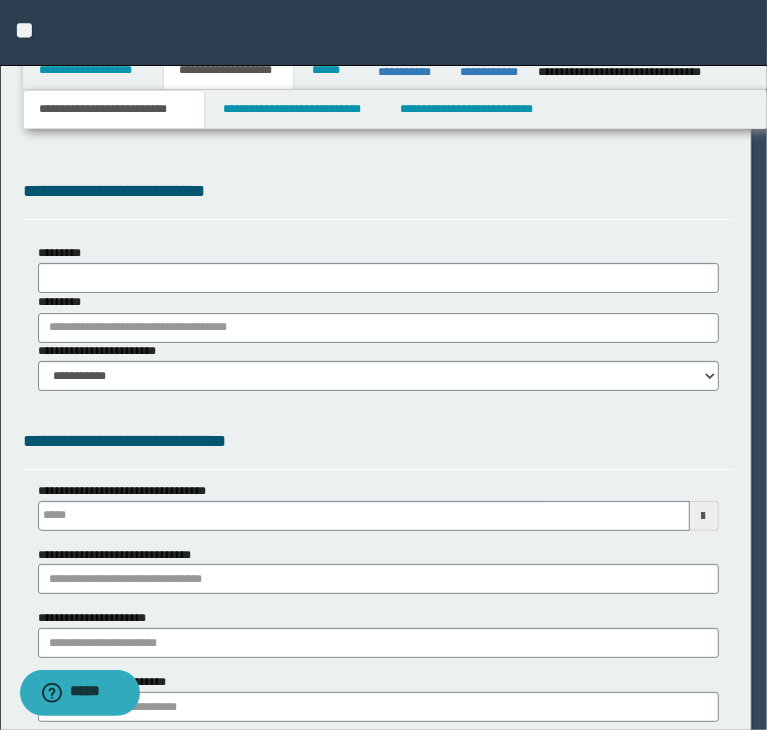 type 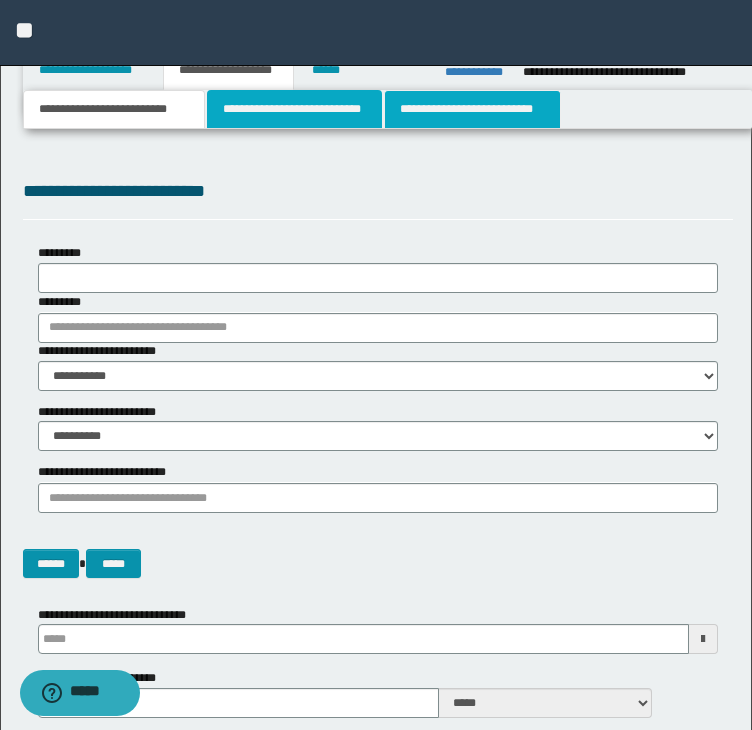drag, startPoint x: 335, startPoint y: 109, endPoint x: 400, endPoint y: 104, distance: 65.192024 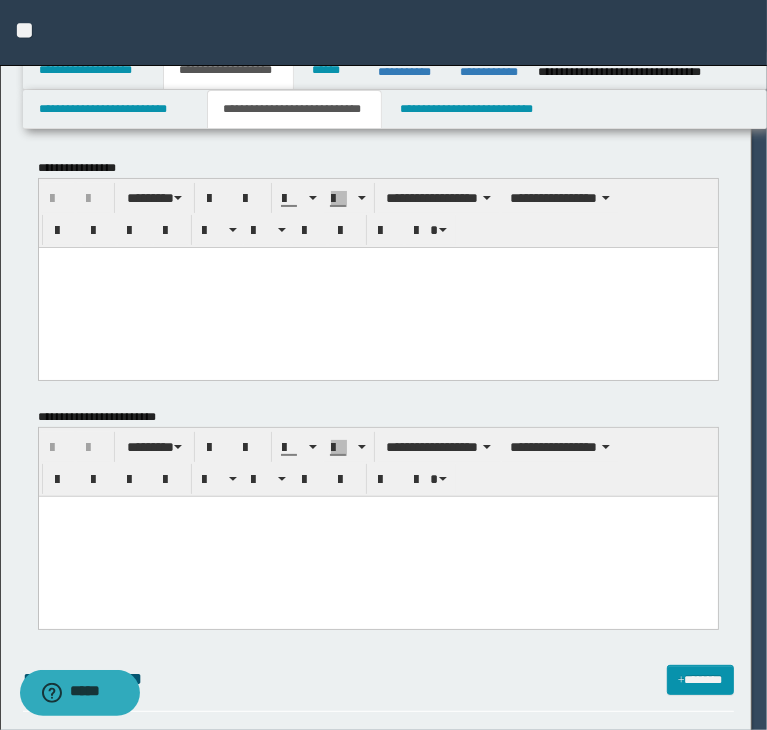 click at bounding box center (383, 365) 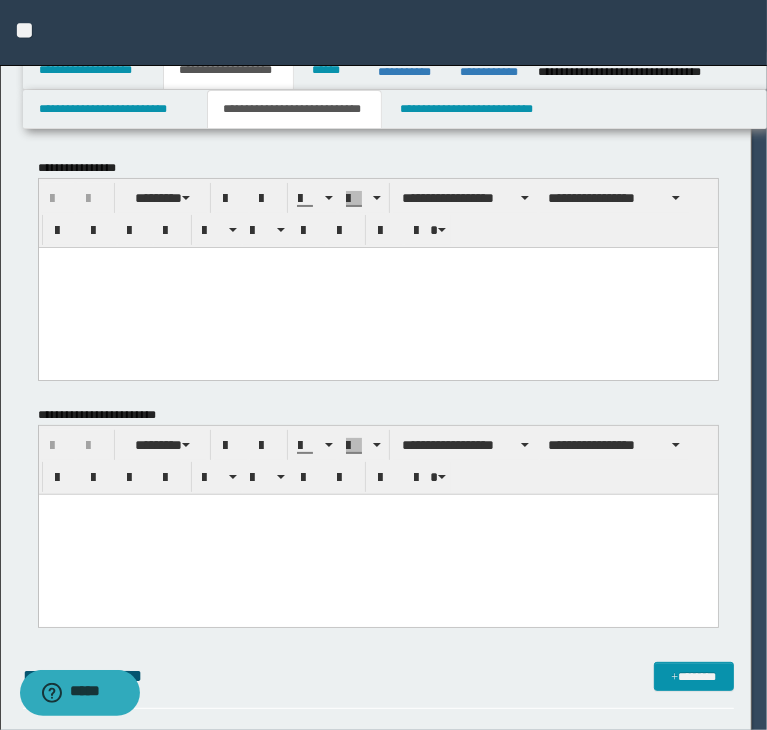 scroll, scrollTop: 0, scrollLeft: 0, axis: both 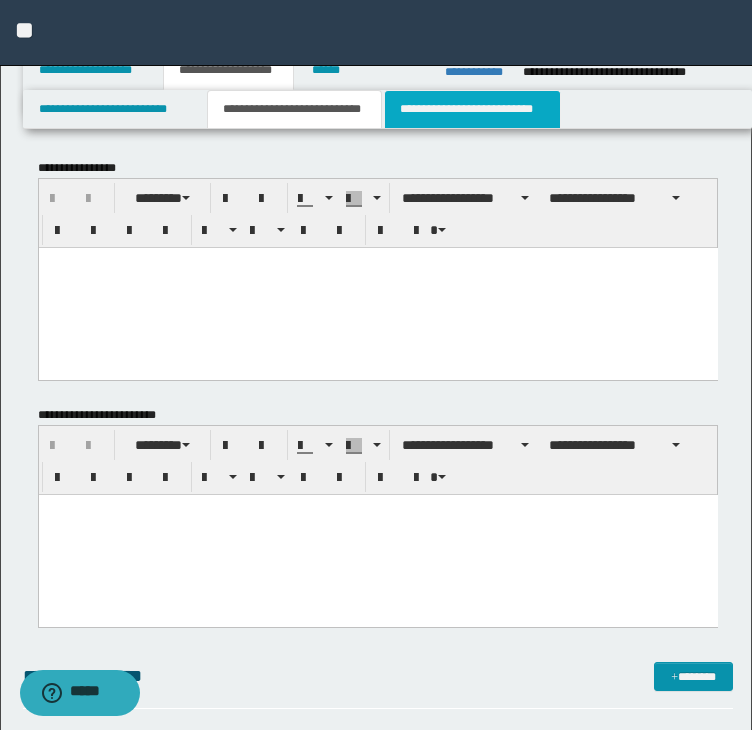 click on "**********" at bounding box center (472, 109) 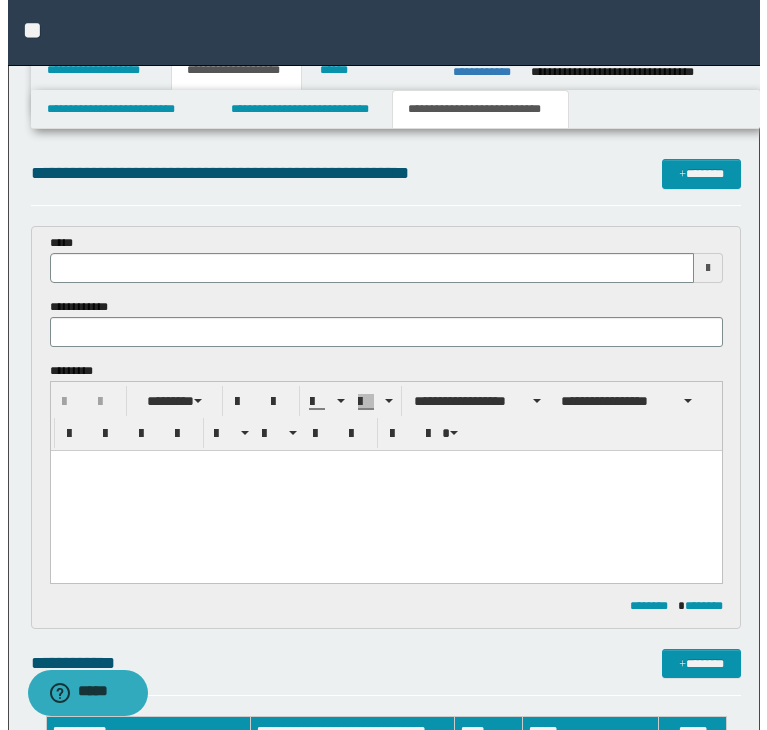 scroll, scrollTop: 400, scrollLeft: 0, axis: vertical 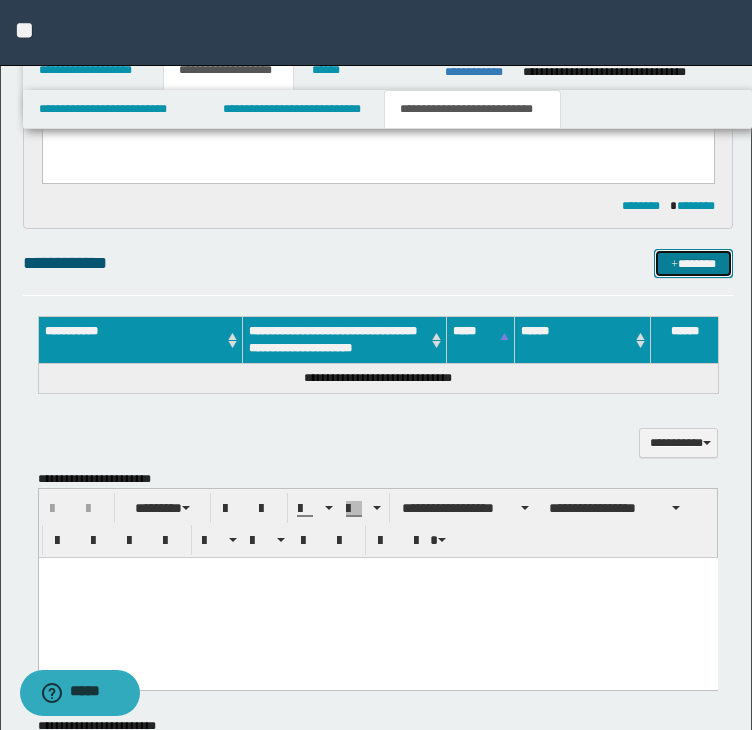 click on "*******" at bounding box center [693, 264] 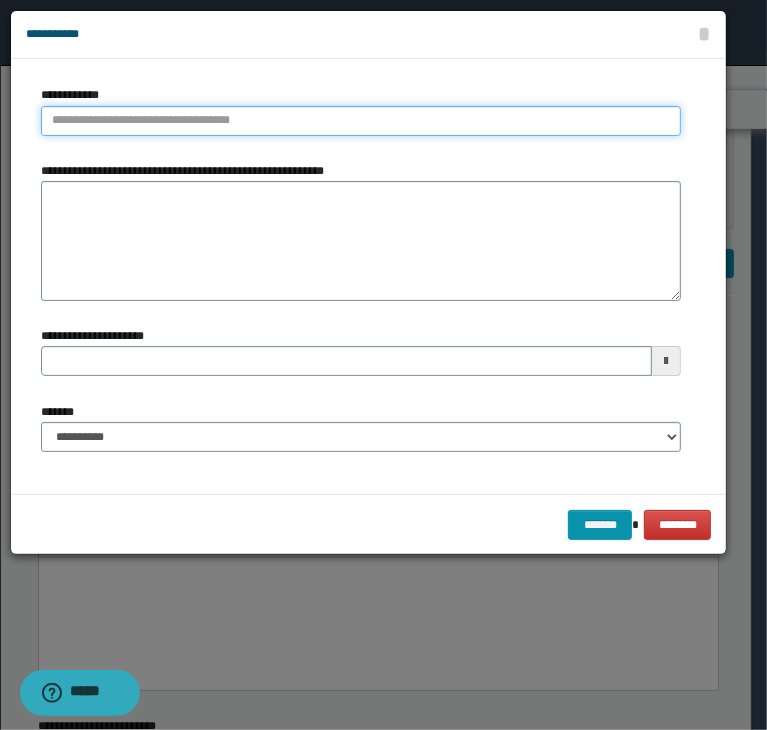 click on "**********" at bounding box center (361, 121) 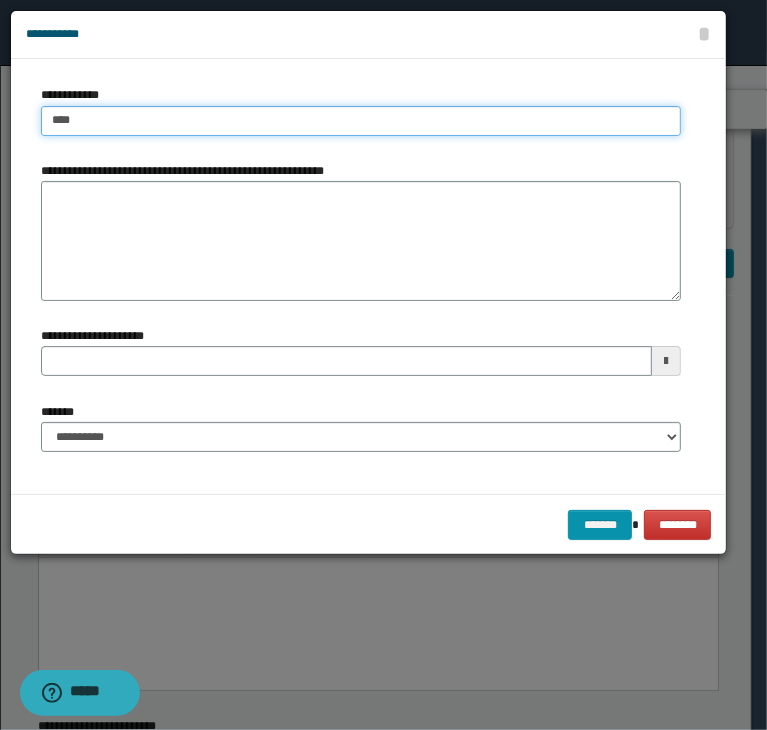 type on "****" 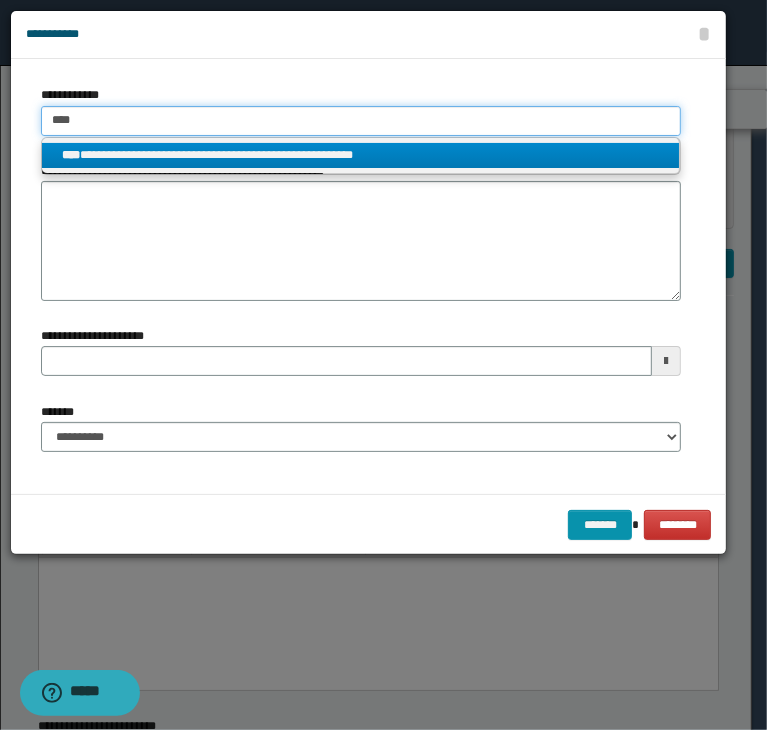 type on "****" 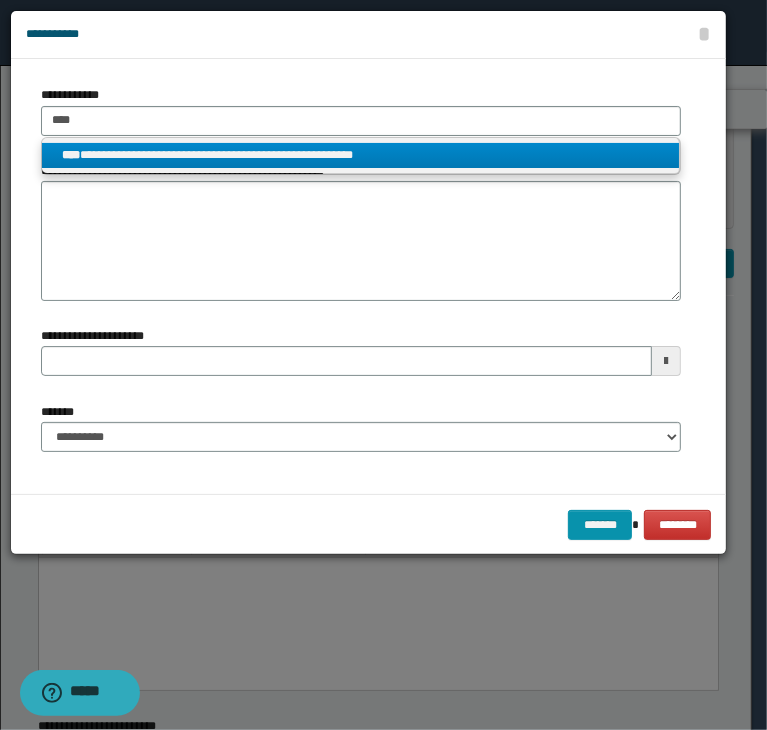 click on "**********" at bounding box center (361, 155) 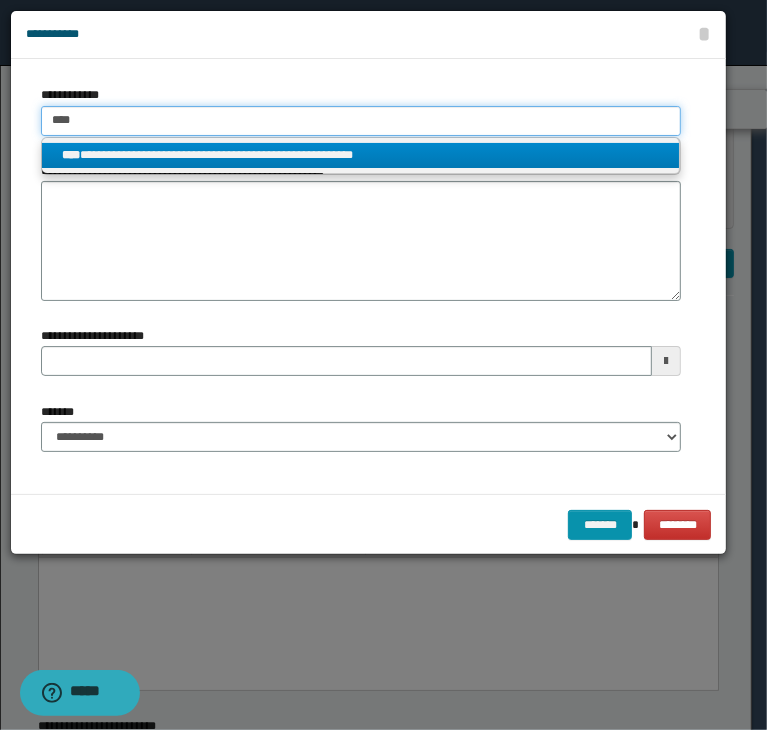 type 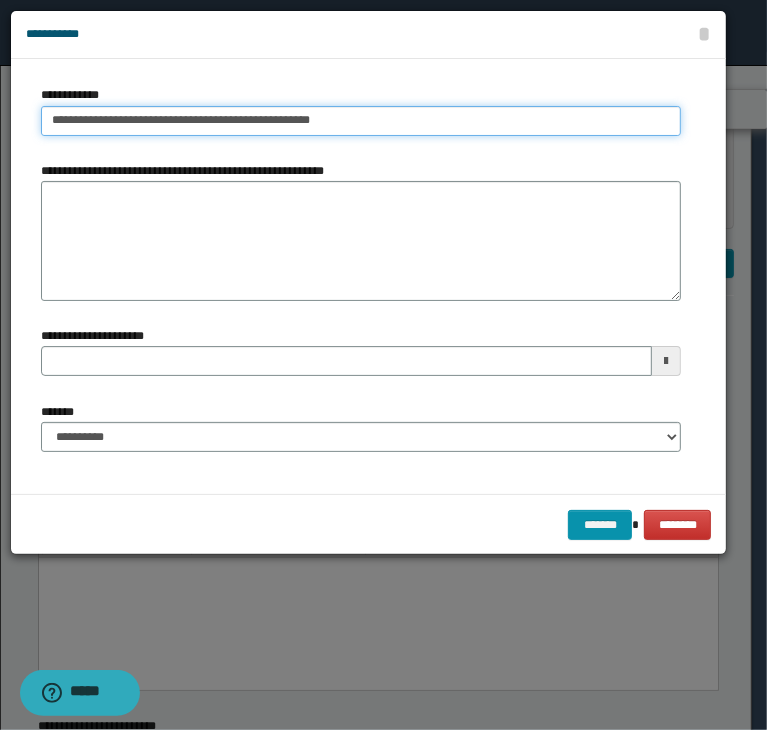 drag, startPoint x: 340, startPoint y: 118, endPoint x: -22, endPoint y: 122, distance: 362.0221 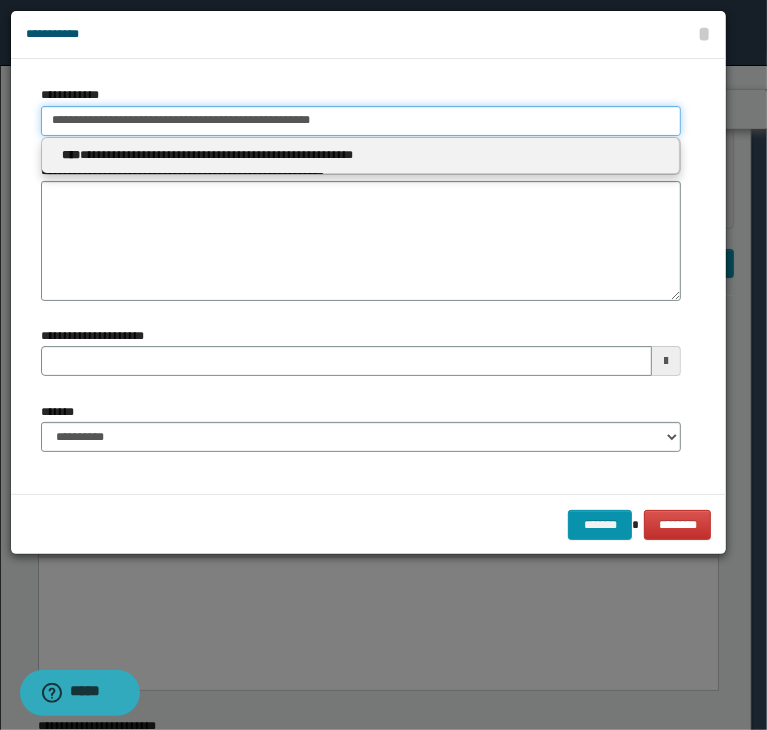 click on "**********" at bounding box center (361, 121) 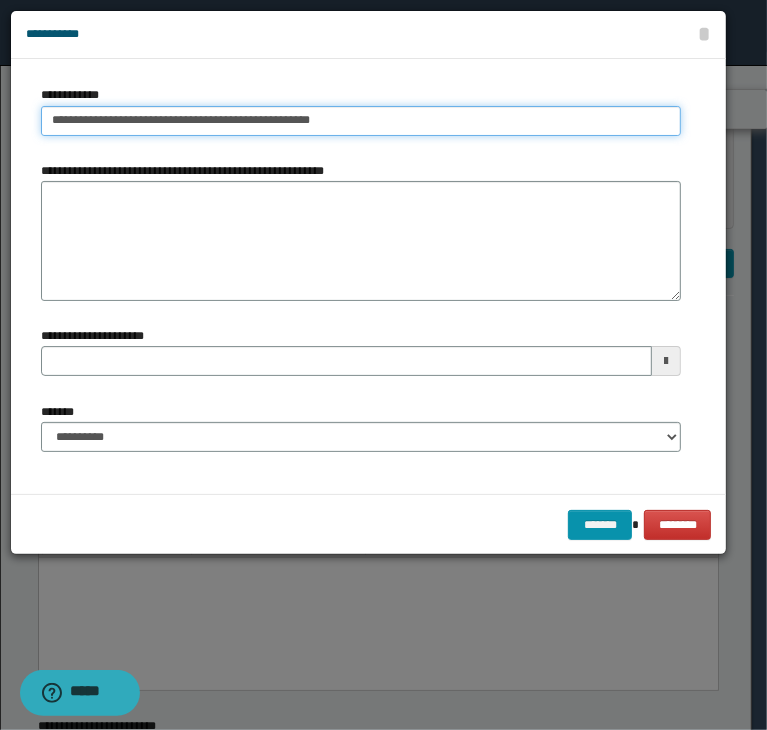 type on "**********" 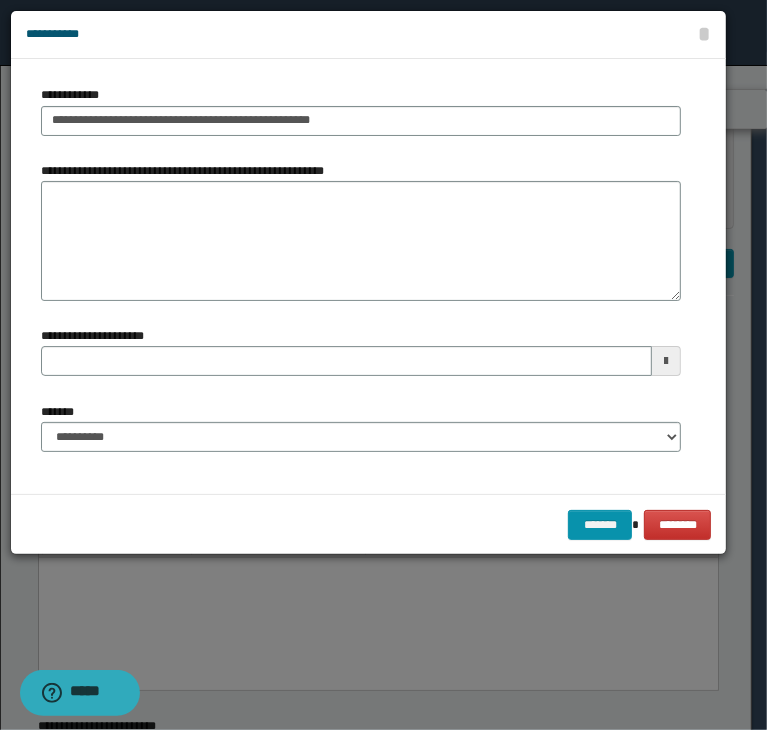 type 